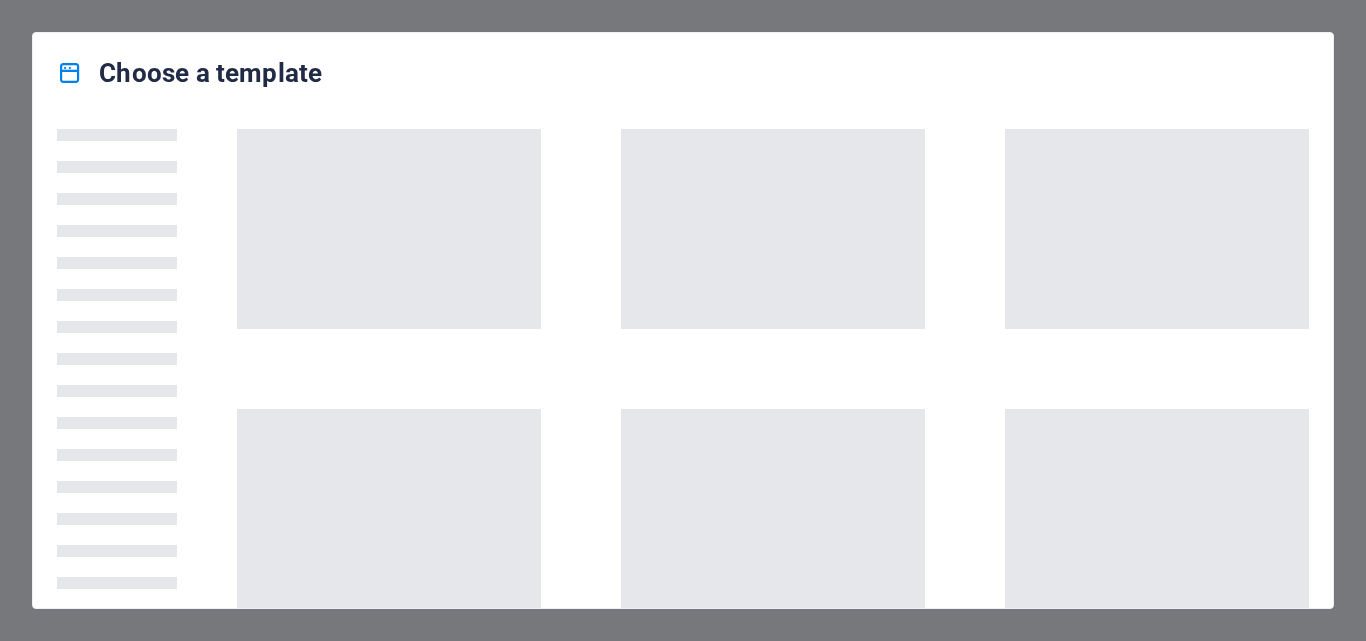 scroll, scrollTop: 0, scrollLeft: 0, axis: both 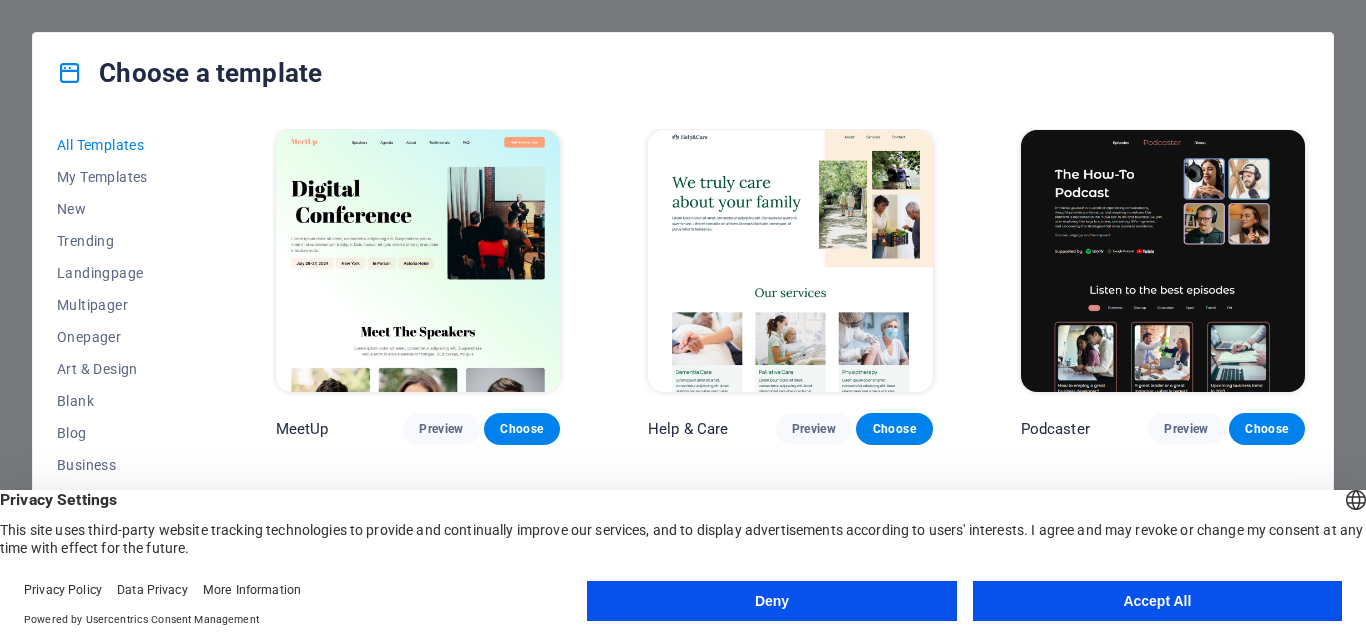 click on "Accept All" at bounding box center (1157, 601) 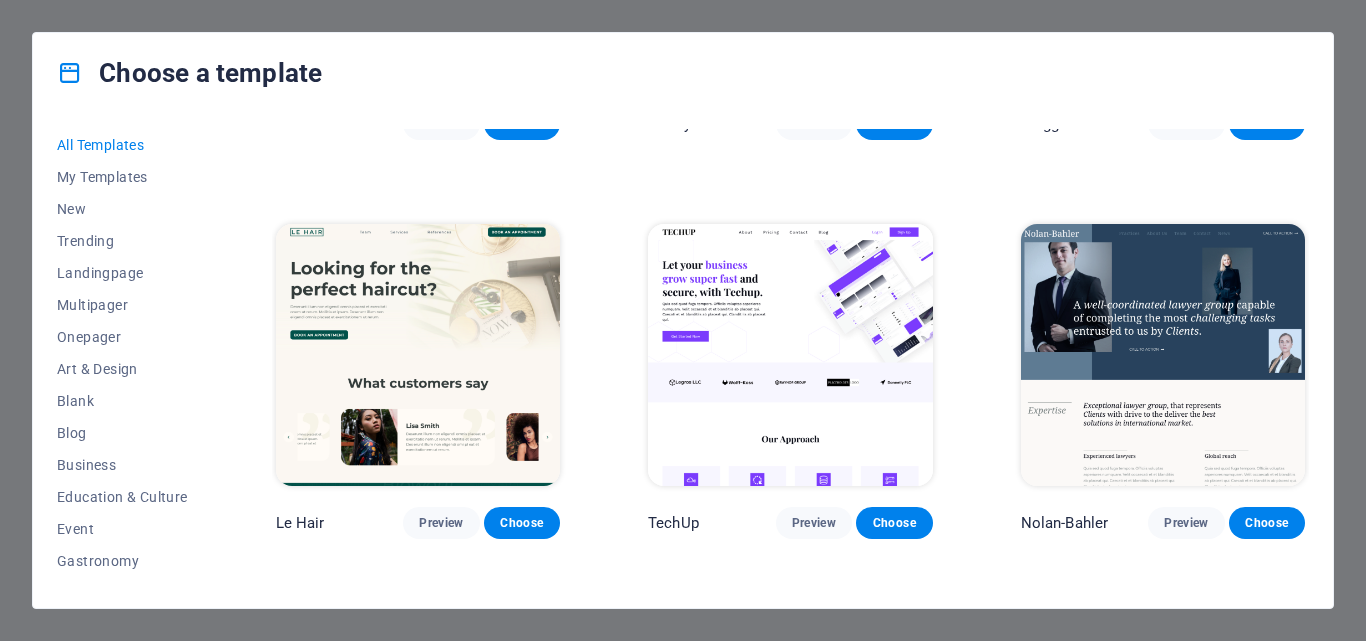 scroll, scrollTop: 5600, scrollLeft: 0, axis: vertical 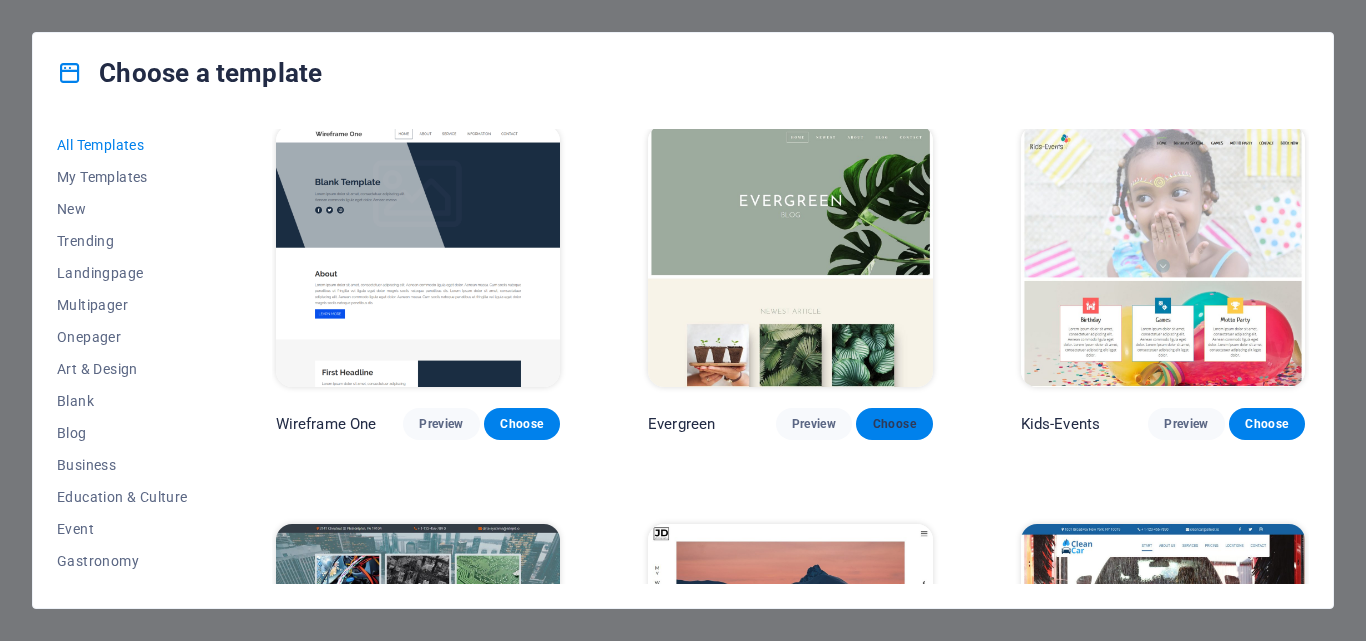 click on "Choose" at bounding box center [894, 424] 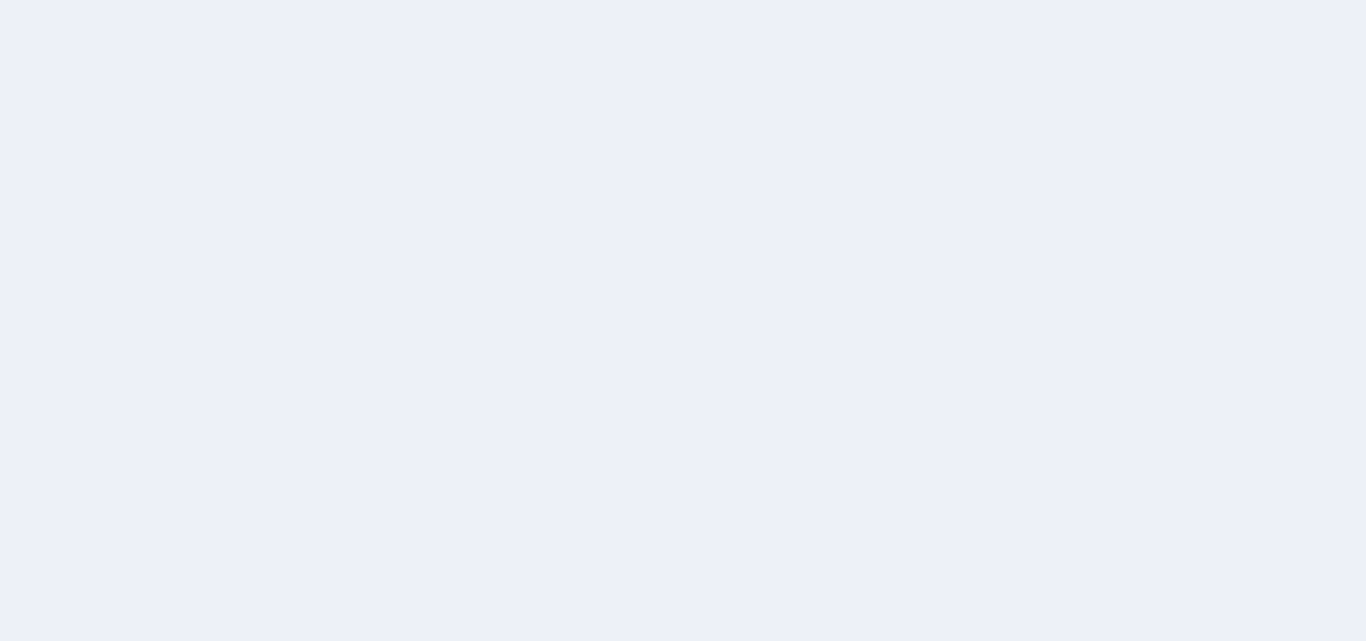 scroll, scrollTop: 0, scrollLeft: 0, axis: both 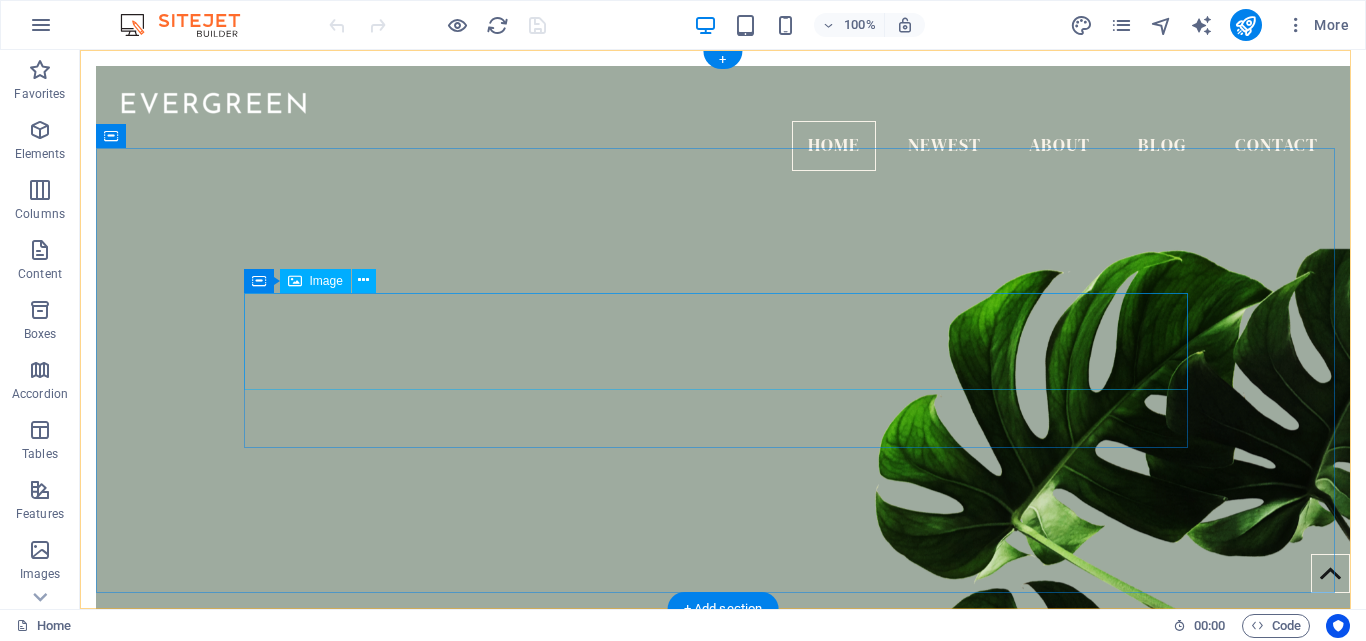 click at bounding box center (723, 903) 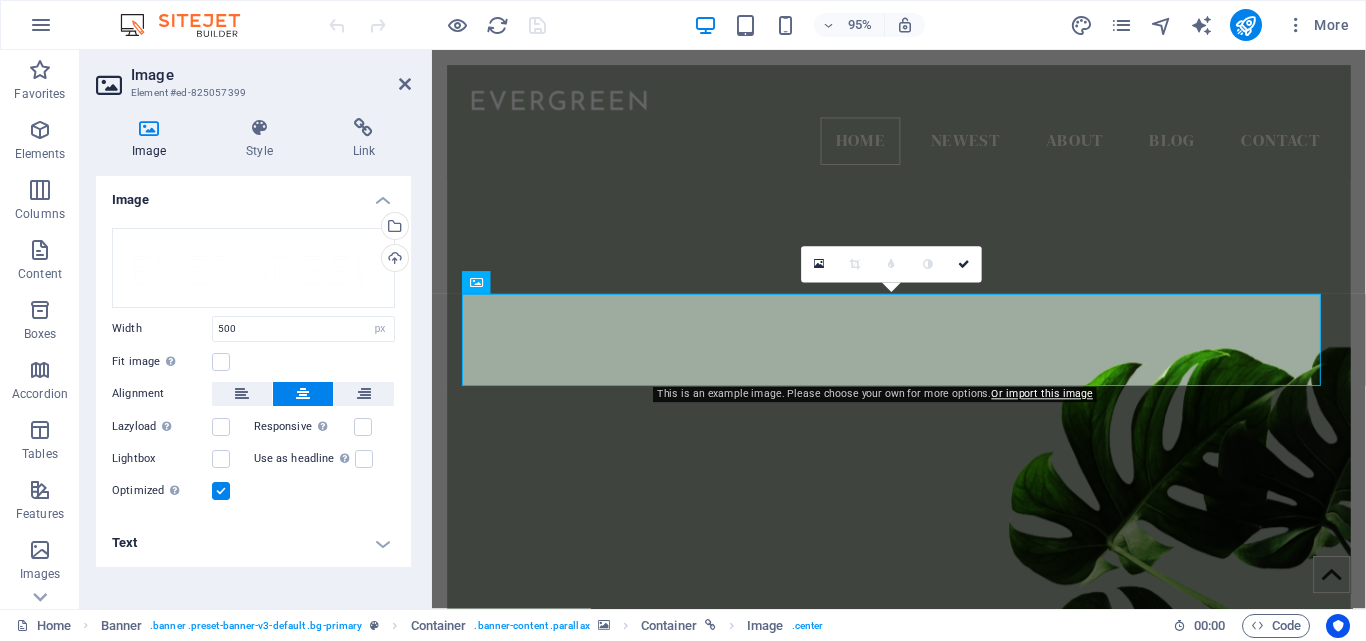 drag, startPoint x: 204, startPoint y: 549, endPoint x: 204, endPoint y: 533, distance: 16 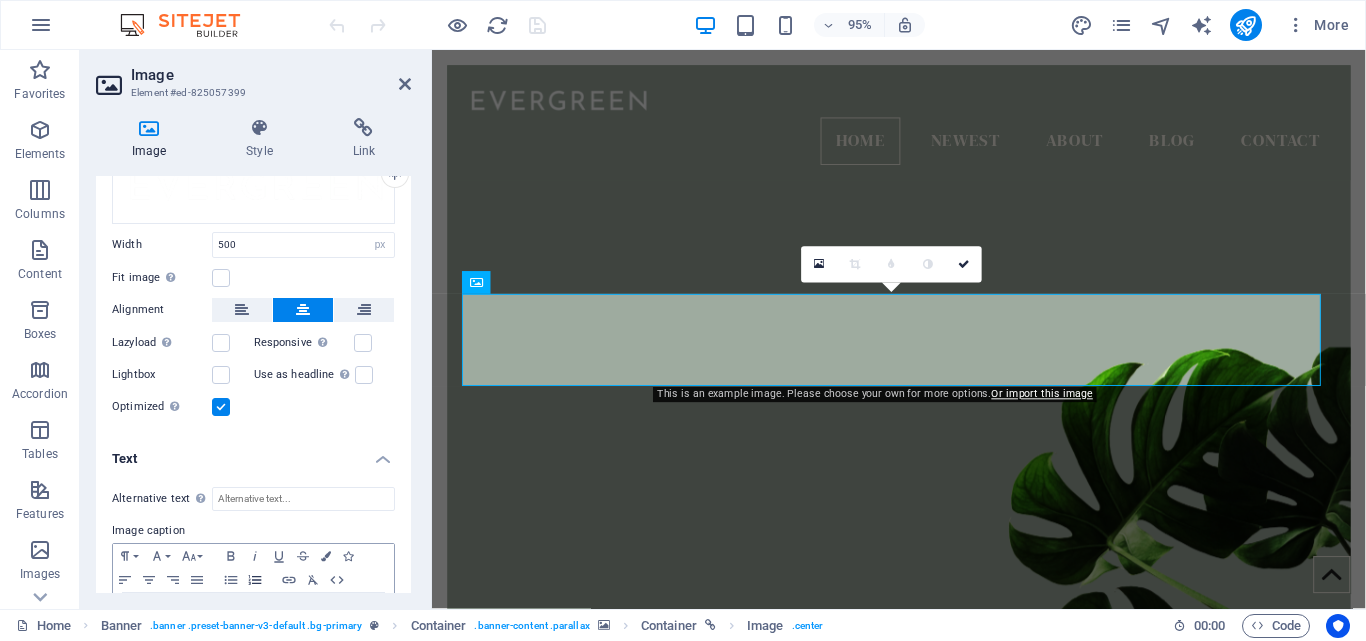 scroll, scrollTop: 162, scrollLeft: 0, axis: vertical 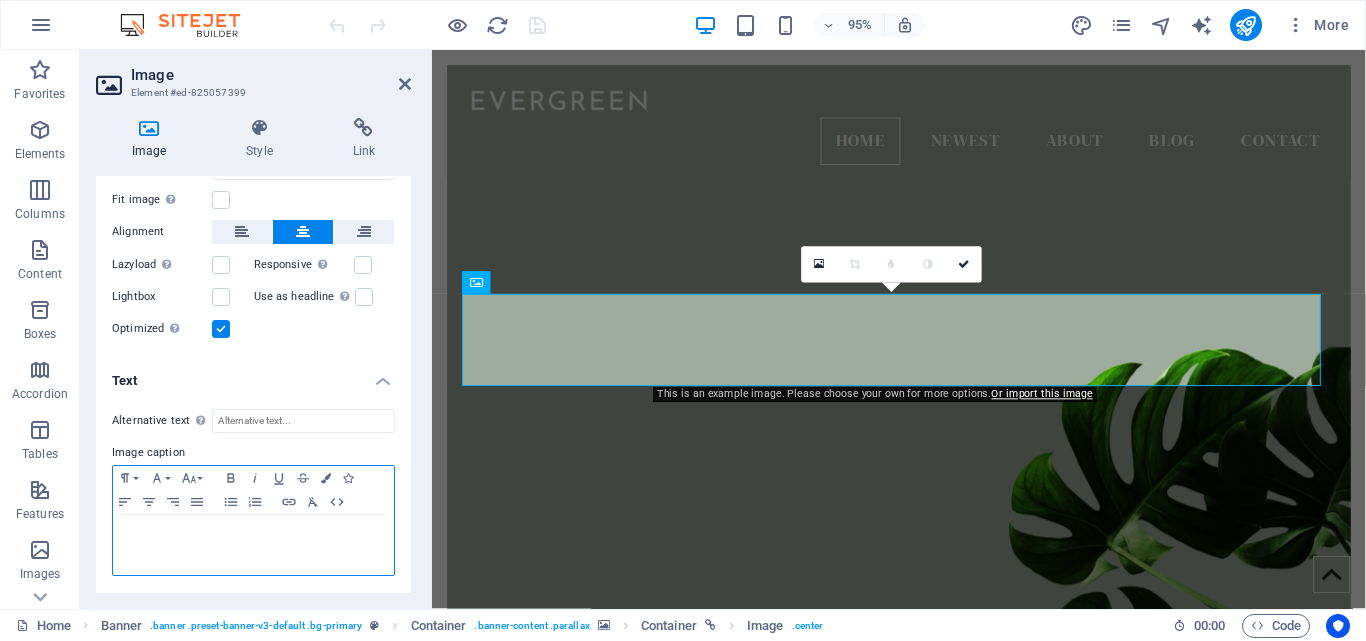 click at bounding box center [253, 534] 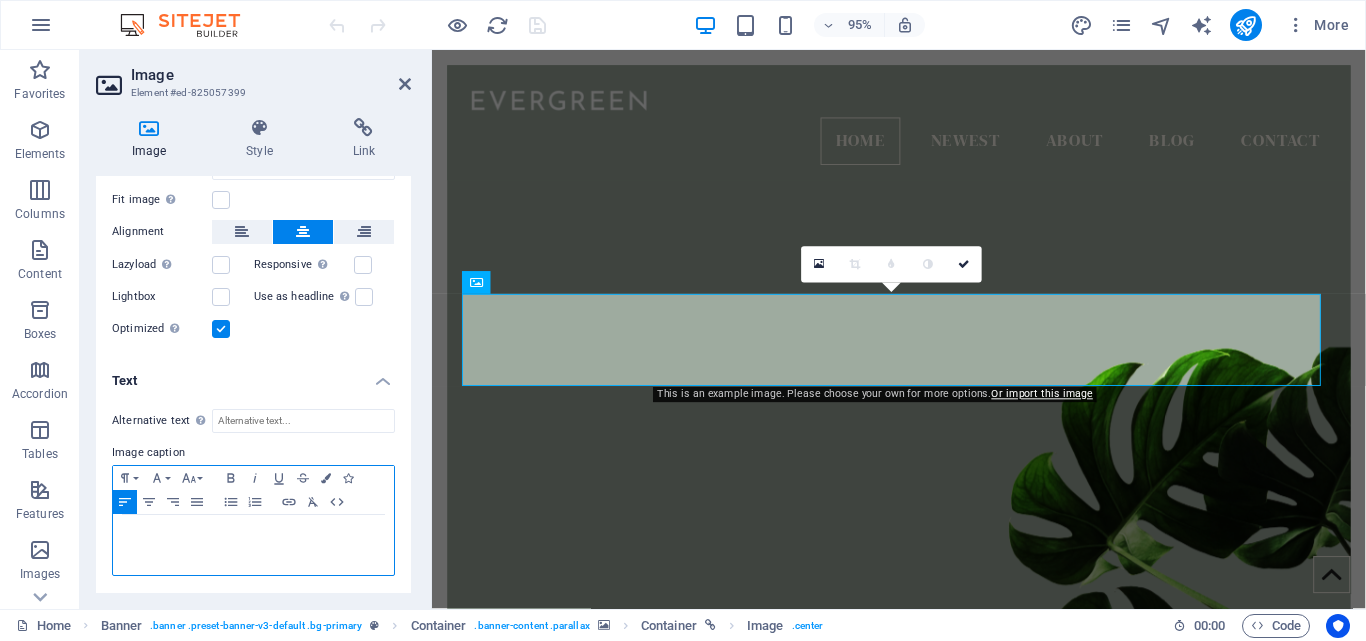 type 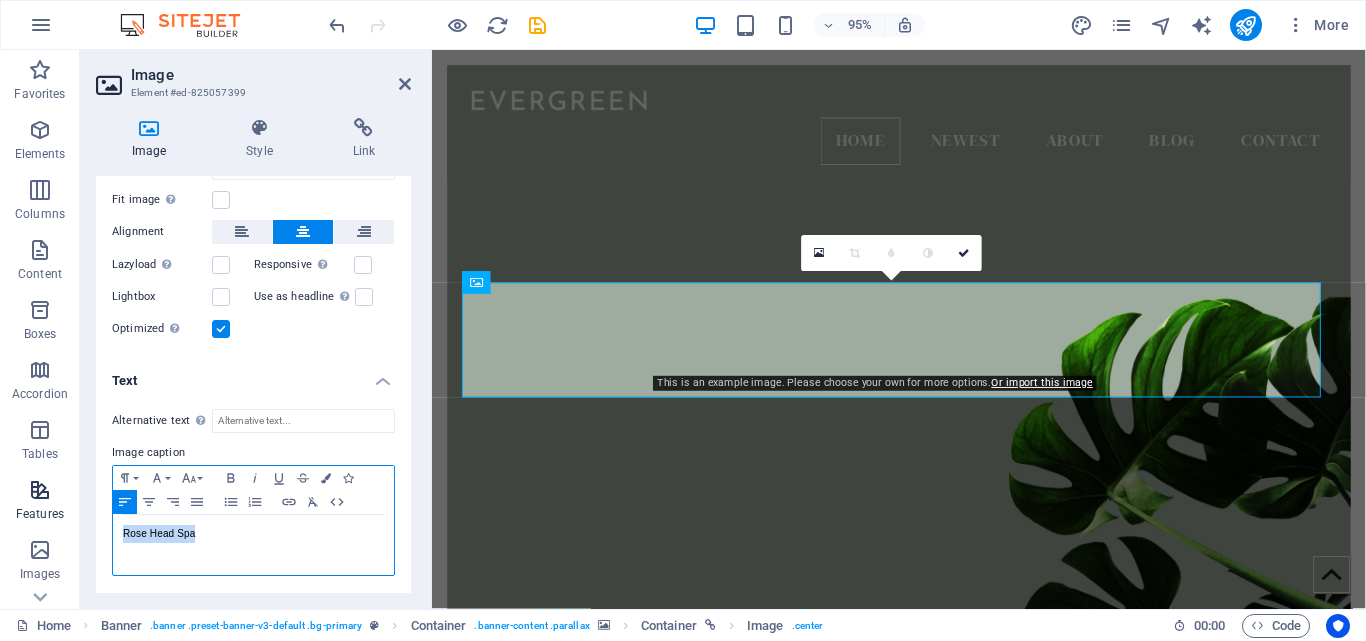 drag, startPoint x: 158, startPoint y: 525, endPoint x: 65, endPoint y: 521, distance: 93.08598 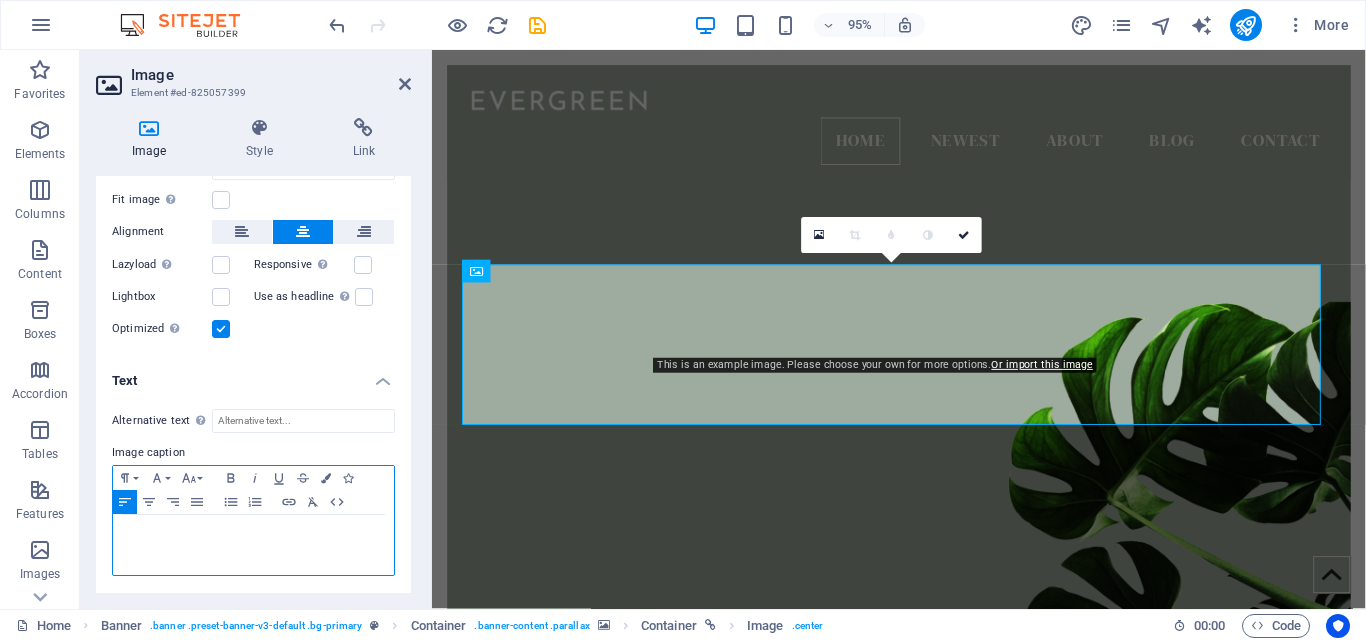 scroll, scrollTop: 0, scrollLeft: 0, axis: both 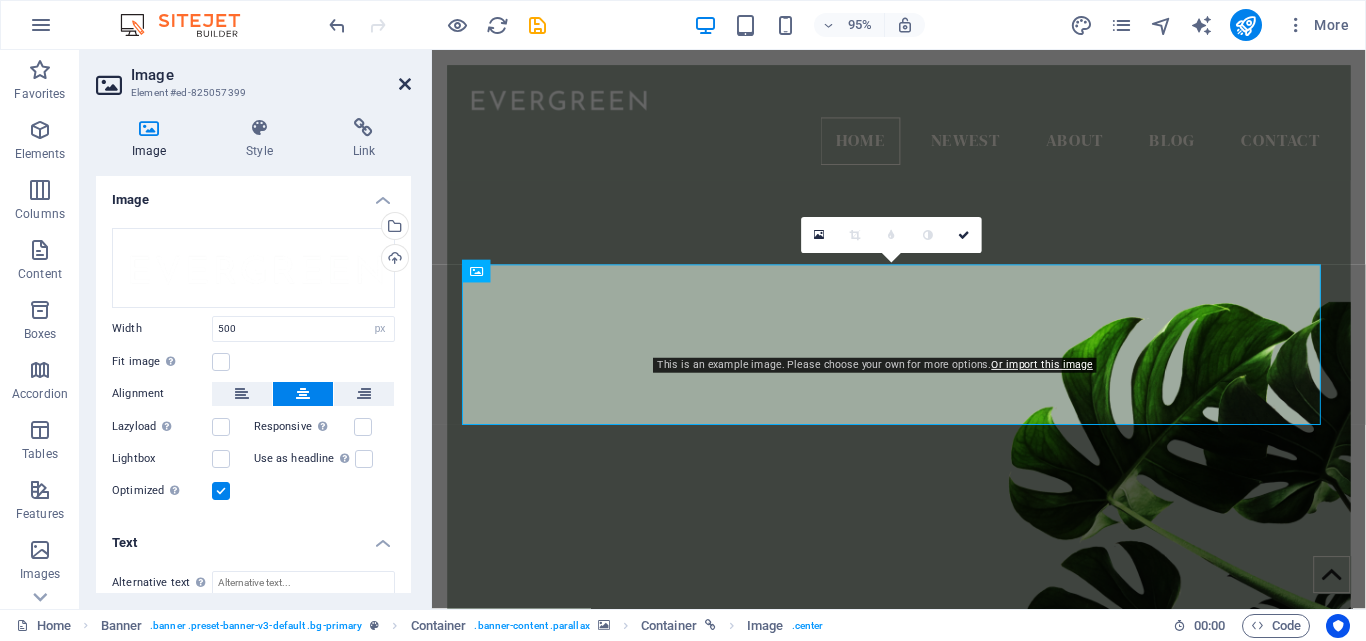 click at bounding box center [405, 84] 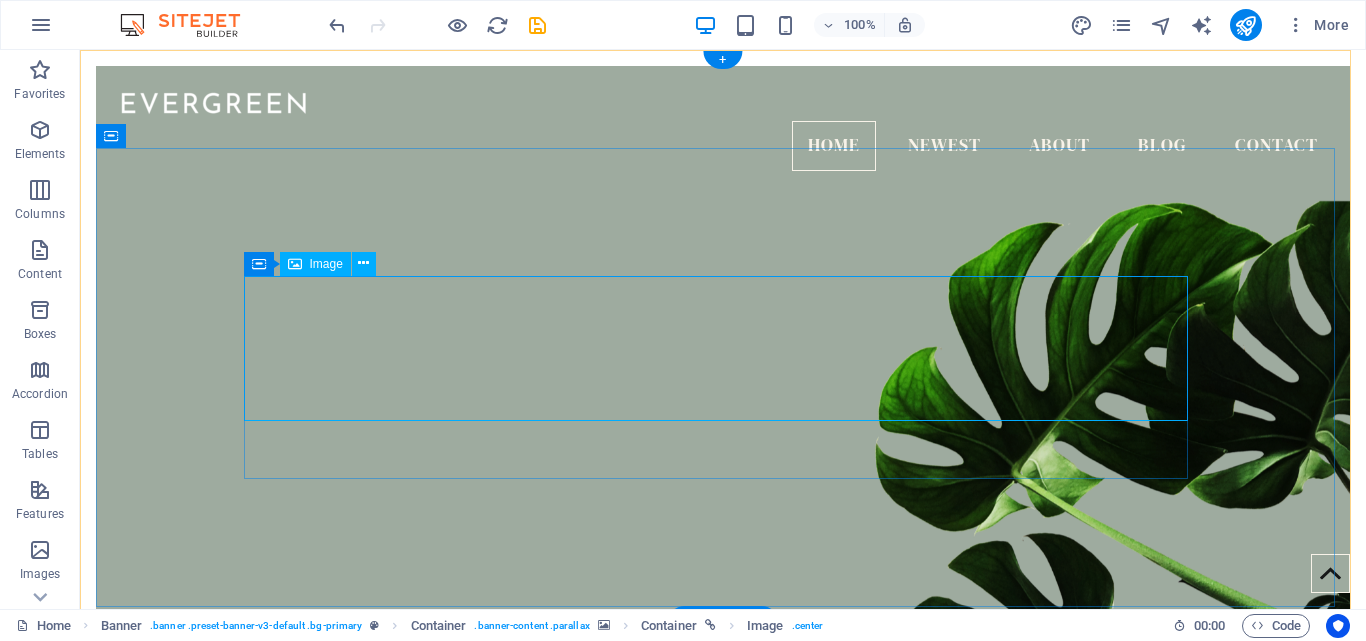 click on "At Rose Head Spa, we specialize in relaxing scalp care, deep cleansing, and premium spa services that bring out the best in your natural beauty. Our team is committed to creating a peaceful and rejuvenating experience in the heart of Garden Grove, California." at bounding box center [723, 912] 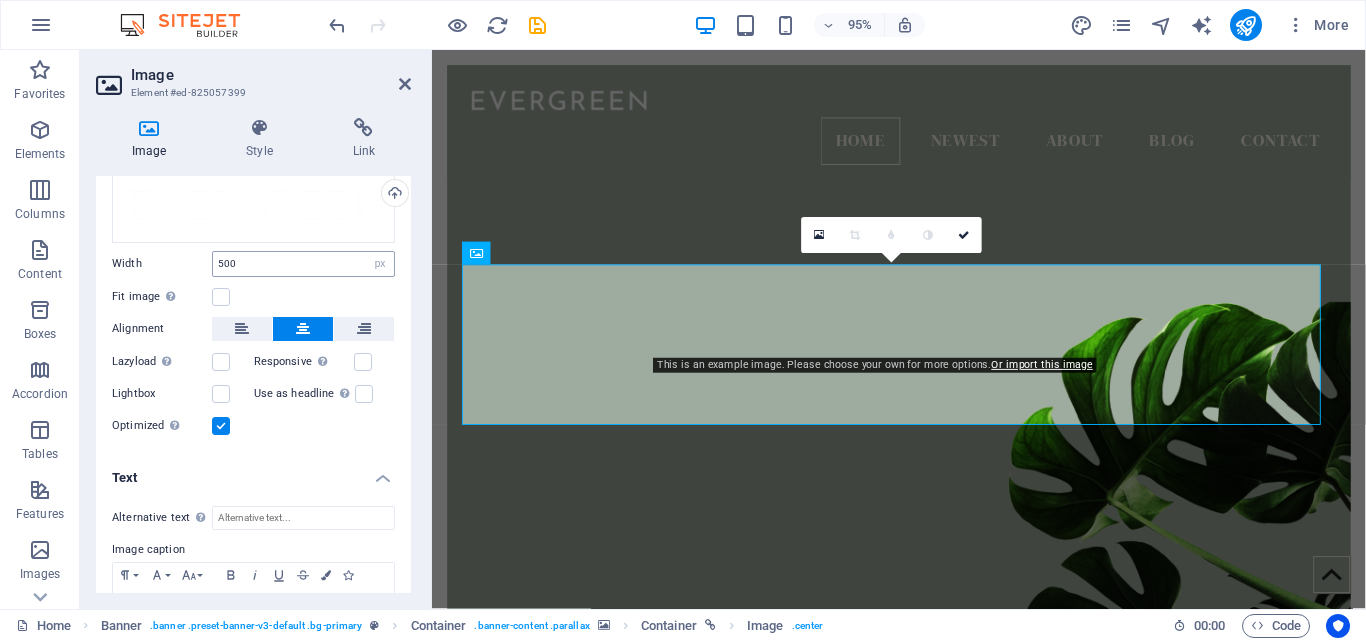 scroll, scrollTop: 0, scrollLeft: 0, axis: both 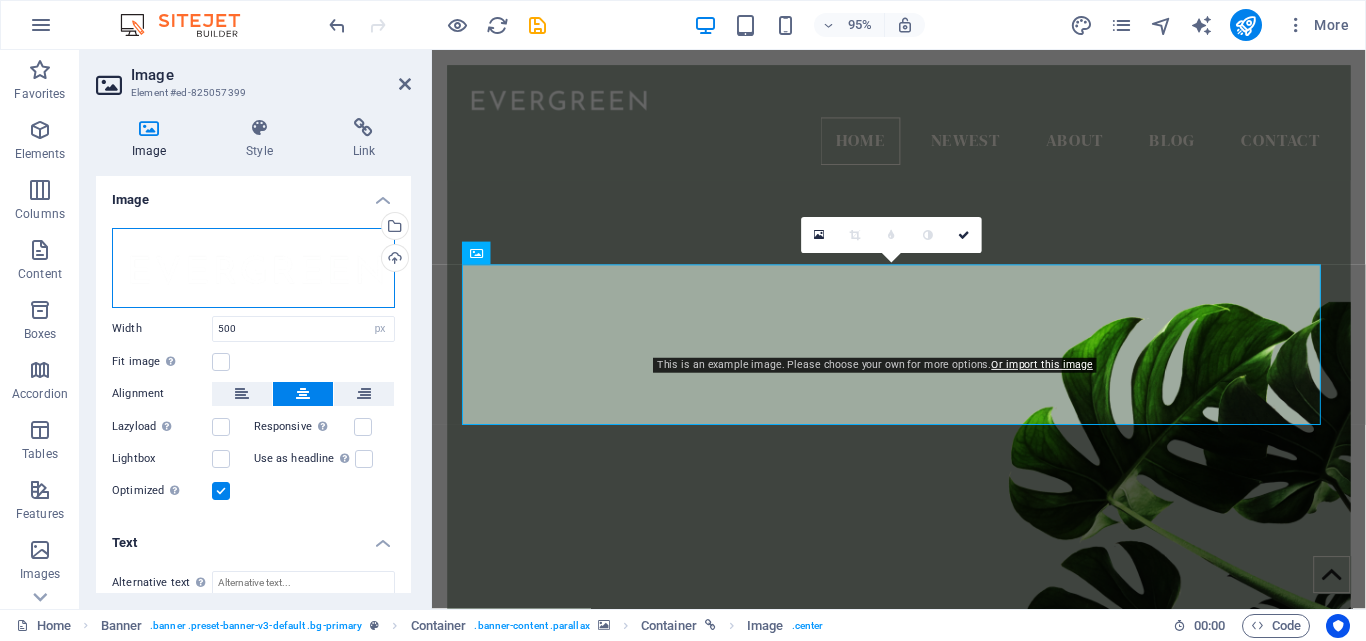 click on "Drag files here, click to choose files or select files from Files or our free stock photos & videos" at bounding box center (253, 268) 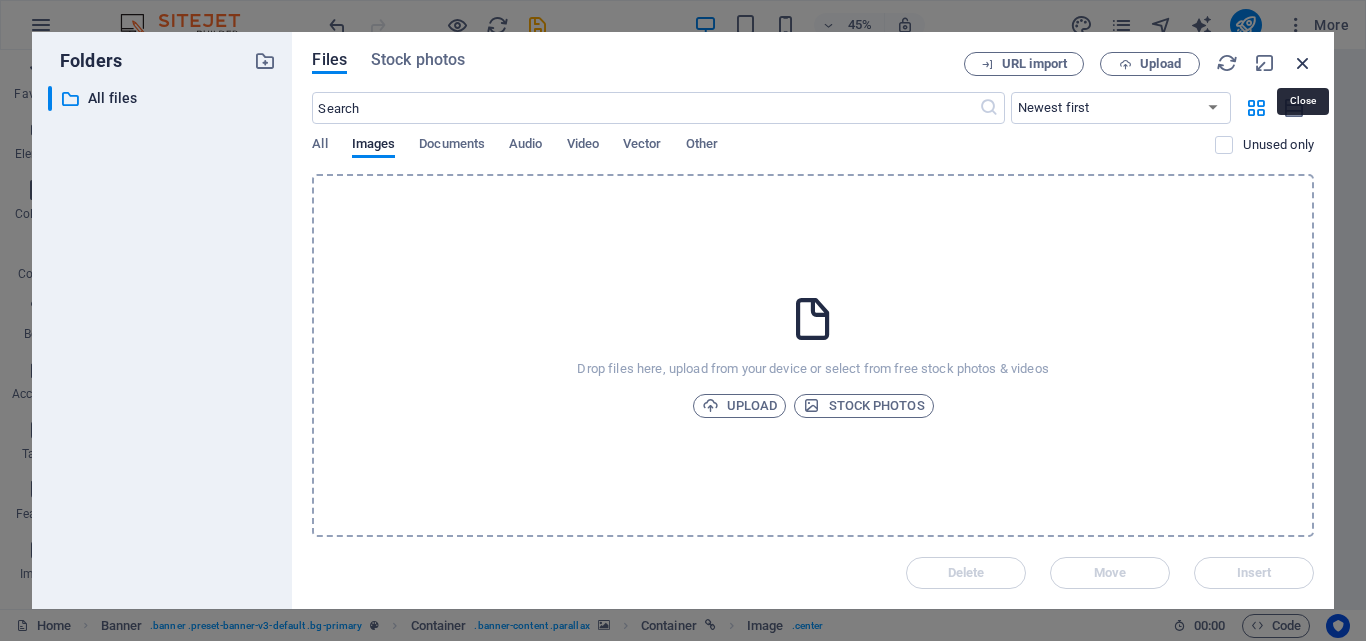 click at bounding box center (1303, 63) 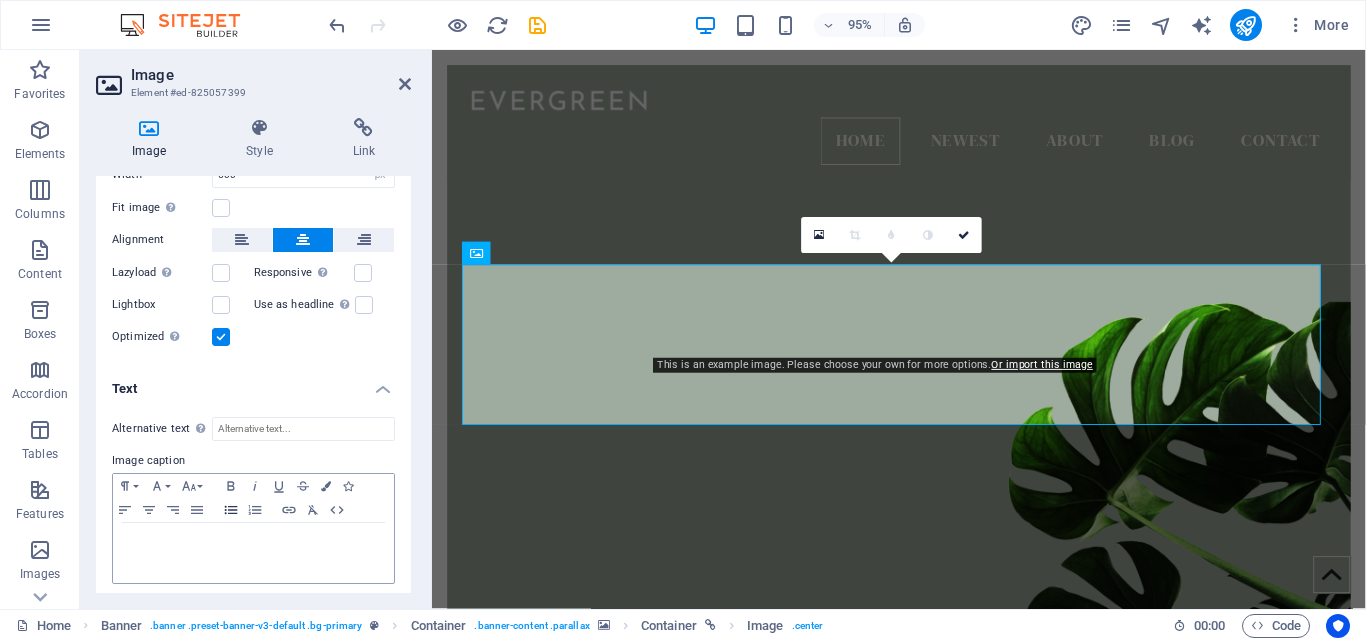 scroll, scrollTop: 162, scrollLeft: 0, axis: vertical 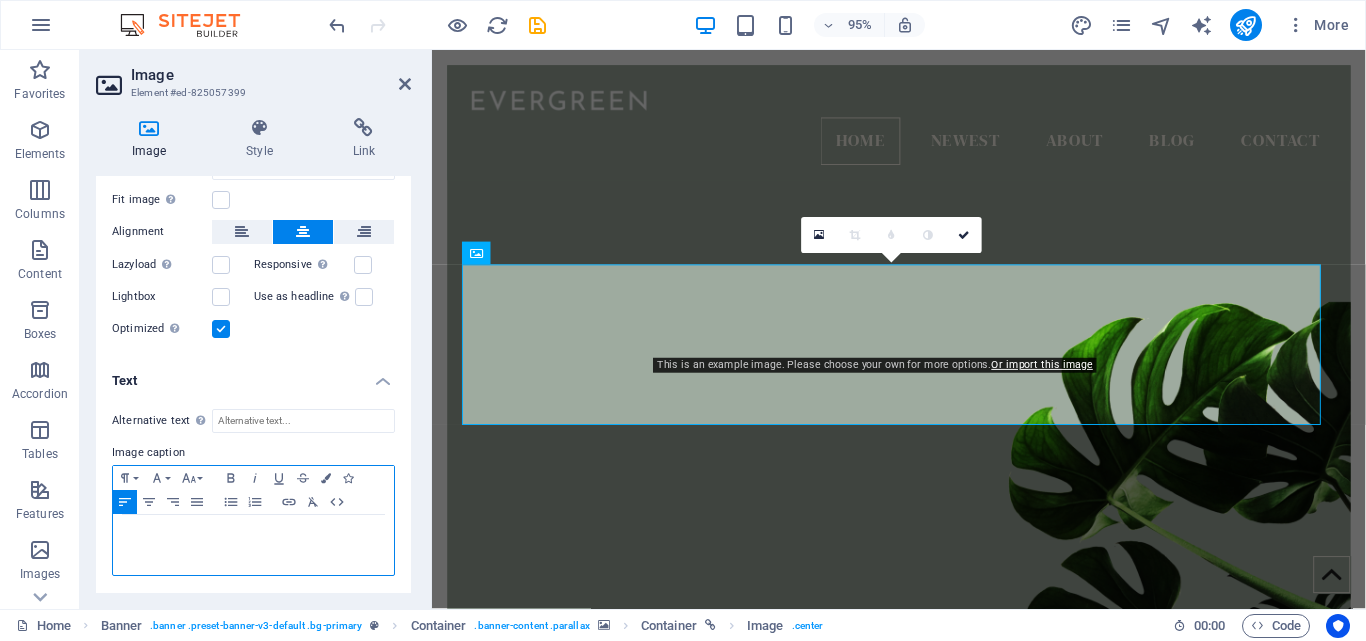click at bounding box center [253, 534] 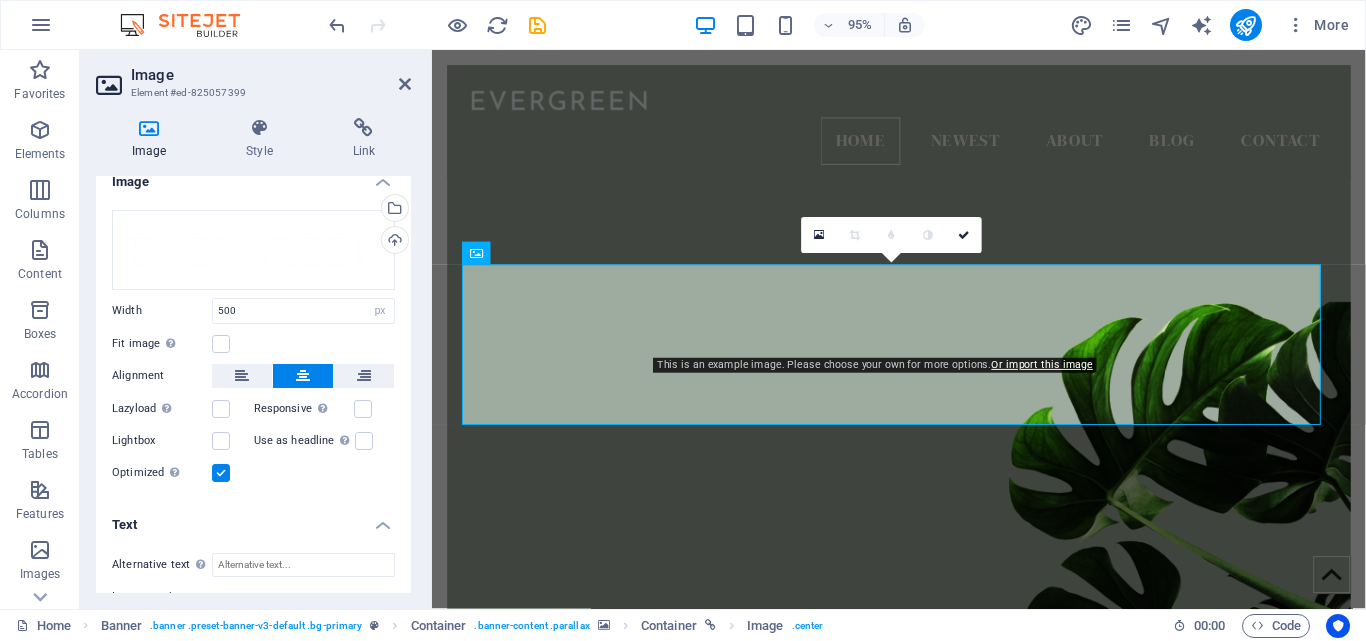 scroll, scrollTop: 12, scrollLeft: 0, axis: vertical 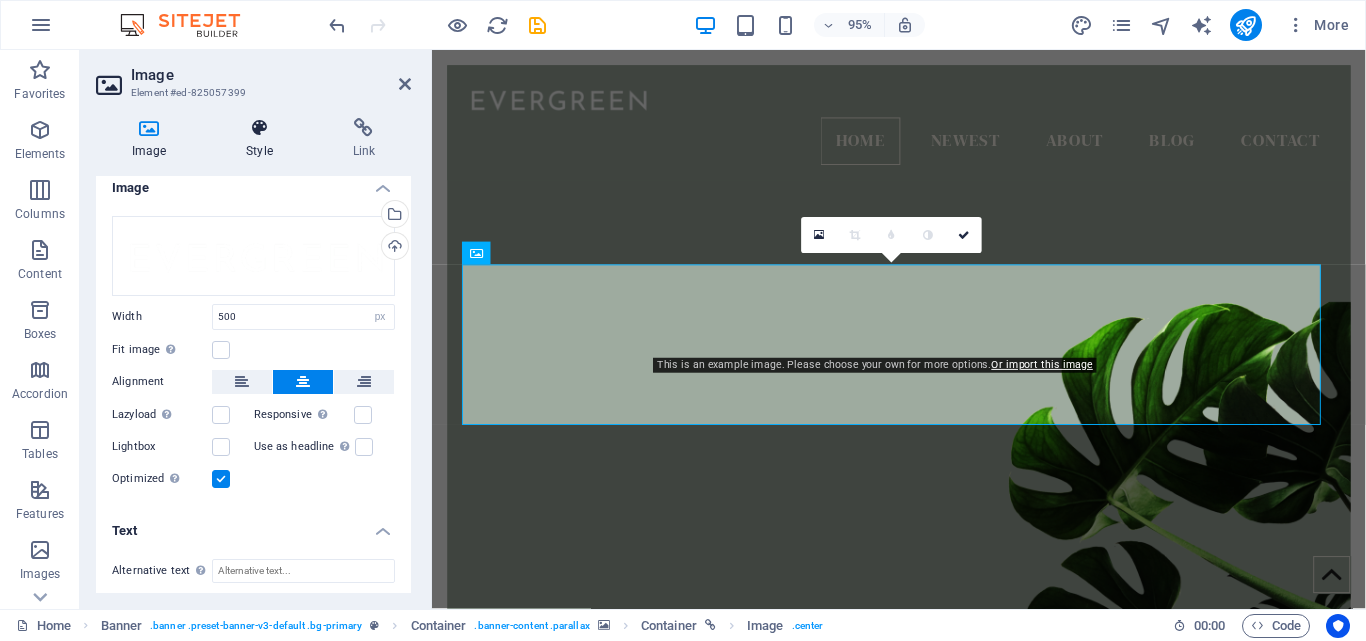 click at bounding box center (259, 128) 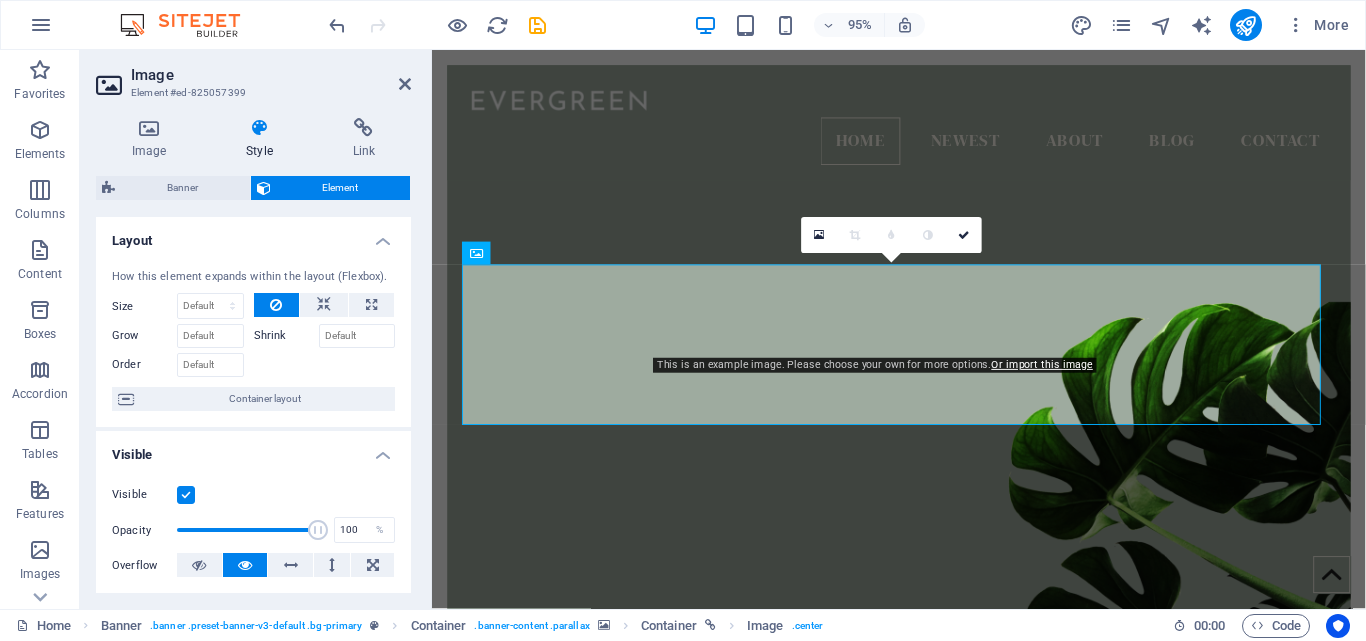 click at bounding box center (259, 128) 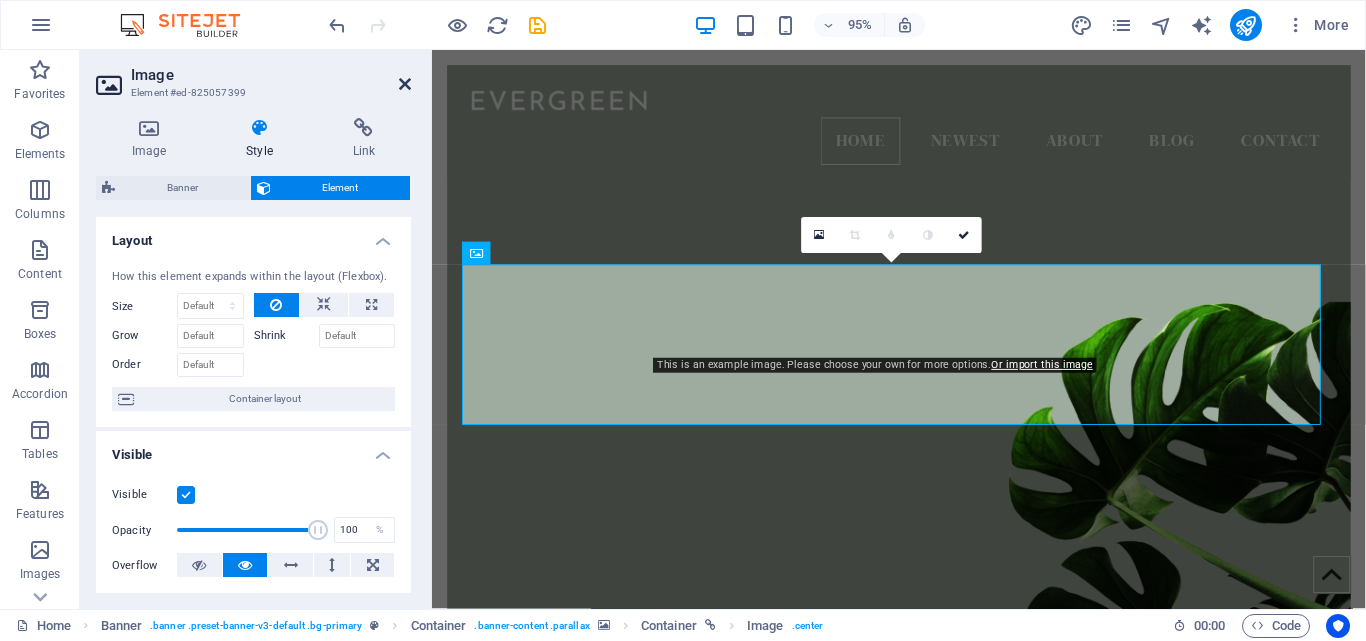click at bounding box center [405, 84] 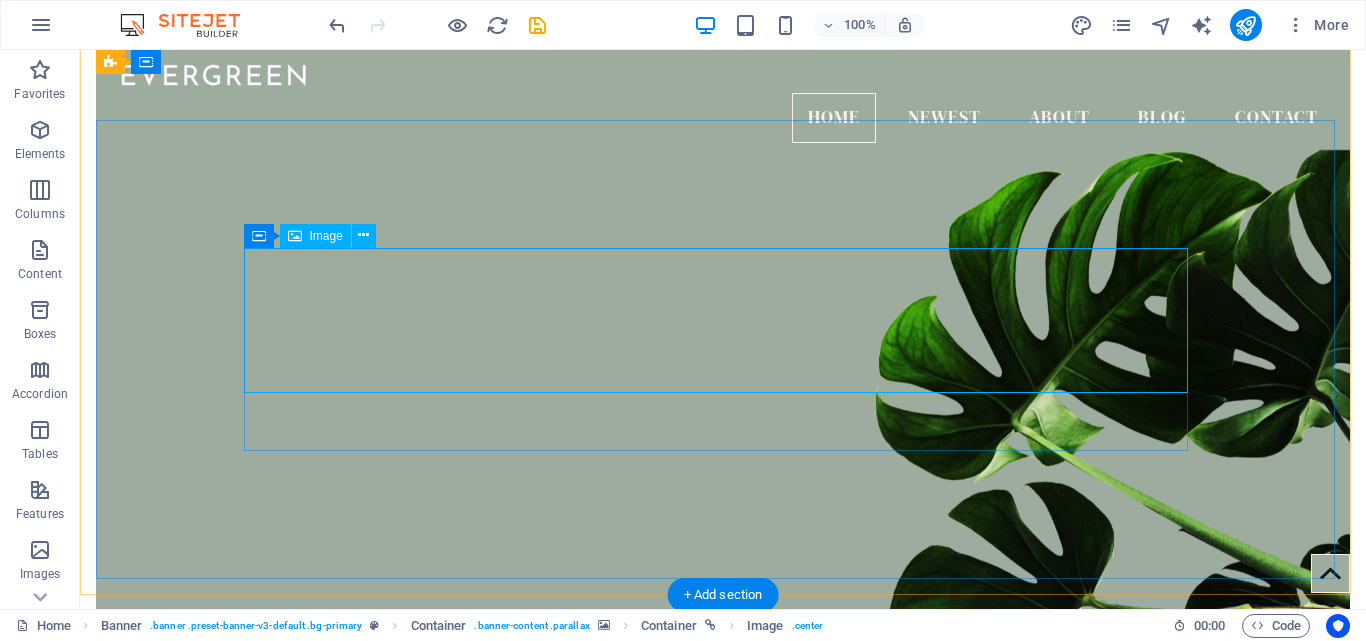 scroll, scrollTop: 0, scrollLeft: 0, axis: both 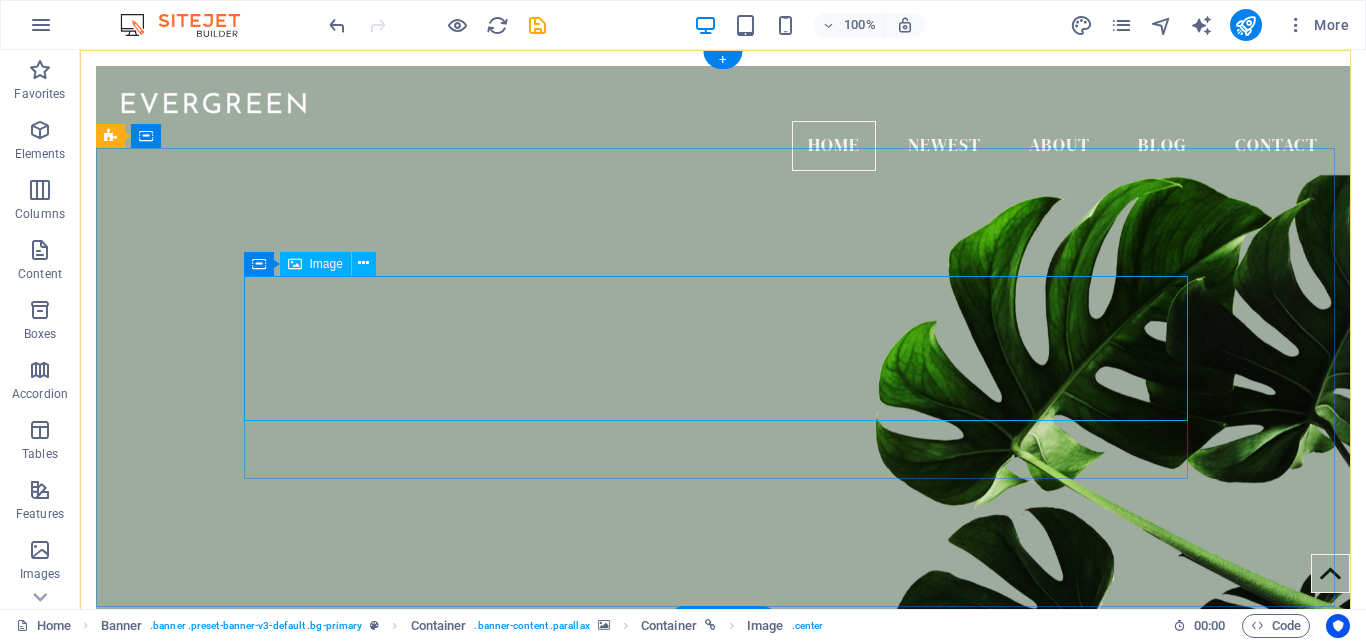 click on "At Rose Head Spa, we specialize in relaxing scalp care, deep cleansing, and premium spa services that bring out the best in your natural beauty. Our team is committed to creating a peaceful and rejuvenating experience in the heart of Garden Grove, California." at bounding box center [723, 886] 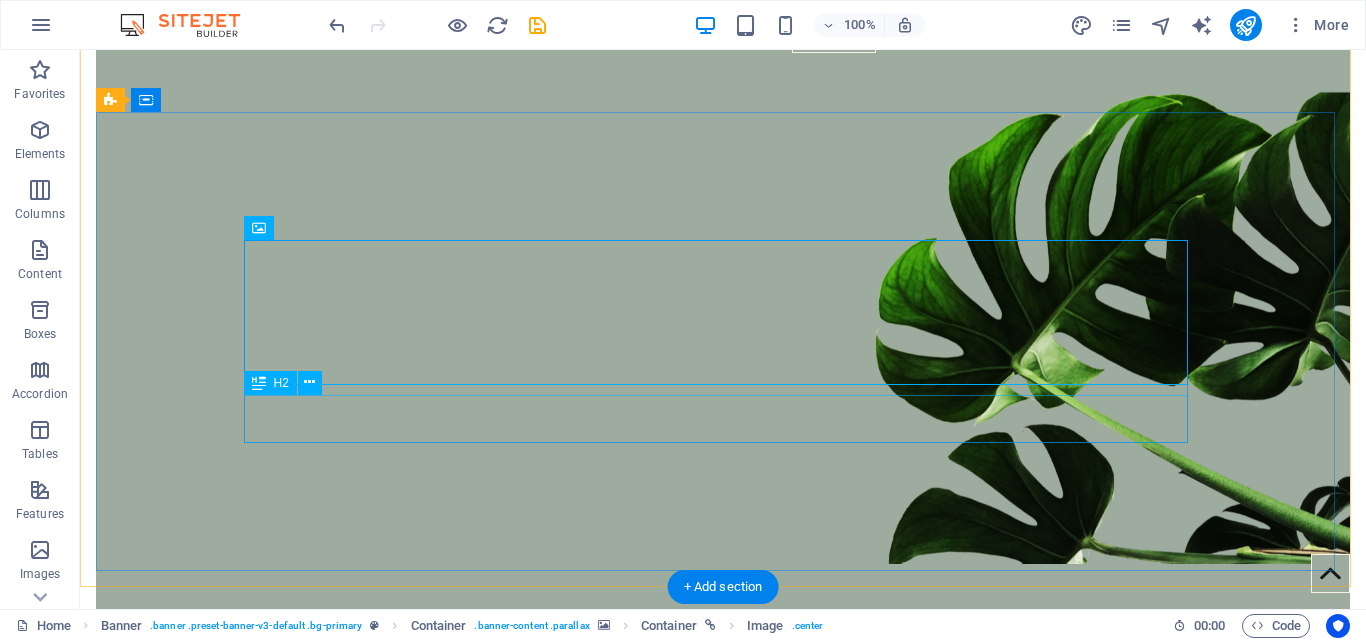 scroll, scrollTop: 200, scrollLeft: 0, axis: vertical 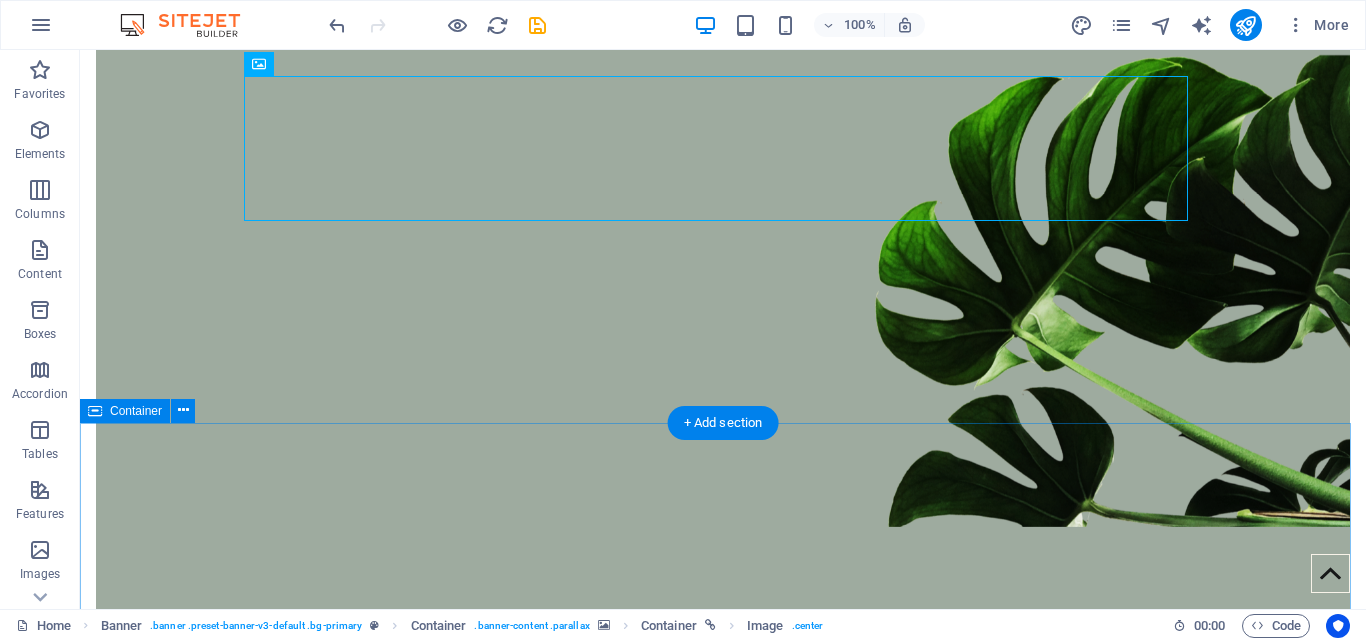 click on "Newest Articles Grow better Platea dapibus gravida, porttitor diam taciti cras convallis senectus. Pulvinar in erat.  Read more   Botanica Asia Sur sadipscing elitr, nonumy eirmod tempor invidunt ut labore et dolore! r invidunt ut l! Read more   Small Plants Litora in risus? Non fringilla non lacus tortor. neque purus, placerat elit lacinia magna class. Read more    Previous Next" at bounding box center (723, 1879) 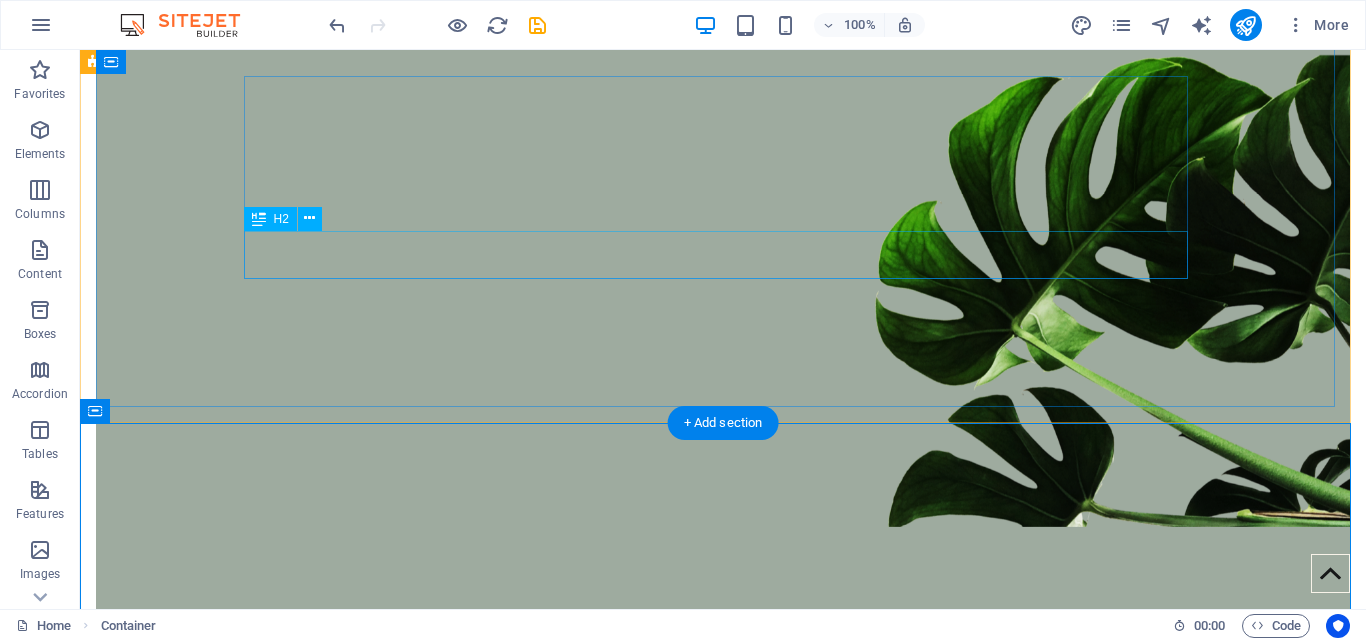 click on "Blog" at bounding box center [723, 793] 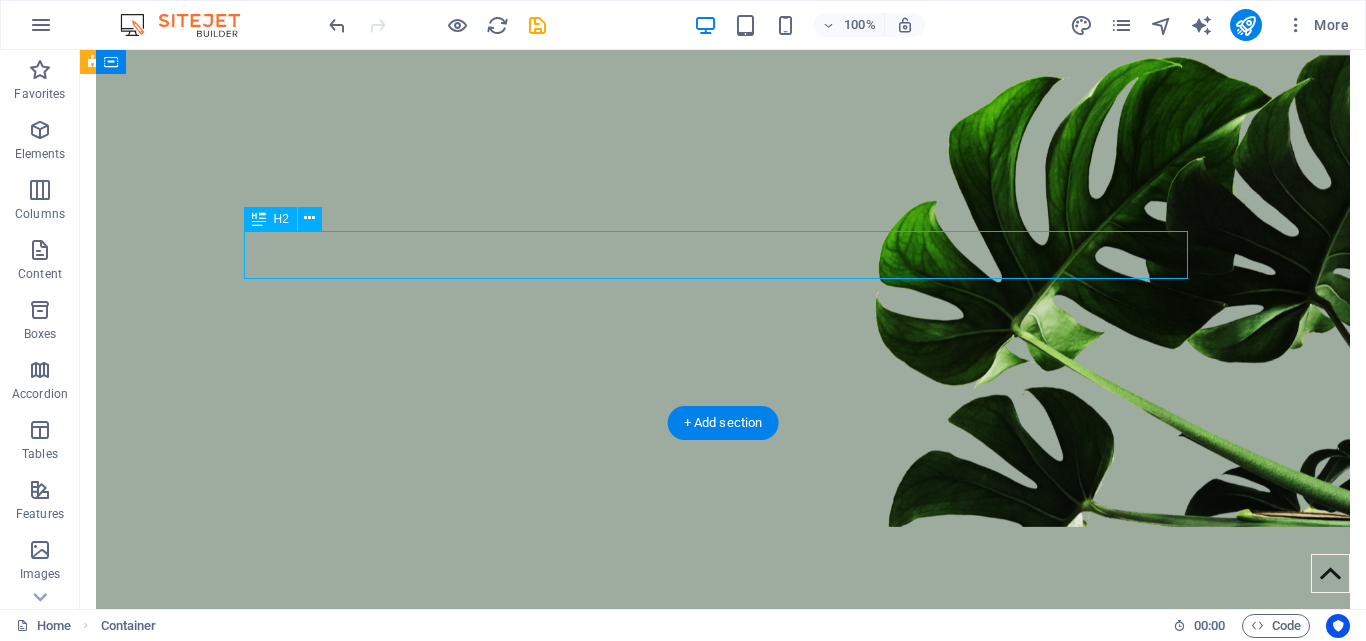 click on "Blog" at bounding box center [723, 793] 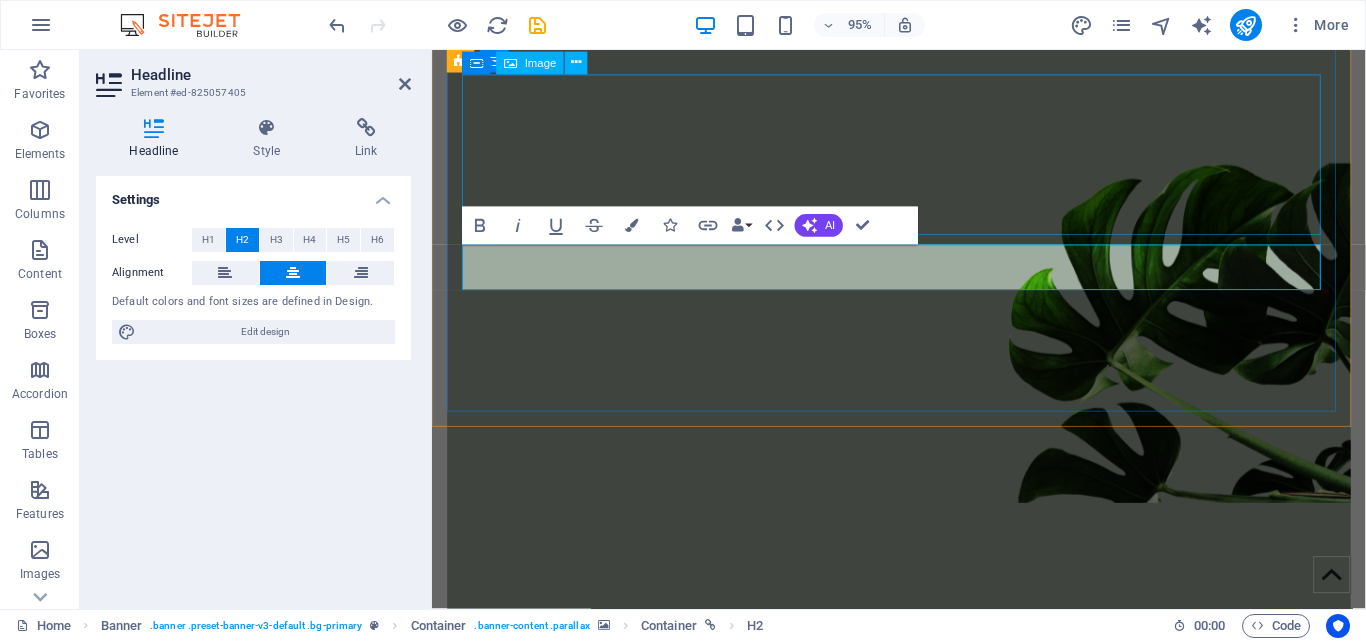 click on "At Rose Head Spa, we specialize in relaxing scalp care, deep cleansing, and premium spa services that bring out the best in your natural beauty. Our team is committed to creating a peaceful and rejuvenating experience in the heart of Garden Grove, California." at bounding box center [923, 686] 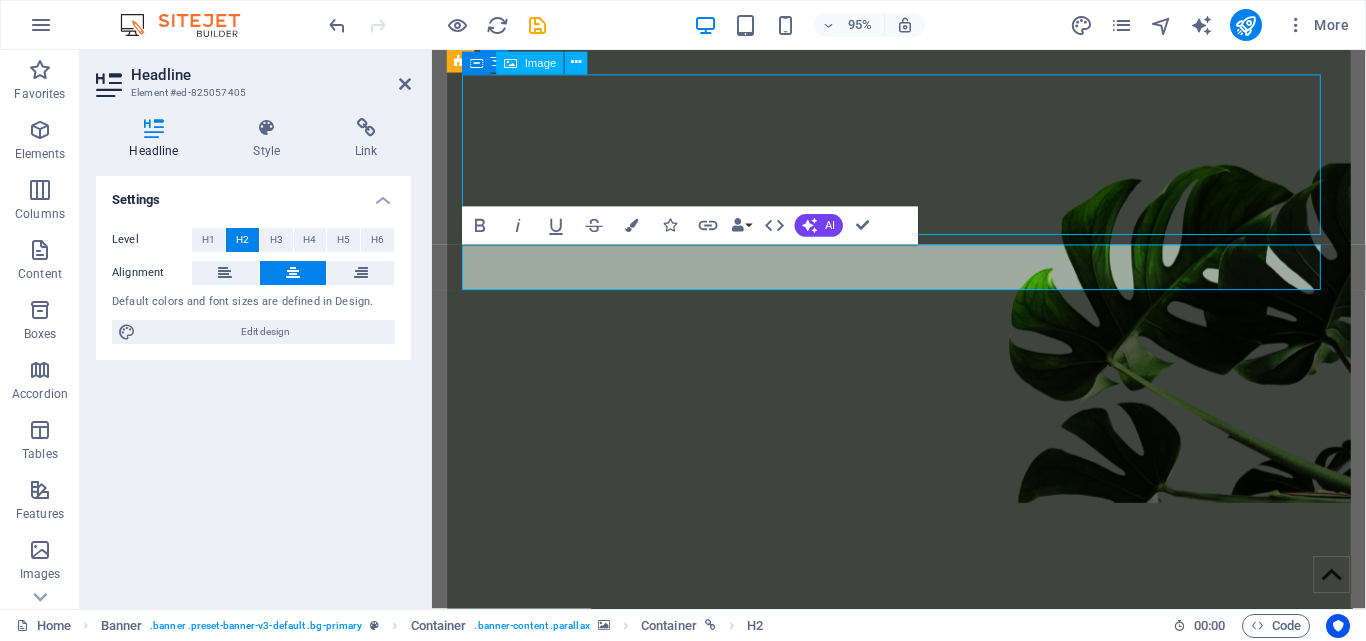 click on "At Rose Head Spa, we specialize in relaxing scalp care, deep cleansing, and premium spa services that bring out the best in your natural beauty. Our team is committed to creating a peaceful and rejuvenating experience in the heart of Garden Grove, California." at bounding box center (923, 686) 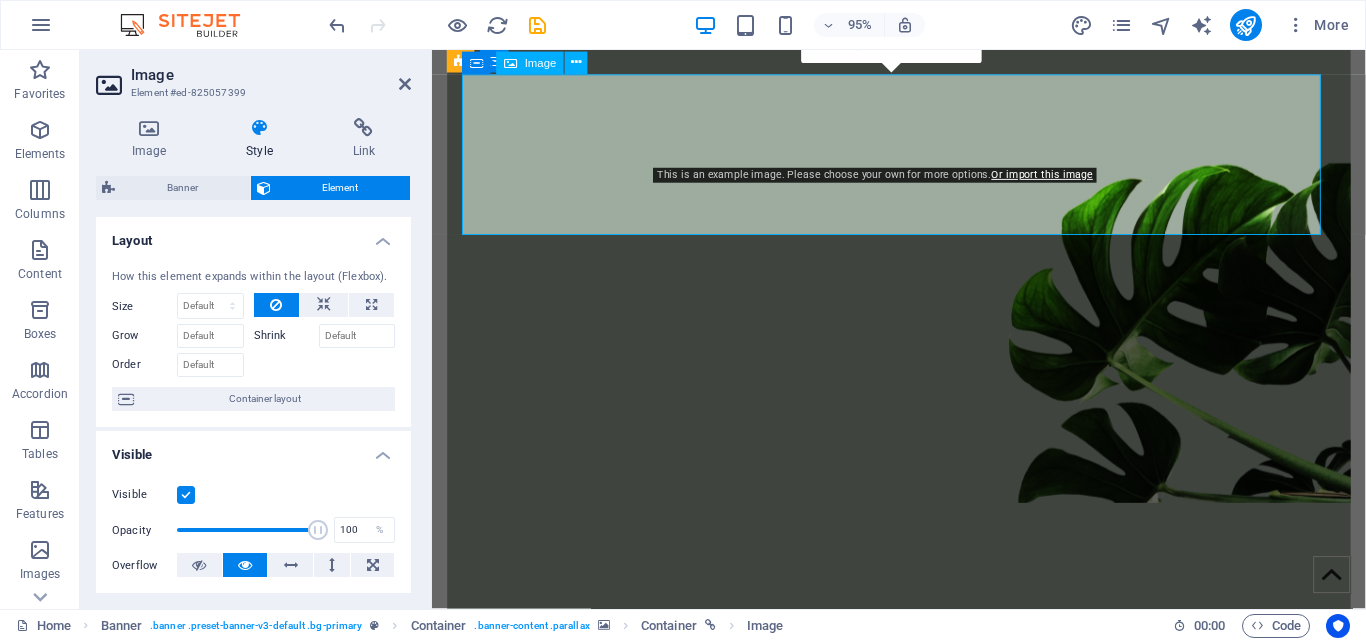 click on "At Rose Head Spa, we specialize in relaxing scalp care, deep cleansing, and premium spa services that bring out the best in your natural beauty. Our team is committed to creating a peaceful and rejuvenating experience in the heart of Garden Grove, California." at bounding box center (923, 686) 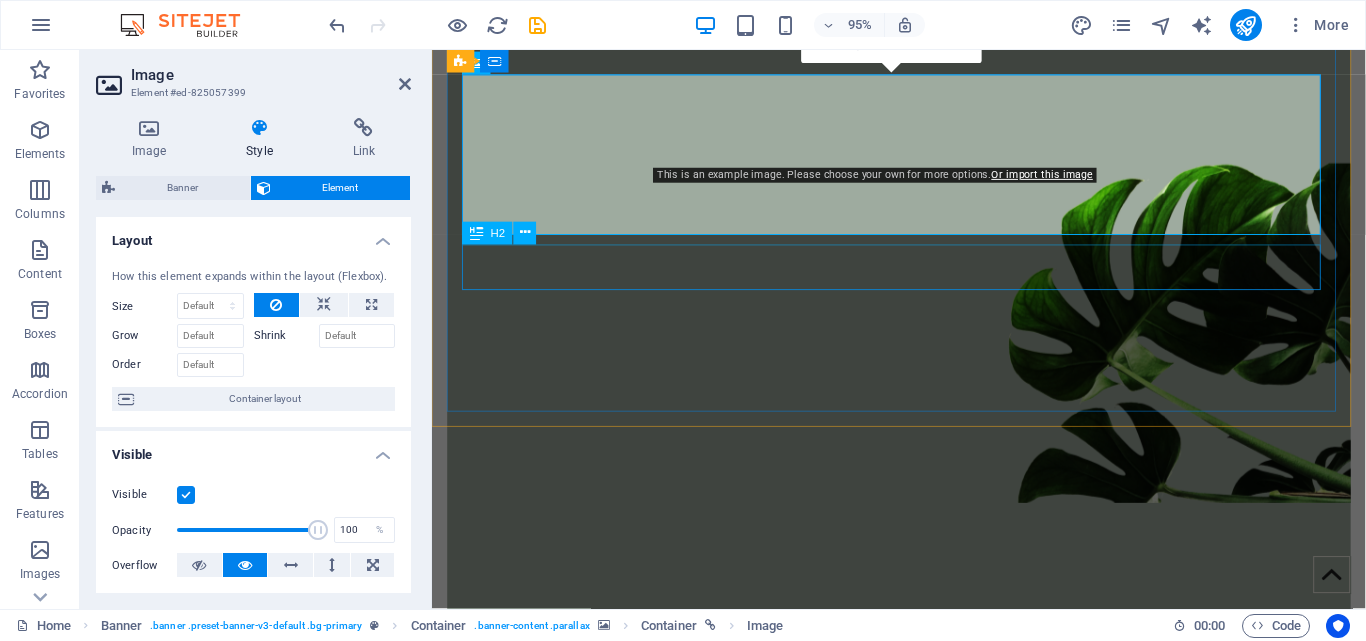 click on "Blog" at bounding box center [923, 793] 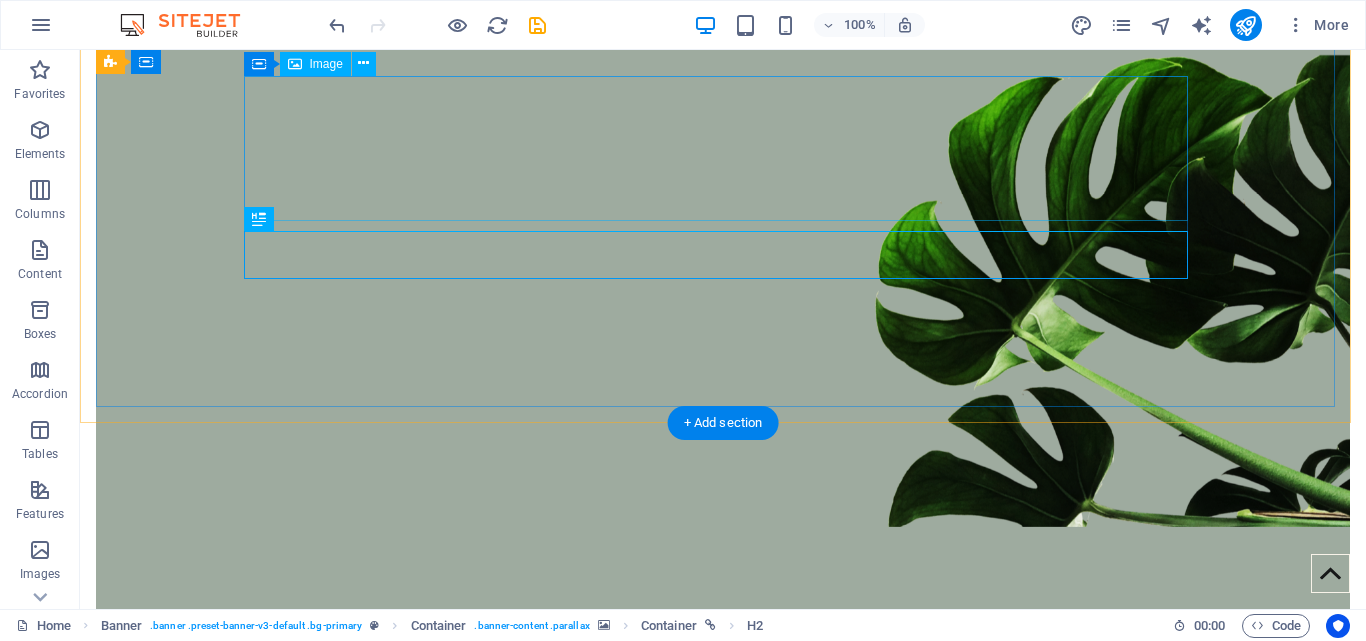 click on "At Rose Head Spa, we specialize in relaxing scalp care, deep cleansing, and premium spa services that bring out the best in your natural beauty. Our team is committed to creating a peaceful and rejuvenating experience in the heart of Garden Grove, California." at bounding box center (723, 686) 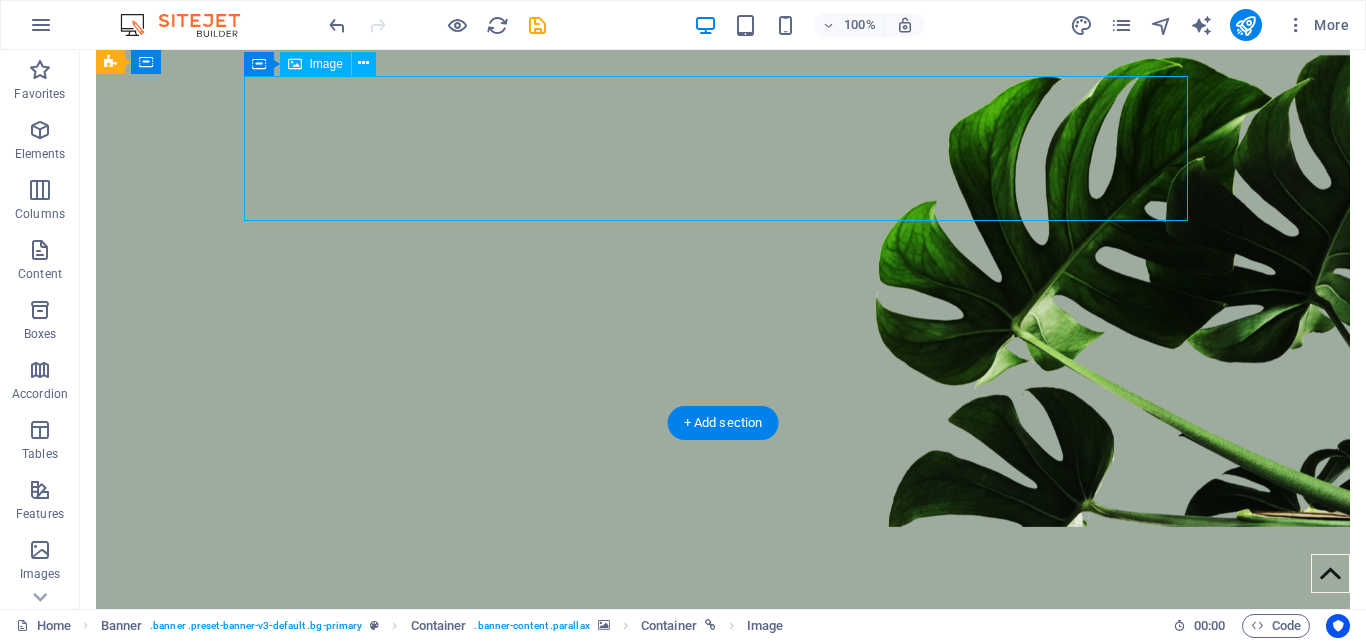 click on "At Rose Head Spa, we specialize in relaxing scalp care, deep cleansing, and premium spa services that bring out the best in your natural beauty. Our team is committed to creating a peaceful and rejuvenating experience in the heart of Garden Grove, California." at bounding box center (723, 686) 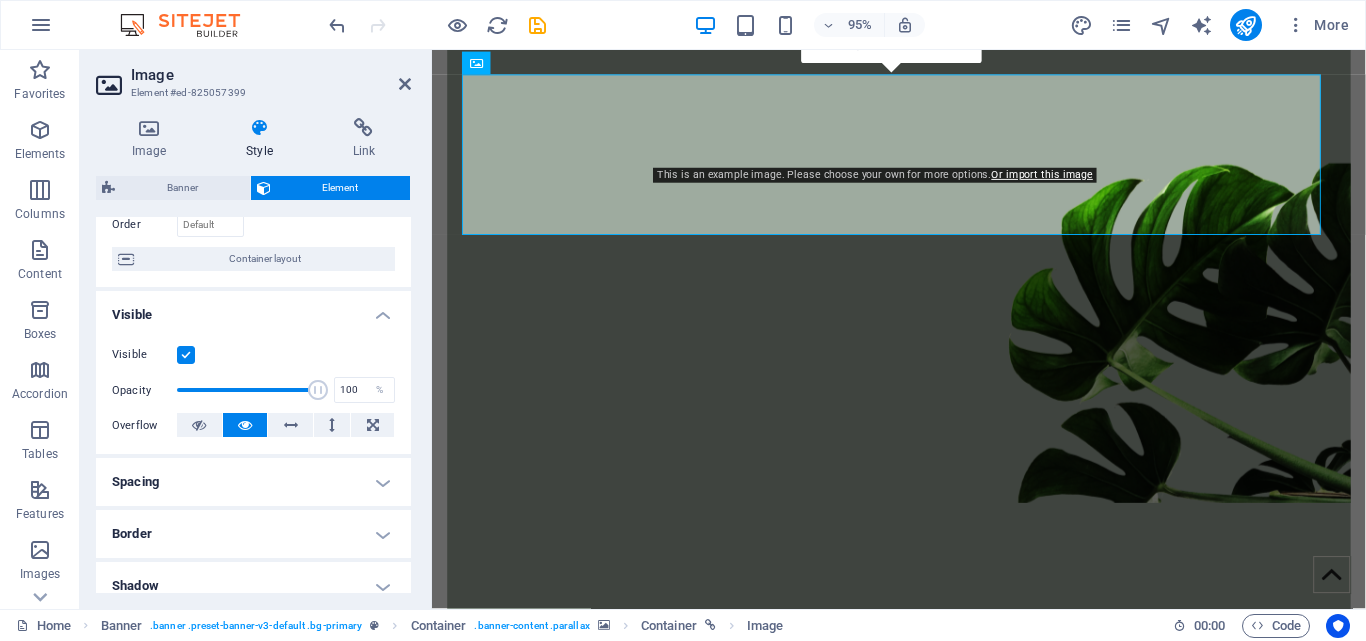 scroll, scrollTop: 0, scrollLeft: 0, axis: both 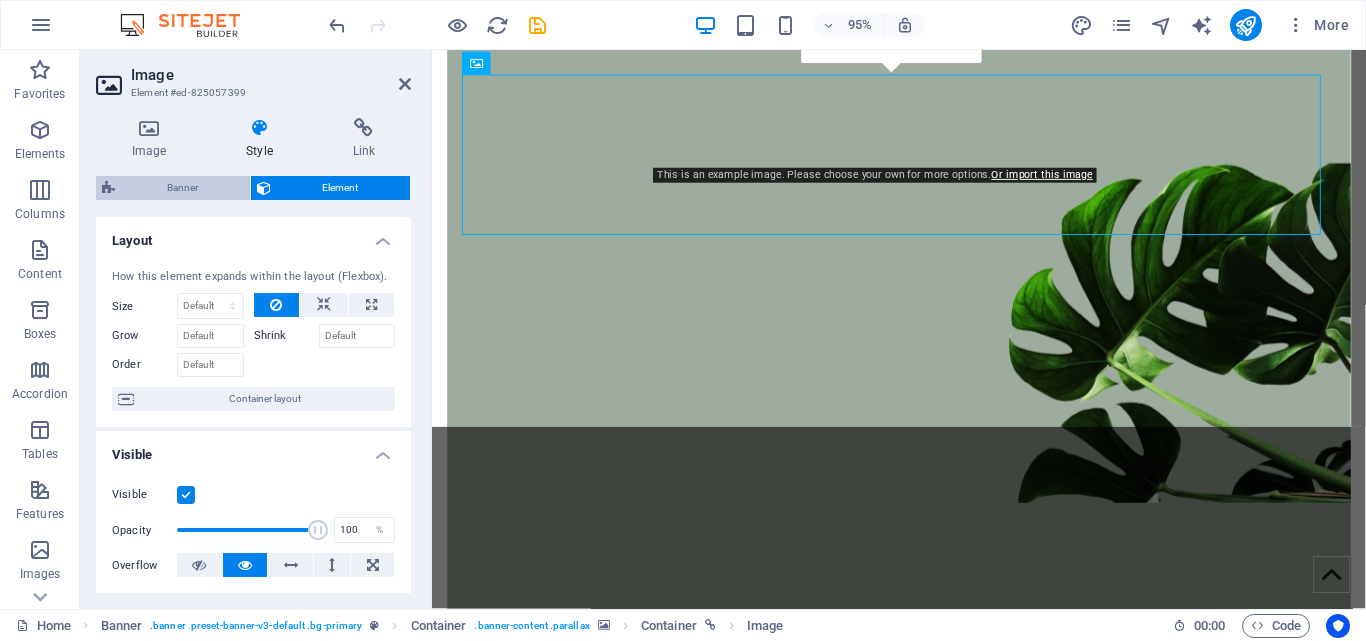 click on "Banner" at bounding box center [182, 188] 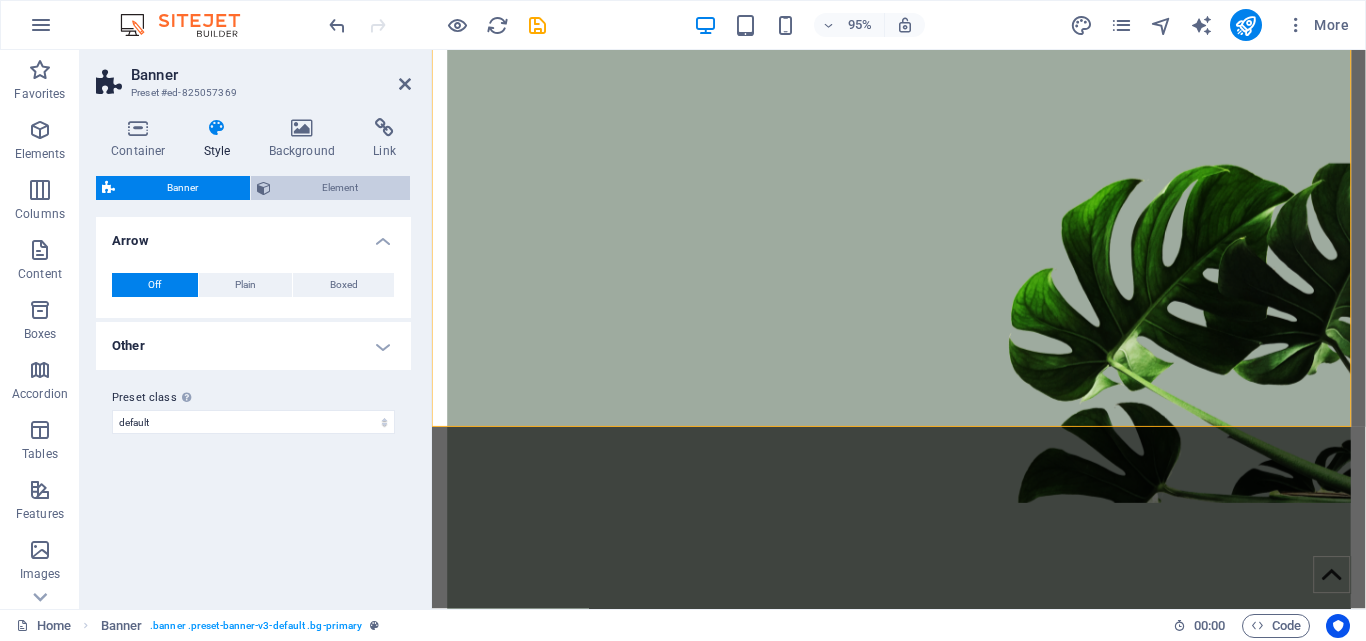 click on "Element" at bounding box center [341, 188] 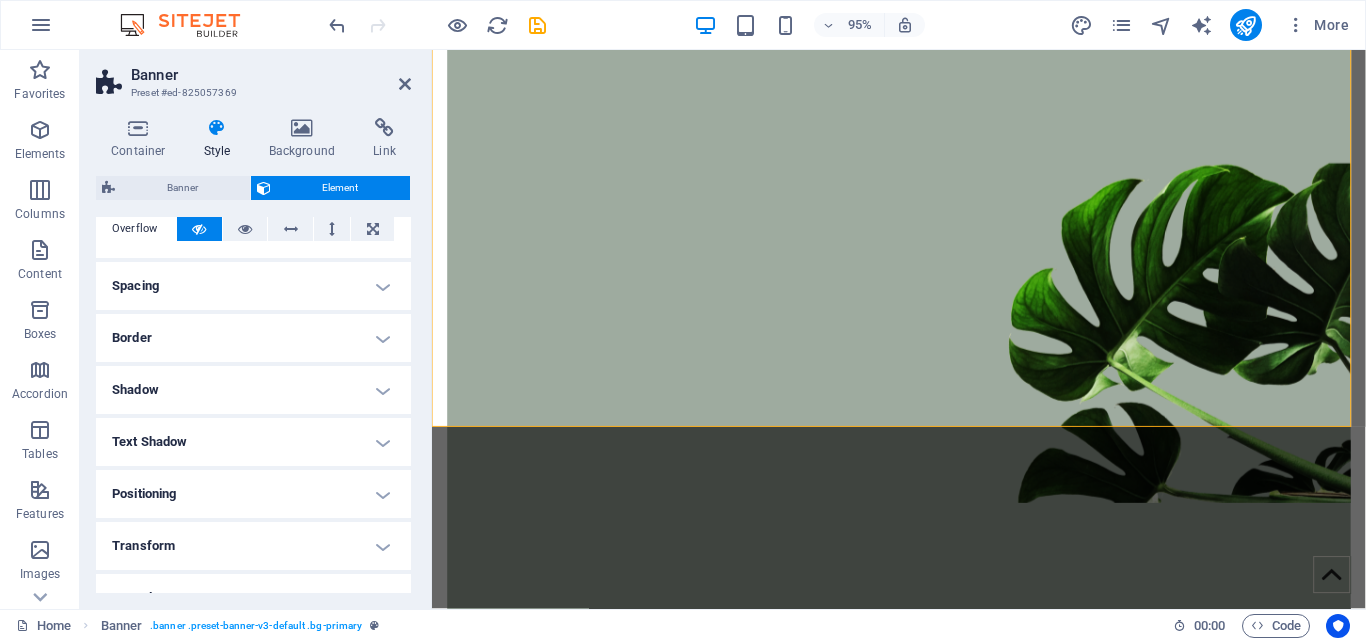 scroll, scrollTop: 0, scrollLeft: 0, axis: both 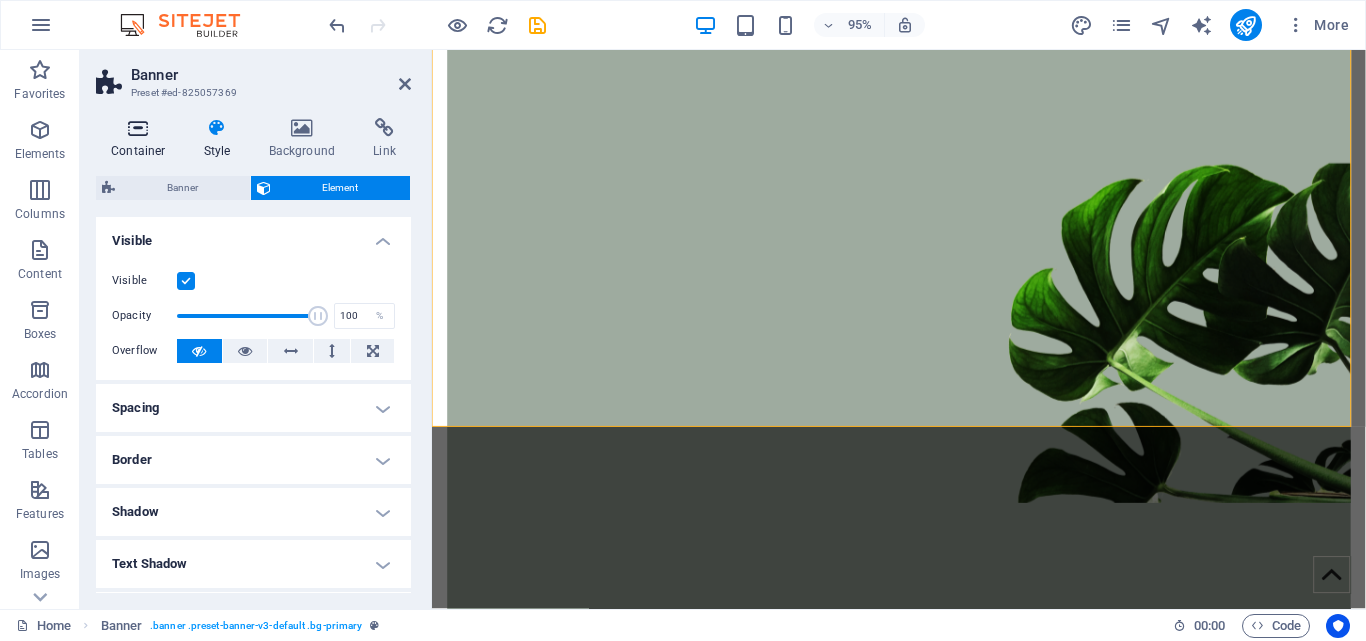 click at bounding box center [138, 128] 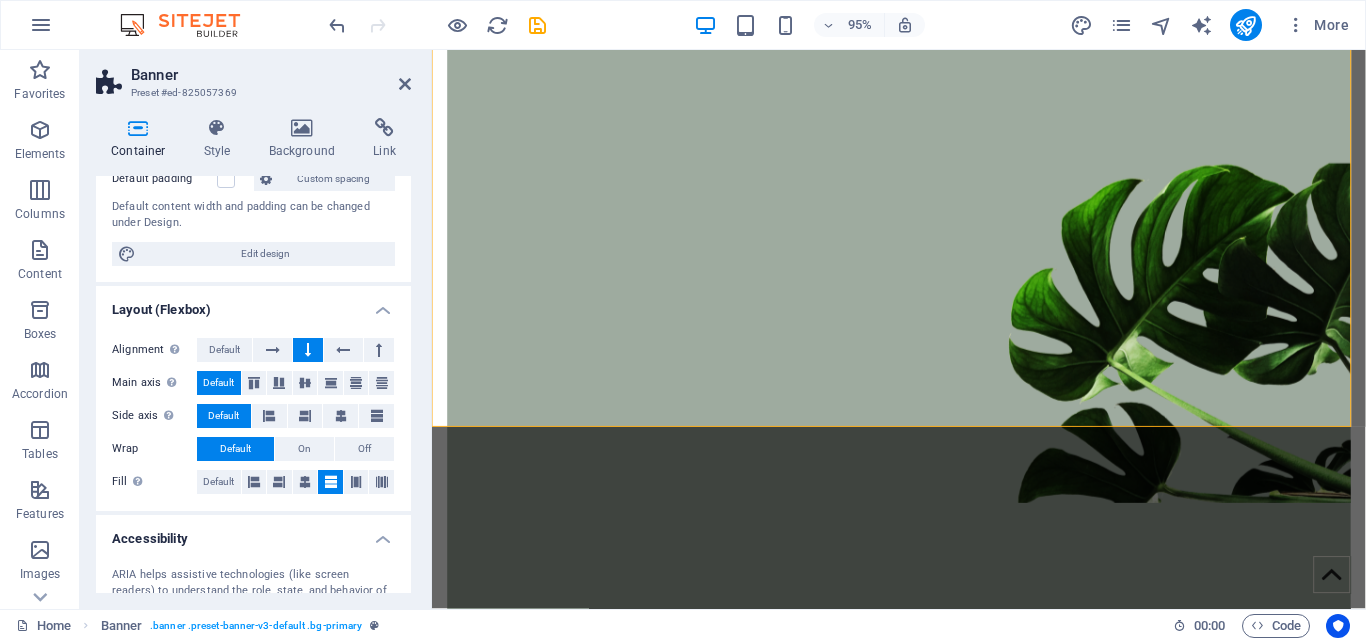 scroll, scrollTop: 392, scrollLeft: 0, axis: vertical 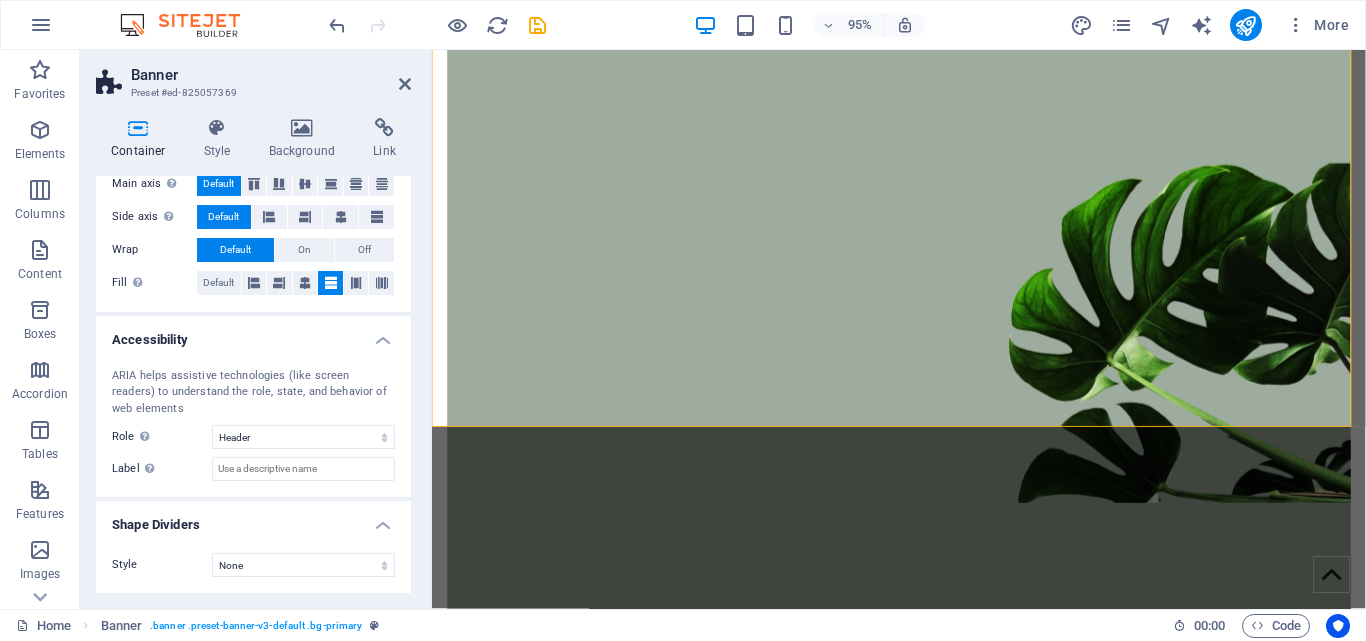 click on "ARIA helps assistive technologies (like screen readers) to understand the role, state, and behavior of web elements" at bounding box center (253, 393) 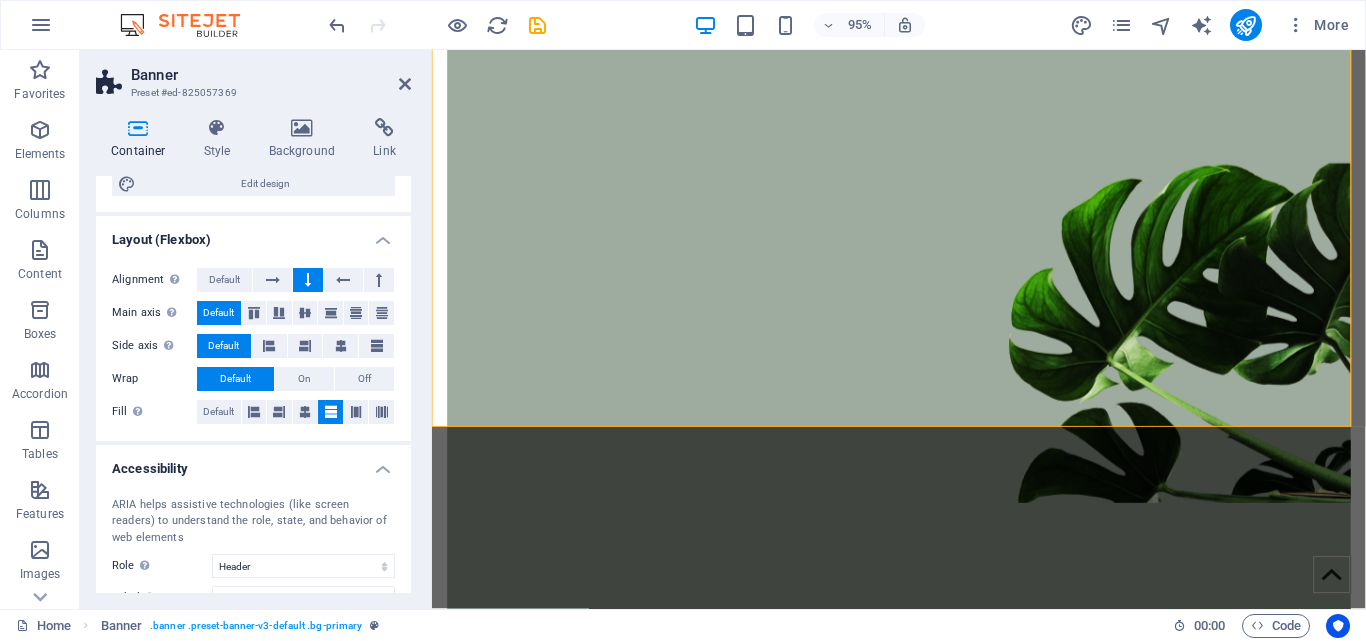 scroll, scrollTop: 0, scrollLeft: 0, axis: both 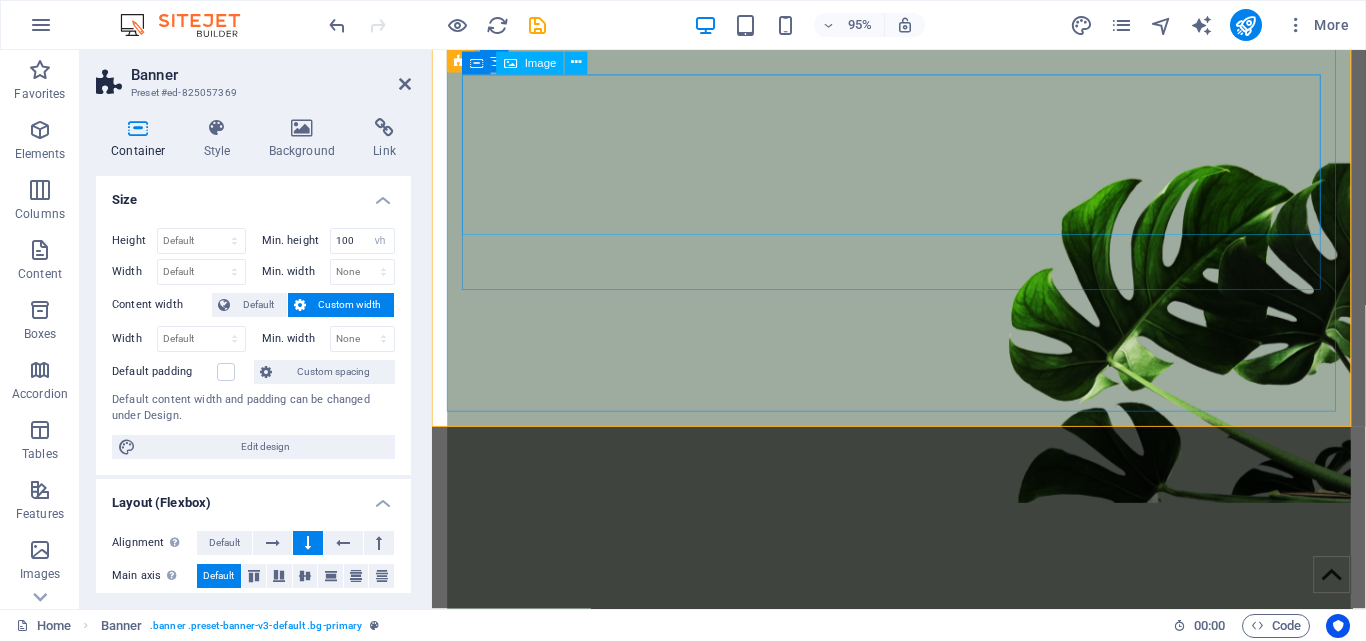 drag, startPoint x: 877, startPoint y: 196, endPoint x: 1210, endPoint y: 191, distance: 333.03754 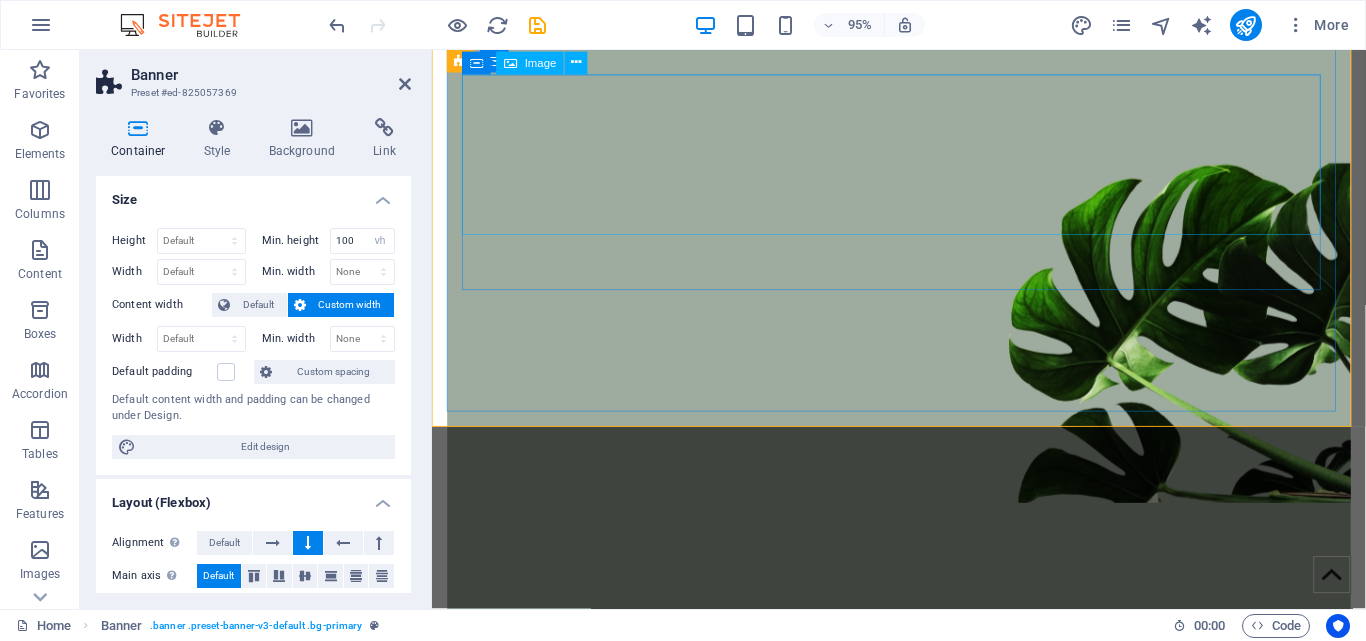 click on "At Rose Head Spa, we specialize in relaxing scalp care, deep cleansing, and premium spa services that bring out the best in your natural beauty. Our team is committed to creating a peaceful and rejuvenating experience in the heart of Garden Grove, California." at bounding box center [923, 686] 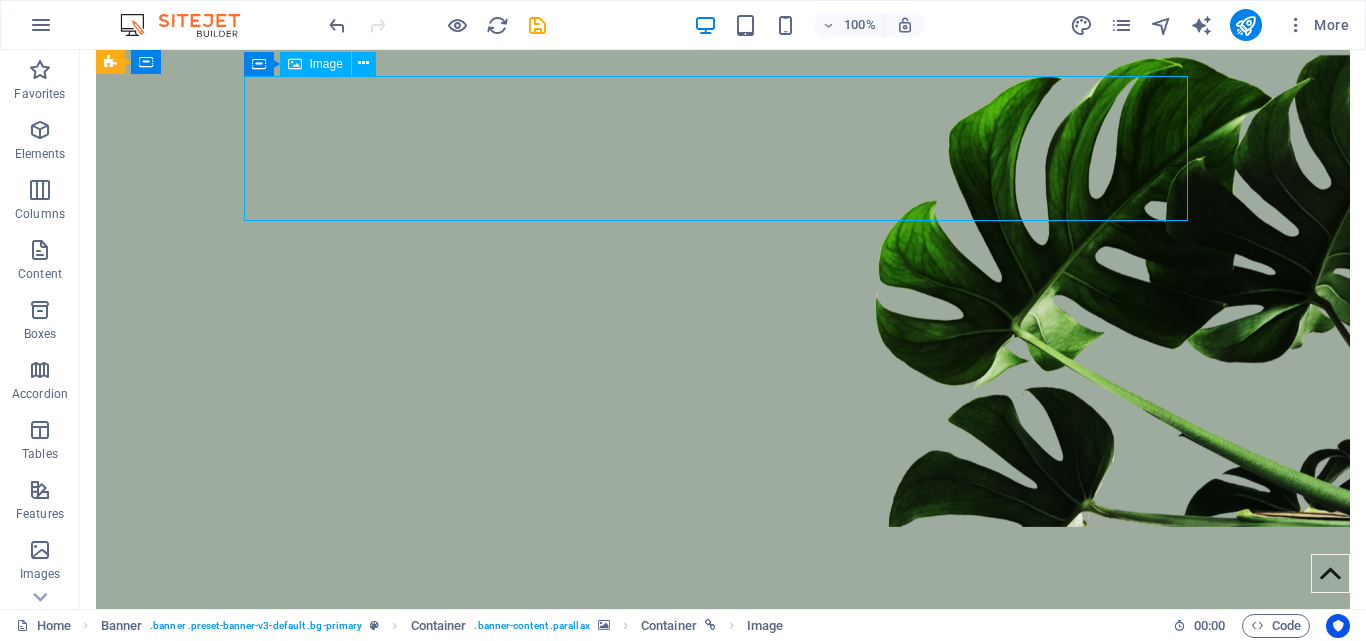 click on "At Rose Head Spa, we specialize in relaxing scalp care, deep cleansing, and premium spa services that bring out the best in your natural beauty. Our team is committed to creating a peaceful and rejuvenating experience in the heart of Garden Grove, California." at bounding box center (723, 686) 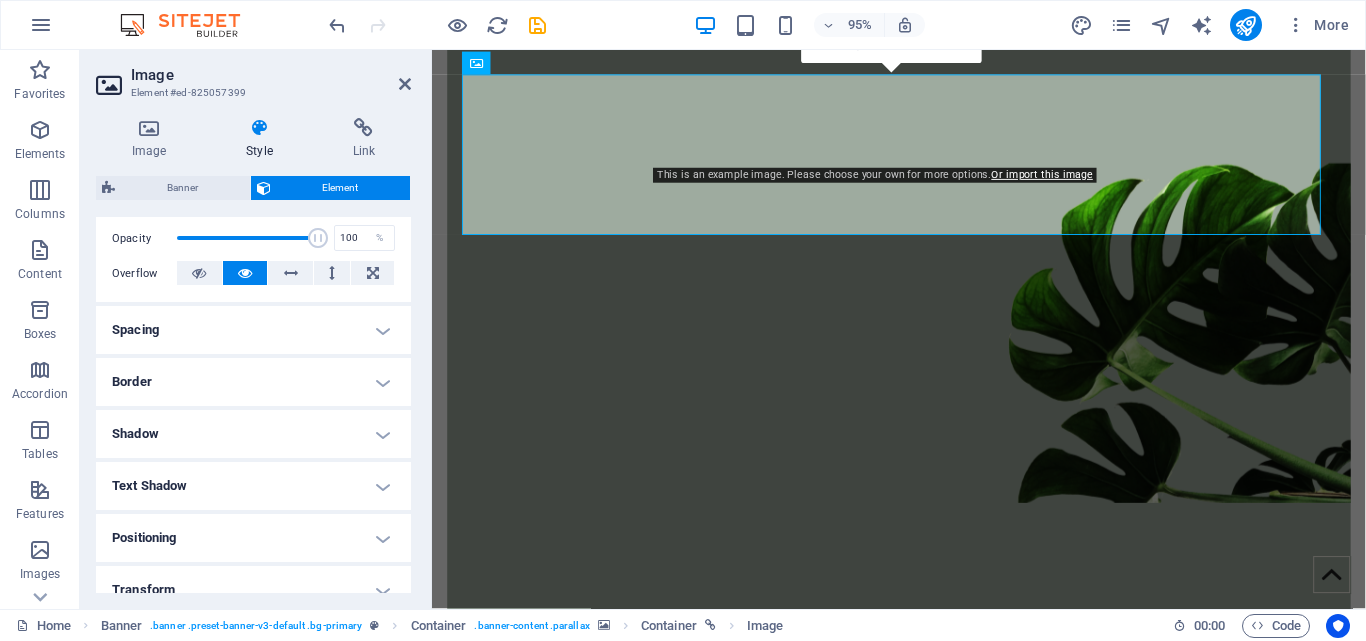 scroll, scrollTop: 0, scrollLeft: 0, axis: both 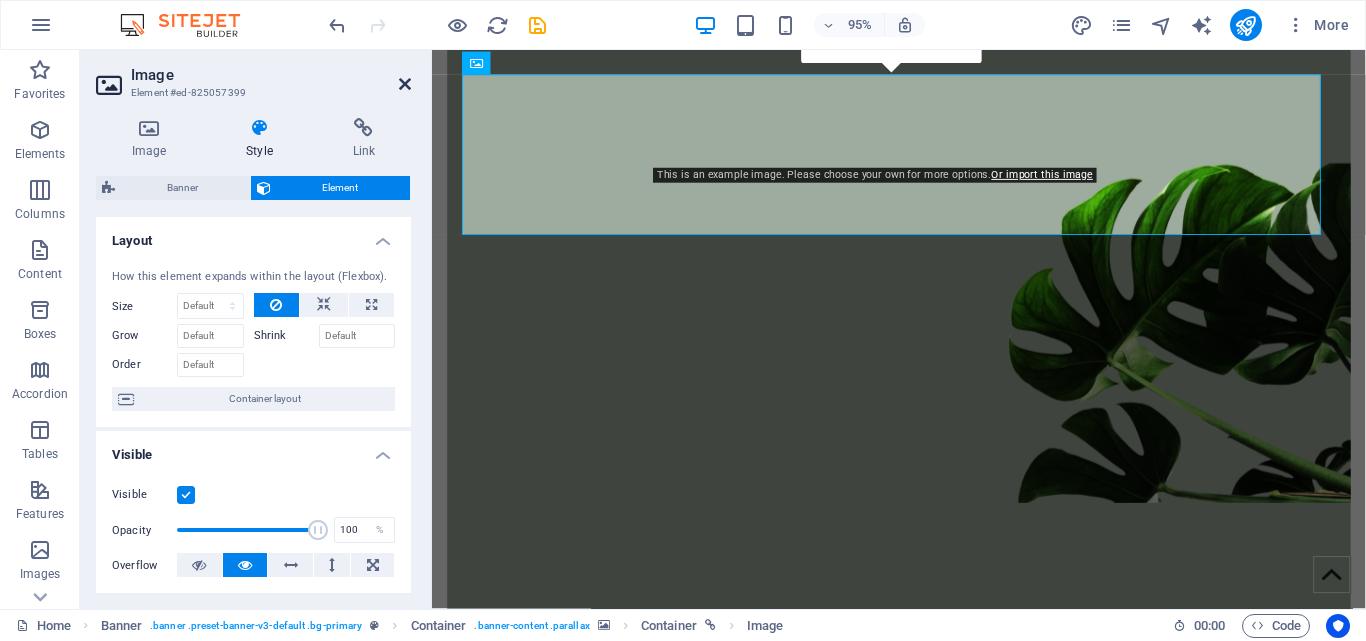 click at bounding box center (405, 84) 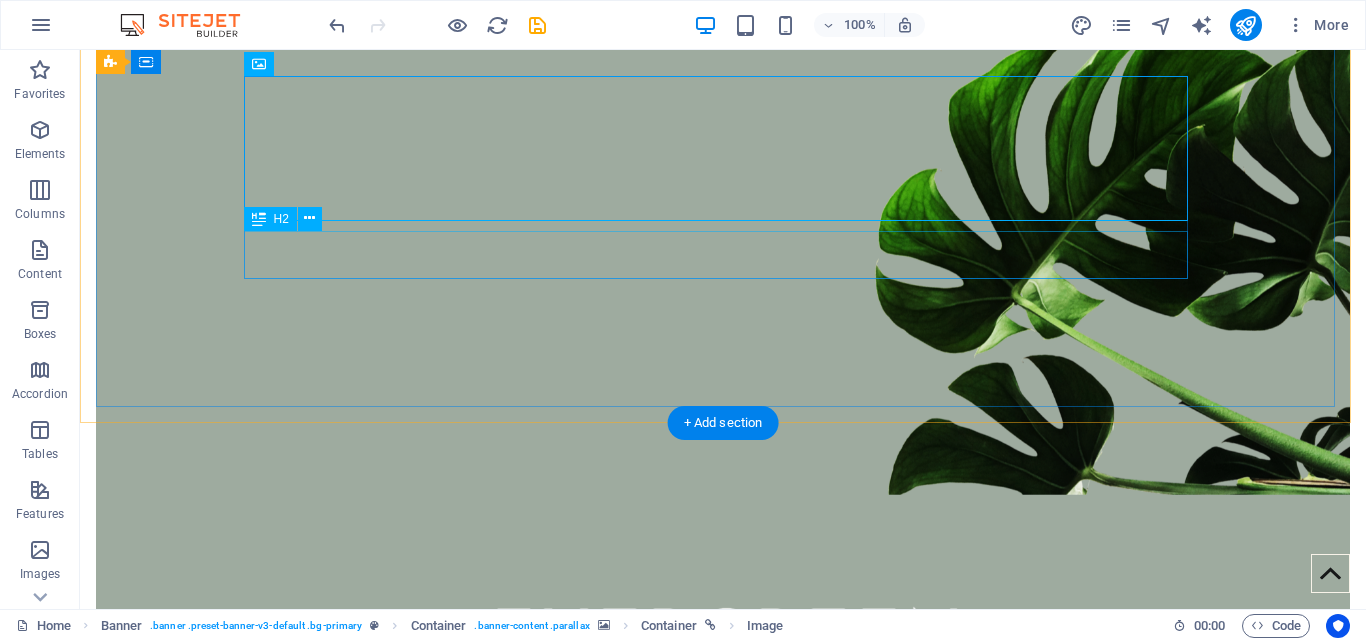 scroll, scrollTop: 300, scrollLeft: 0, axis: vertical 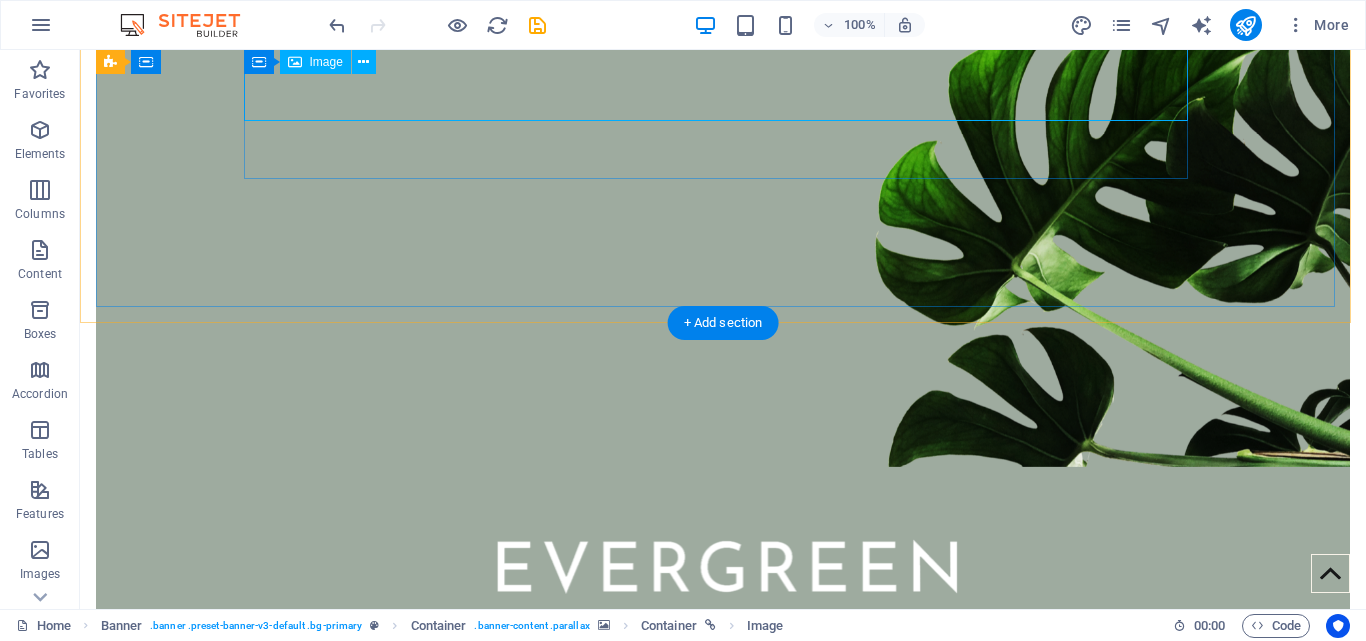 click on "At Rose Head Spa, we specialize in relaxing scalp care, deep cleansing, and premium spa services that bring out the best in your natural beauty. Our team is committed to creating a peaceful and rejuvenating experience in the heart of Garden Grove, California." at bounding box center [723, 586] 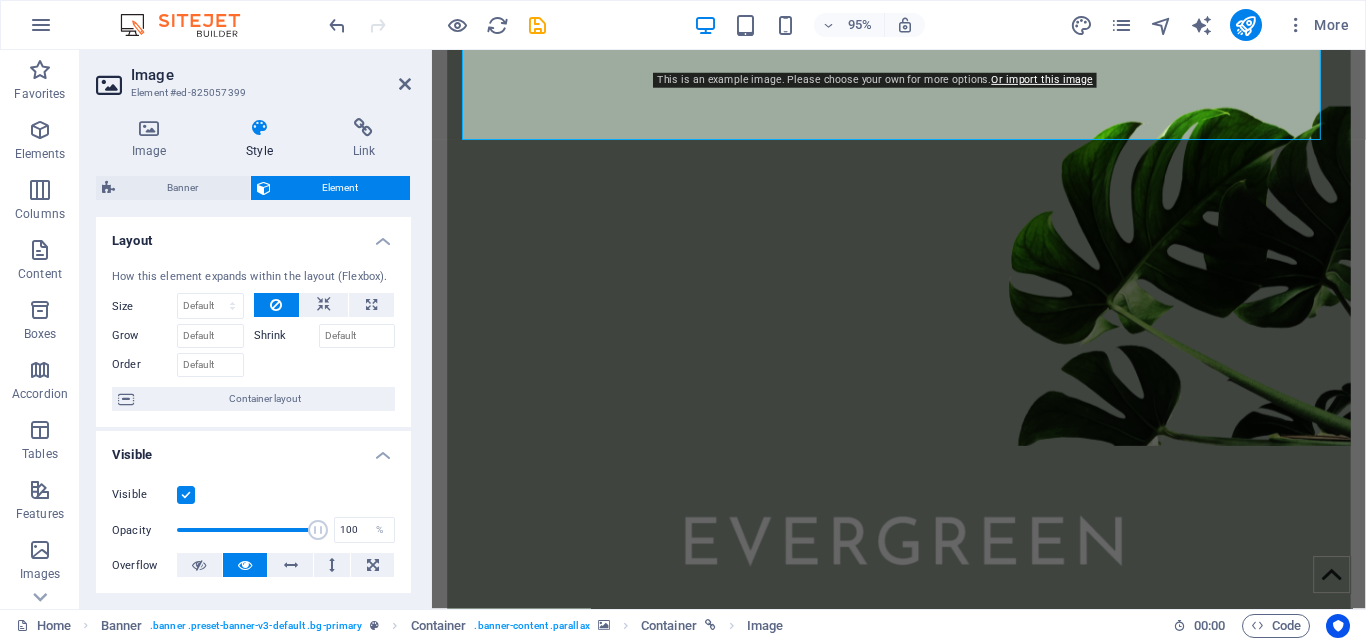 click at bounding box center (923, 217) 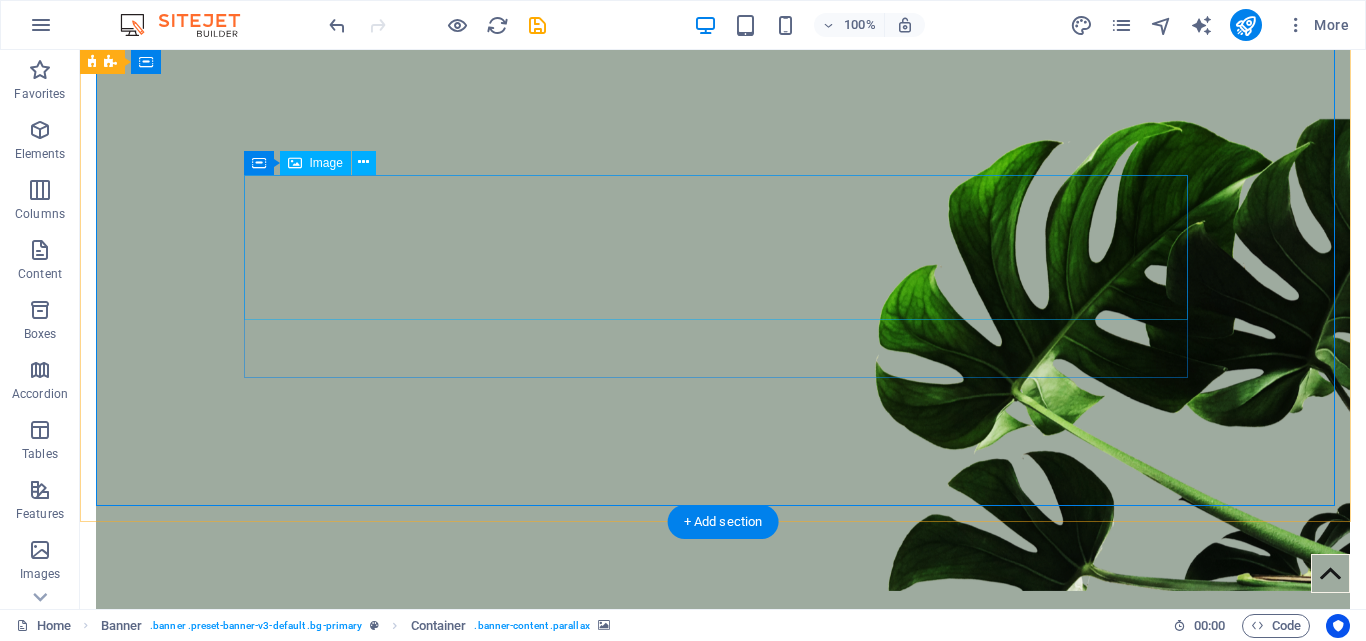 scroll, scrollTop: 100, scrollLeft: 0, axis: vertical 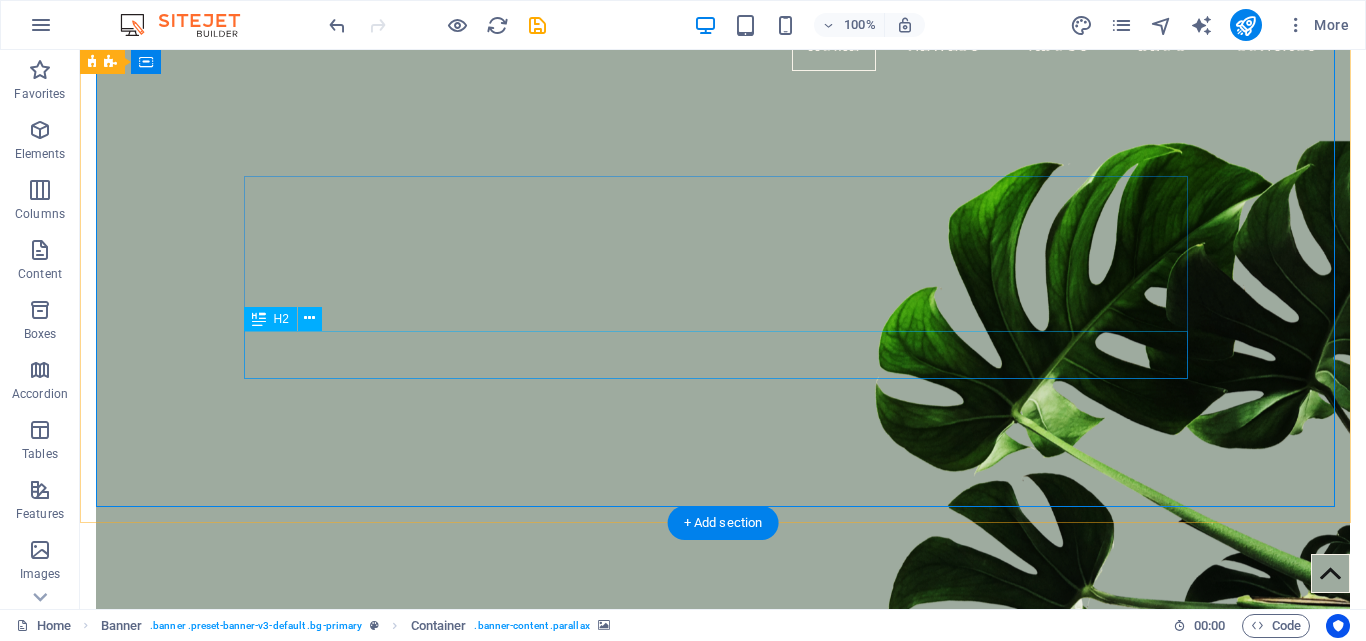 click on "Blog" at bounding box center [723, 919] 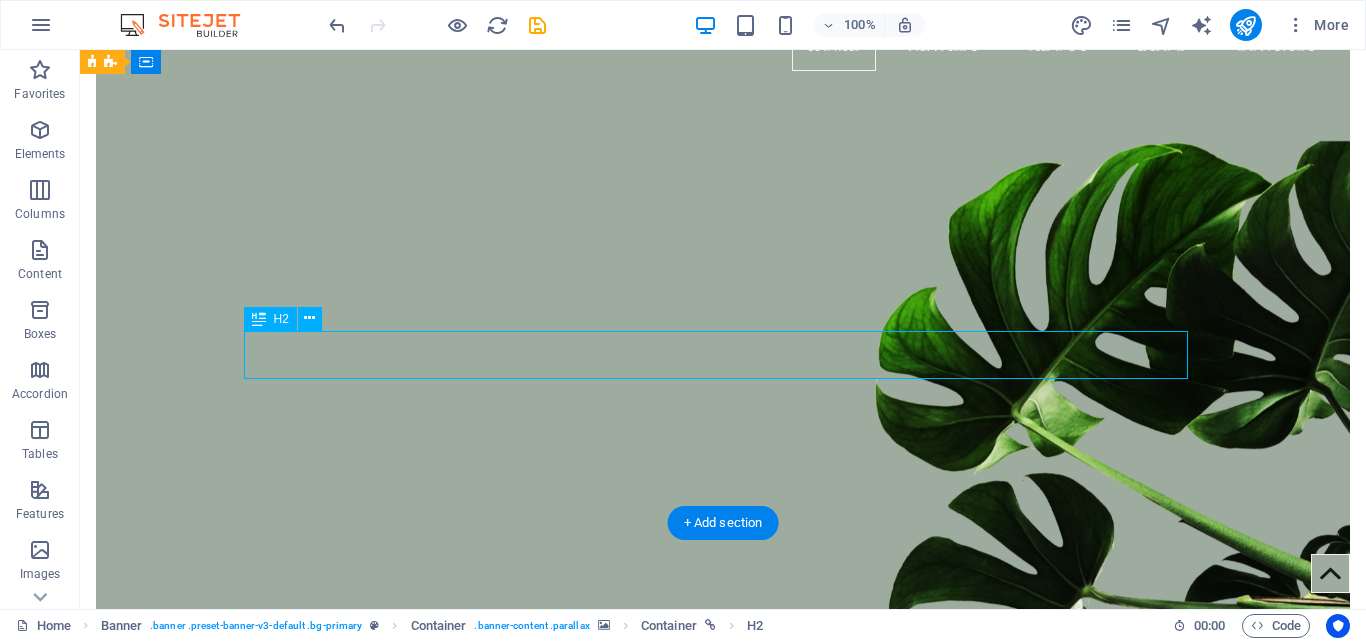 click on "Blog" at bounding box center [723, 919] 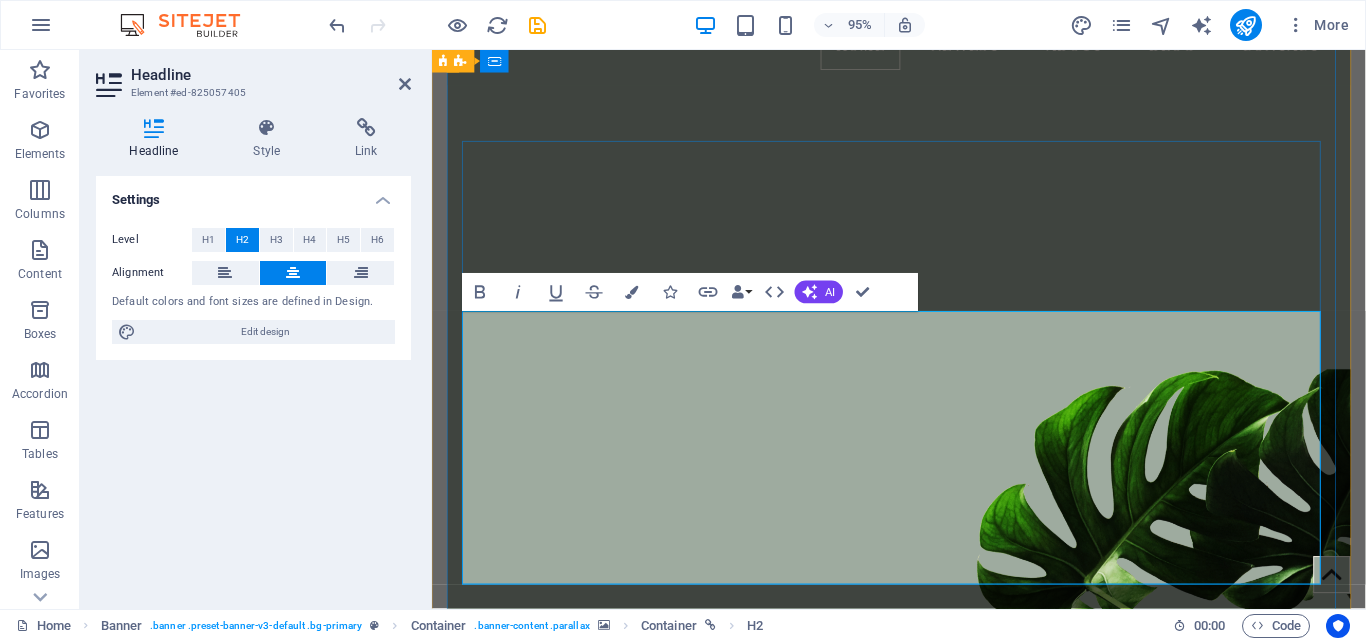 scroll, scrollTop: 300, scrollLeft: 0, axis: vertical 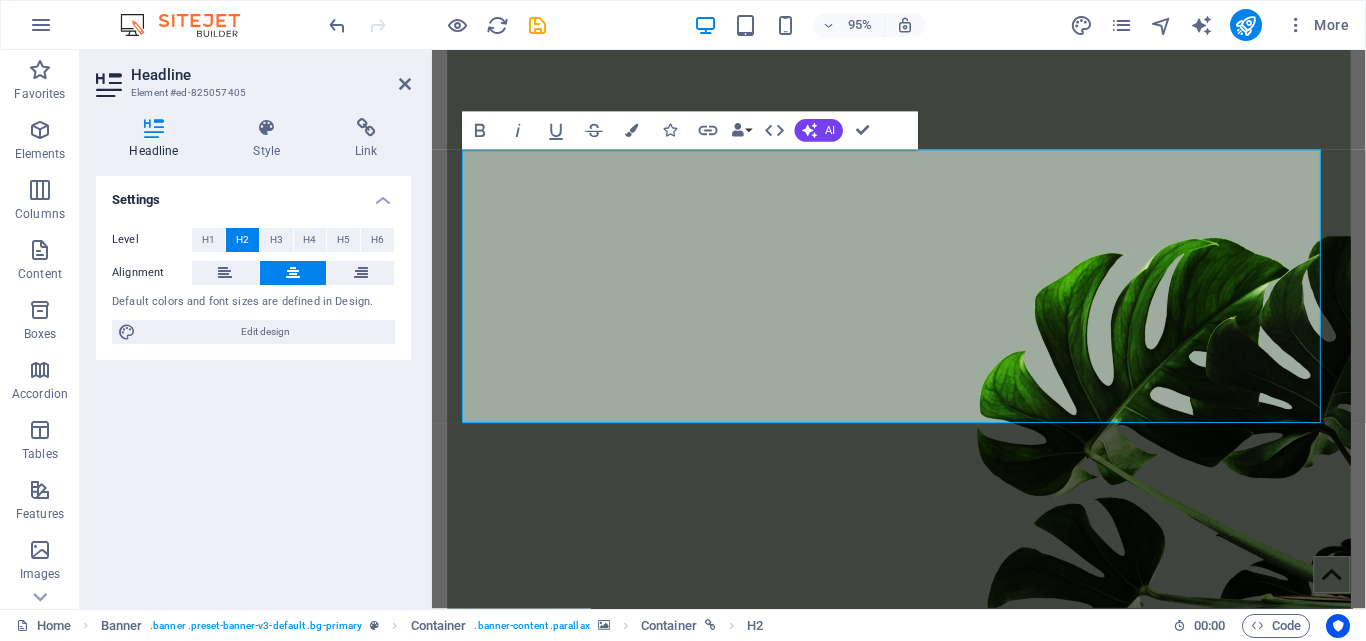 click at bounding box center [923, 302] 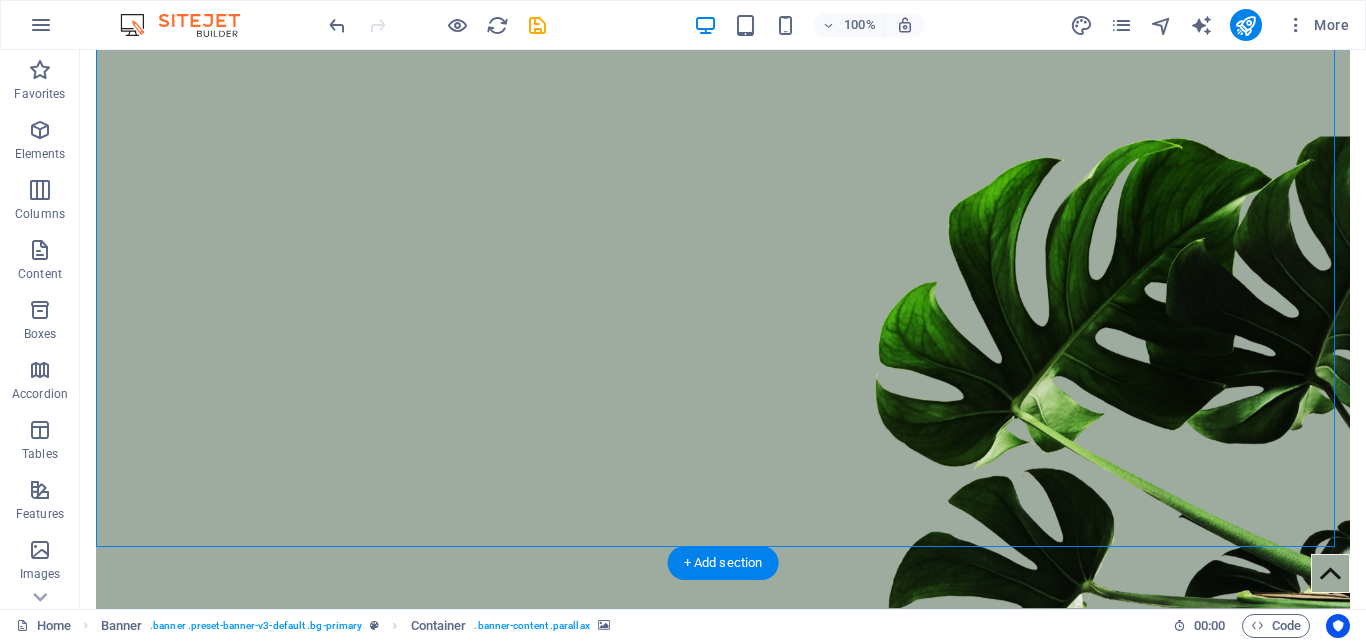 scroll, scrollTop: 200, scrollLeft: 0, axis: vertical 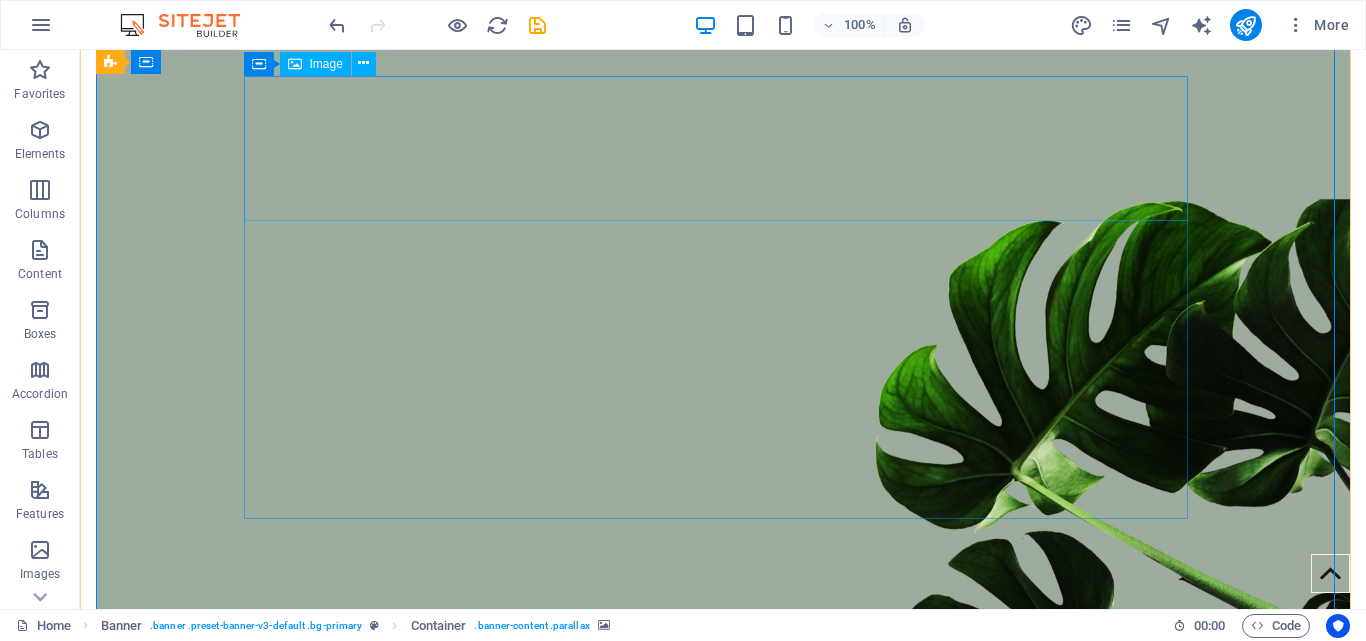 click on "At Rose Head Spa, we specialize in relaxing scalp care, deep cleansing, and premium spa services that bring out the best in your natural beauty. Our team is committed to creating a peaceful and rejuvenating experience in the heart of Garden Grove, California." at bounding box center (723, 830) 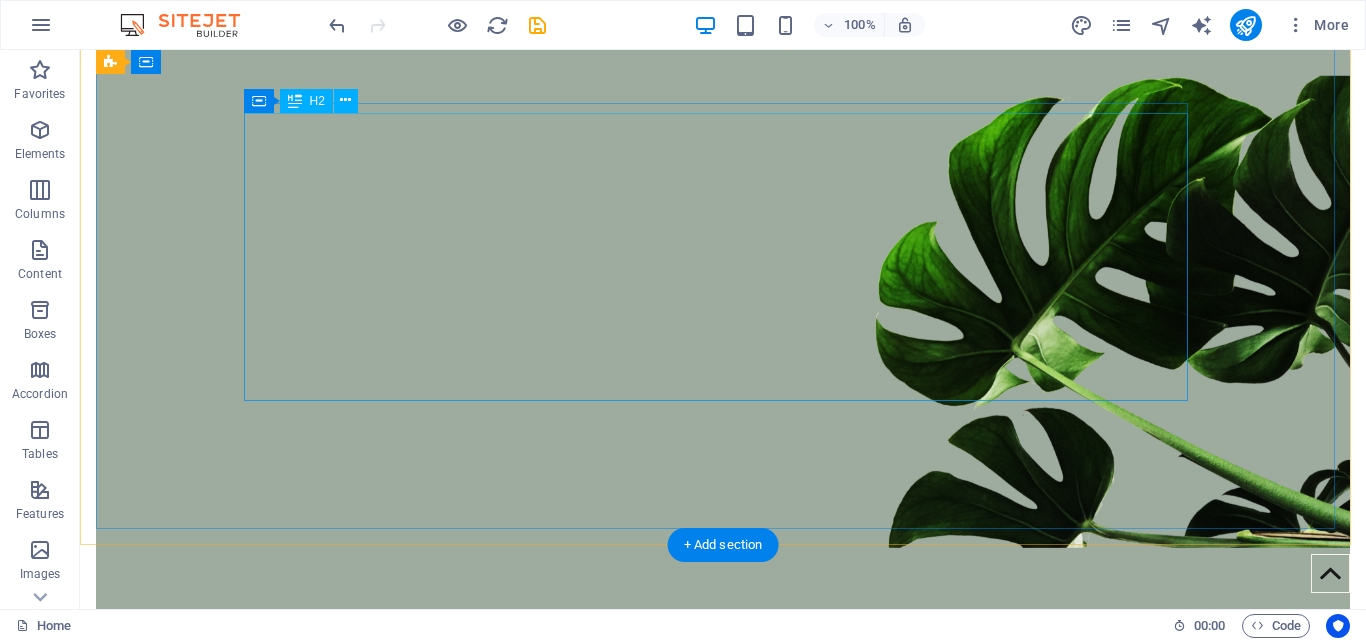 scroll, scrollTop: 0, scrollLeft: 0, axis: both 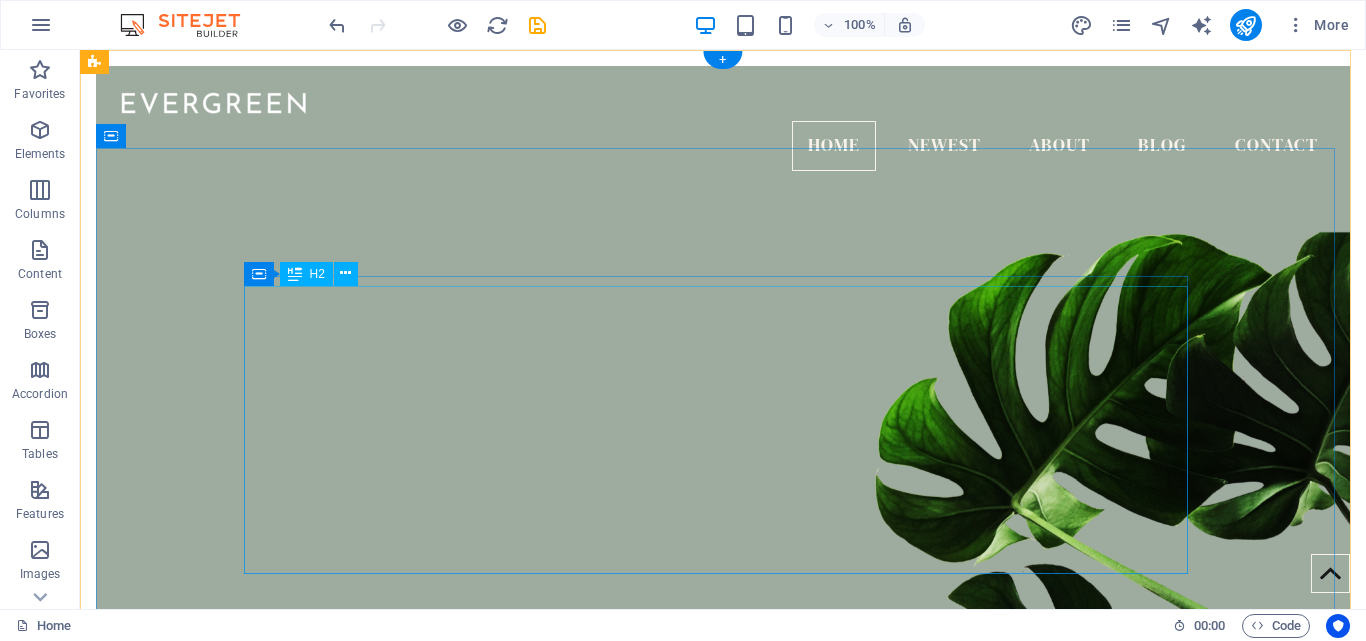 click on "At Rose Head Spa, we specialize in relaxing scalp care, deep cleansing, and premium spa services that bring out the best in your natural beauty. Our team is committed to creating a peaceful and rejuvenating experience in the heart of Garden Grove, California." at bounding box center (723, 1025) 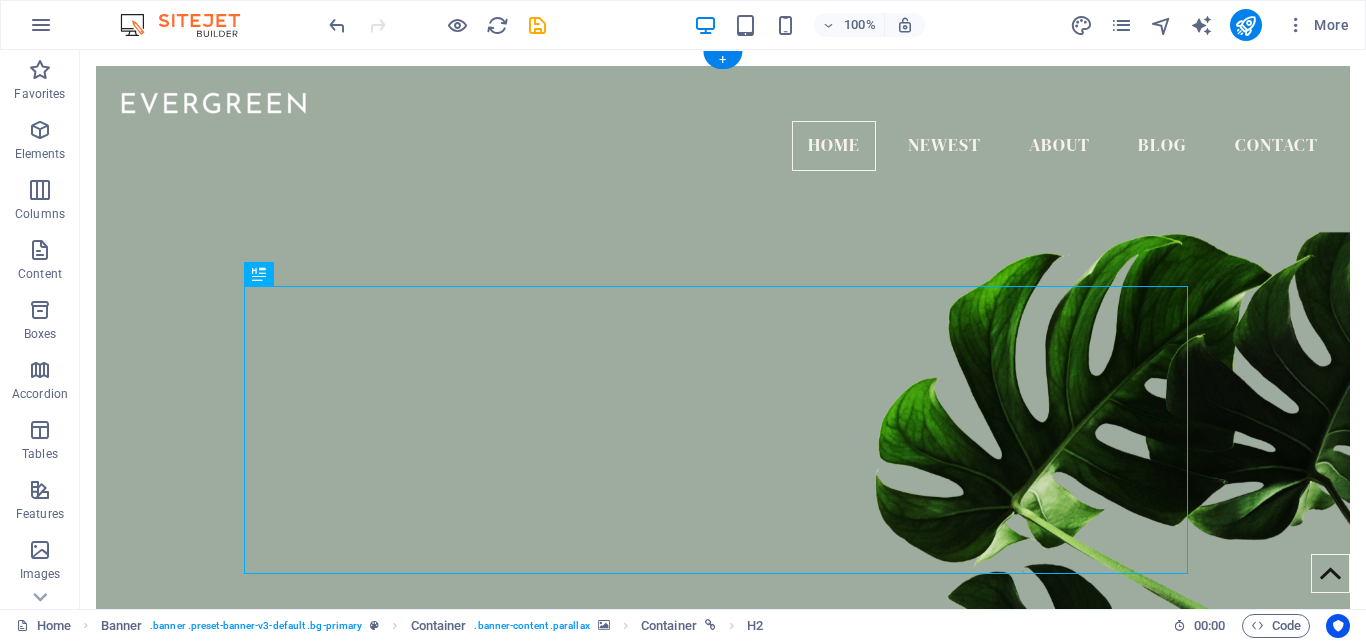 click at bounding box center [723, 426] 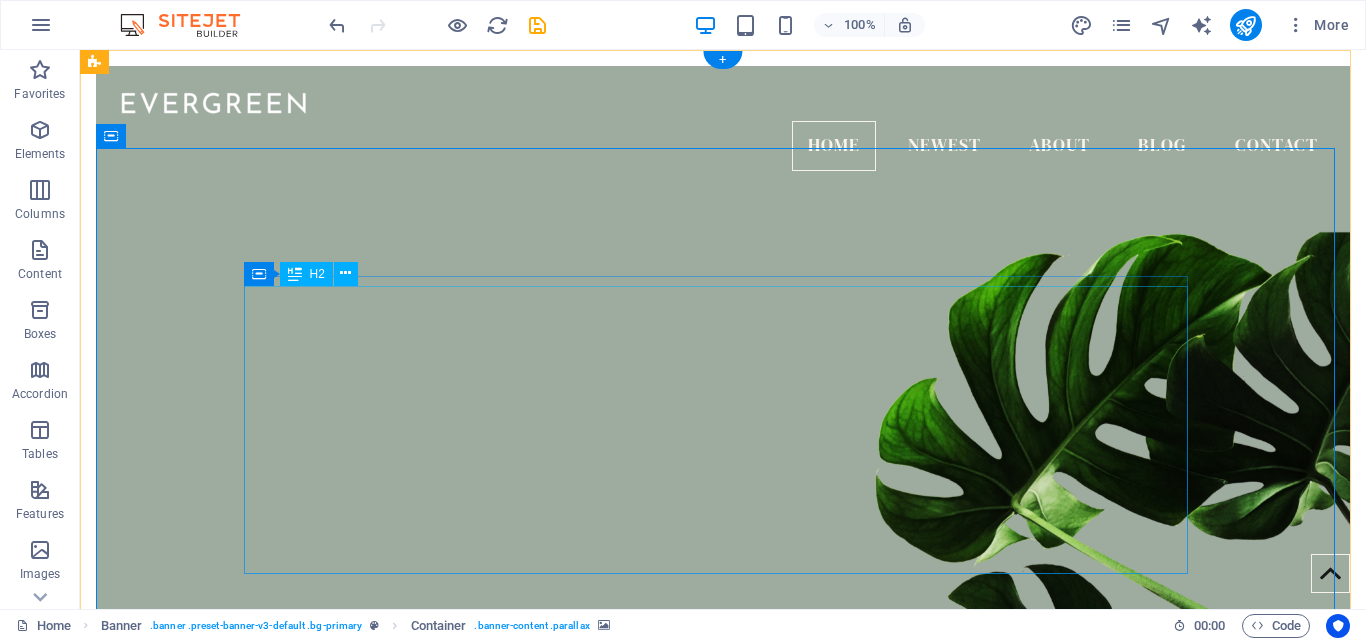 click on "At Rose Head Spa, we specialize in relaxing scalp care, deep cleansing, and premium spa services that bring out the best in your natural beauty. Our team is committed to creating a peaceful and rejuvenating experience in the heart of Garden Grove, California." at bounding box center [723, 1025] 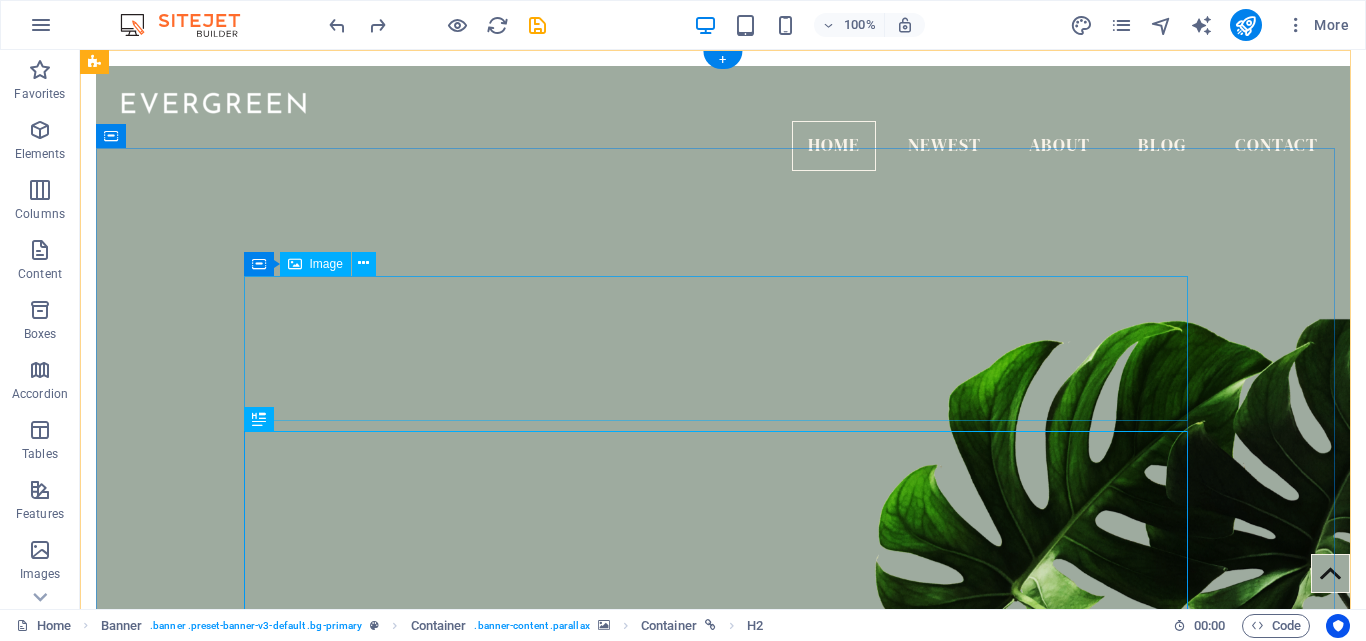 click on "At Rose Head Spa, we specialize in relaxing scalp care, deep cleansing, and premium spa services that bring out the best in your natural beauty. Our team is committed to creating a peaceful and rejuvenating experience in the heart of Garden Grove, California." at bounding box center (723, 1030) 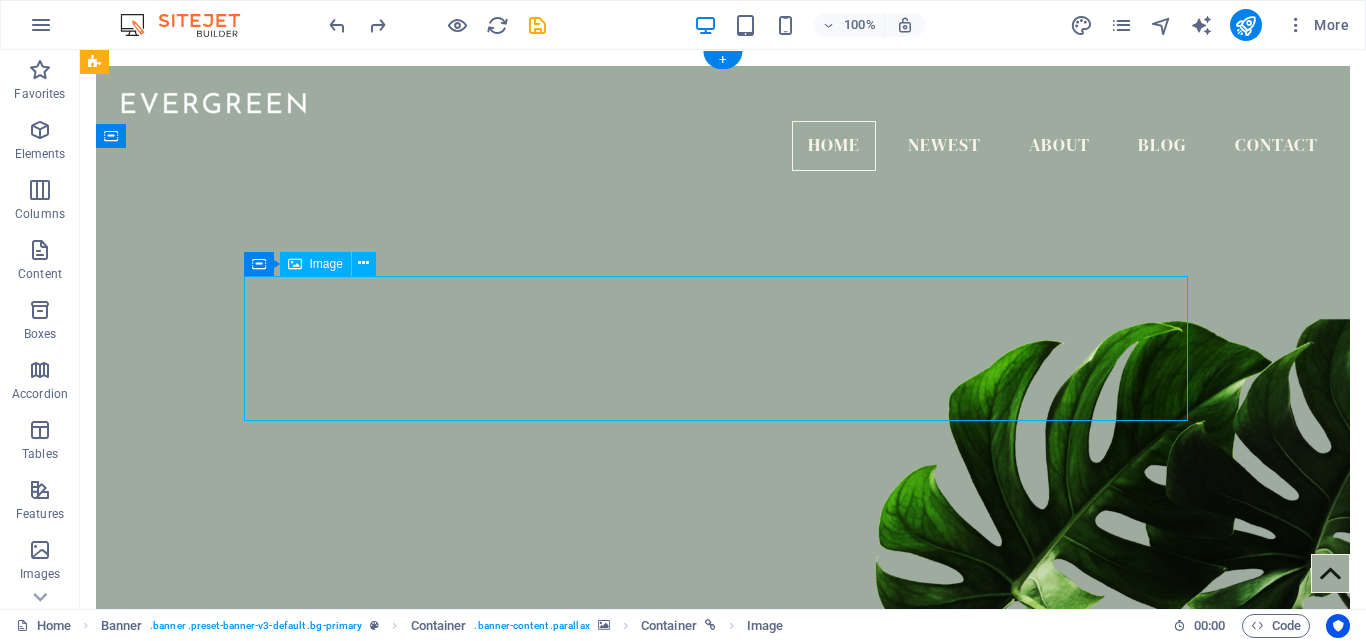 click on "At Rose Head Spa, we specialize in relaxing scalp care, deep cleansing, and premium spa services that bring out the best in your natural beauty. Our team is committed to creating a peaceful and rejuvenating experience in the heart of Garden Grove, California." at bounding box center [723, 1030] 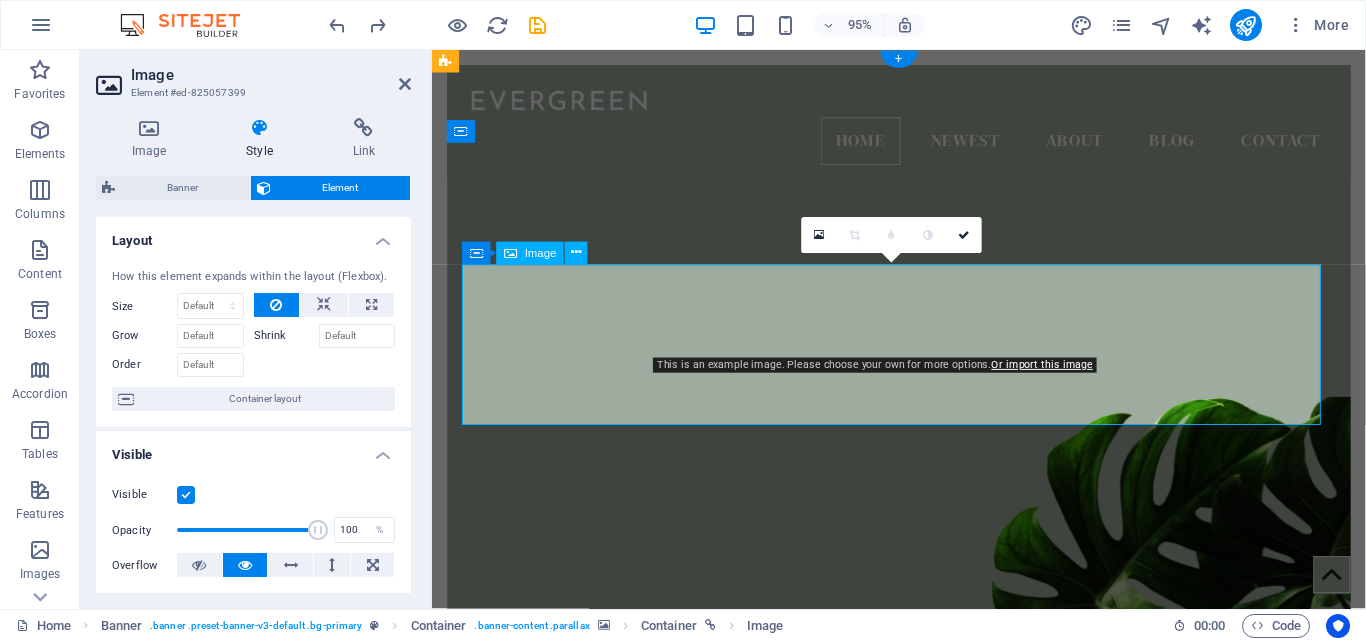 click on "At Rose Head Spa, we specialize in relaxing scalp care, deep cleansing, and premium spa services that bring out the best in your natural beauty. Our team is committed to creating a peaceful and rejuvenating experience in the heart of Garden Grove, California." at bounding box center [923, 1030] 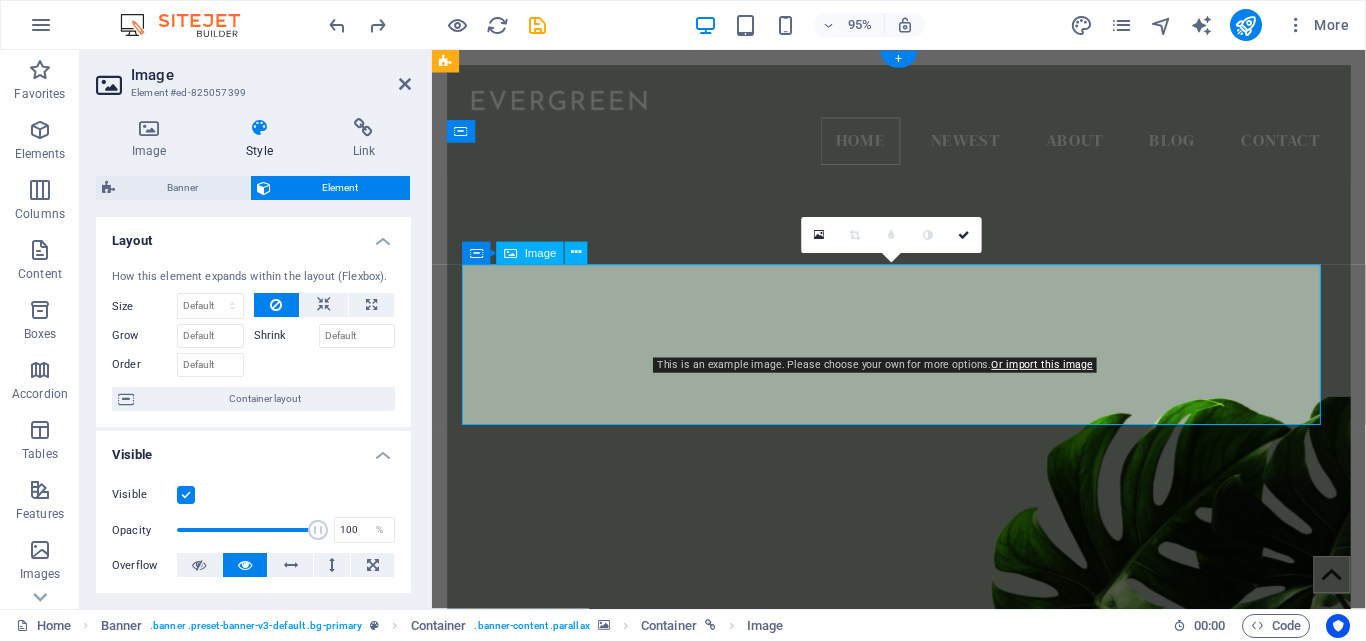 click on "At Rose Head Spa, we specialize in relaxing scalp care, deep cleansing, and premium spa services that bring out the best in your natural beauty. Our team is committed to creating a peaceful and rejuvenating experience in the heart of Garden Grove, California." at bounding box center [923, 1030] 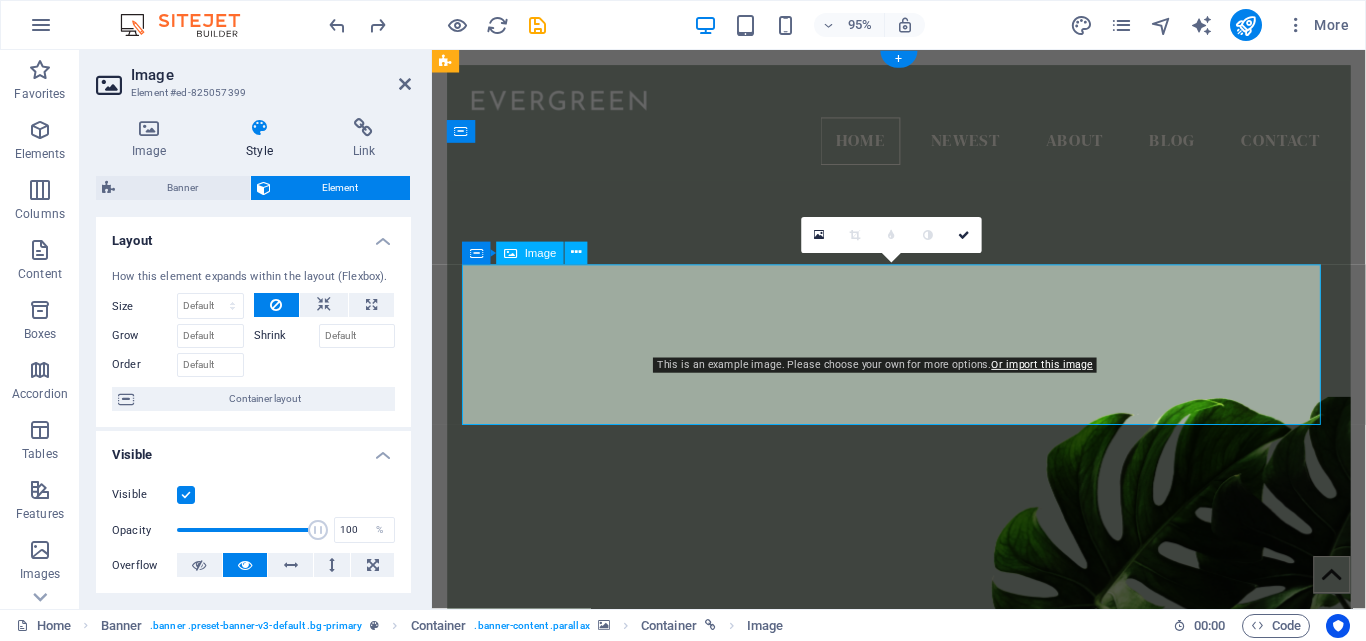 click on "At Rose Head Spa, we specialize in relaxing scalp care, deep cleansing, and premium spa services that bring out the best in your natural beauty. Our team is committed to creating a peaceful and rejuvenating experience in the heart of Garden Grove, California." at bounding box center [923, 1030] 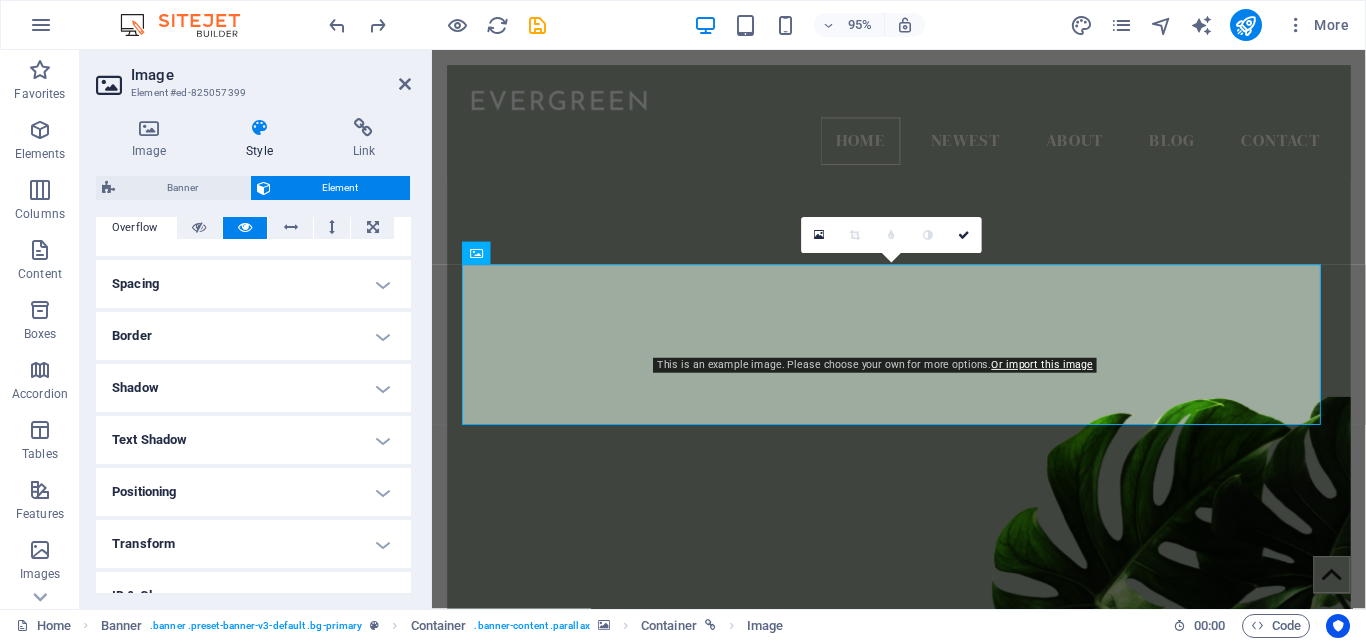 scroll, scrollTop: 400, scrollLeft: 0, axis: vertical 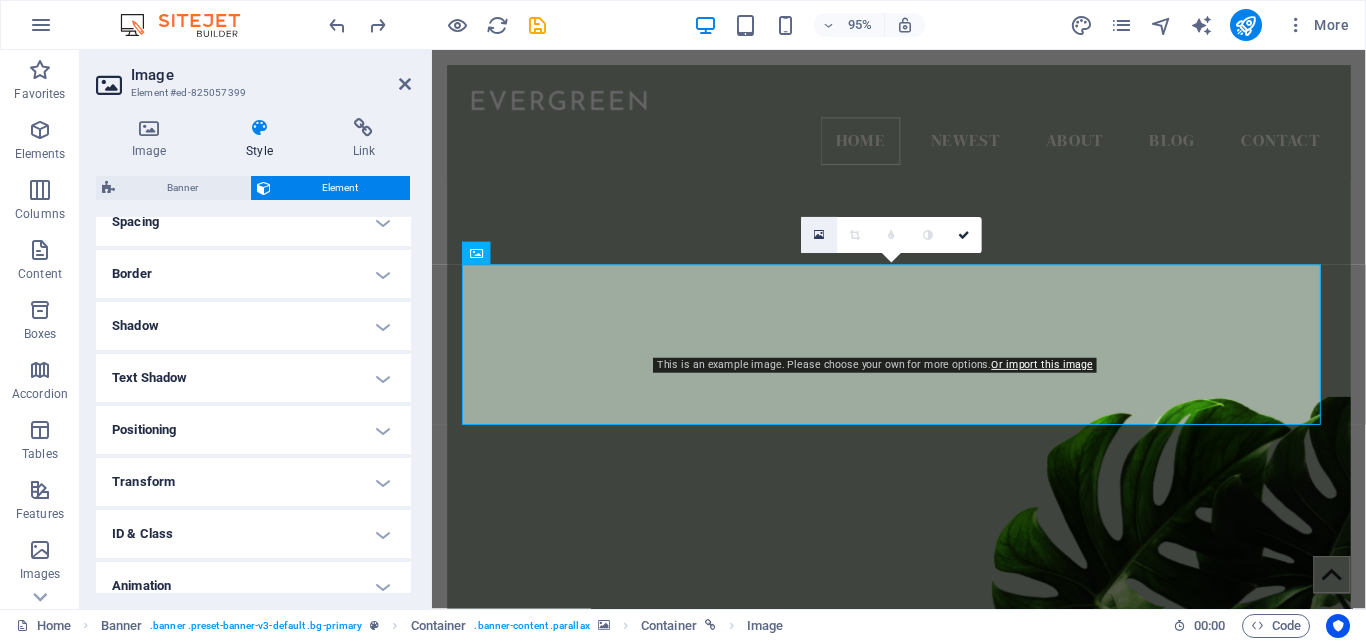 click at bounding box center (819, 234) 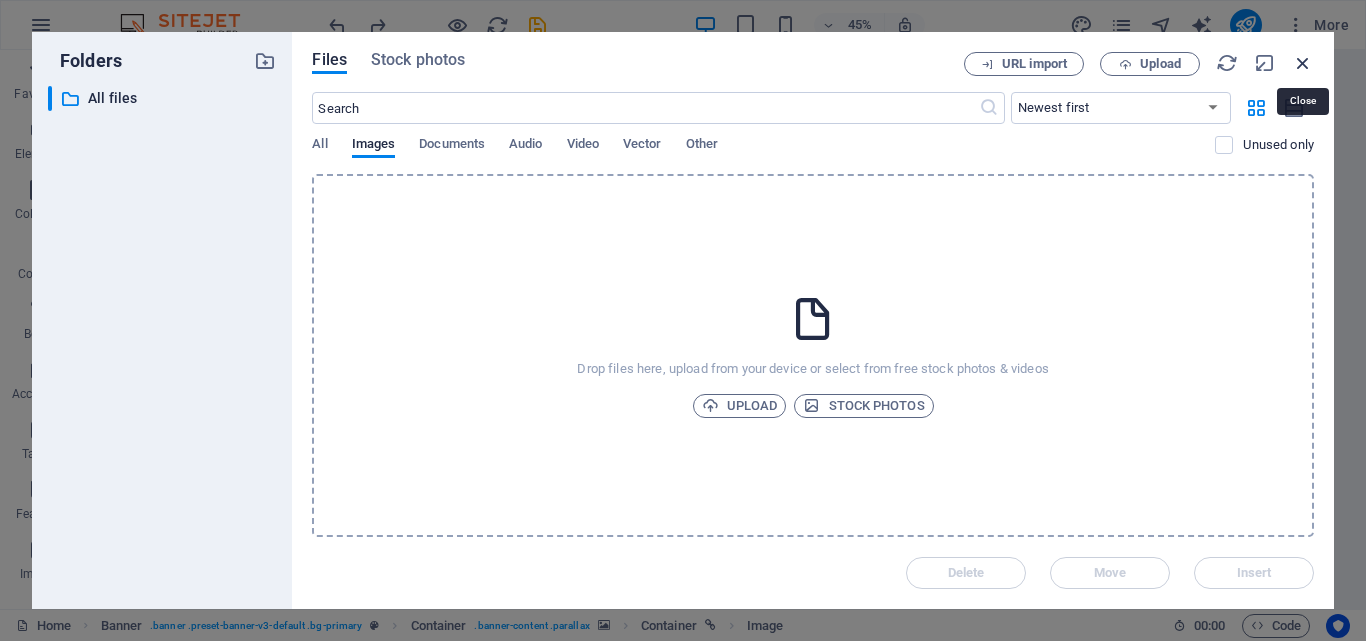 click at bounding box center [1303, 63] 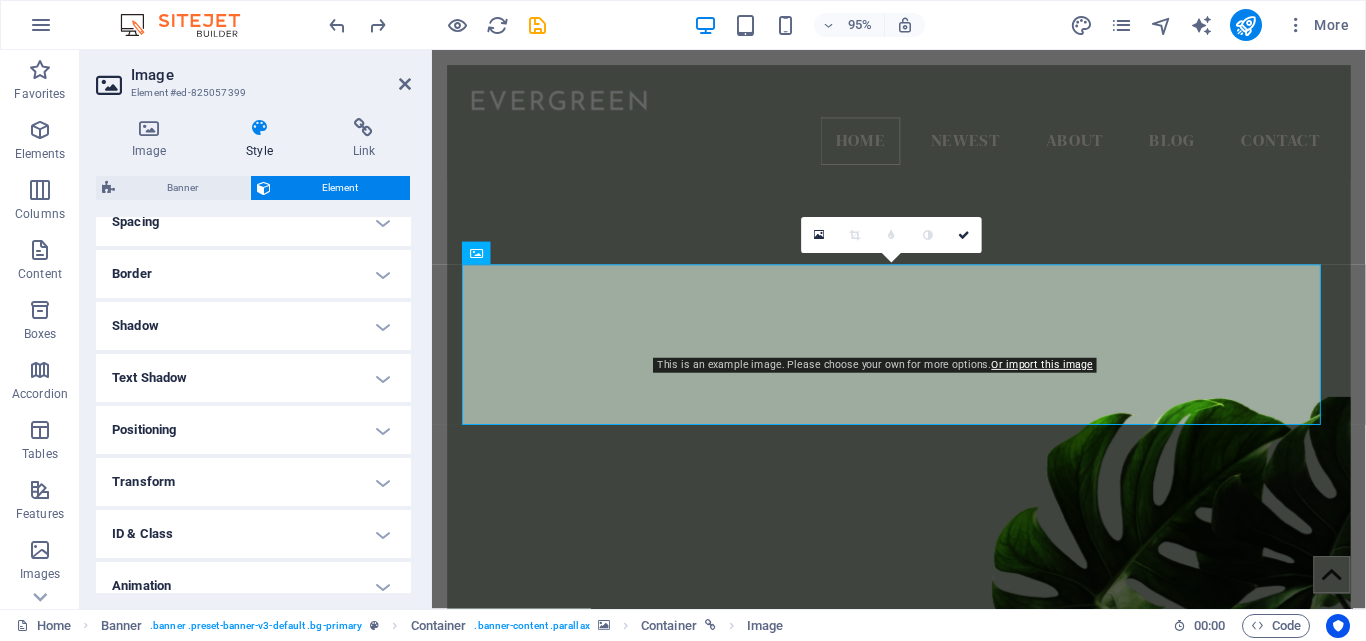 click at bounding box center (923, 469) 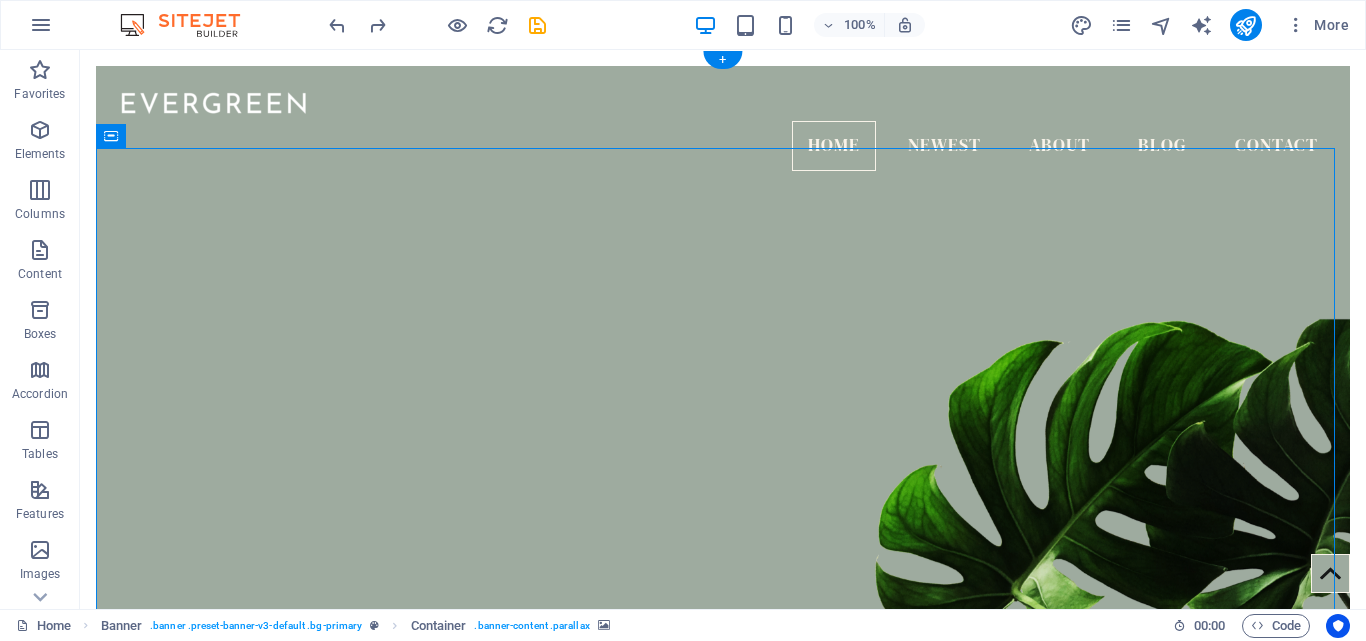 click at bounding box center [723, 469] 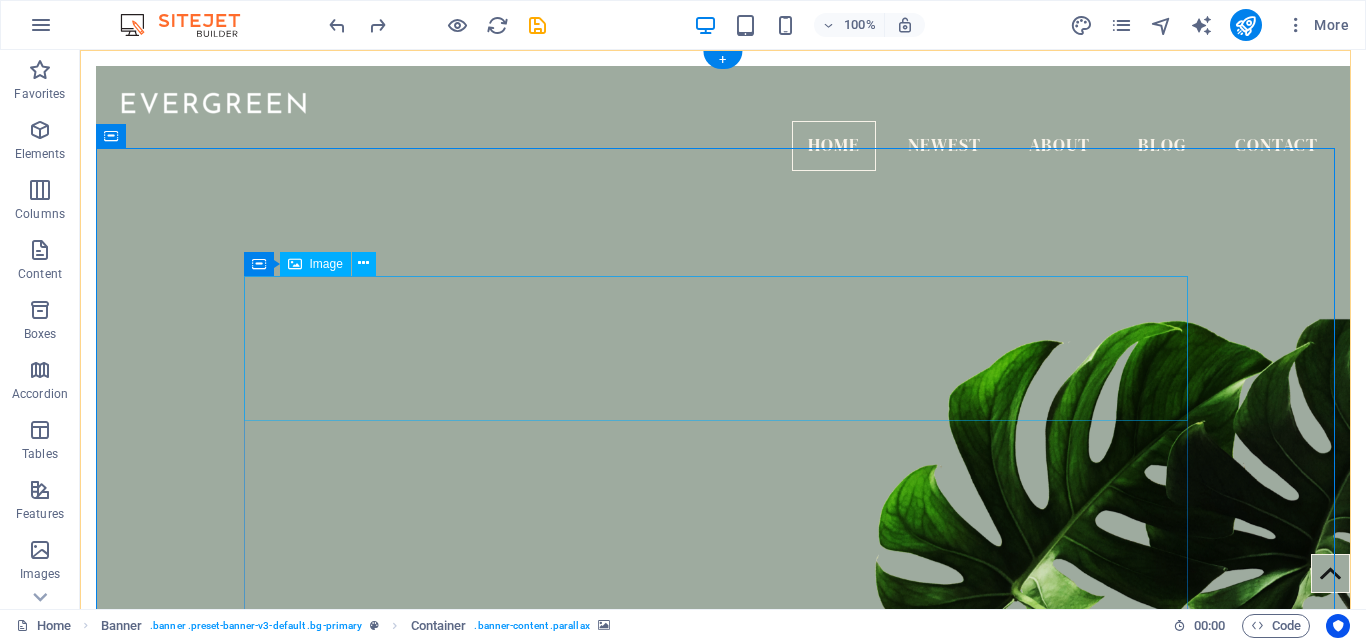 click on "At Rose Head Spa, we specialize in relaxing scalp care, deep cleansing, and premium spa services that bring out the best in your natural beauty. Our team is committed to creating a peaceful and rejuvenating experience in the heart of Garden Grove, California." at bounding box center [723, 1030] 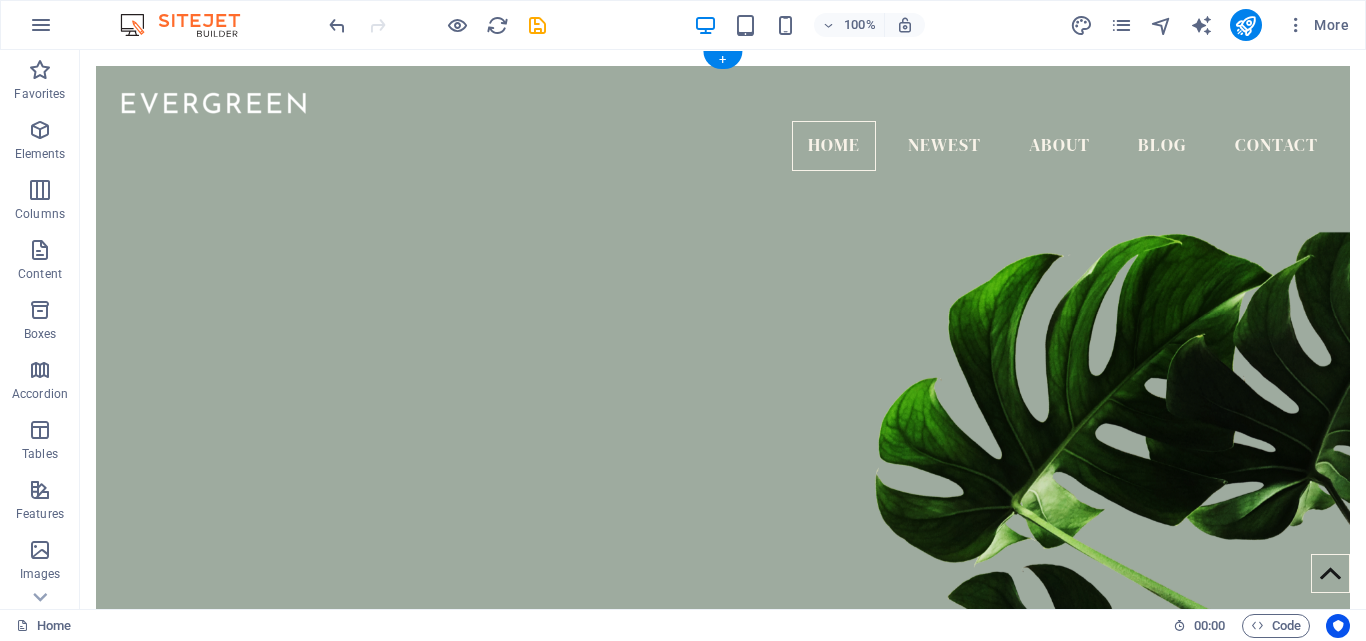 click at bounding box center (723, 426) 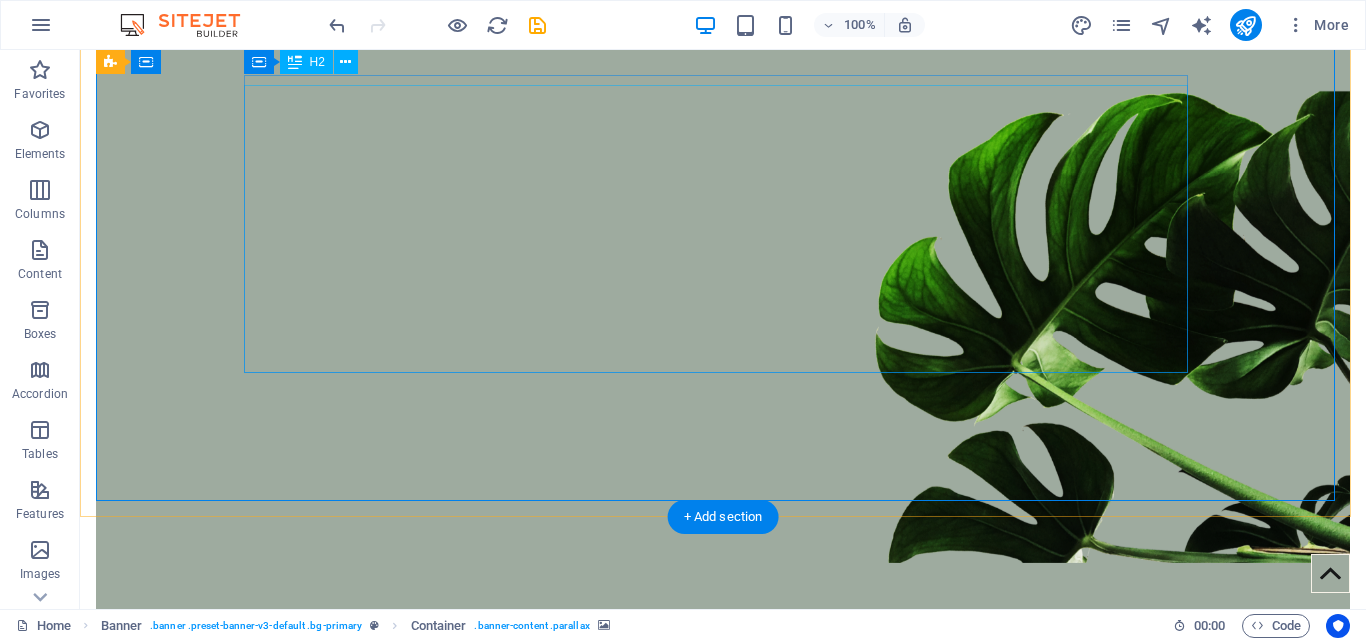 scroll, scrollTop: 200, scrollLeft: 0, axis: vertical 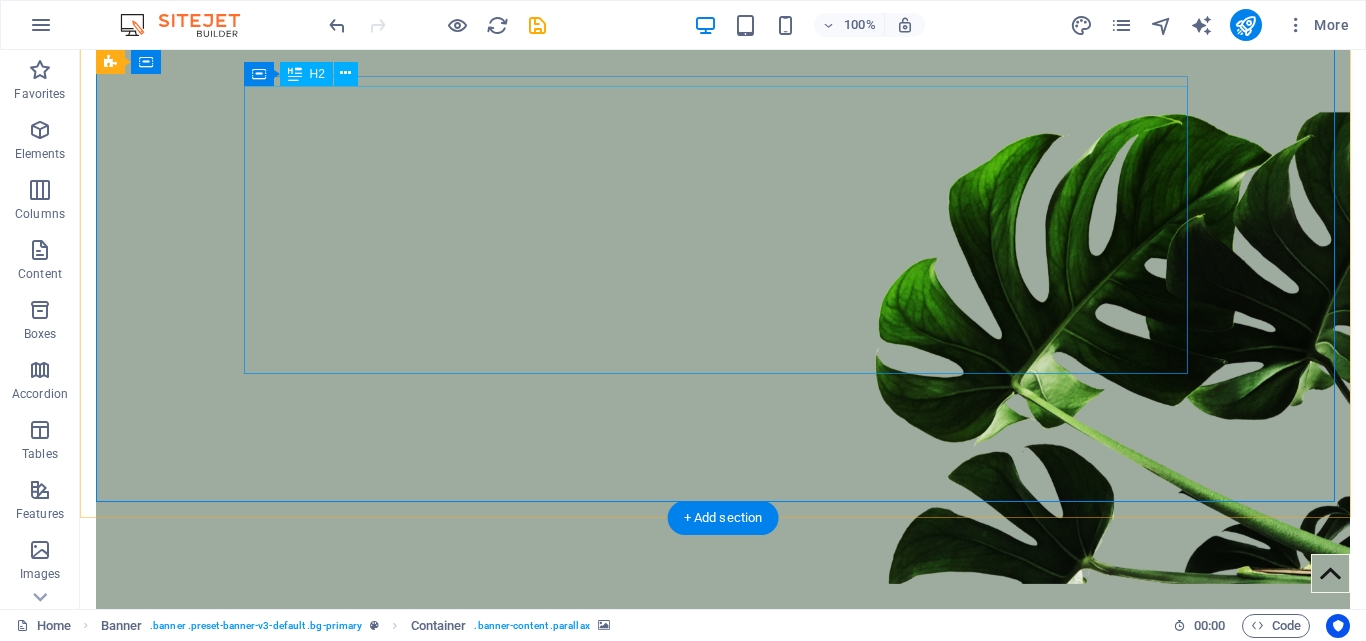 click on "At Rose Head Spa, we specialize in relaxing scalp care, deep cleansing, and premium spa services that bring out the best in your natural beauty. Our team is committed to creating a peaceful and rejuvenating experience in the heart of Garden Grove, California." at bounding box center (723, 825) 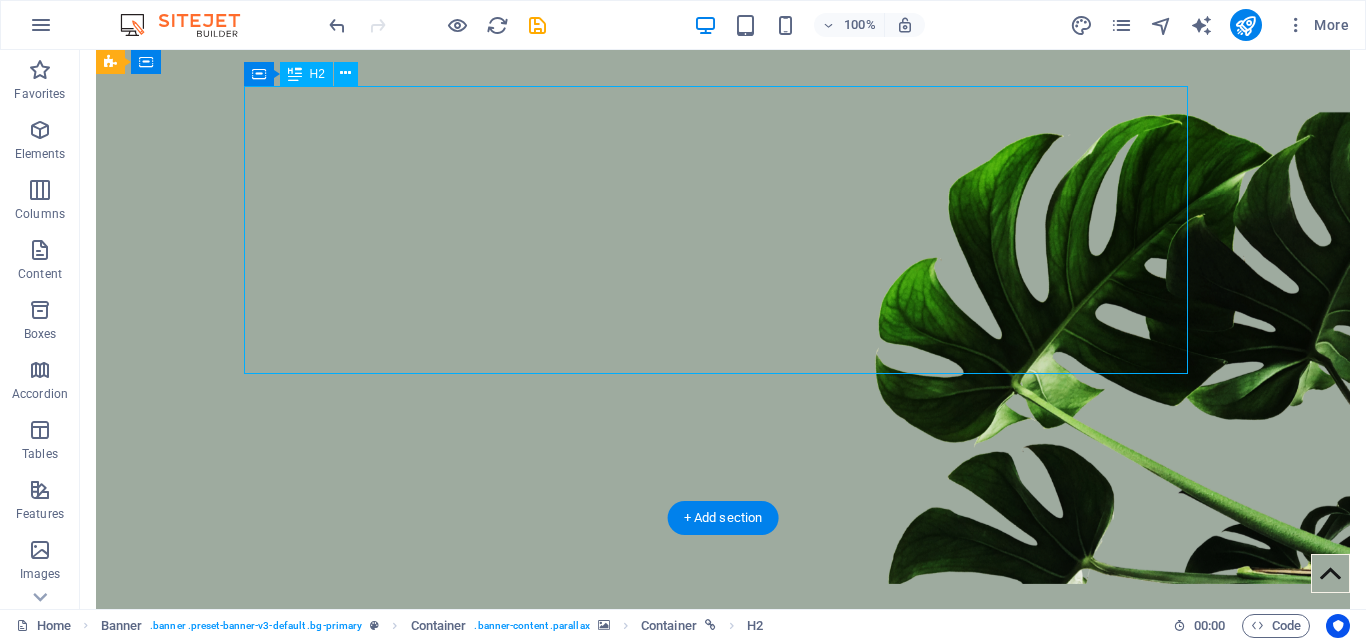 click on "At Rose Head Spa, we specialize in relaxing scalp care, deep cleansing, and premium spa services that bring out the best in your natural beauty. Our team is committed to creating a peaceful and rejuvenating experience in the heart of Garden Grove, California." at bounding box center (723, 825) 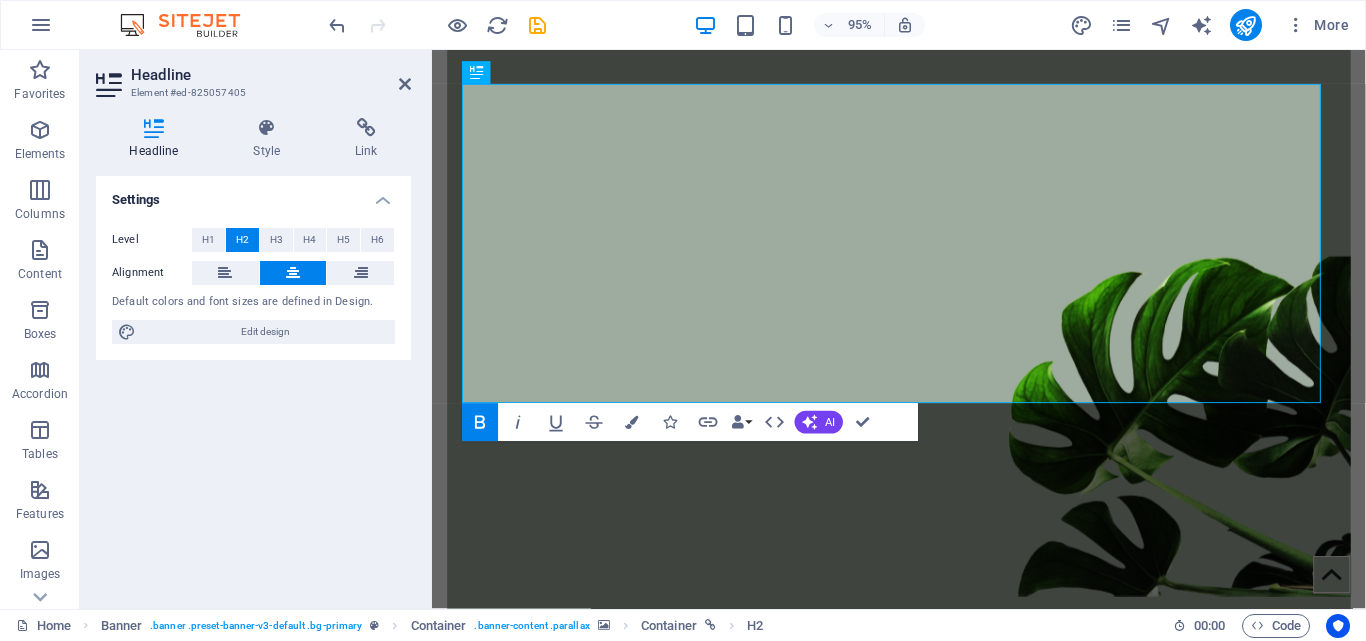click at bounding box center (923, 326) 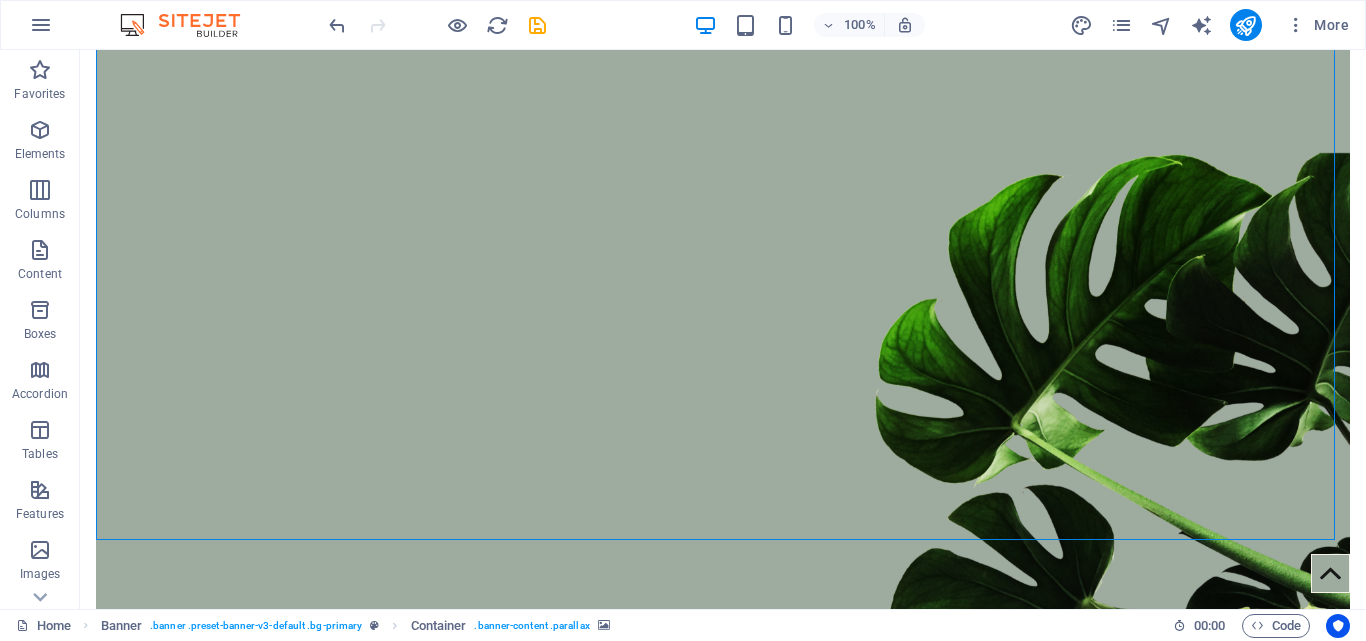 scroll, scrollTop: 100, scrollLeft: 0, axis: vertical 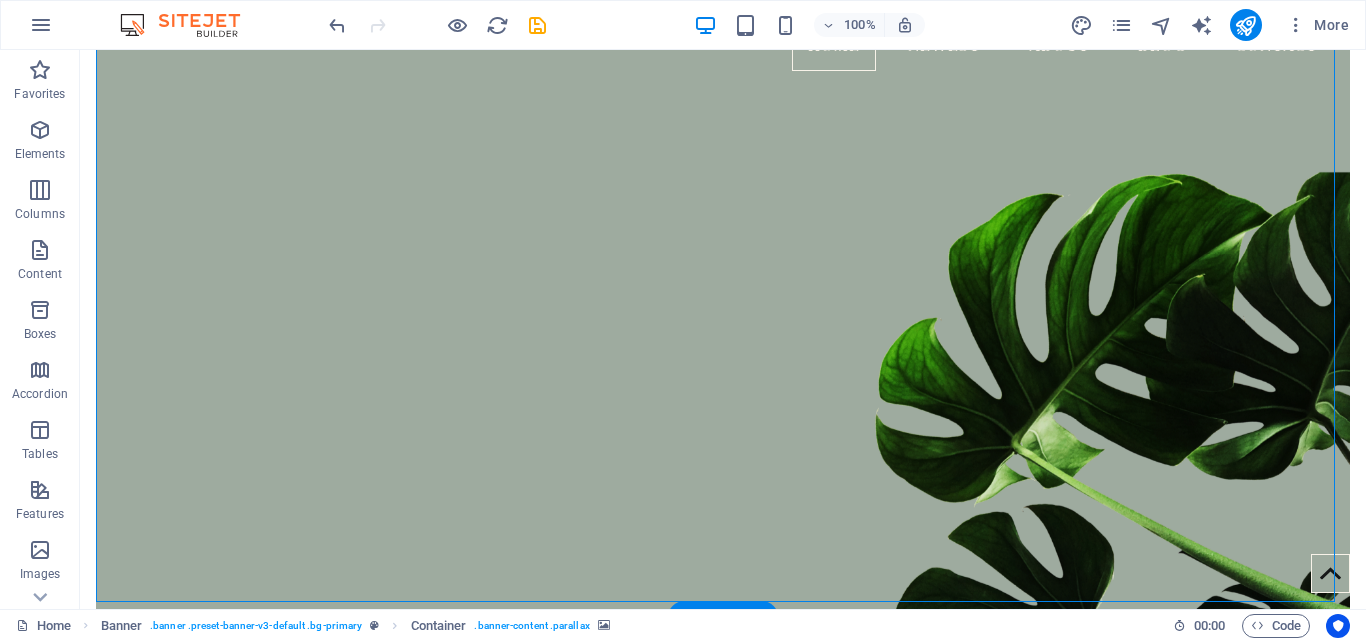 click at bounding box center [723, 366] 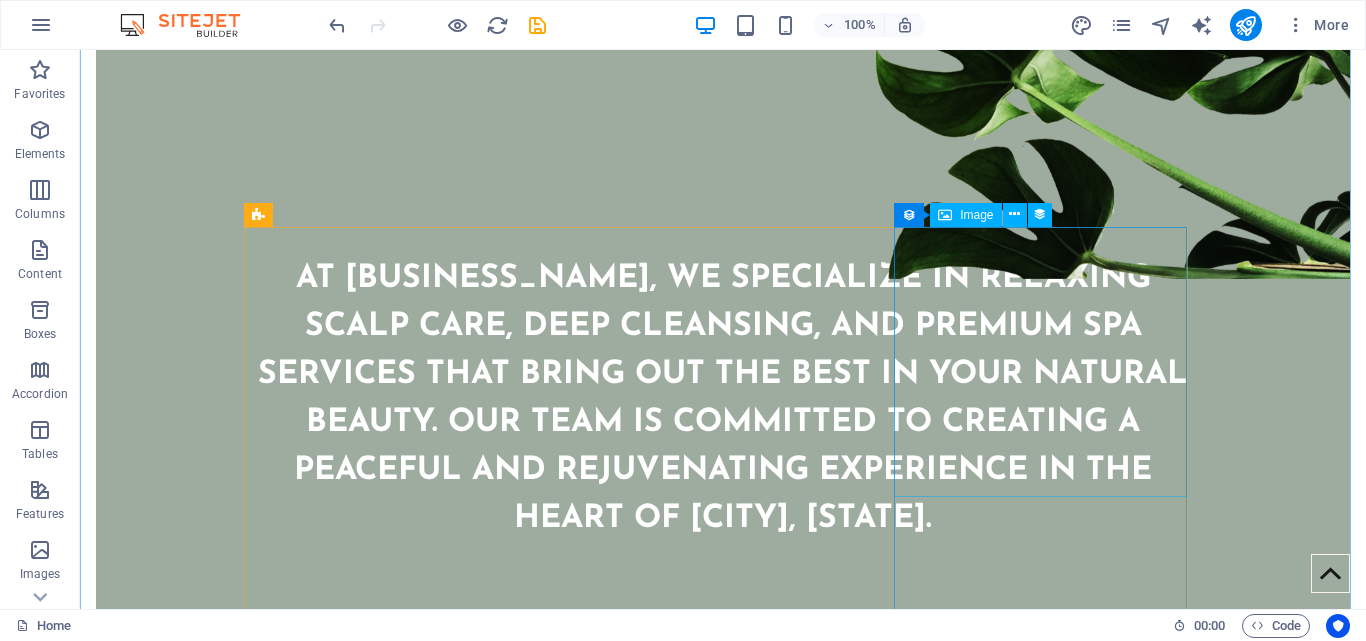 scroll, scrollTop: 700, scrollLeft: 0, axis: vertical 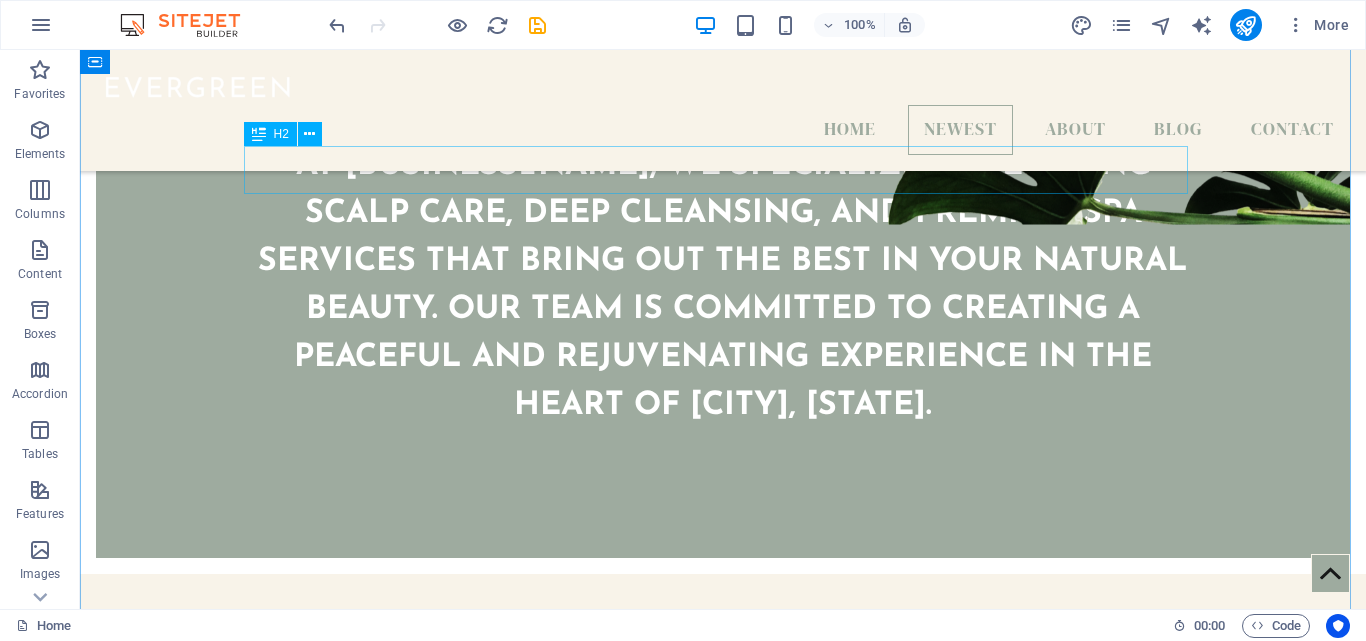 click on "Newest Articles" at bounding box center (723, 726) 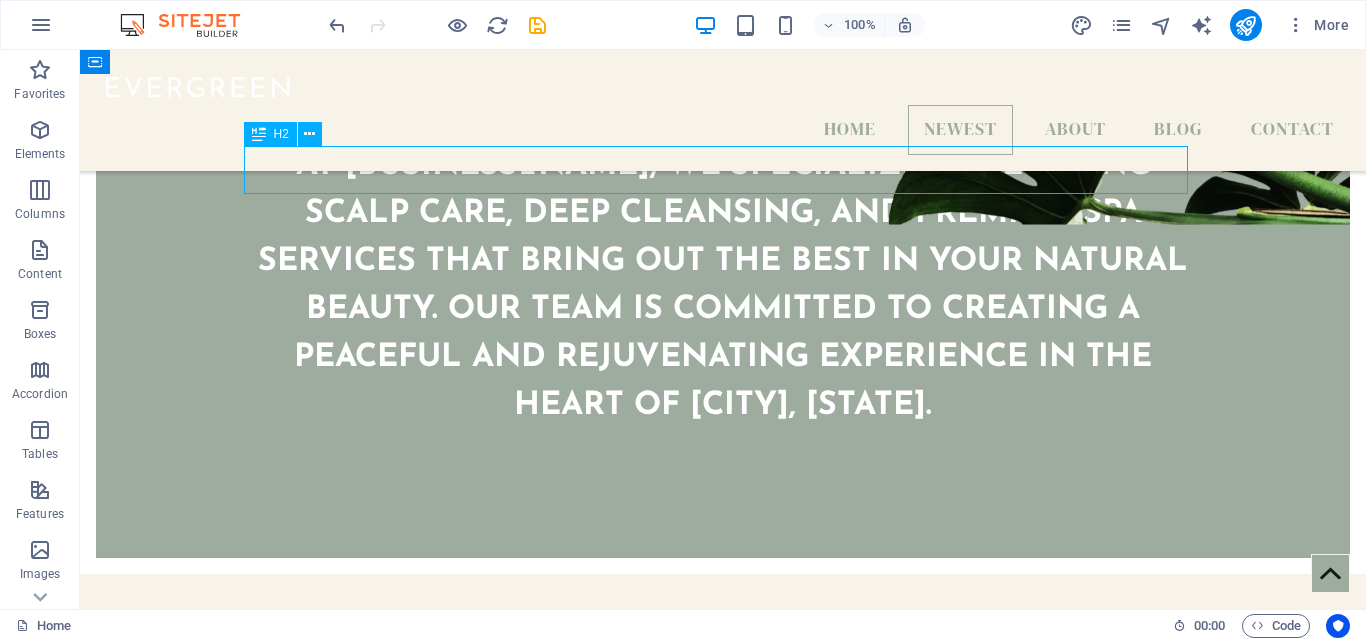 drag, startPoint x: 764, startPoint y: 173, endPoint x: 429, endPoint y: 180, distance: 335.07312 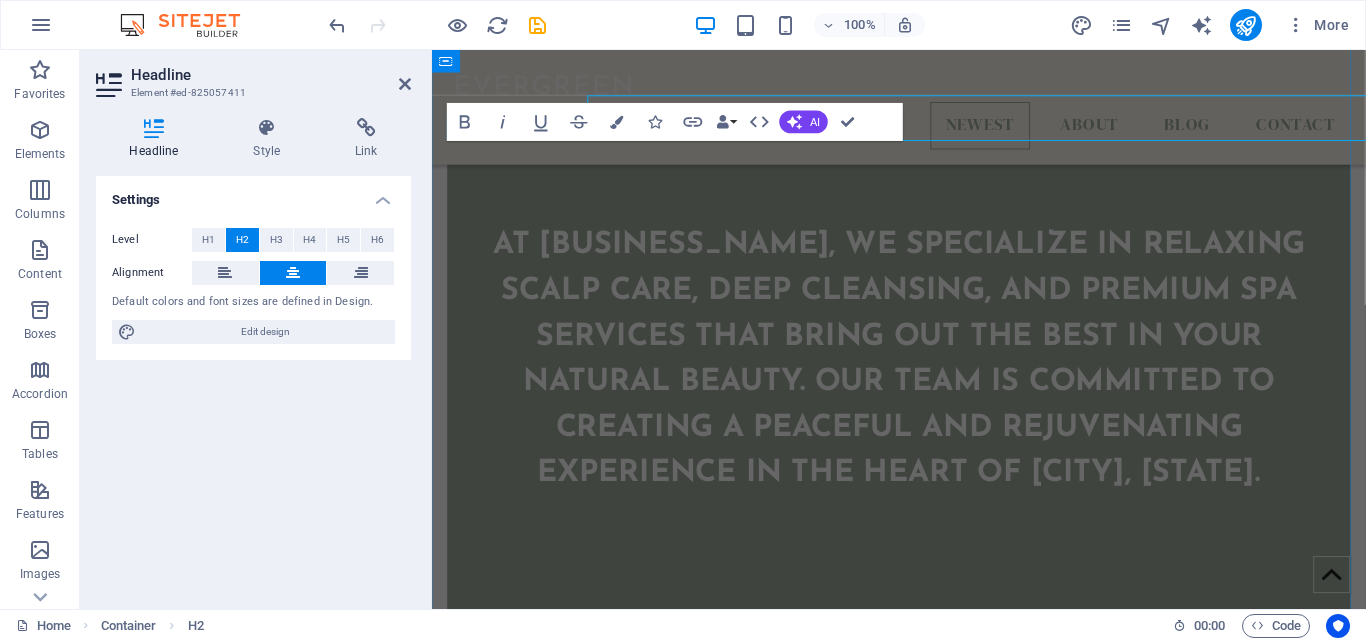 scroll, scrollTop: 748, scrollLeft: 0, axis: vertical 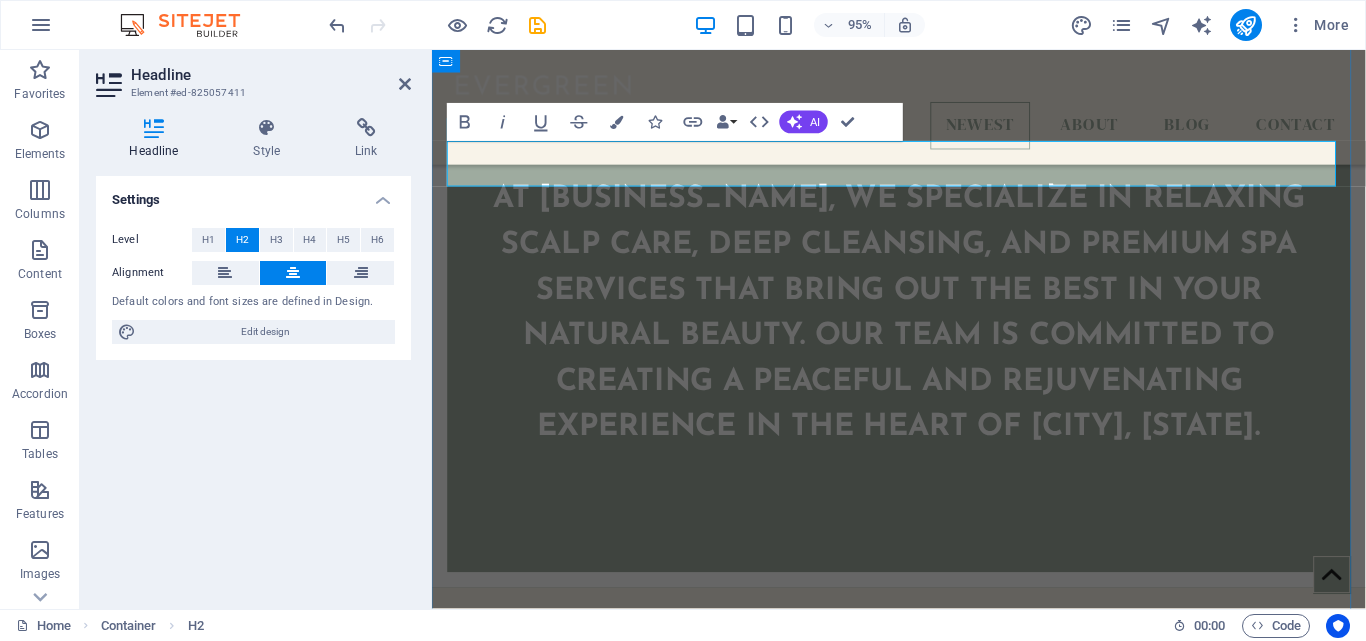 type 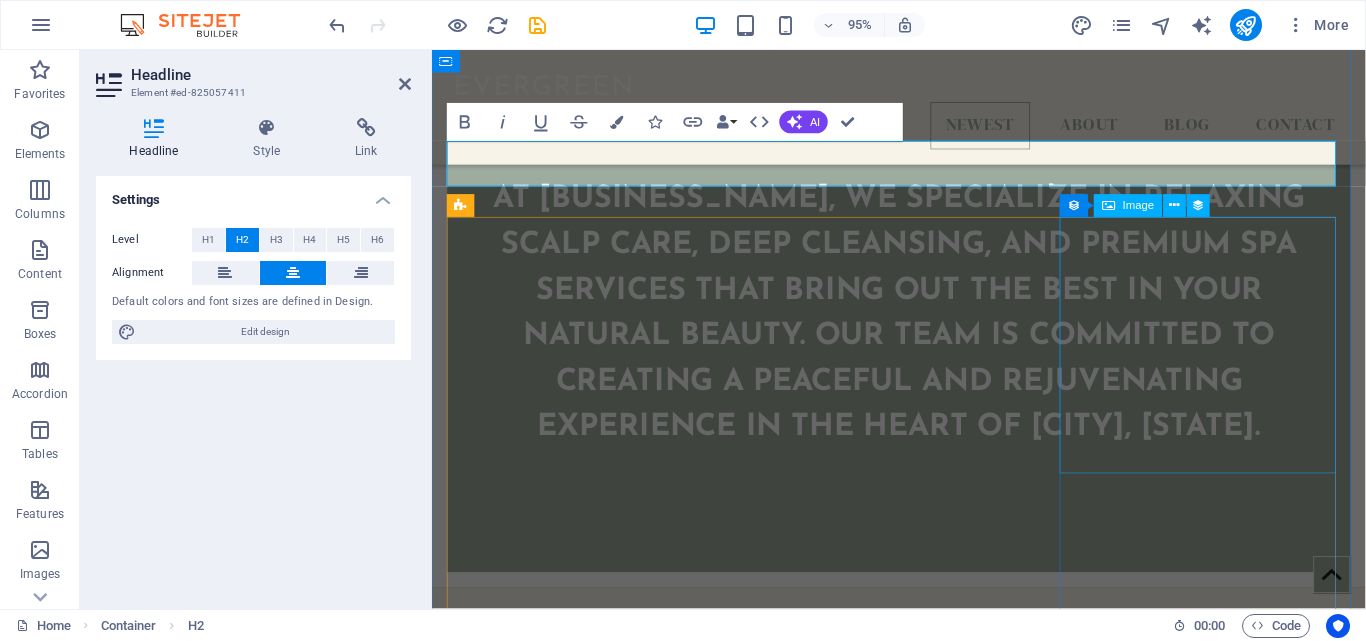 click at bounding box center [924, 1903] 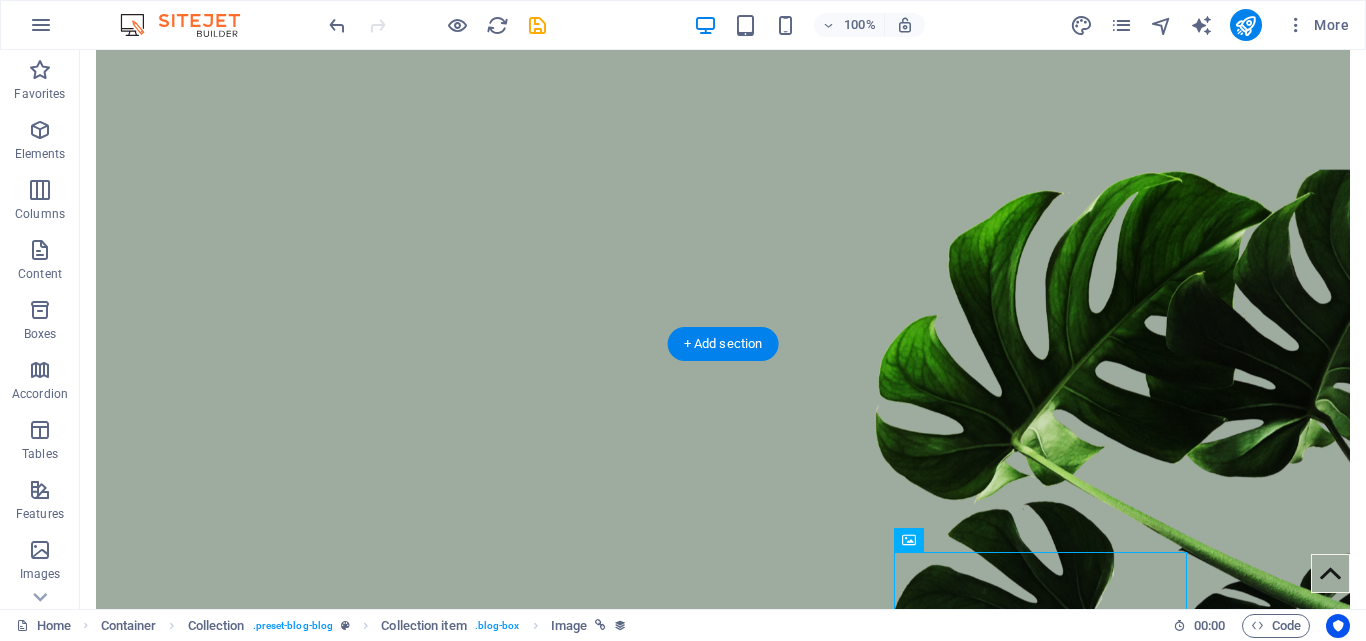 scroll, scrollTop: 200, scrollLeft: 0, axis: vertical 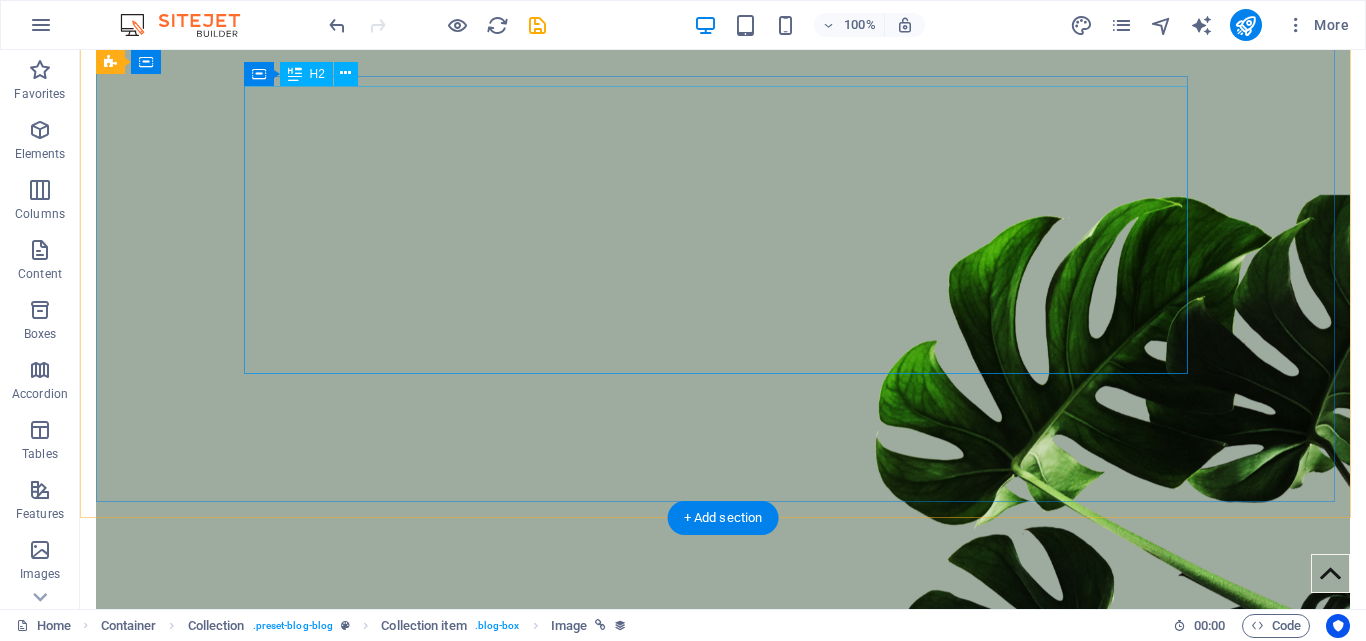 click on "At Rose Head Spa, we specialize in relaxing scalp care, deep cleansing, and premium spa services that bring out the best in your natural beauty. Our team is committed to creating a peaceful and rejuvenating experience in the heart of Garden Grove, California." at bounding box center (723, 875) 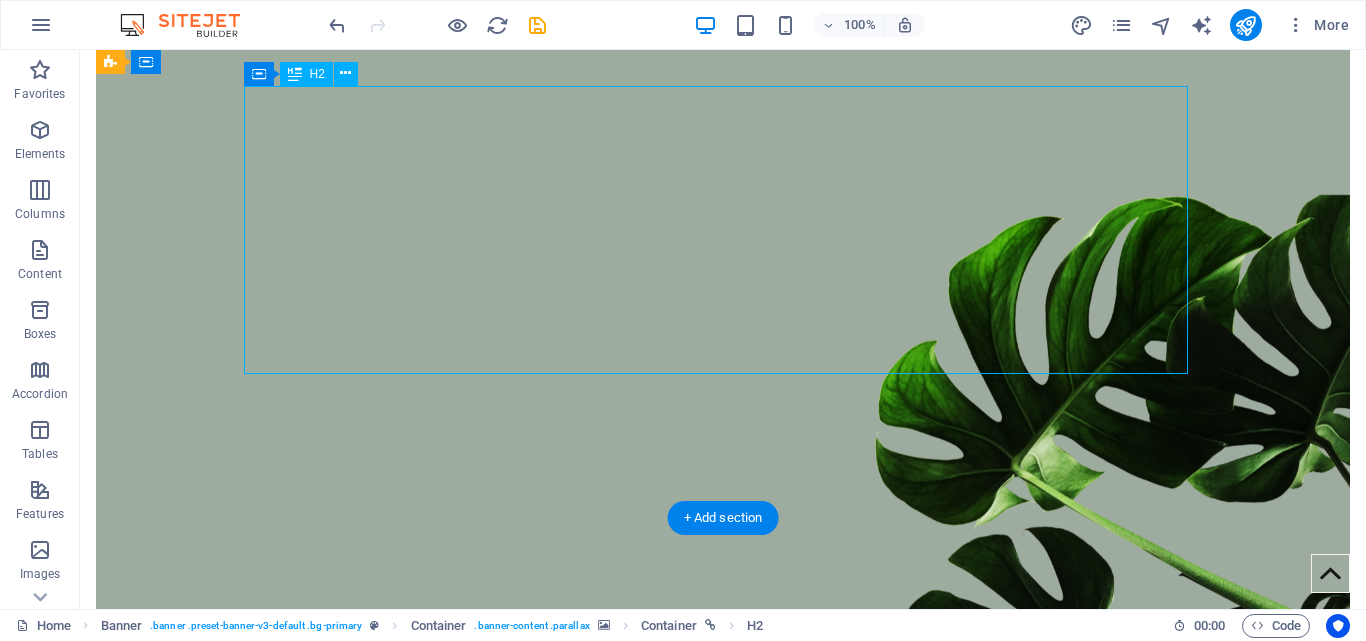 click on "At Rose Head Spa, we specialize in relaxing scalp care, deep cleansing, and premium spa services that bring out the best in your natural beauty. Our team is committed to creating a peaceful and rejuvenating experience in the heart of Garden Grove, California." at bounding box center (723, 875) 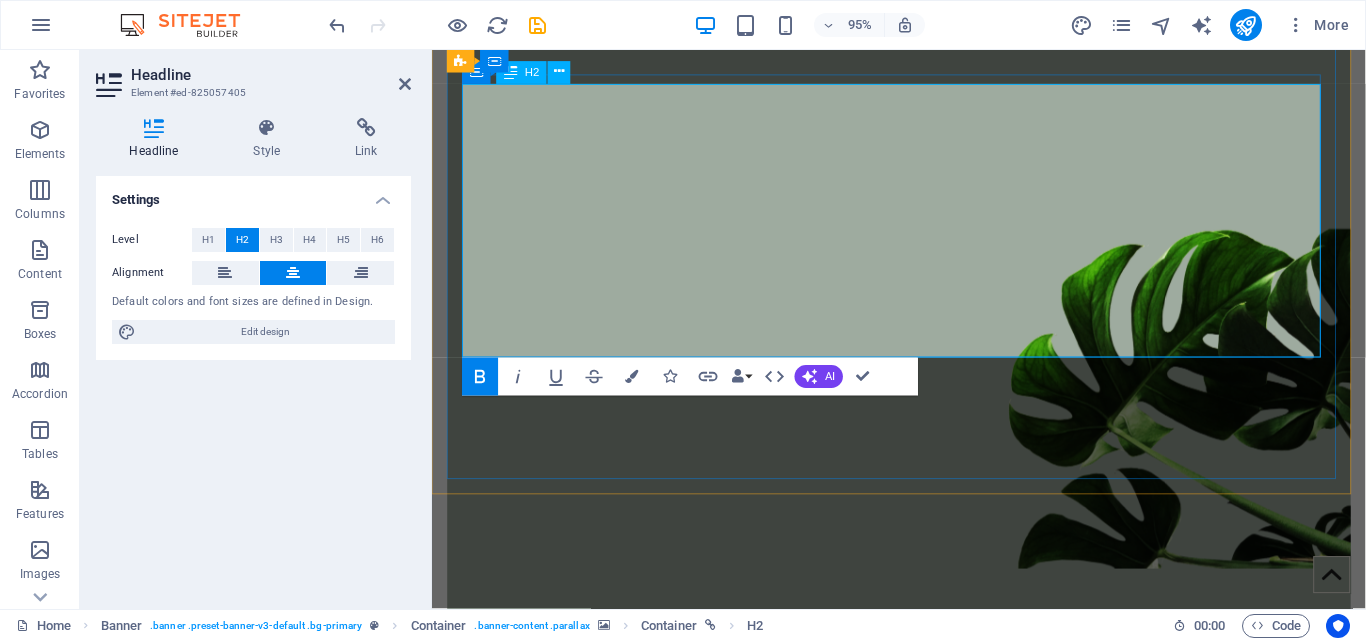 click on ""At Rose Head Spa, we specialize in rejuvenating head spa treatments that promote relaxation, scalp health, and inner peace. Our mission is to help you unwind, recharge, and feel your best through gentle care and soothing techniques." at bounding box center (924, 837) 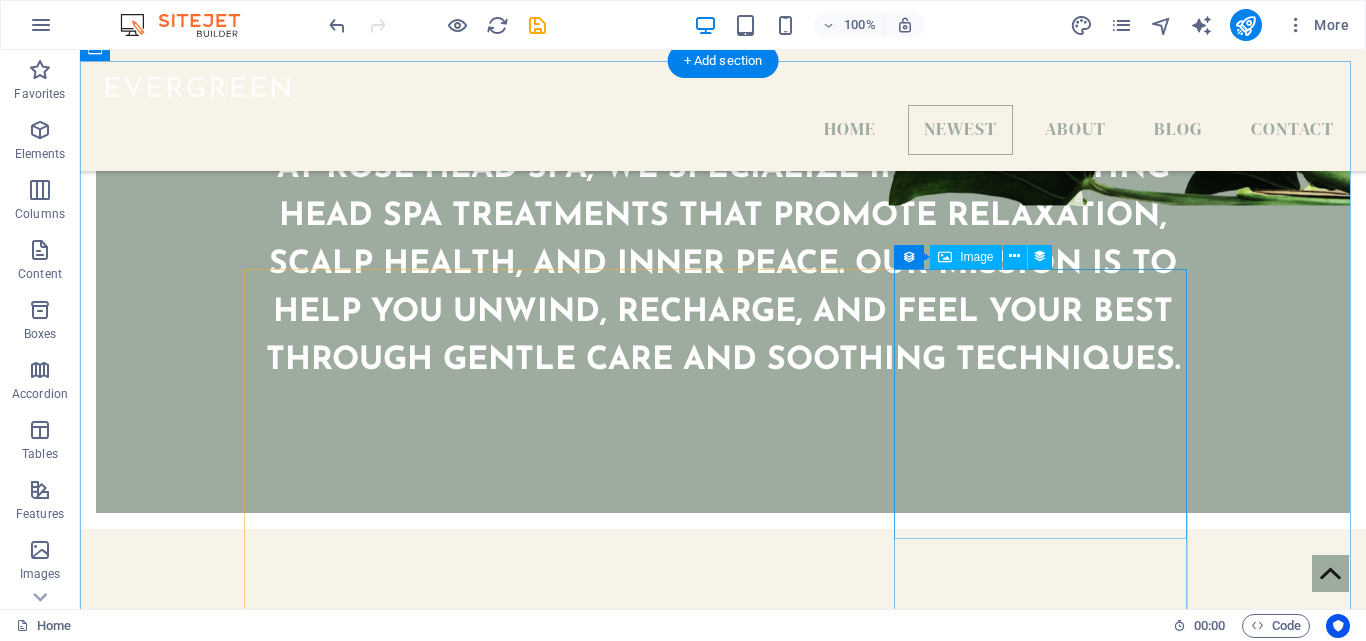 scroll, scrollTop: 700, scrollLeft: 0, axis: vertical 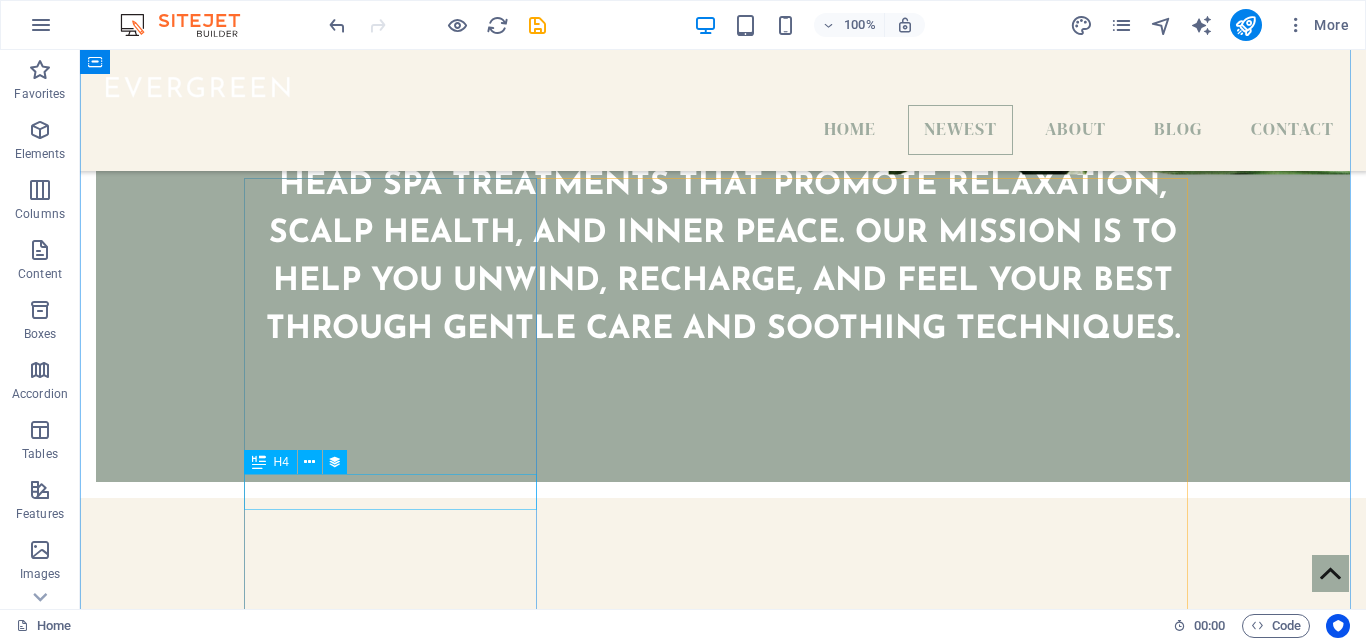 click on "Grow better" at bounding box center [723, 1020] 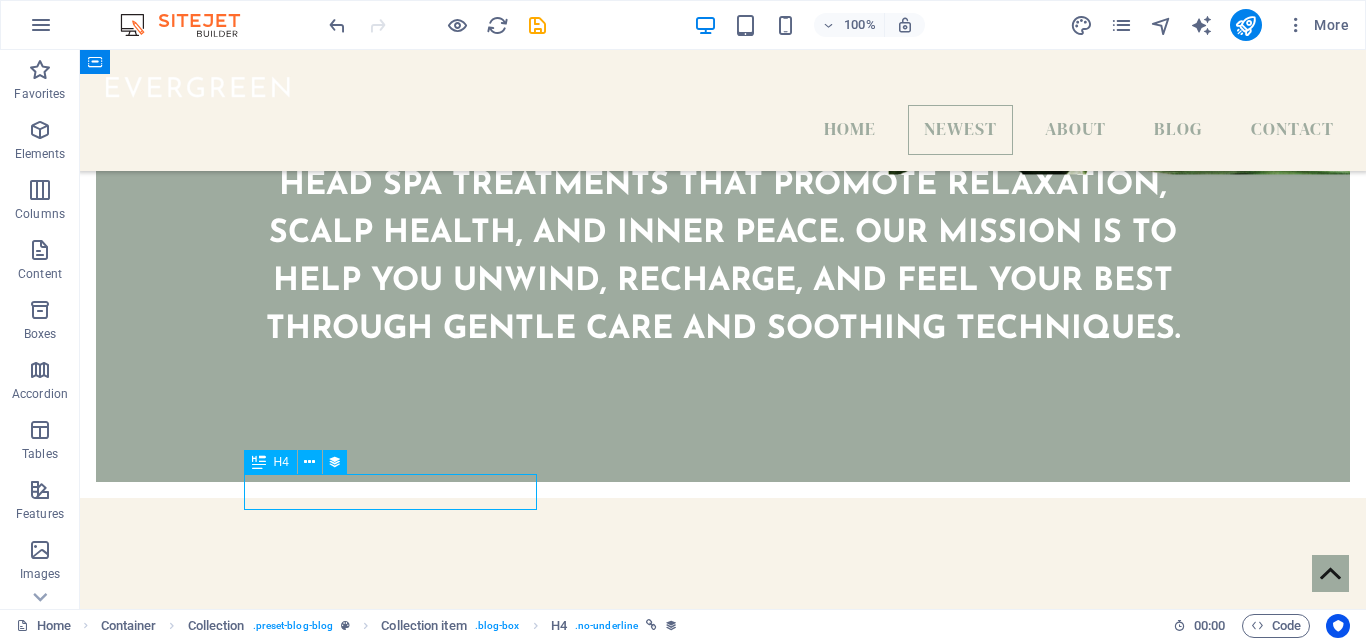 click on "Grow better" at bounding box center [723, 1020] 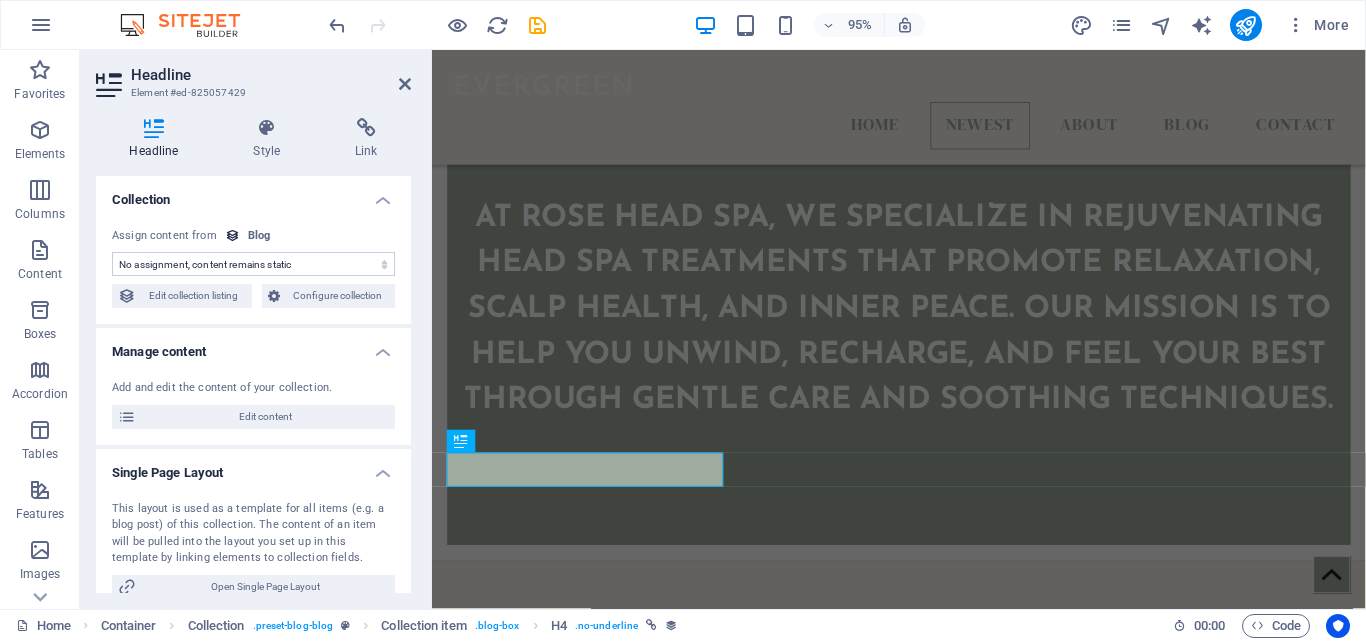 scroll, scrollTop: 748, scrollLeft: 0, axis: vertical 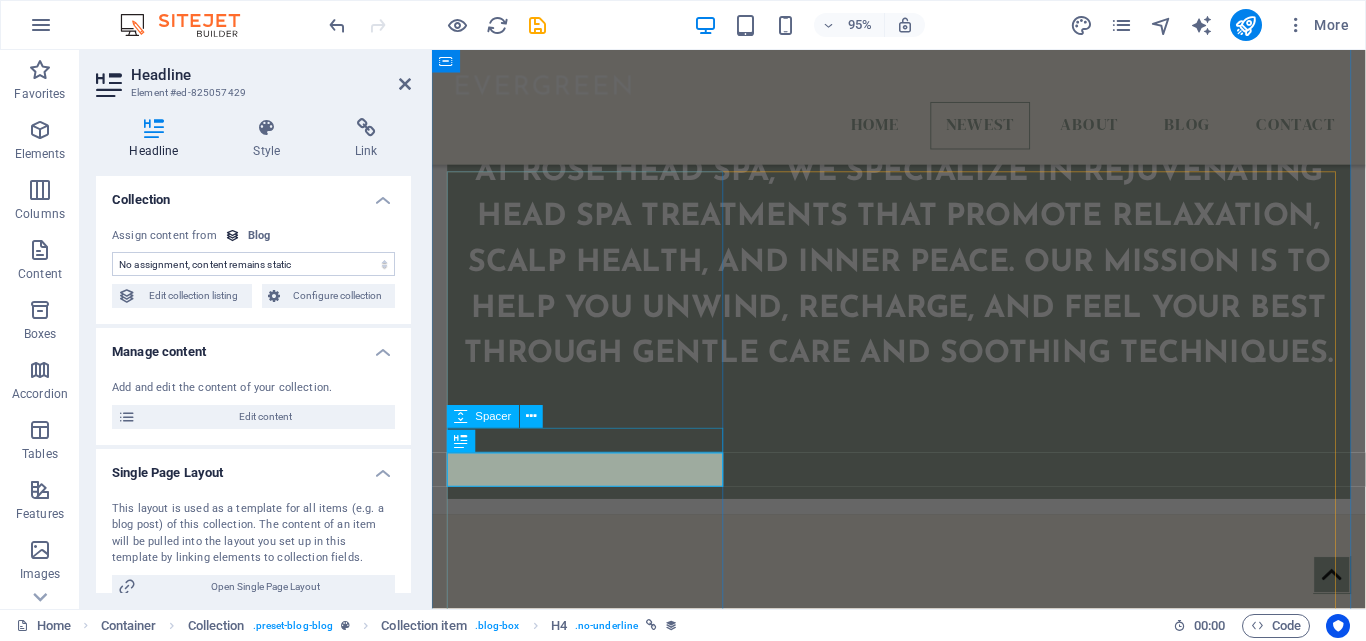 select on "name" 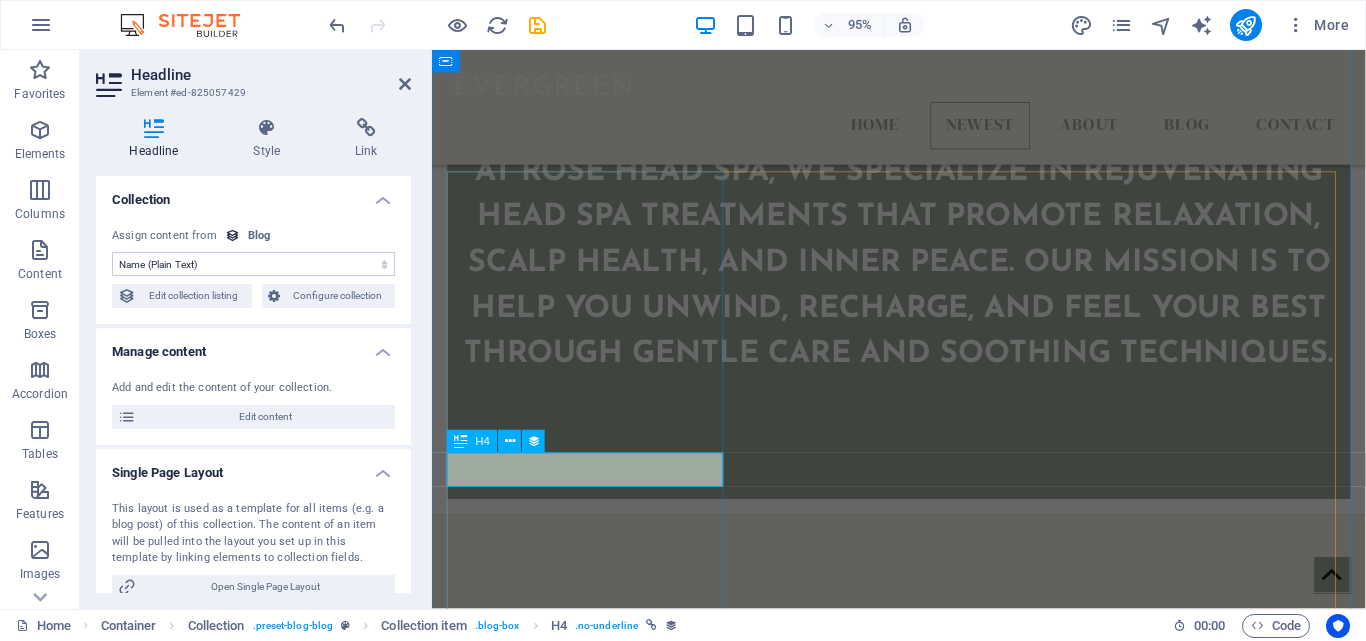 click on "Grow better" at bounding box center (924, 1061) 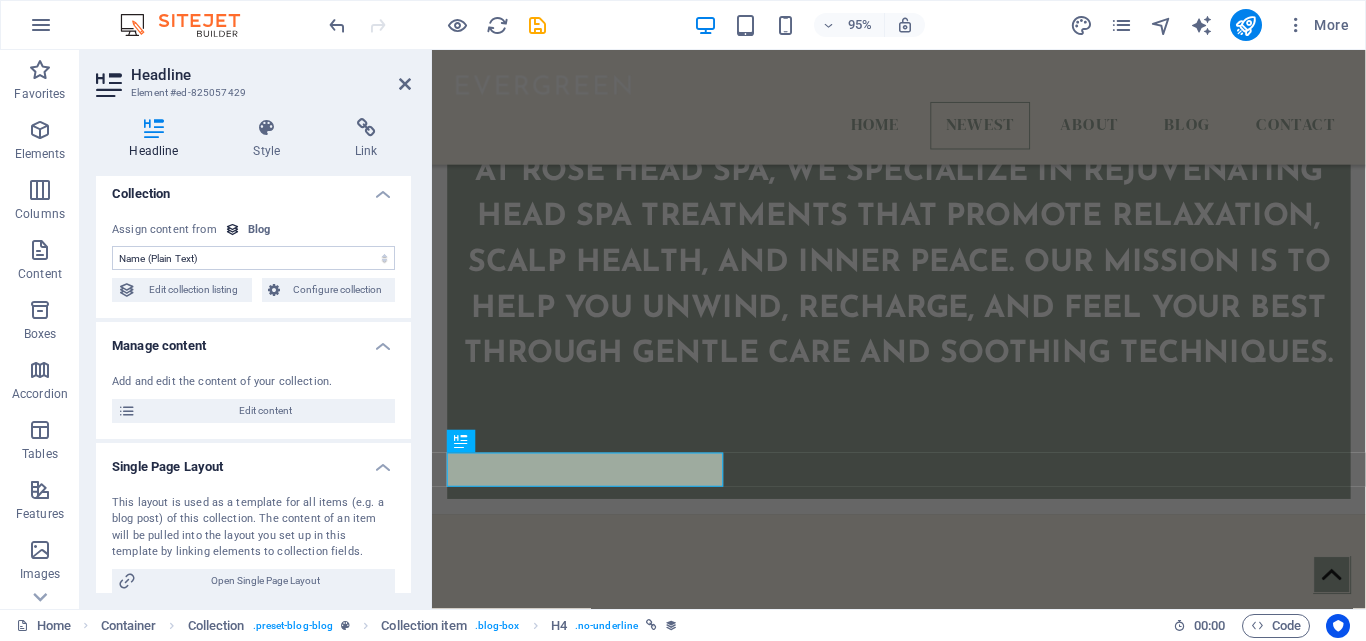 scroll, scrollTop: 0, scrollLeft: 0, axis: both 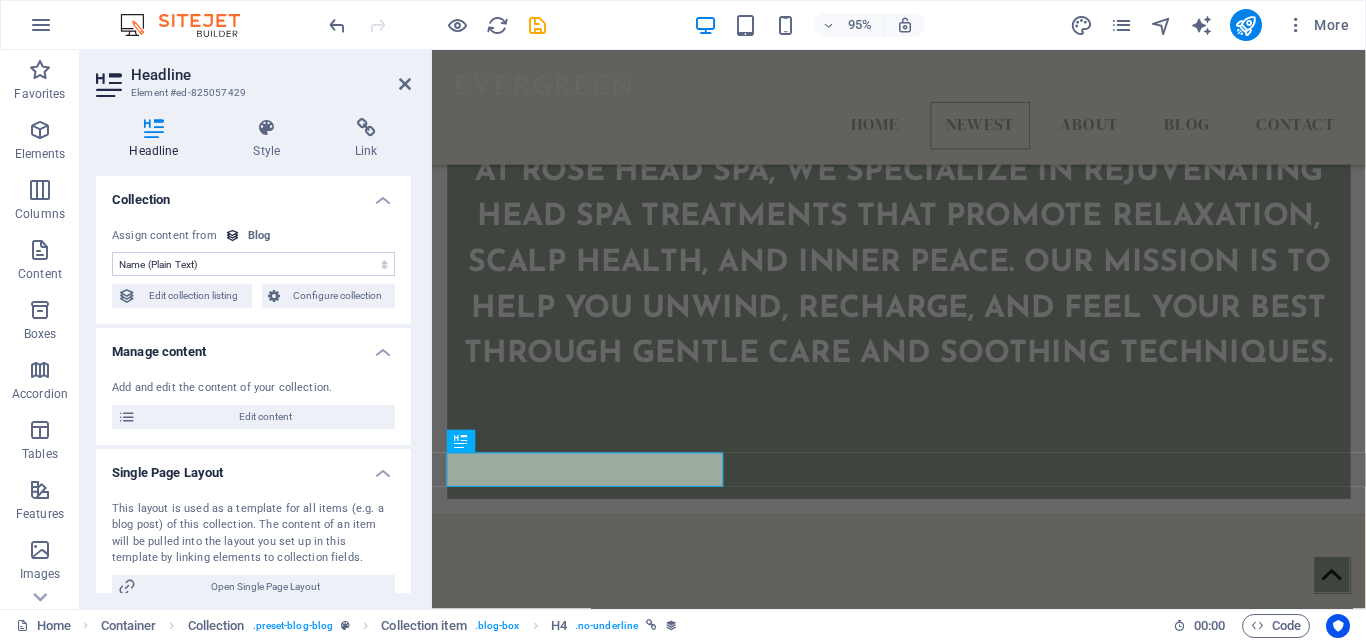 click on "No assignment, content remains static Created at (Date) Updated at (Date) Name (Plain Text) Slug (Plain Text) Description (Rich Text) Content (CMS) Category (Choice) Author (Plain Text) Image (File) Publishing Date (Date) Status (Choice) Author Picture (File)" at bounding box center [253, 264] 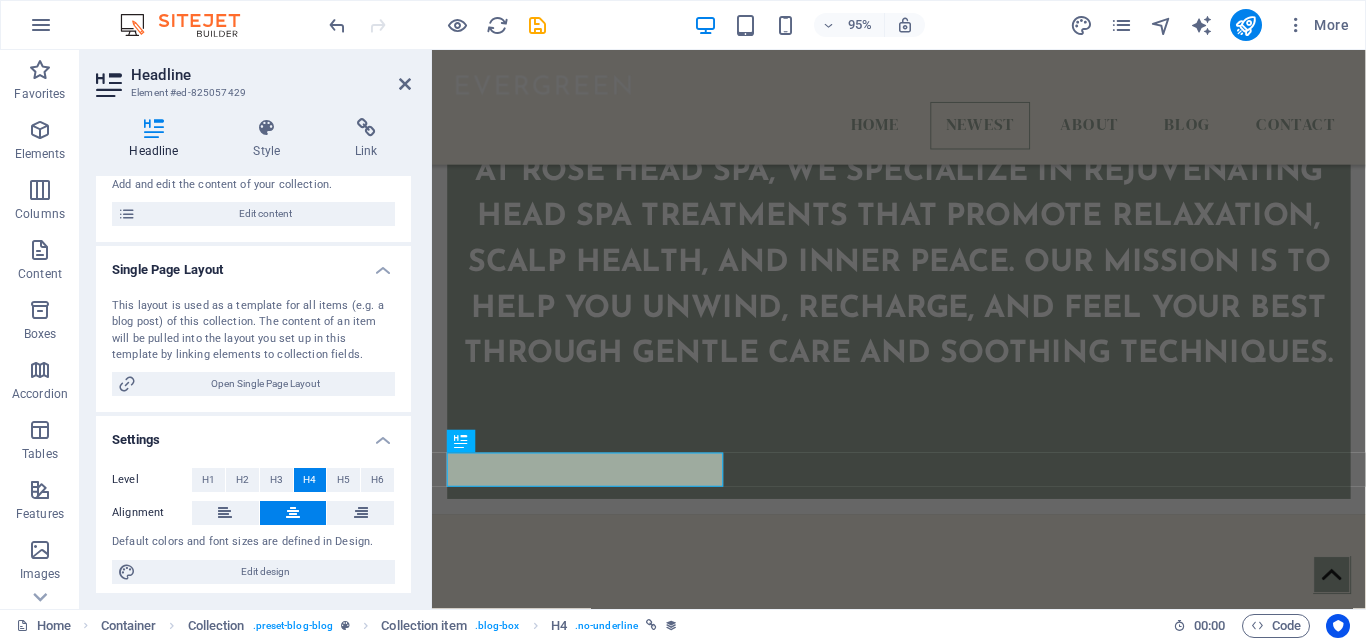 scroll, scrollTop: 210, scrollLeft: 0, axis: vertical 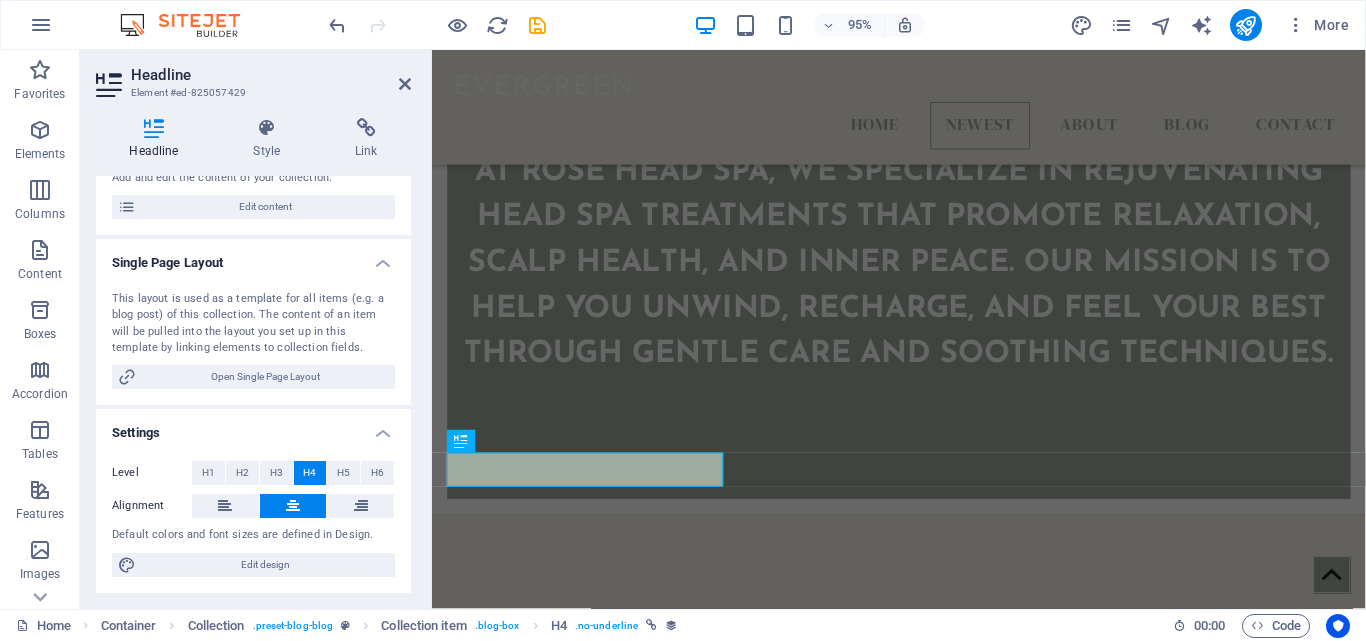 click on "Level H1 H2 H3 H4 H5 H6 Alignment Default colors and font sizes are defined in Design. Edit design" at bounding box center (253, 519) 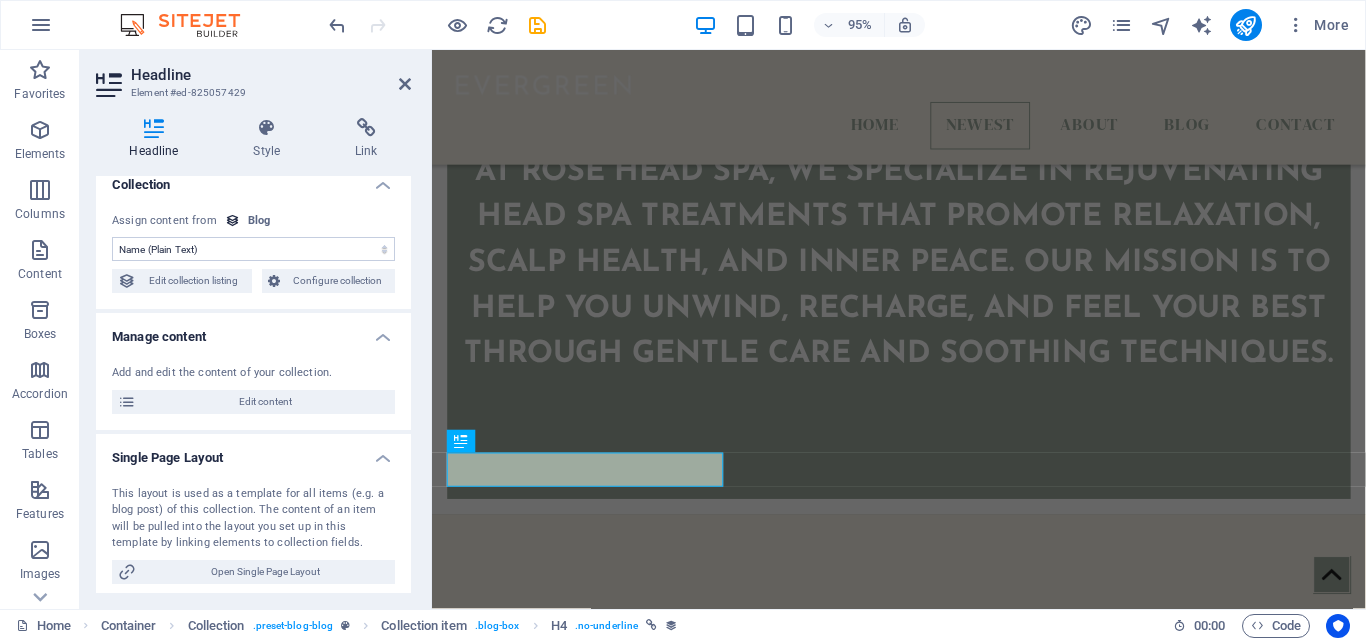 scroll, scrollTop: 0, scrollLeft: 0, axis: both 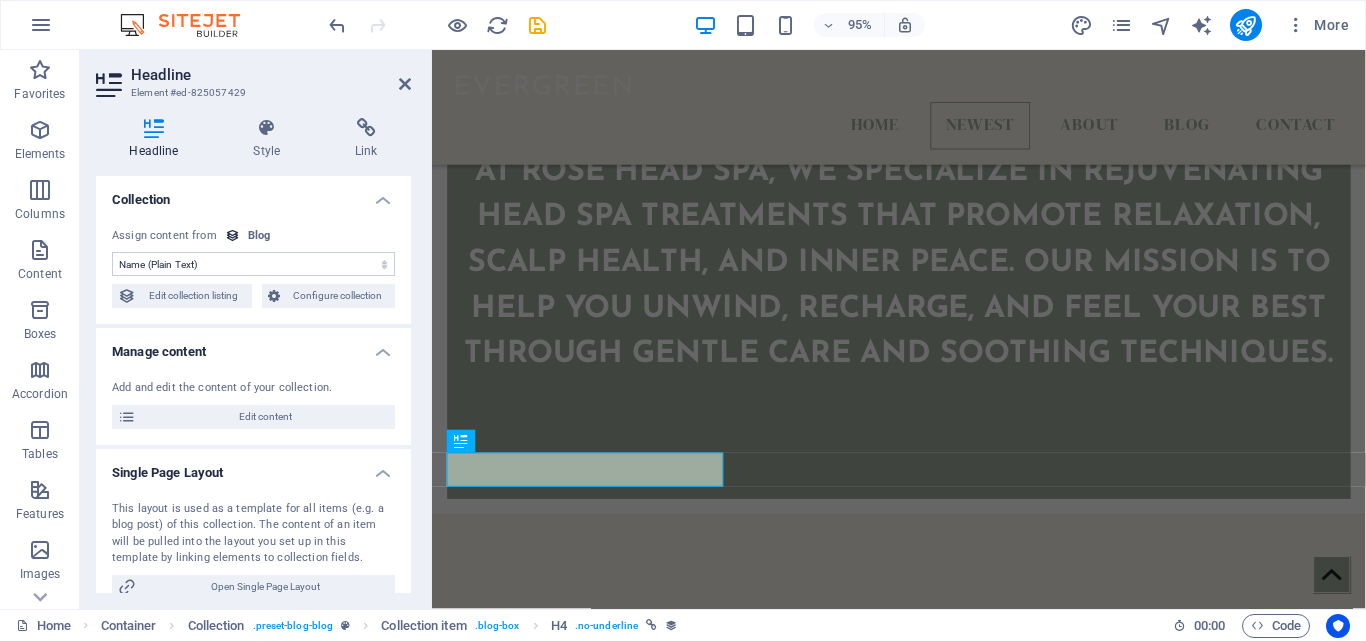 click on "Collection" at bounding box center [253, 194] 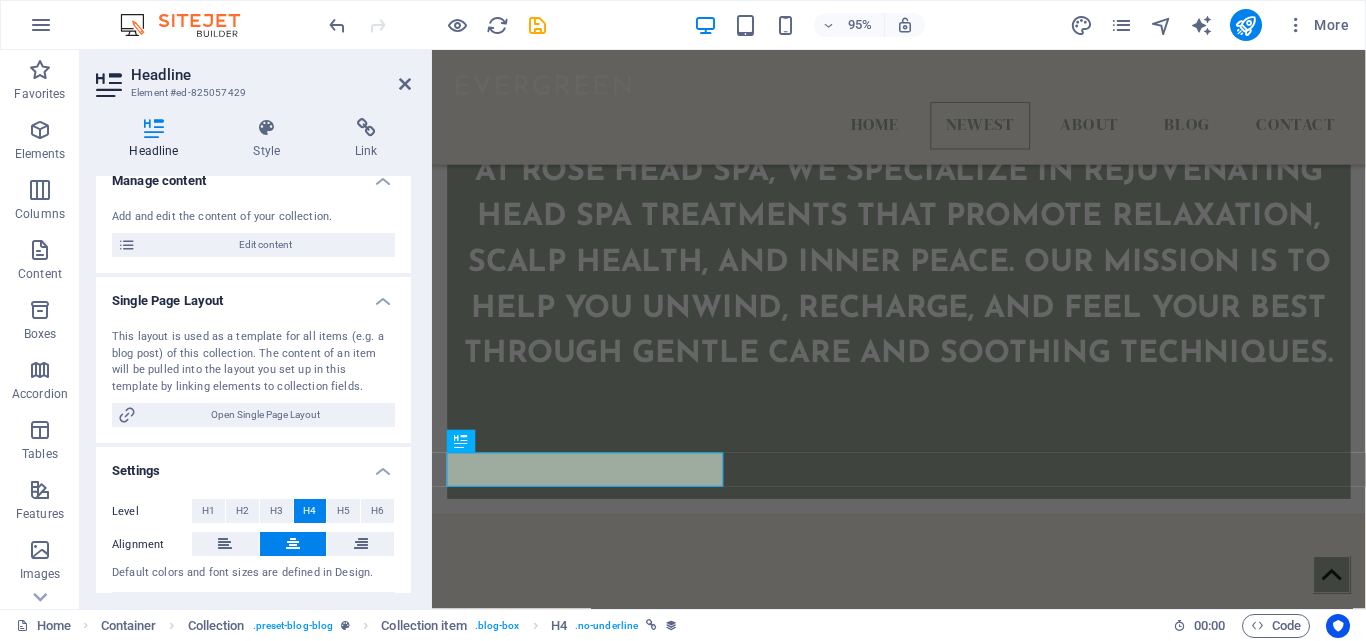 scroll, scrollTop: 100, scrollLeft: 0, axis: vertical 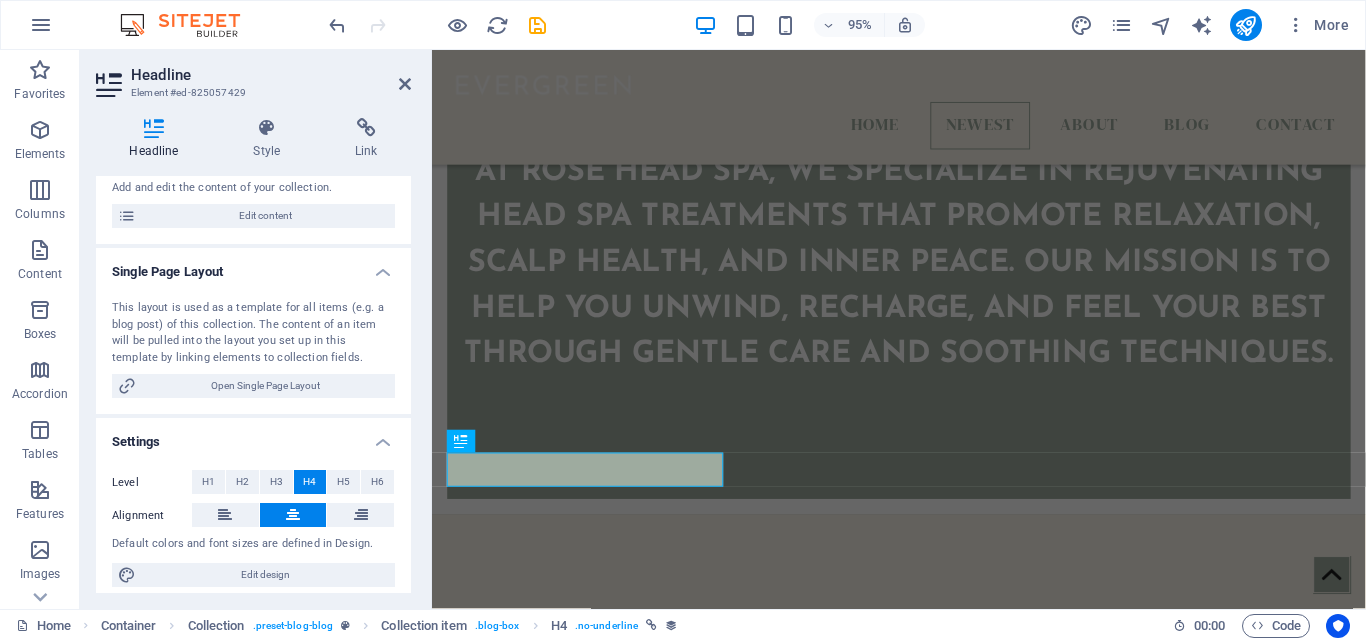 click on "This layout is used as a template for all items (e.g. a blog post) of this collection. The content of an item will be pulled into the layout you set up in this template by linking elements to collection fields." at bounding box center [253, 333] 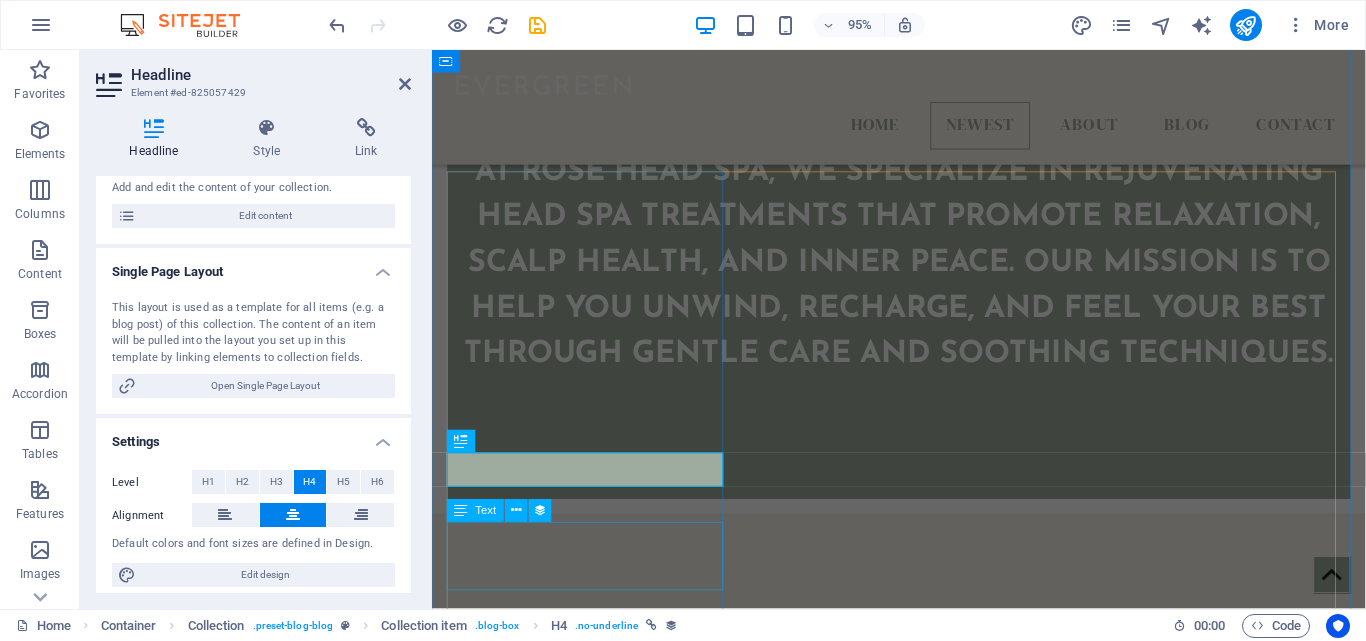 click on "Platea dapibus gravida, porttitor diam taciti cras convallis senectus. Pulvinar in erat." at bounding box center (924, 1128) 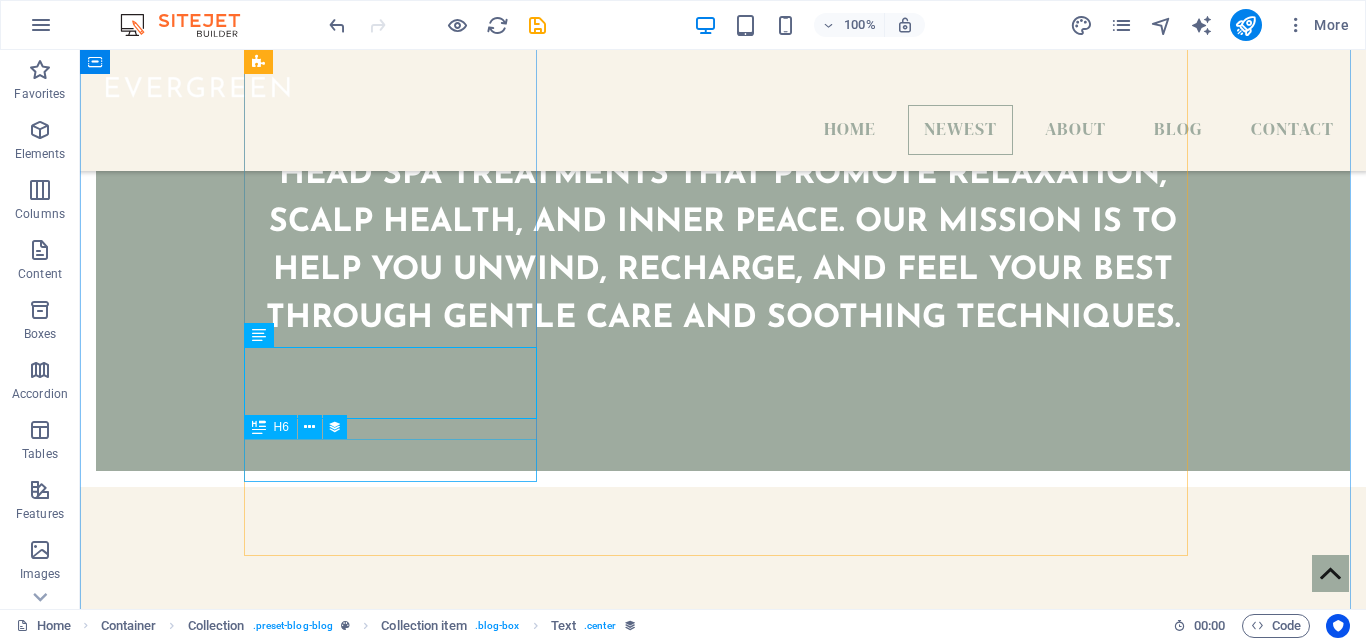 scroll, scrollTop: 900, scrollLeft: 0, axis: vertical 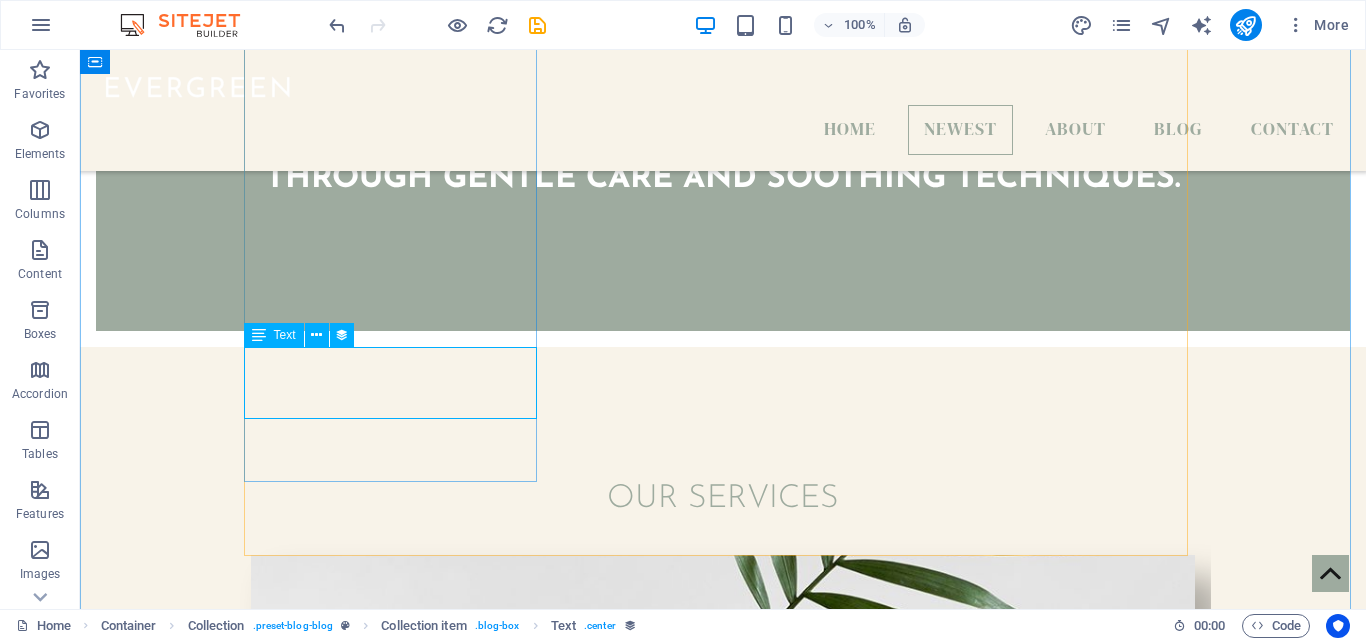 click on "Platea dapibus gravida, porttitor diam taciti cras convallis senectus. Pulvinar in erat." at bounding box center [723, 936] 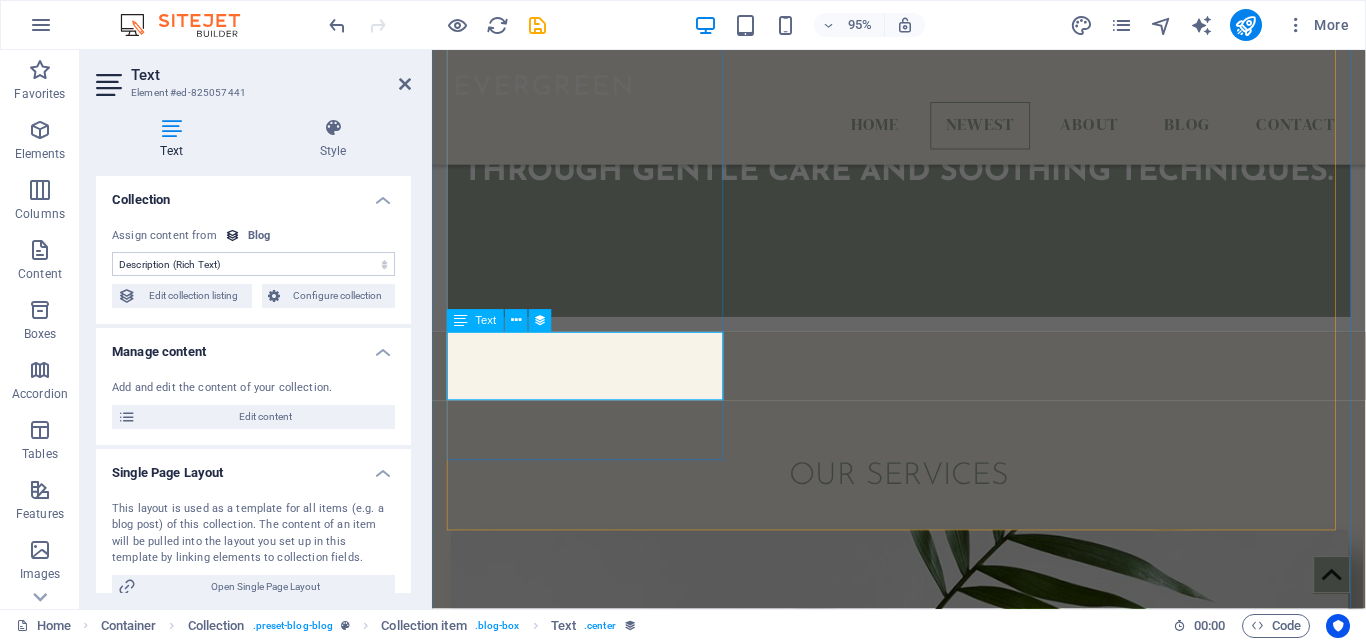 scroll, scrollTop: 948, scrollLeft: 0, axis: vertical 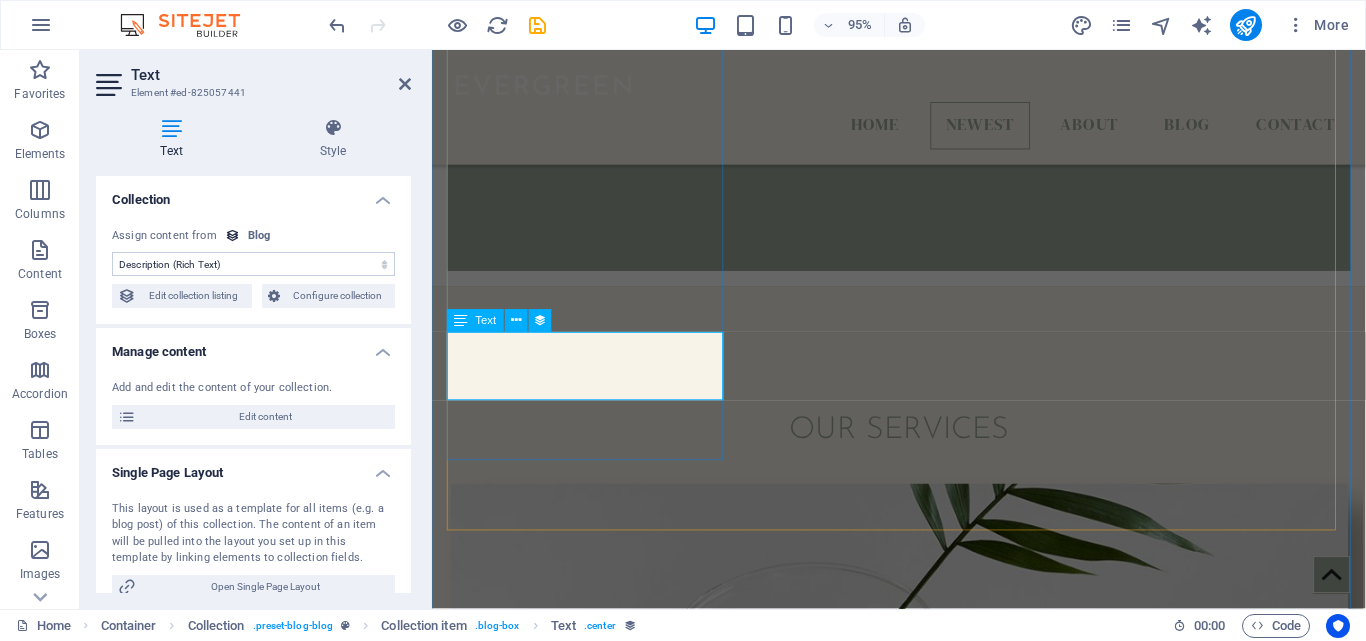 click on "Platea dapibus gravida, porttitor diam taciti cras convallis senectus. Pulvinar in erat." at bounding box center [924, 888] 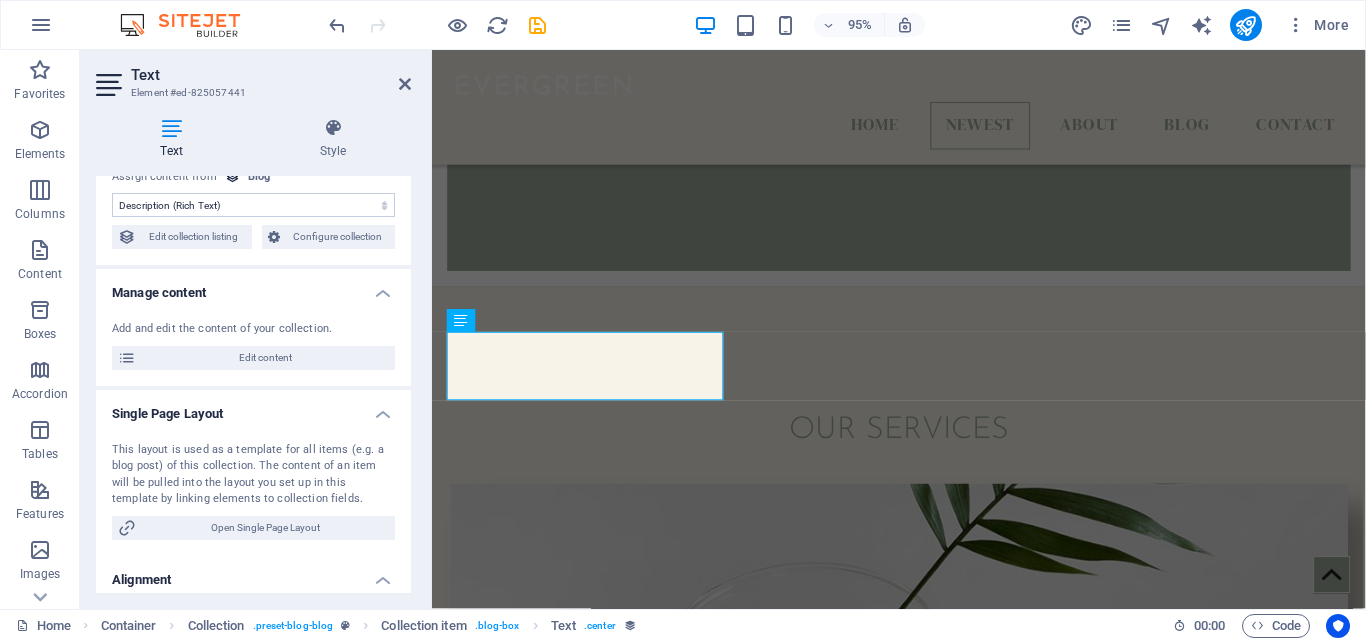 scroll, scrollTop: 115, scrollLeft: 0, axis: vertical 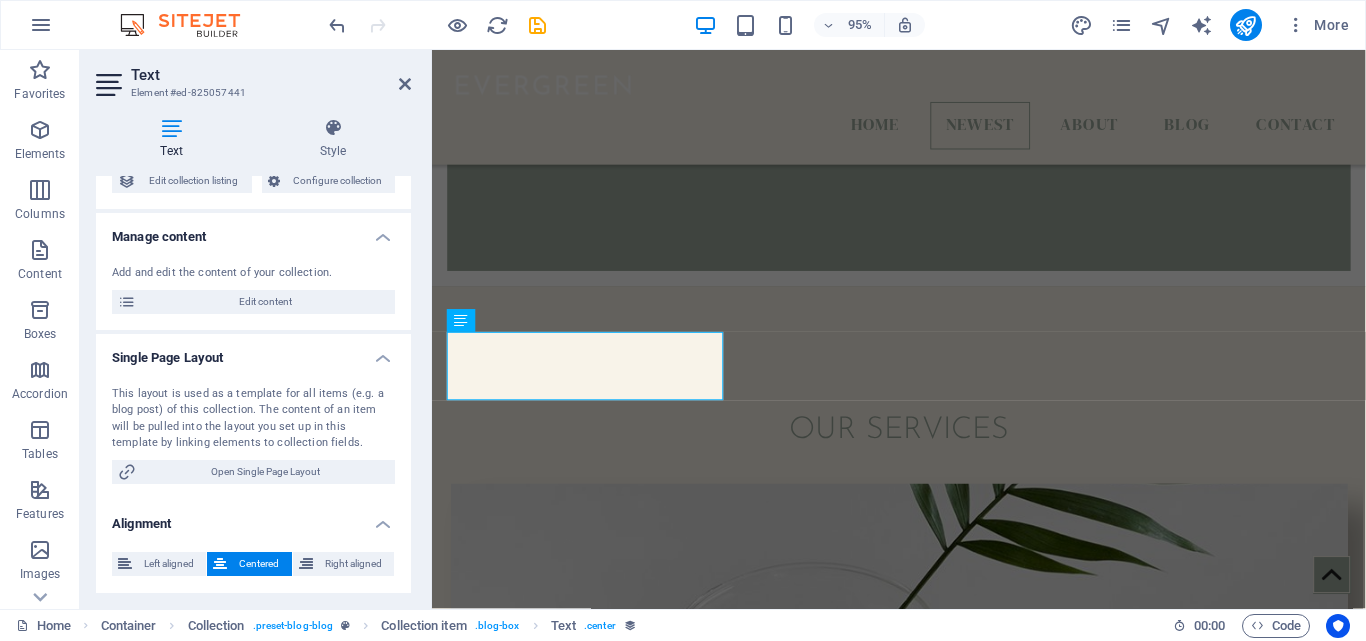 click on "This layout is used as a template for all items (e.g. a blog post) of this collection. The content of an item will be pulled into the layout you set up in this template by linking elements to collection fields." at bounding box center (253, 419) 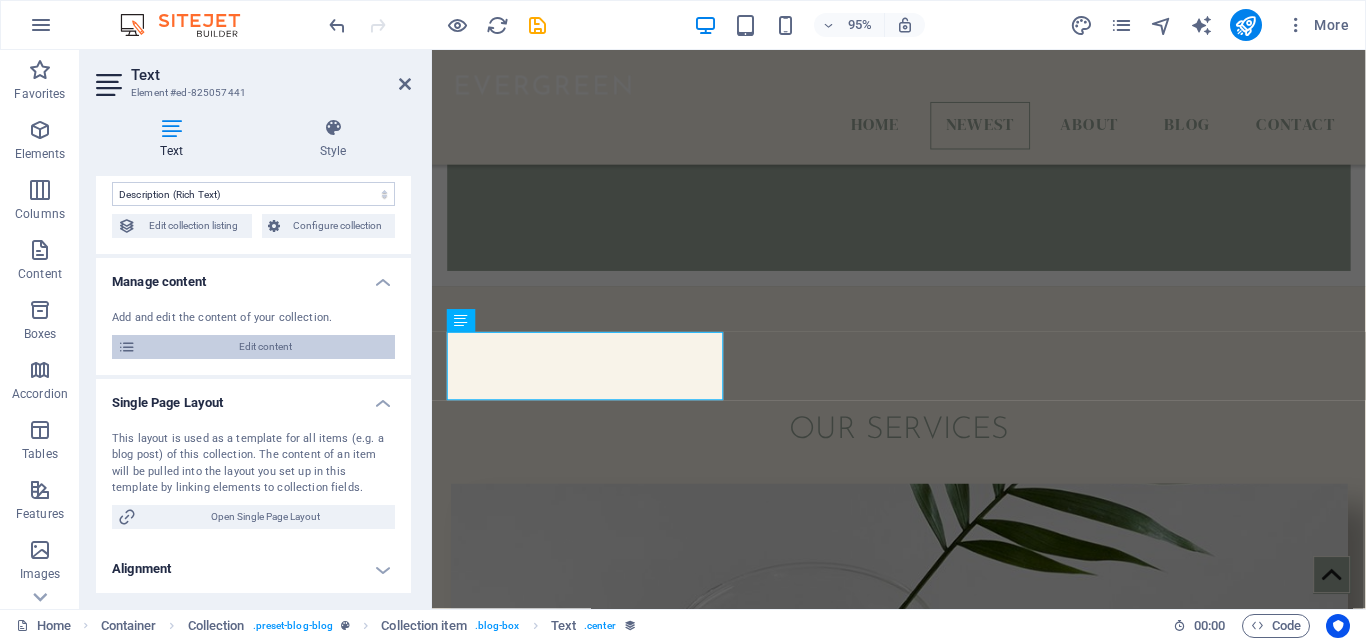 scroll, scrollTop: 0, scrollLeft: 0, axis: both 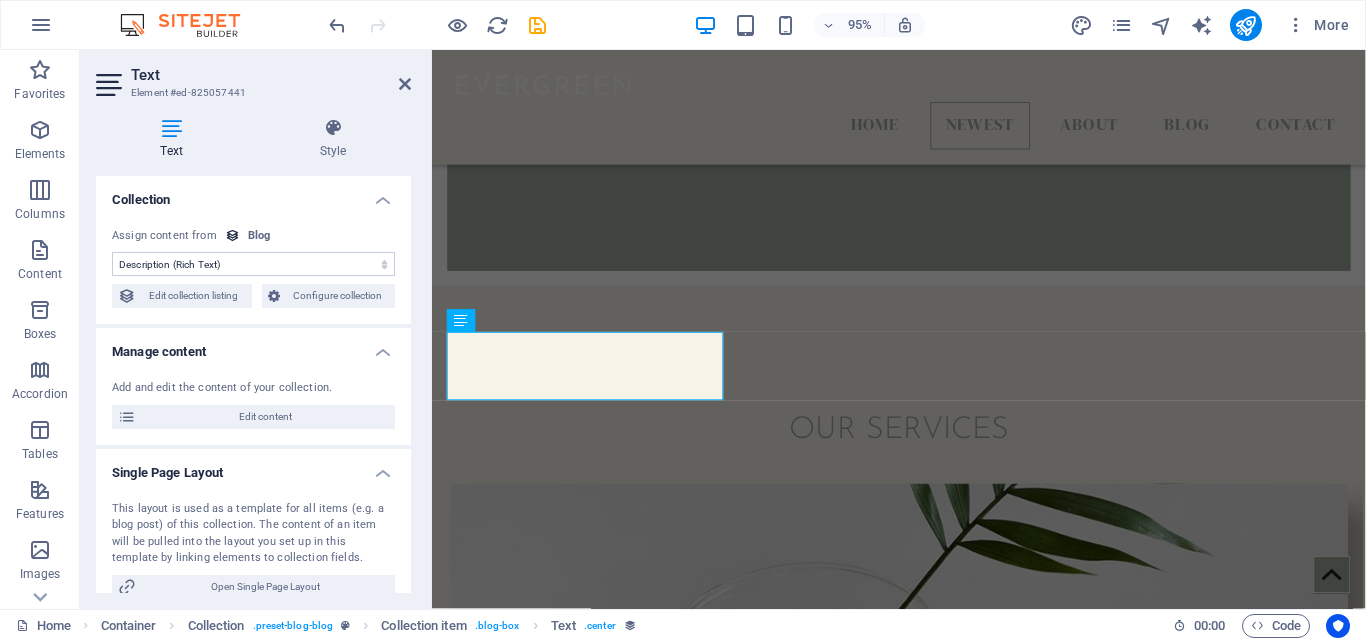 click at bounding box center [171, 128] 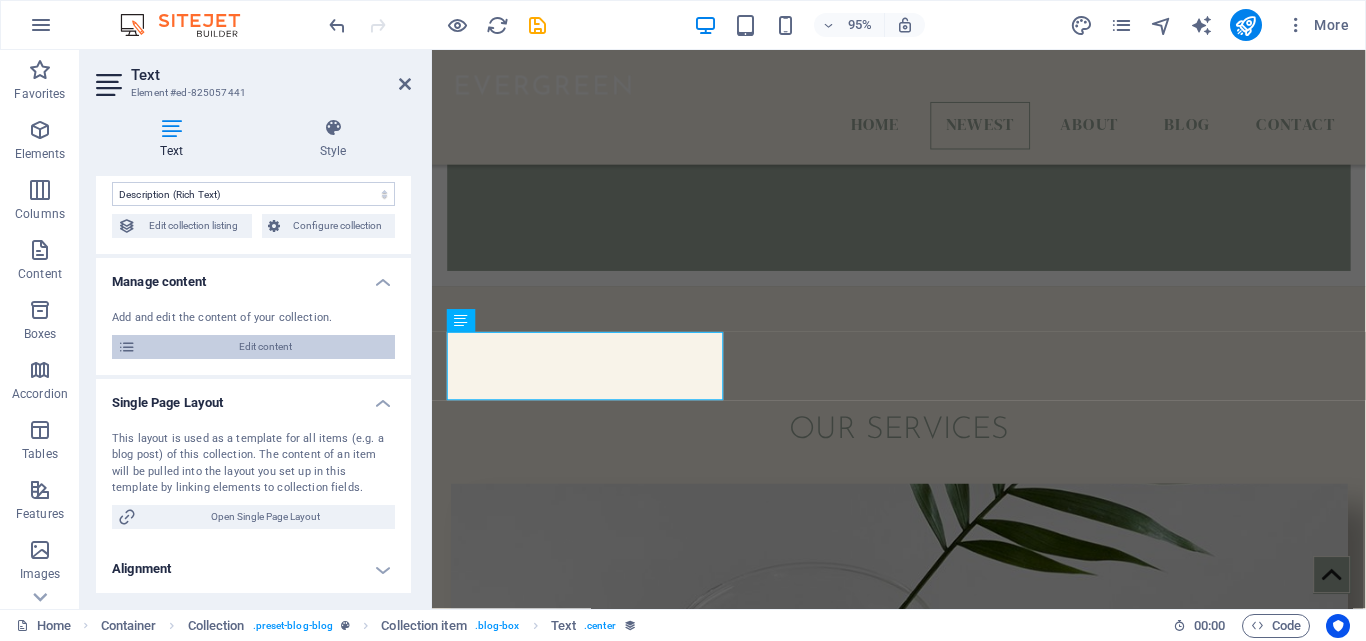 click on "Edit content" at bounding box center [265, 347] 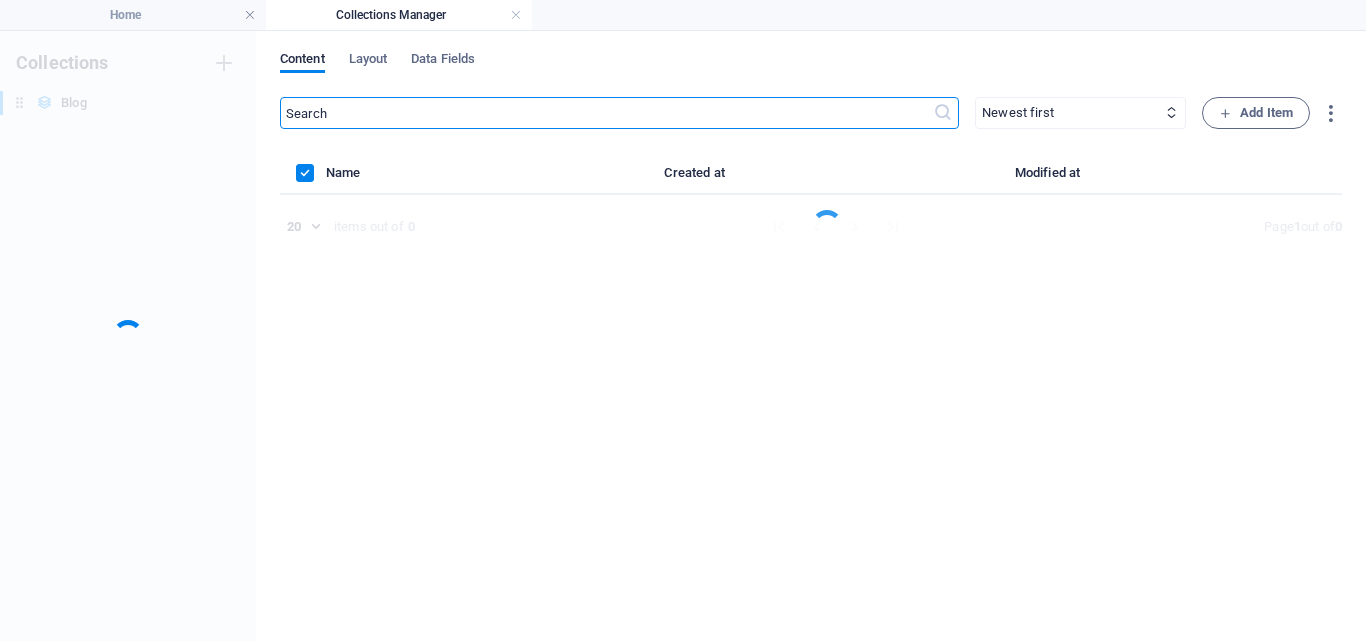 scroll, scrollTop: 0, scrollLeft: 0, axis: both 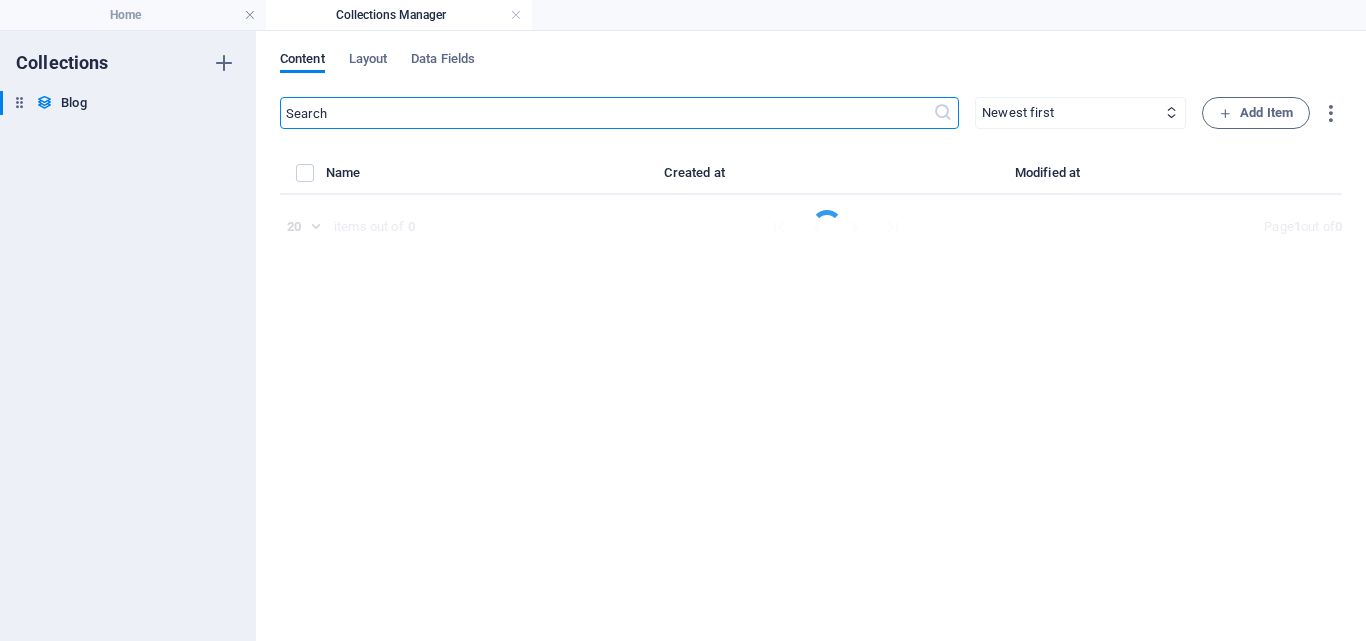 select on "Category 2" 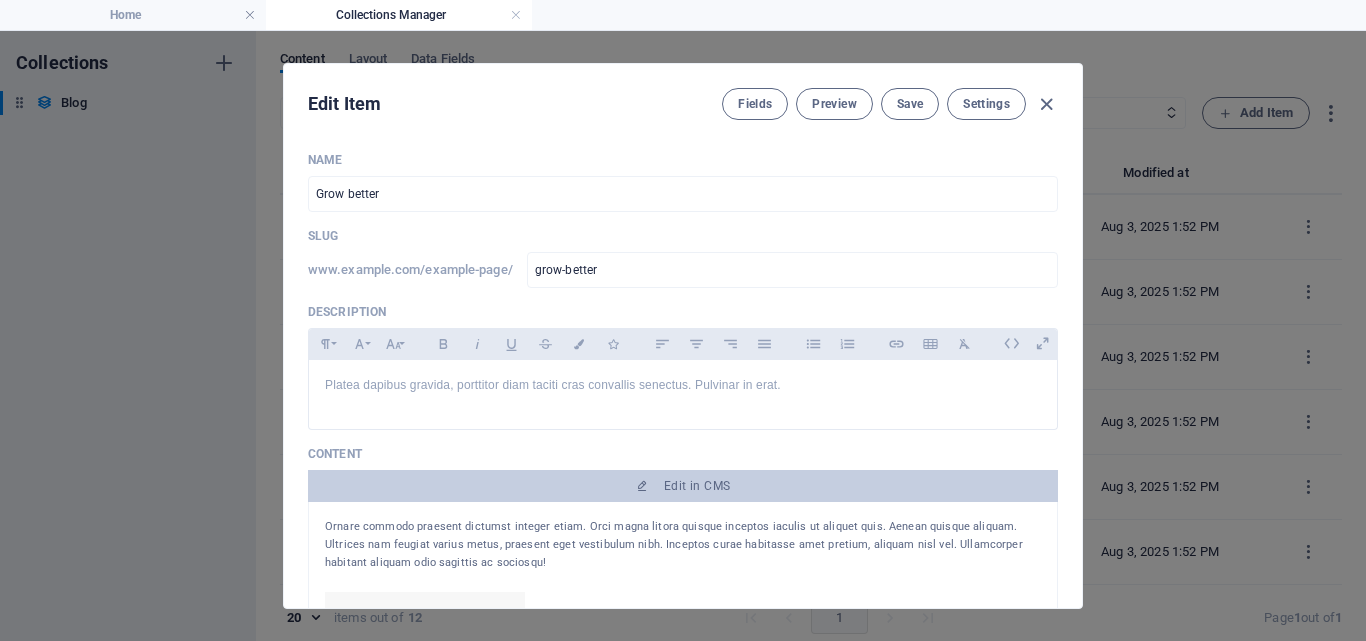 scroll, scrollTop: 100, scrollLeft: 0, axis: vertical 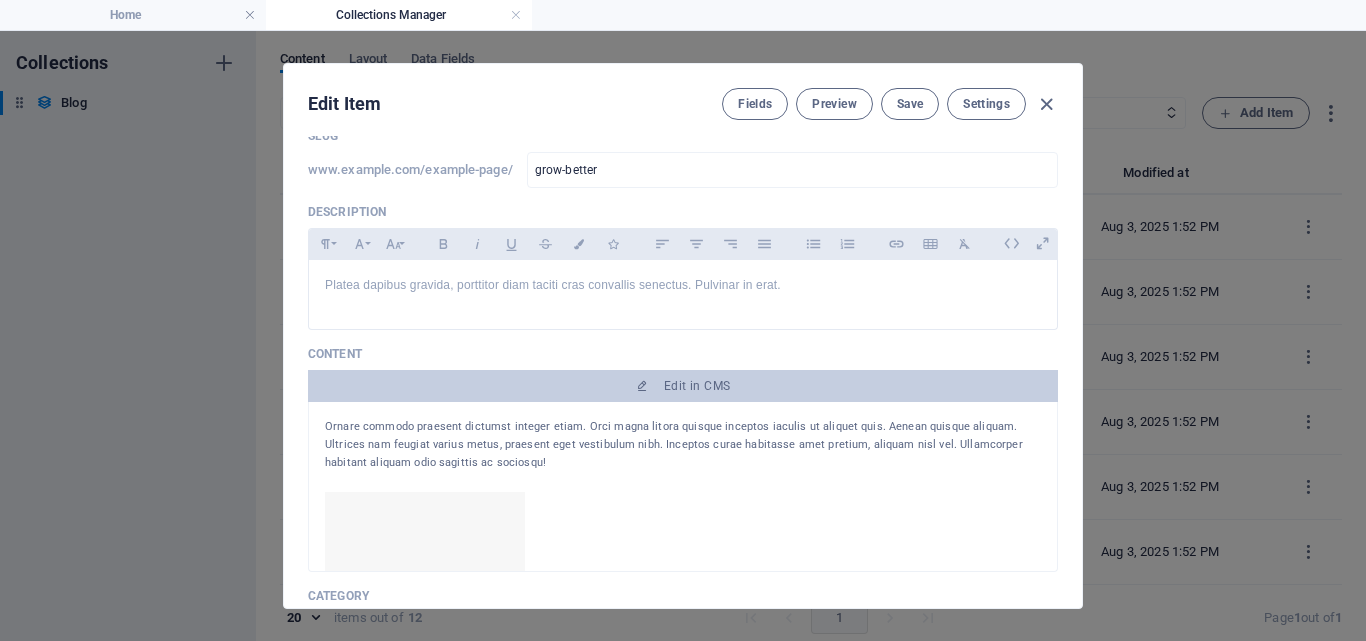 click on "Ornare commodo praesent dictumst integer etiam. Orci magna litora quisque inceptos iaculis ut aliquet quis. Aenean quisque aliquam. Ultrices nam feugiat varius metus, praesent eget vestibulum nibh. Inceptos curae habitasse amet pretium, aliquam nisl vel. Ullamcorper habitant aliquam odio sagittis ac sociosqu!" at bounding box center (683, 445) 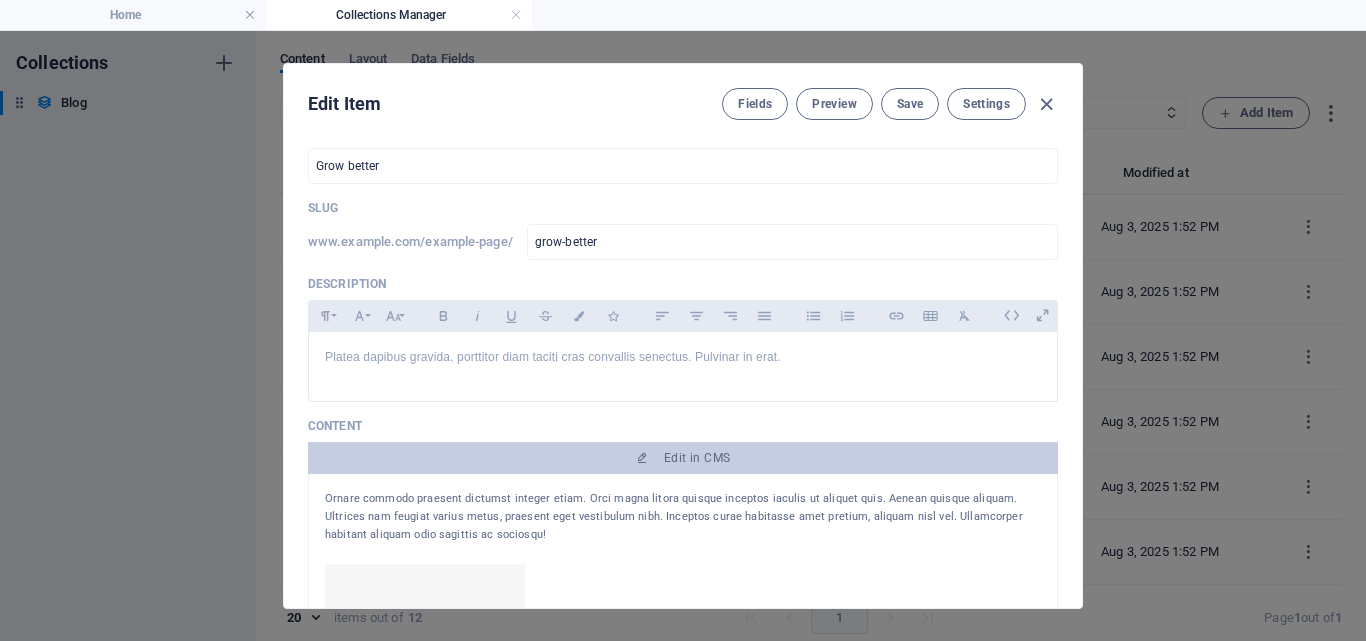 scroll, scrollTop: 0, scrollLeft: 0, axis: both 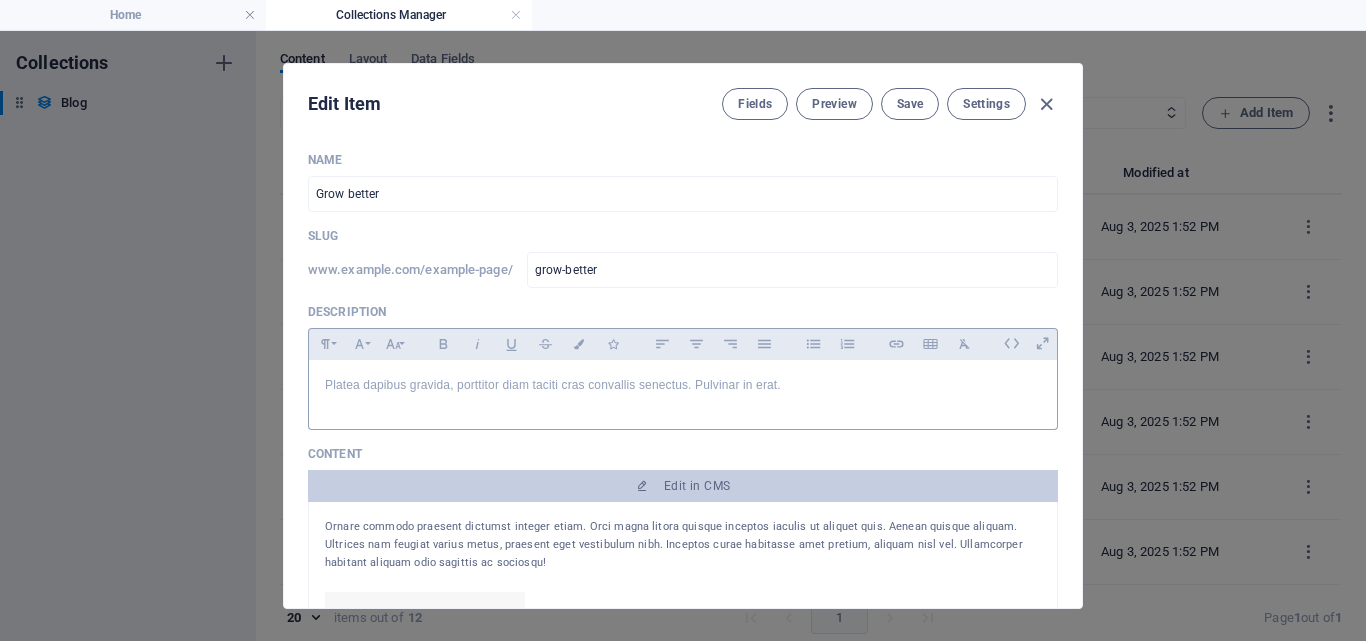 click on "Platea dapibus gravida, porttitor diam taciti cras convallis senectus. Pulvinar in erat." at bounding box center (683, 385) 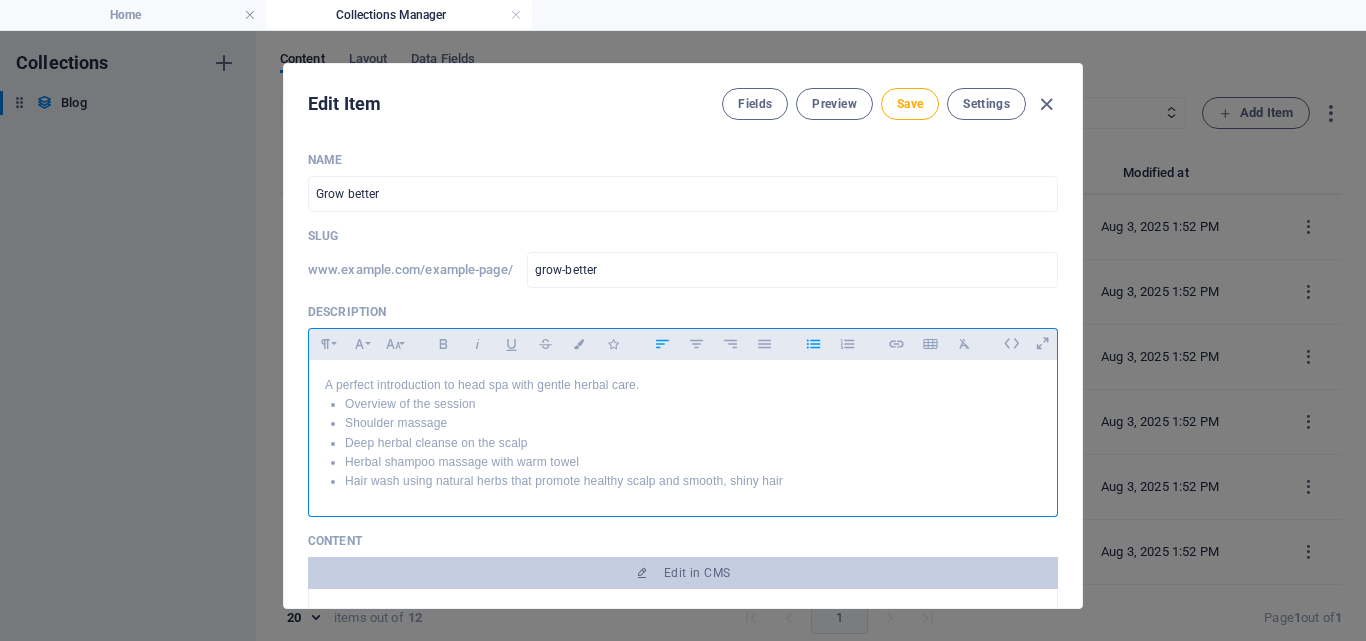click on "Overview of the session" at bounding box center (693, 404) 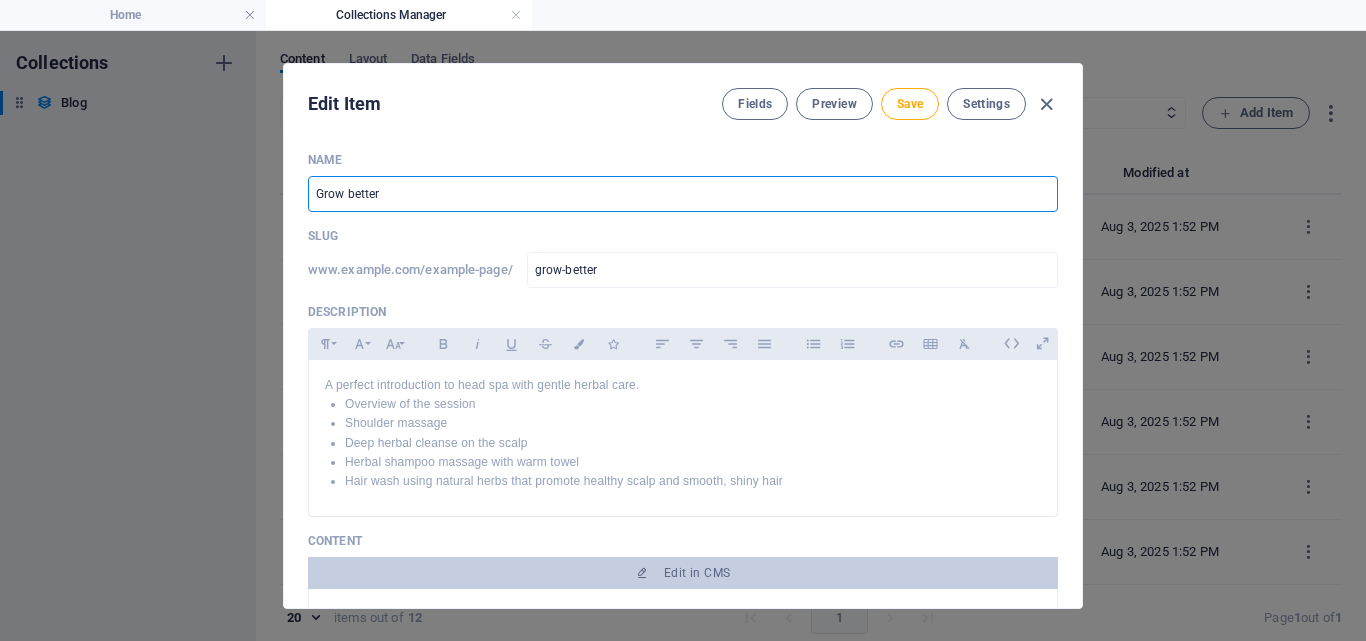 drag, startPoint x: 516, startPoint y: 194, endPoint x: 224, endPoint y: 168, distance: 293.15524 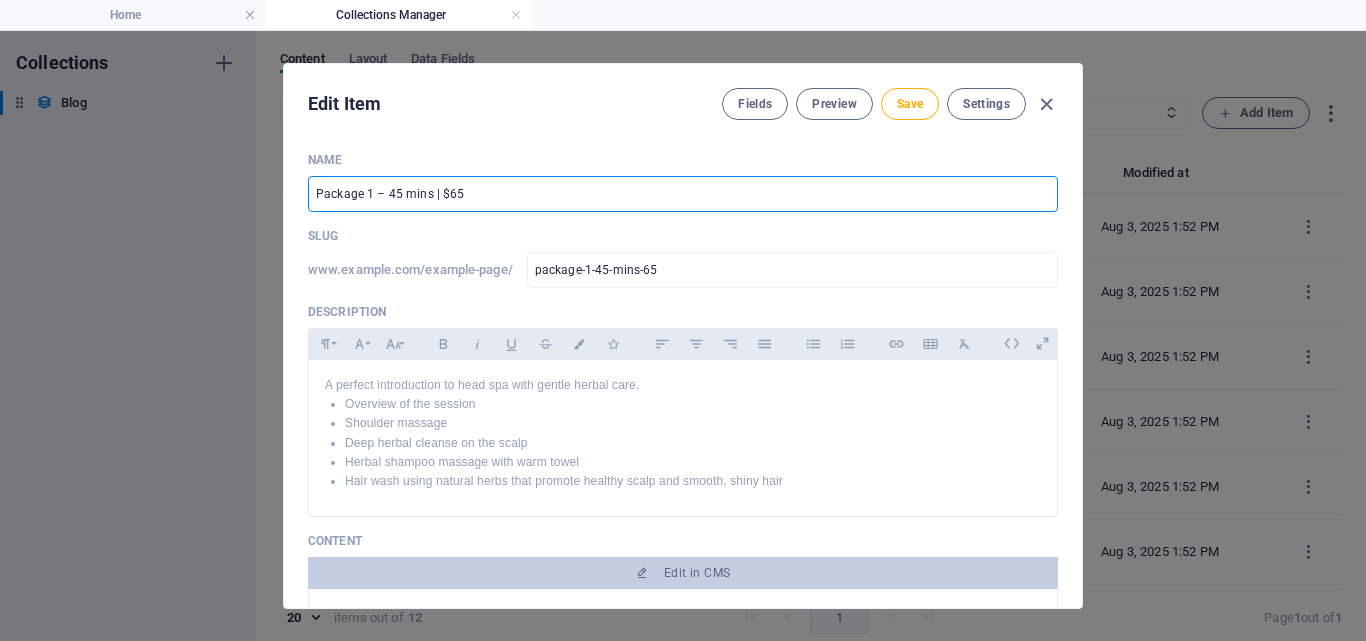 type on "Package 1 – 45 mins | $65" 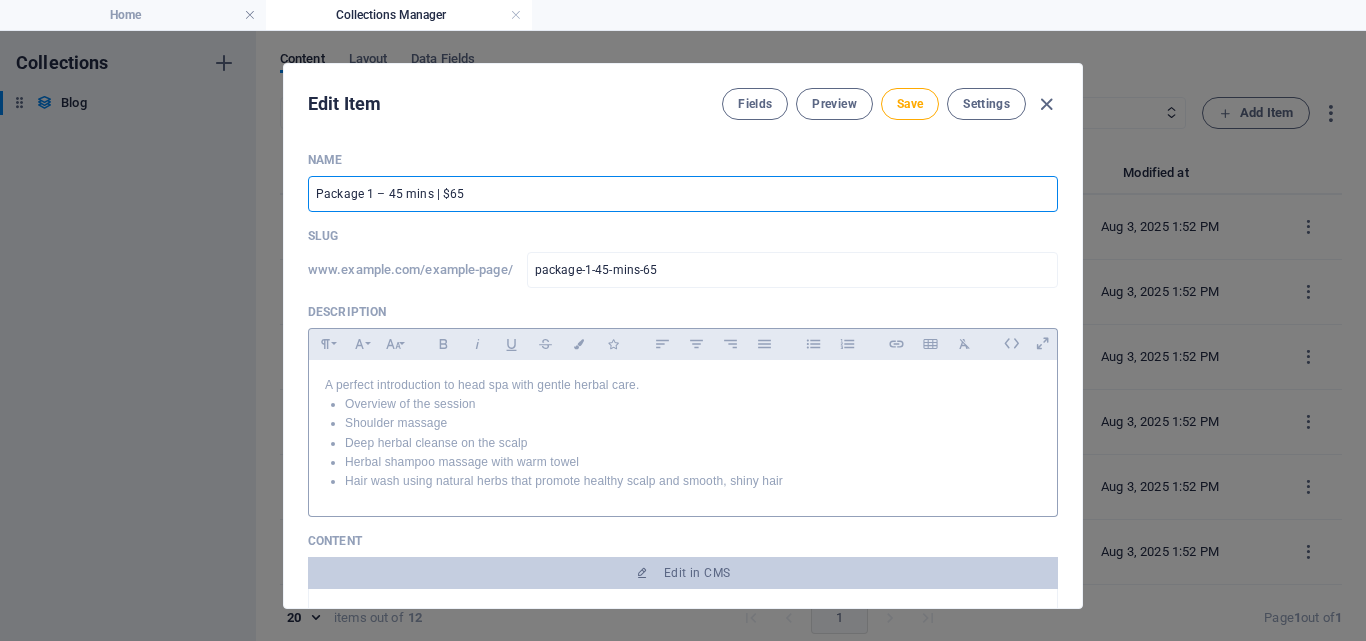 click on "Shoulder massage" at bounding box center [693, 423] 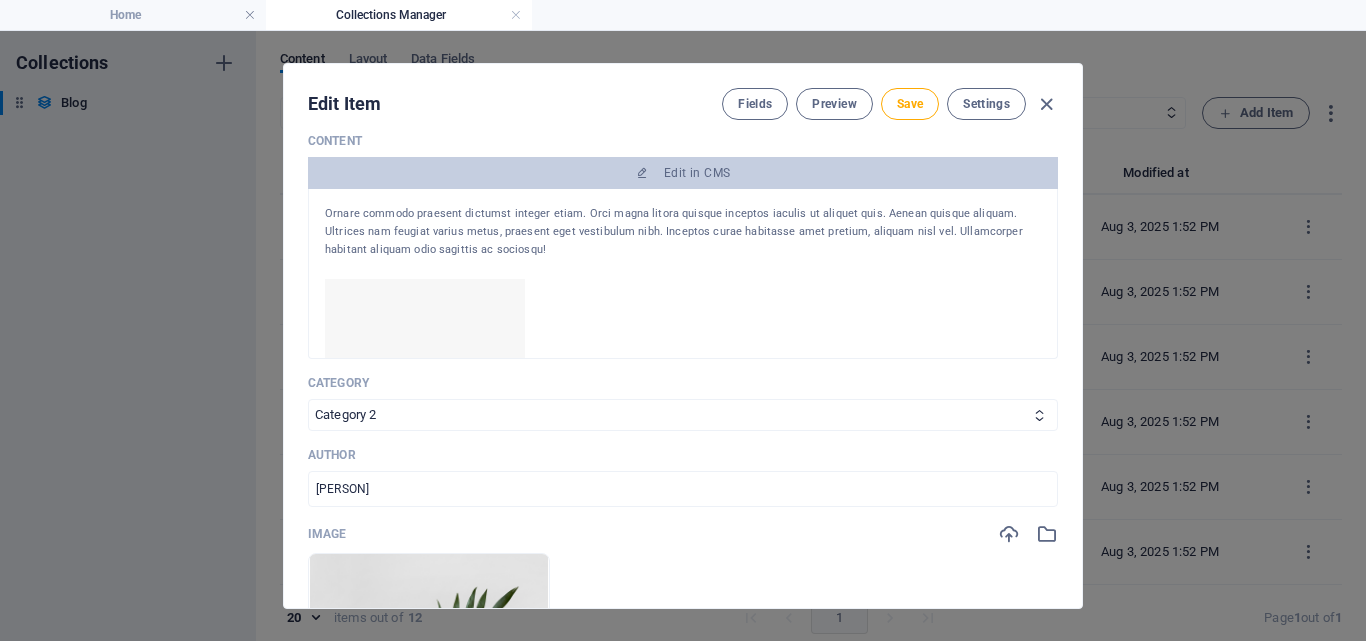 scroll, scrollTop: 500, scrollLeft: 0, axis: vertical 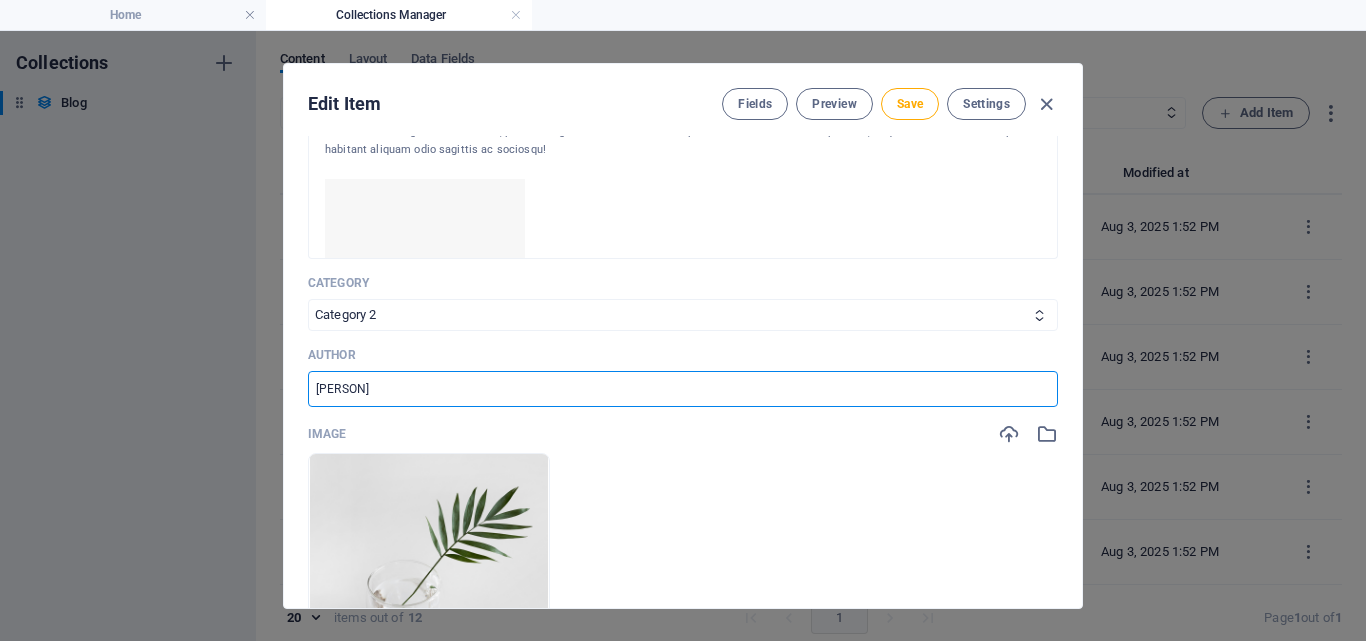 click on "Linda Brown" at bounding box center [683, 389] 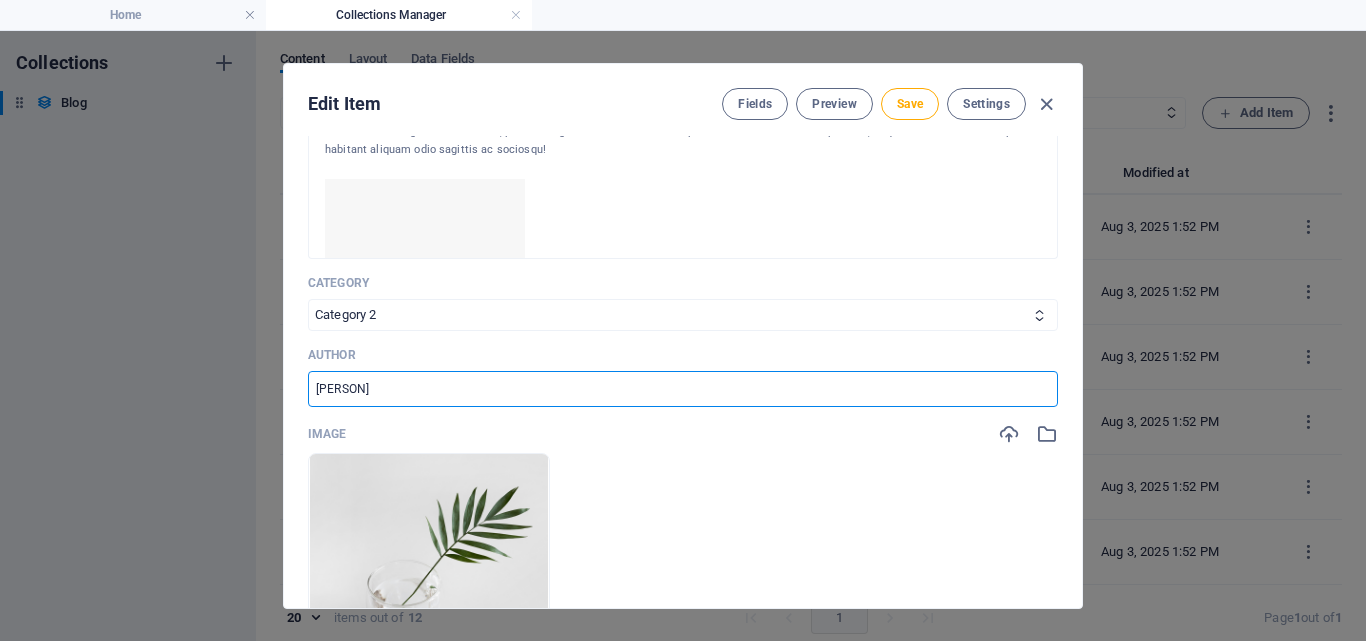 drag, startPoint x: 508, startPoint y: 379, endPoint x: 109, endPoint y: 358, distance: 399.55225 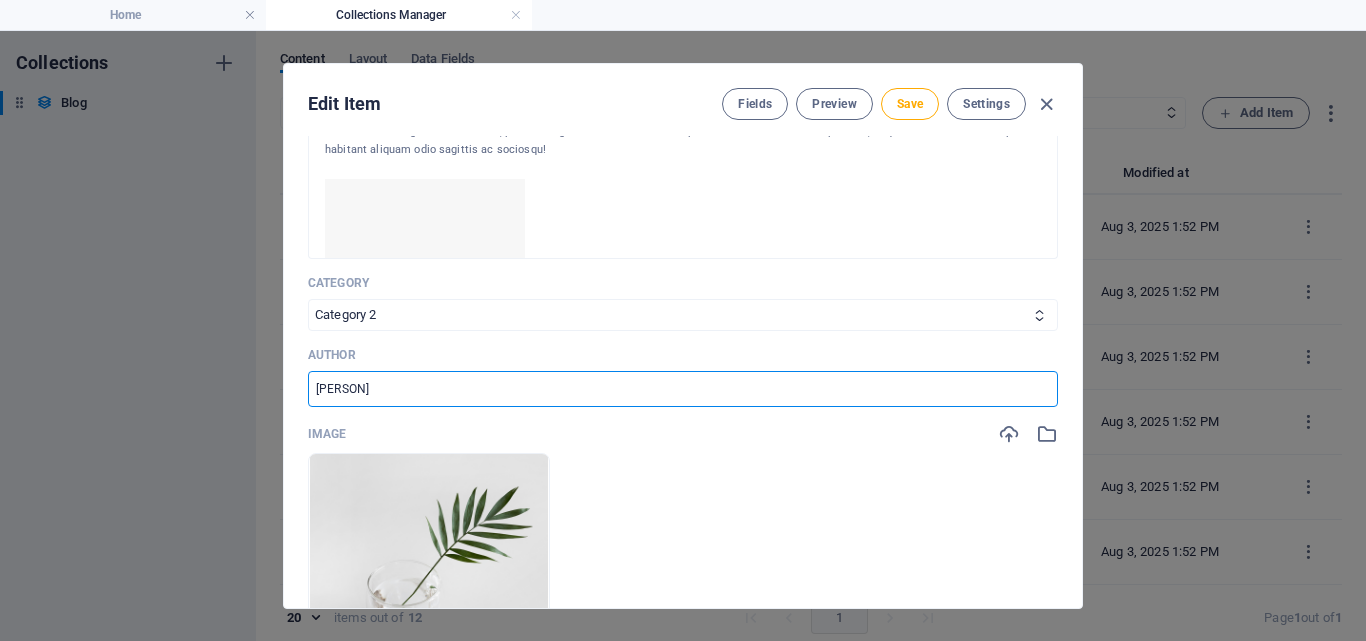click on "Edit Item Fields Preview Save Settings Name Package 1 – 45 mins | $65 ​ Slug www.example.com/example-page/ package-1-45-mins-65 ​ Description Paragraph Format Normal Heading 1 Heading 2 Heading 3 Heading 4 Heading 5 Heading 6 Code Font Family Arial Georgia Impact Tahoma Times New Roman Verdana Amatic SC DM Serif Display Josefin Sans Font Size 8 9 10 11 12 14 18 24 30 36 48 60 72 96 Bold Italic Underline Strikethrough Colors Icons Align Left Align Center Align Right Align Justify Unordered List Ordered List Insert Link Insert Table Clear Formatting Intro to Head Spa  – A gentle and relaxing herbal scalp care session. Service overview Shoulder & neck massage Deep herbal cleanse on the scalp Warm towel herbal shampoo massage Rinse with herbal essence for smooth, shiny, and healthy-looking hair Content Edit in CMS Category Category 1 Category 2 Author Linda Brown ​ Image Drop files here to upload them instantly Publishing Date 2021-03-25 ​ Status Published Draft Author Picture Add Field Settings AI AI" at bounding box center (683, 336) 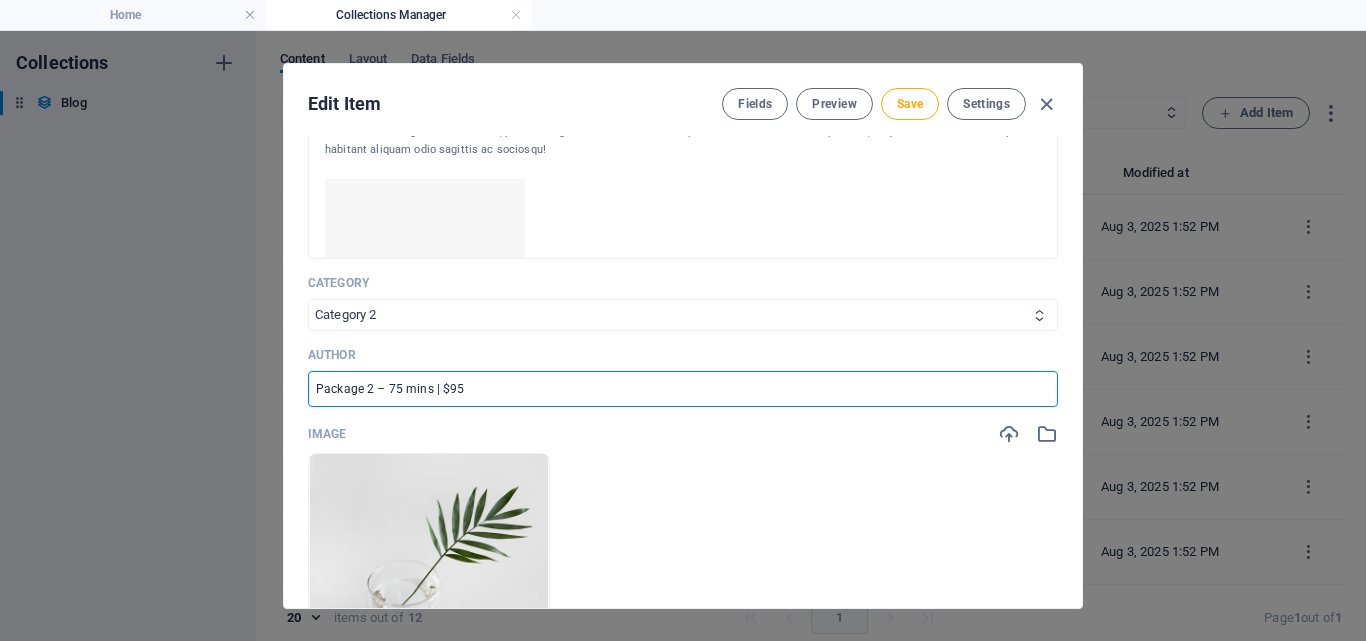 type on "Package 2 – 75 mins | $95" 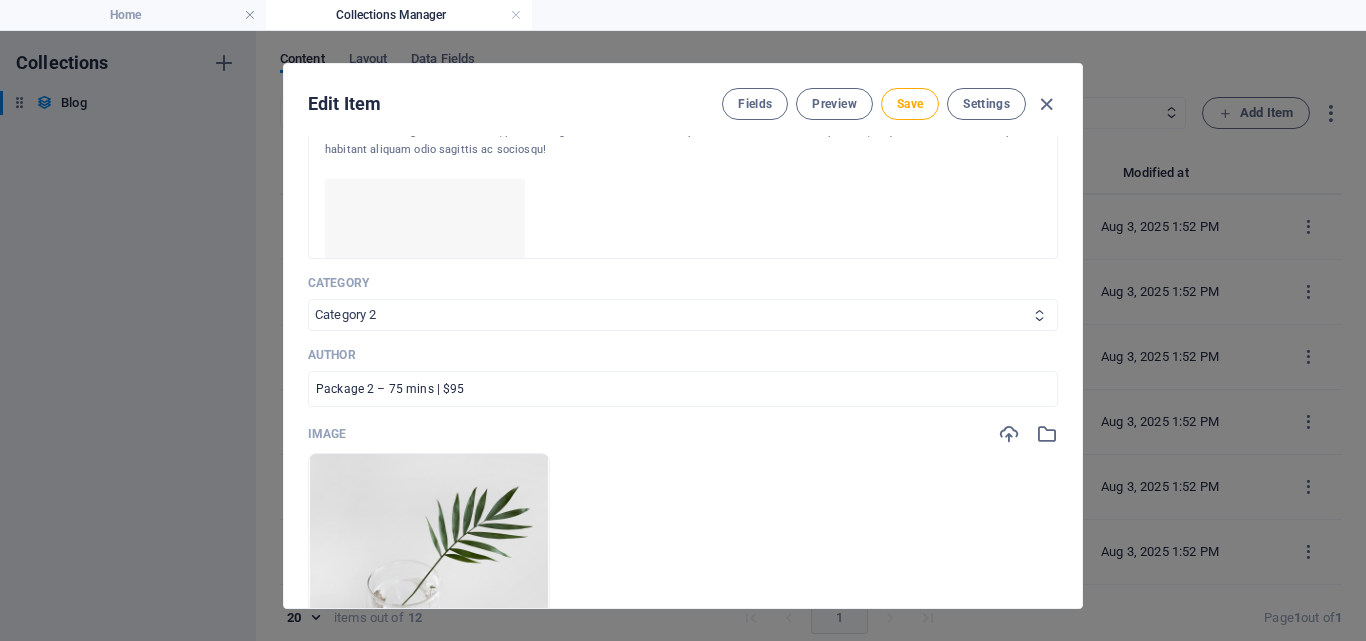 click on "Category 1 Category 2" at bounding box center [683, 315] 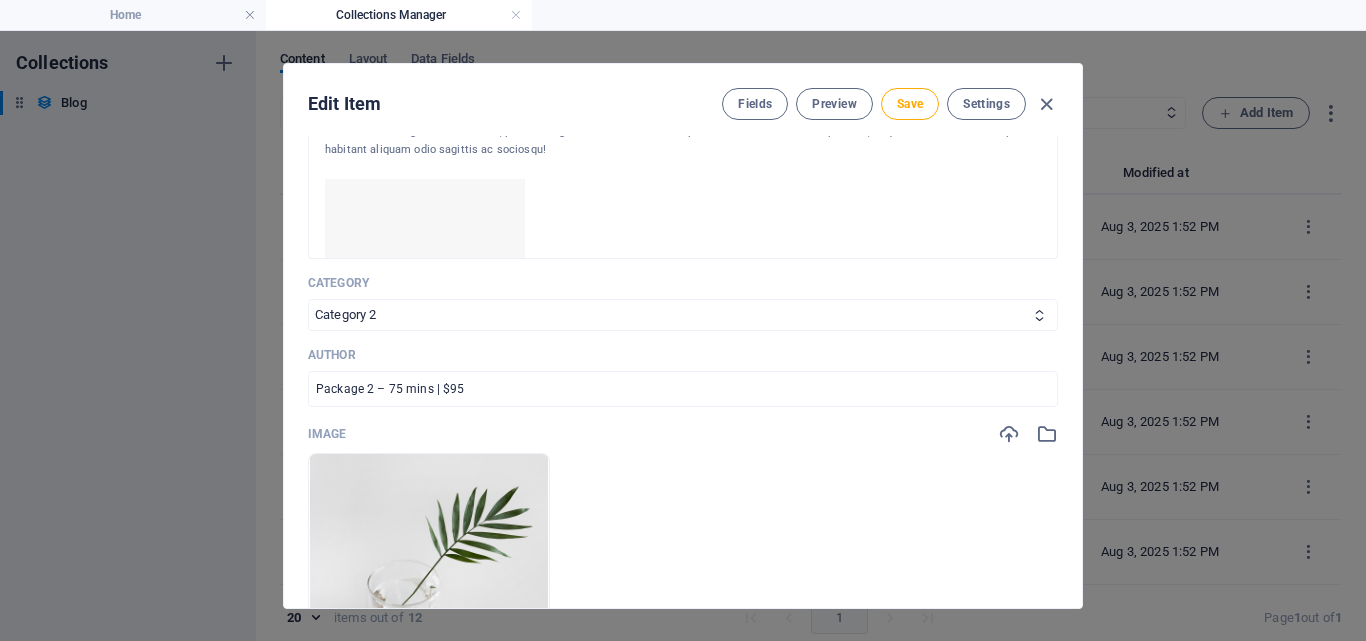 click on "Category" at bounding box center (683, 283) 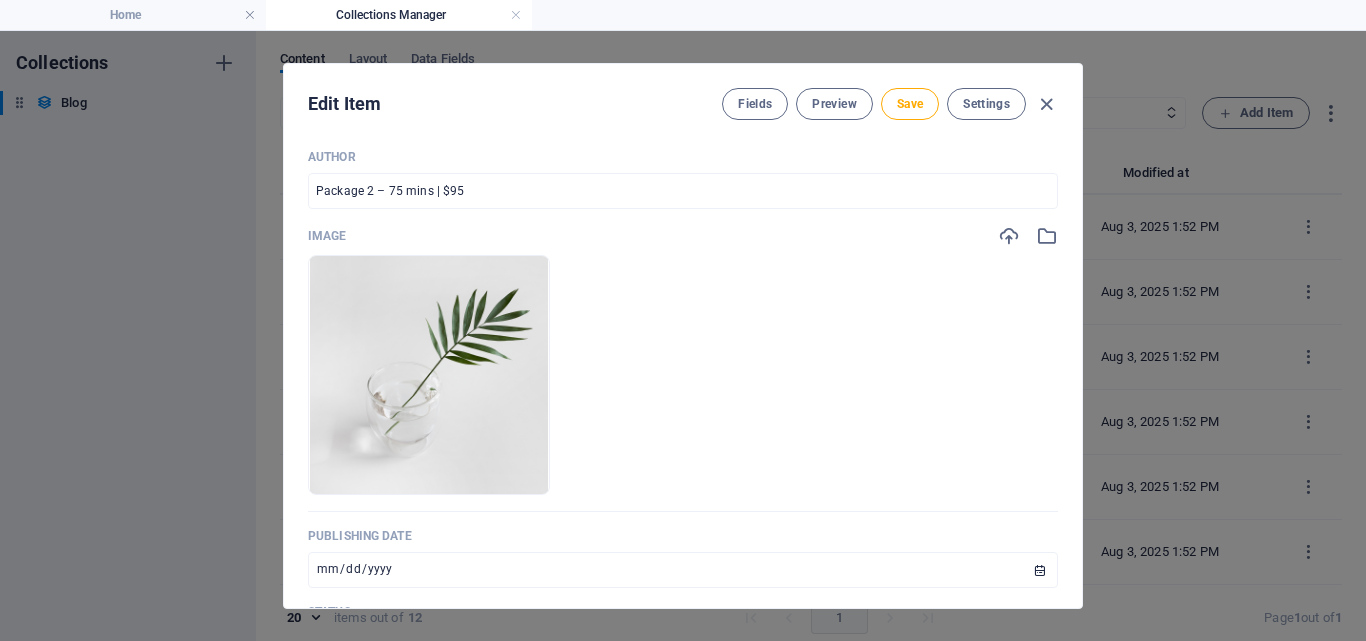 scroll, scrollTop: 700, scrollLeft: 0, axis: vertical 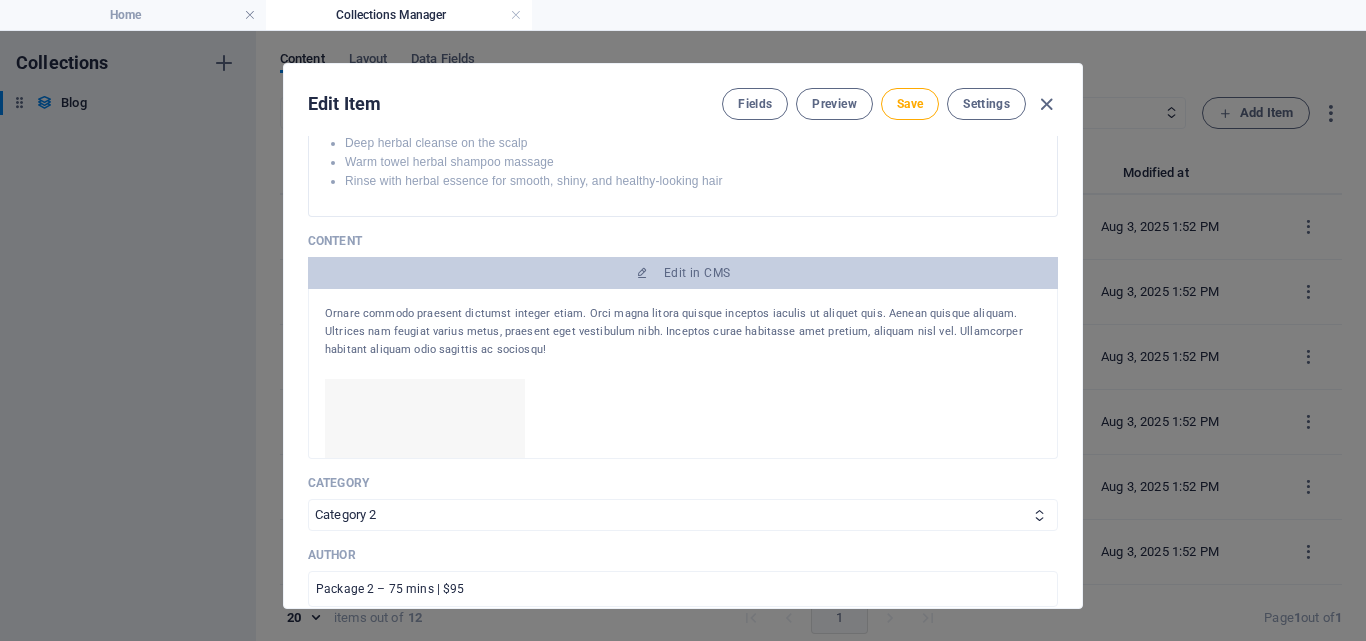 click on "Ornare commodo praesent dictumst integer etiam. Orci magna litora quisque inceptos iaculis ut aliquet quis. Aenean quisque aliquam. Ultrices nam feugiat varius metus, praesent eget vestibulum nibh. Inceptos curae habitasse amet pretium, aliquam nisl vel. Ullamcorper habitant aliquam odio sagittis ac sociosqu!" at bounding box center [683, 332] 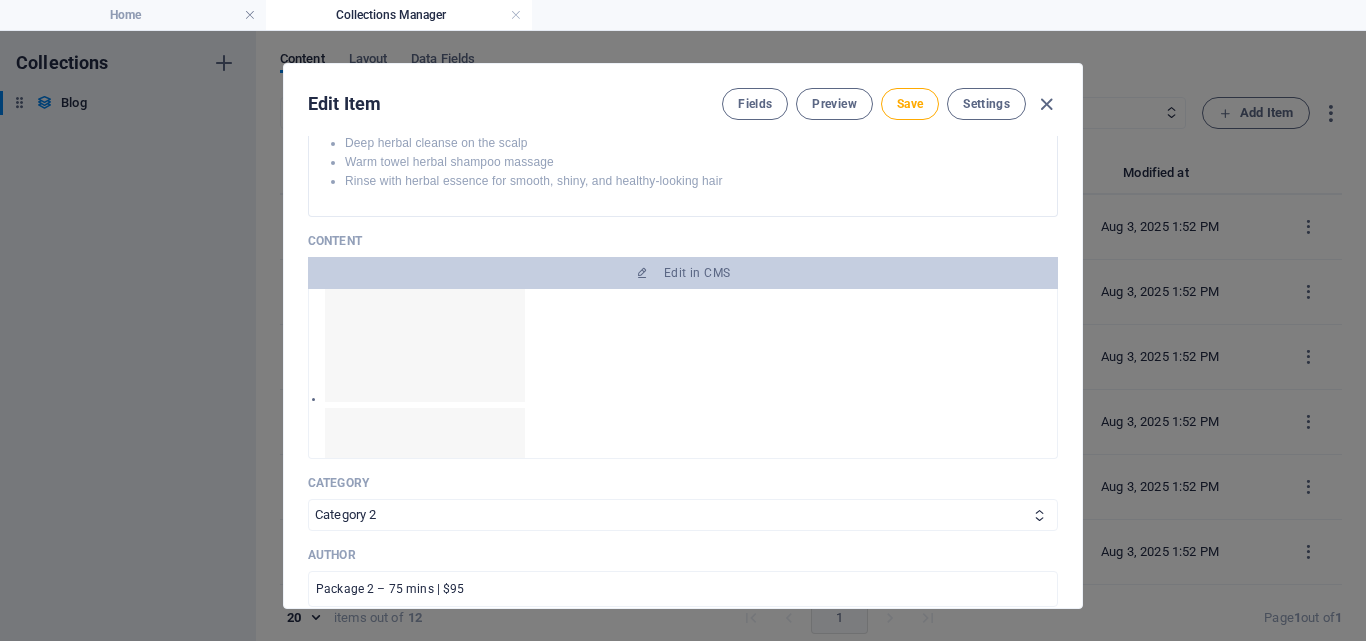 scroll, scrollTop: 200, scrollLeft: 0, axis: vertical 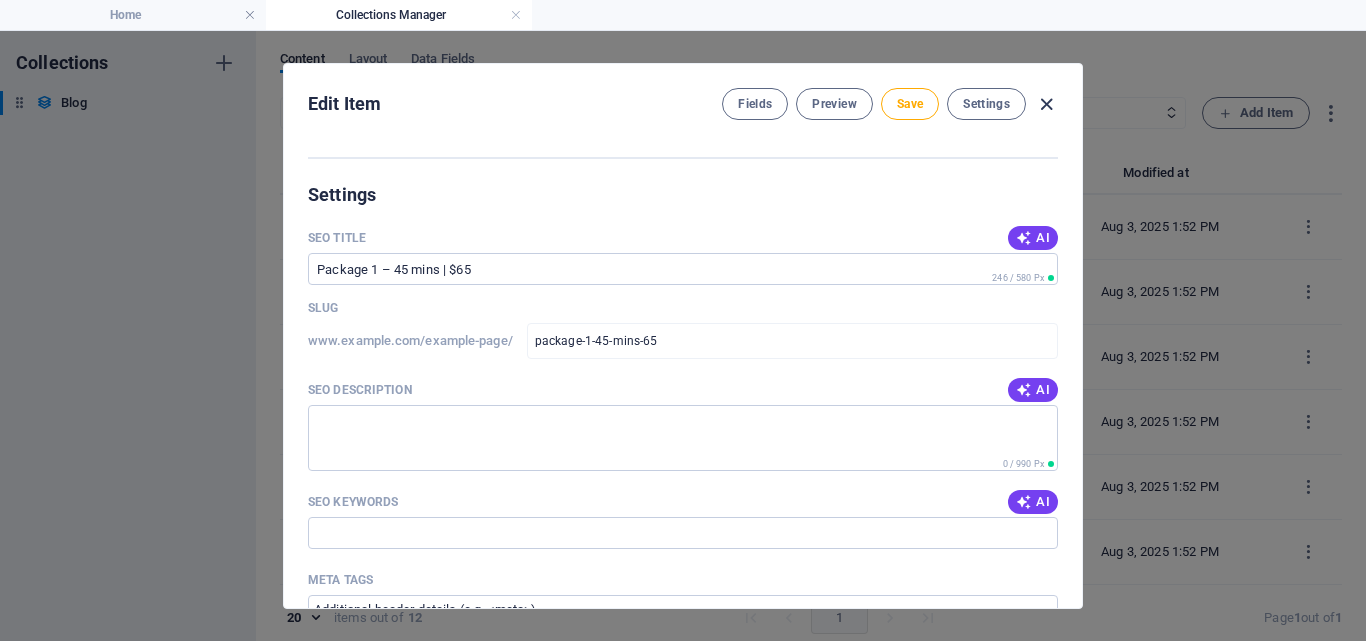 click at bounding box center (1046, 104) 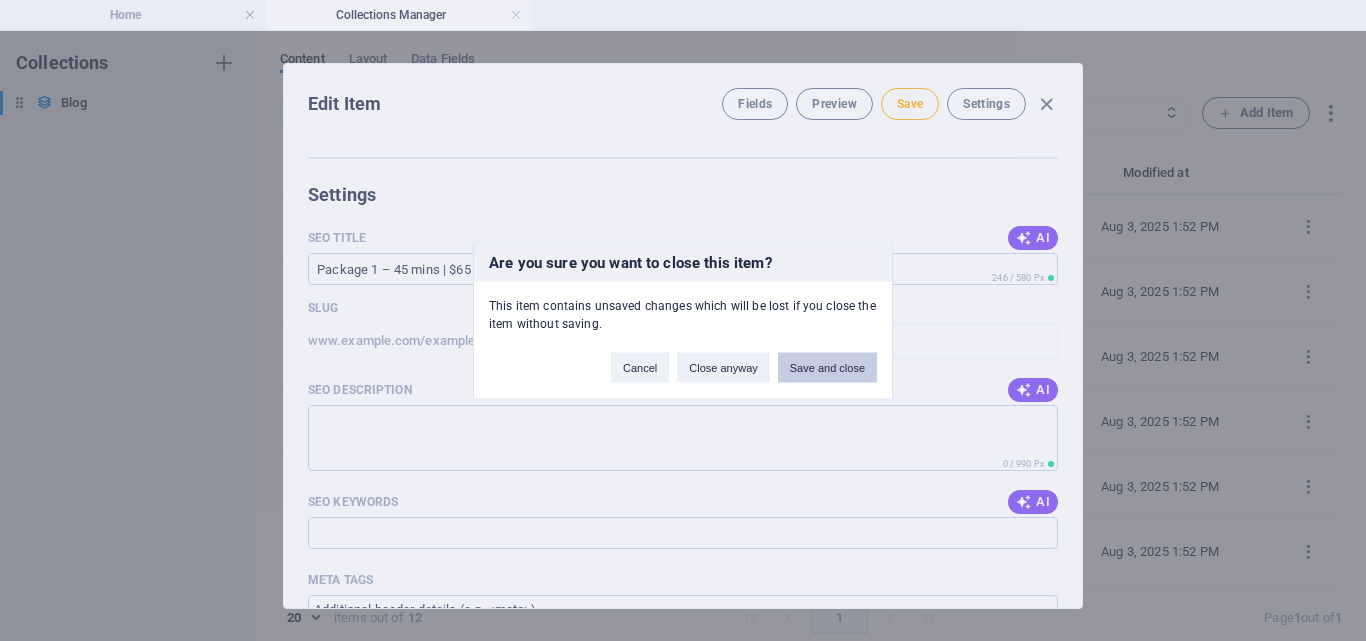 click on "Save and close" at bounding box center (827, 367) 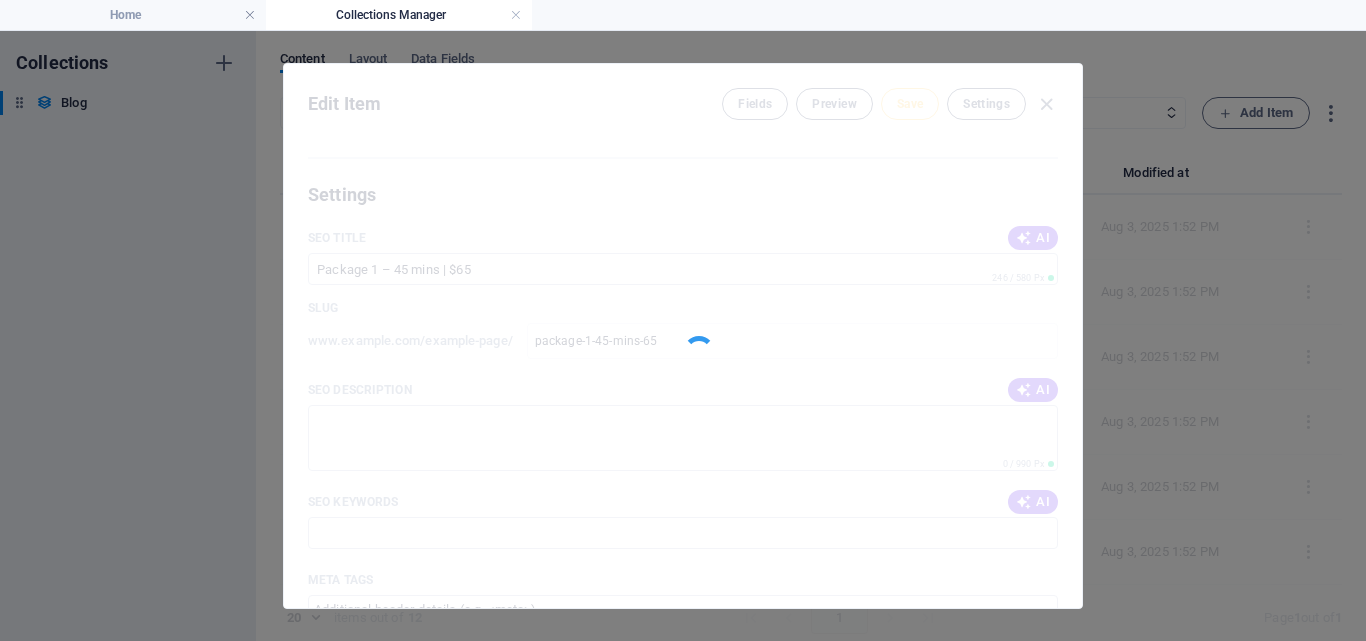 type on "Grow better" 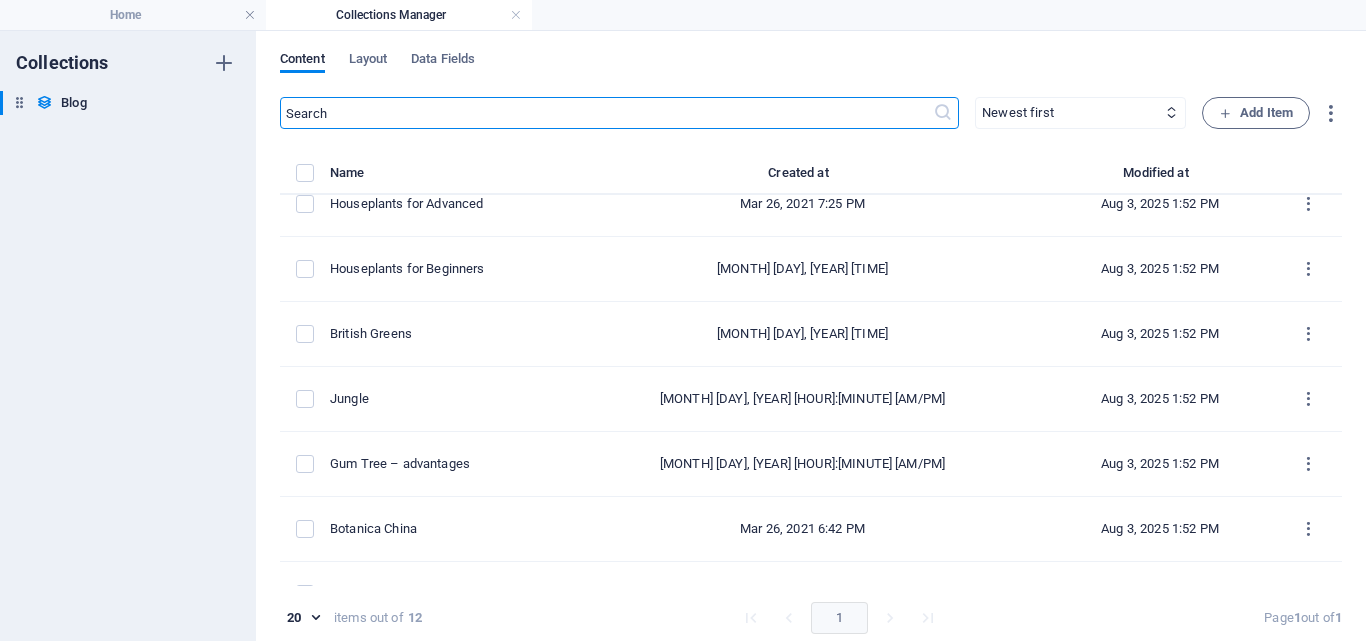 scroll, scrollTop: 0, scrollLeft: 0, axis: both 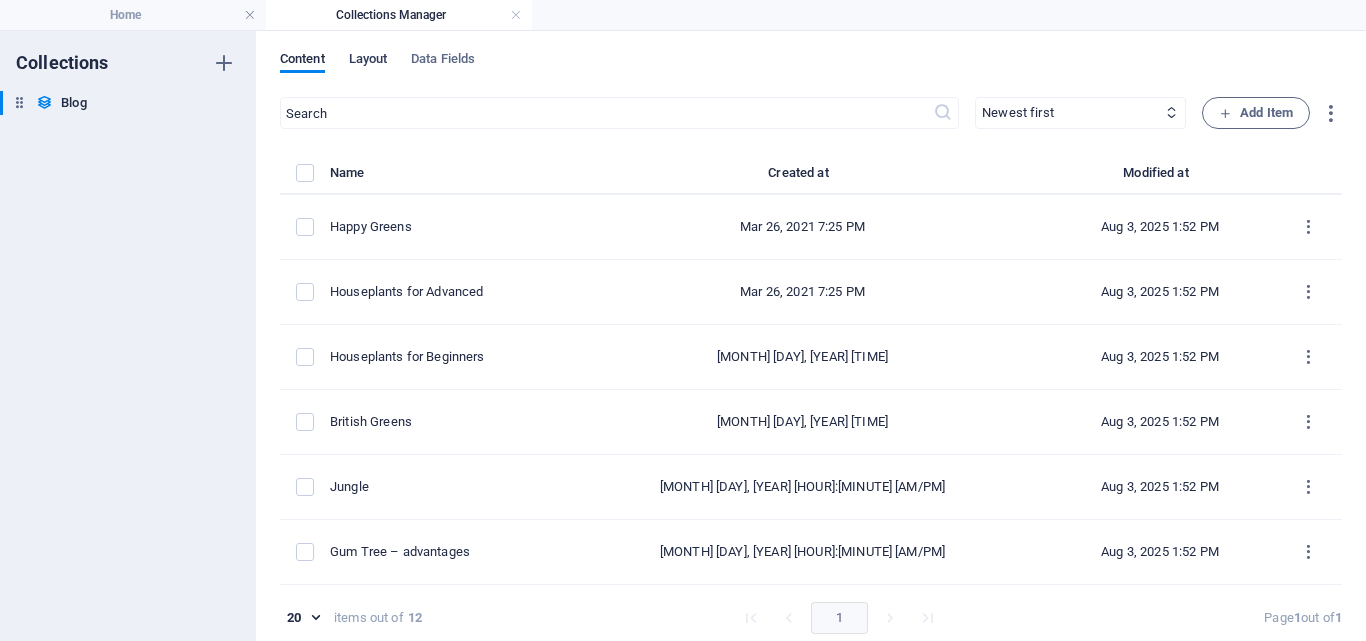 click on "Layout" at bounding box center (368, 61) 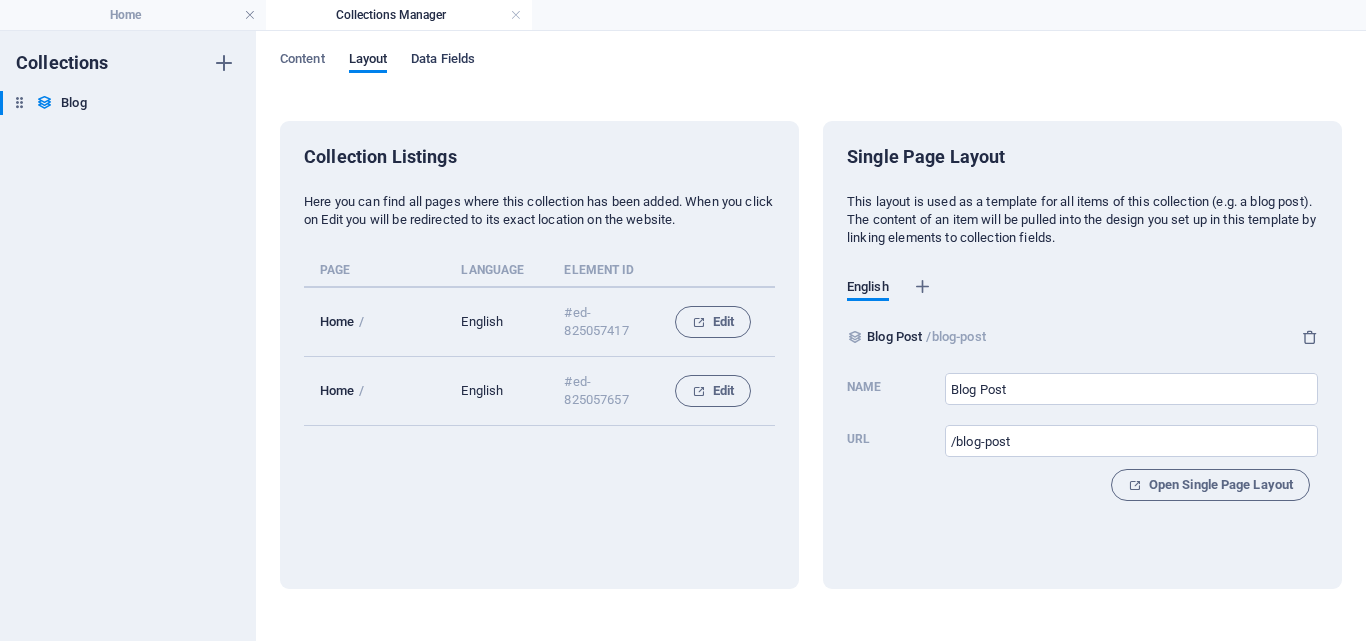 click on "Data Fields" at bounding box center [443, 61] 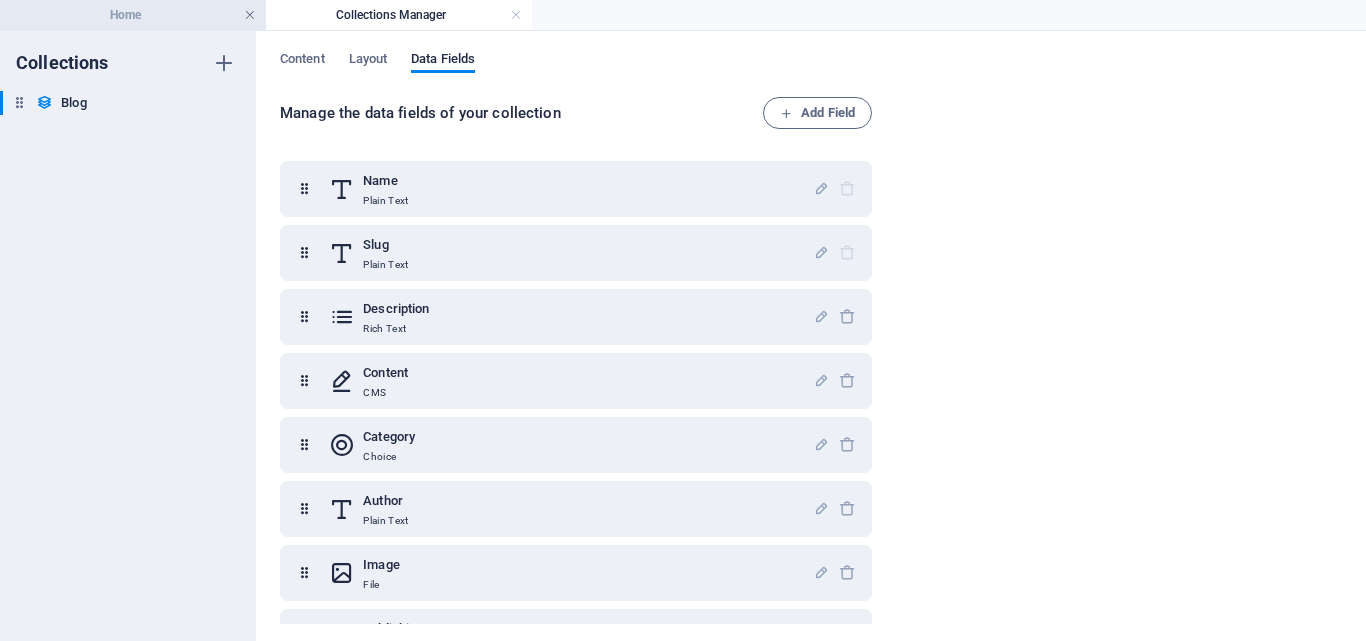 click at bounding box center (250, 15) 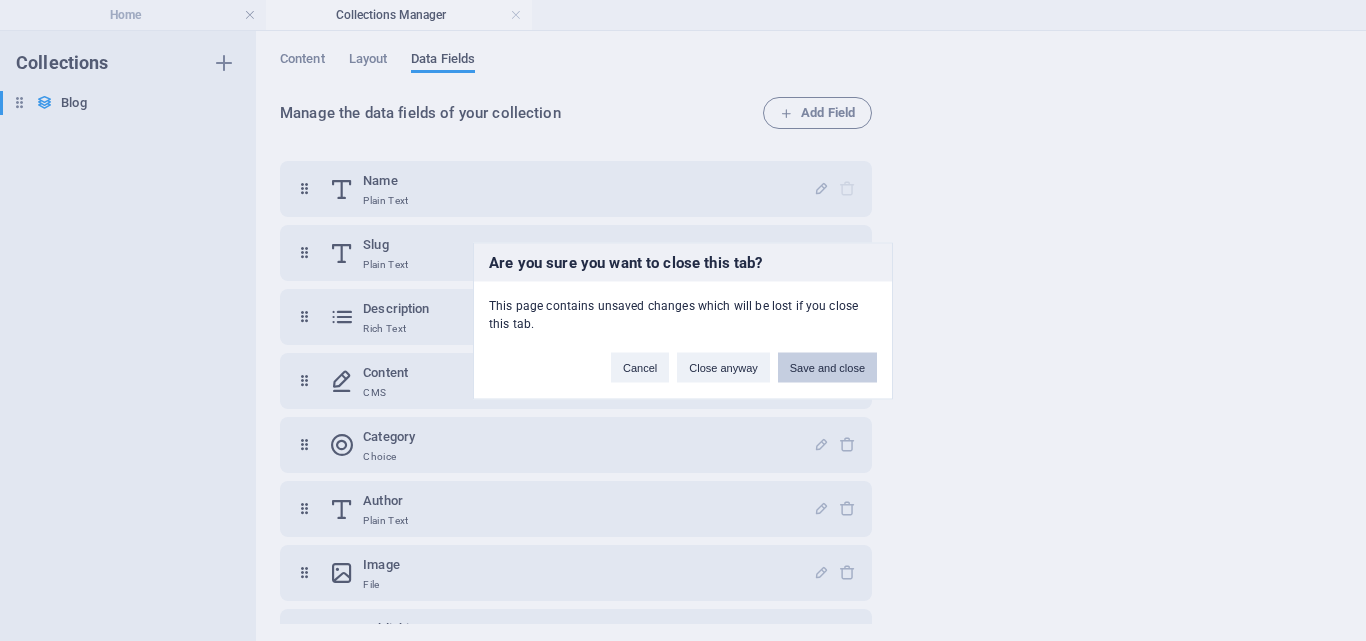 click on "Save and close" at bounding box center [827, 367] 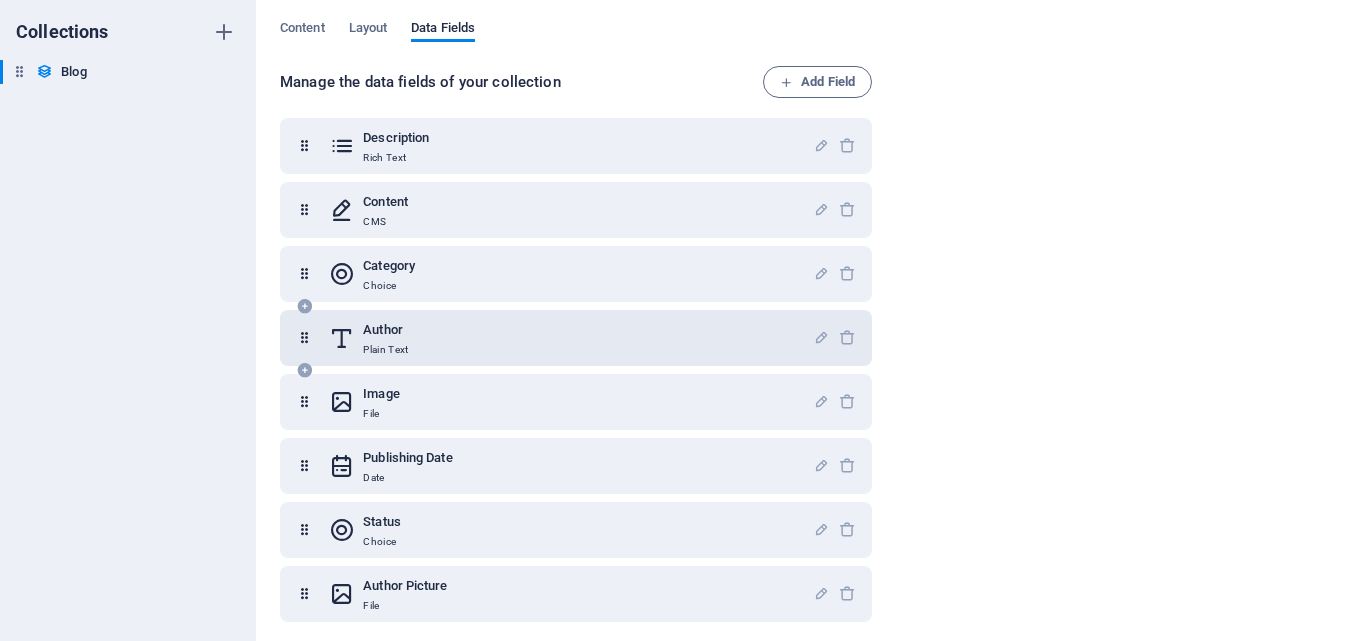 scroll, scrollTop: 146, scrollLeft: 0, axis: vertical 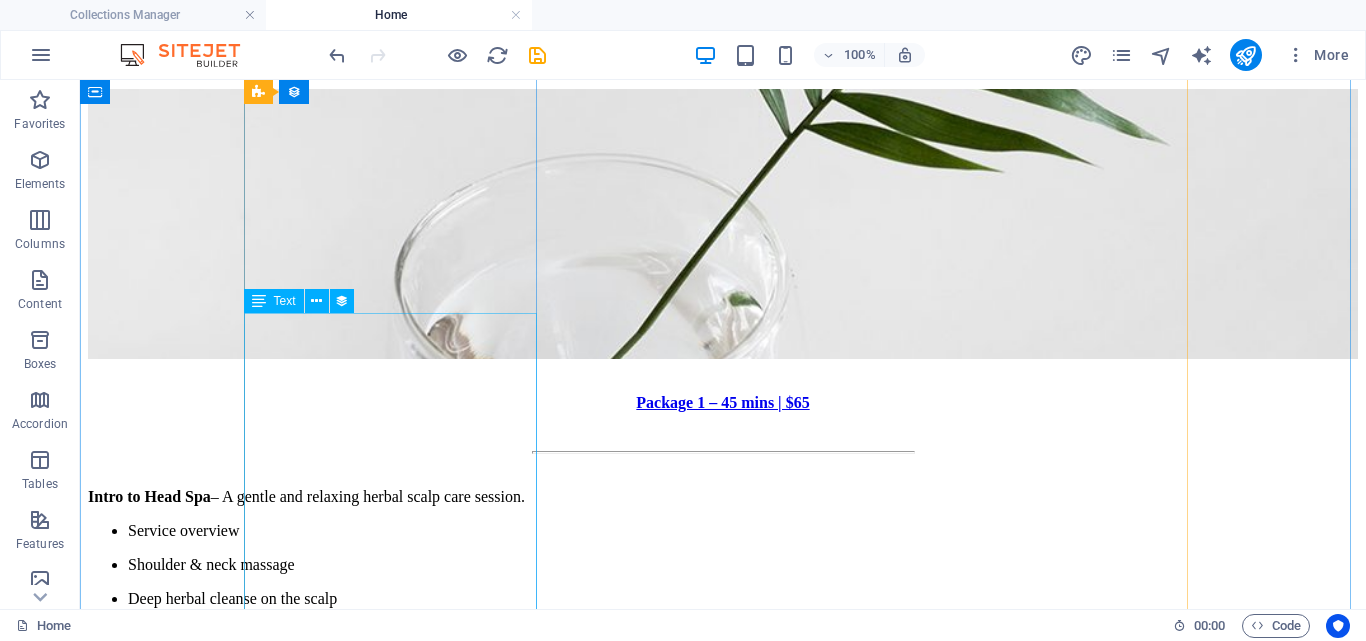 click on "Intro to Head Spa  – A gentle and relaxing herbal scalp care session. Service overview Shoulder & neck massage Deep herbal cleanse on the scalp Warm towel herbal shampoo massage Rinse with herbal essence for smooth, shiny, and healthy-looking hair" at bounding box center [723, 582] 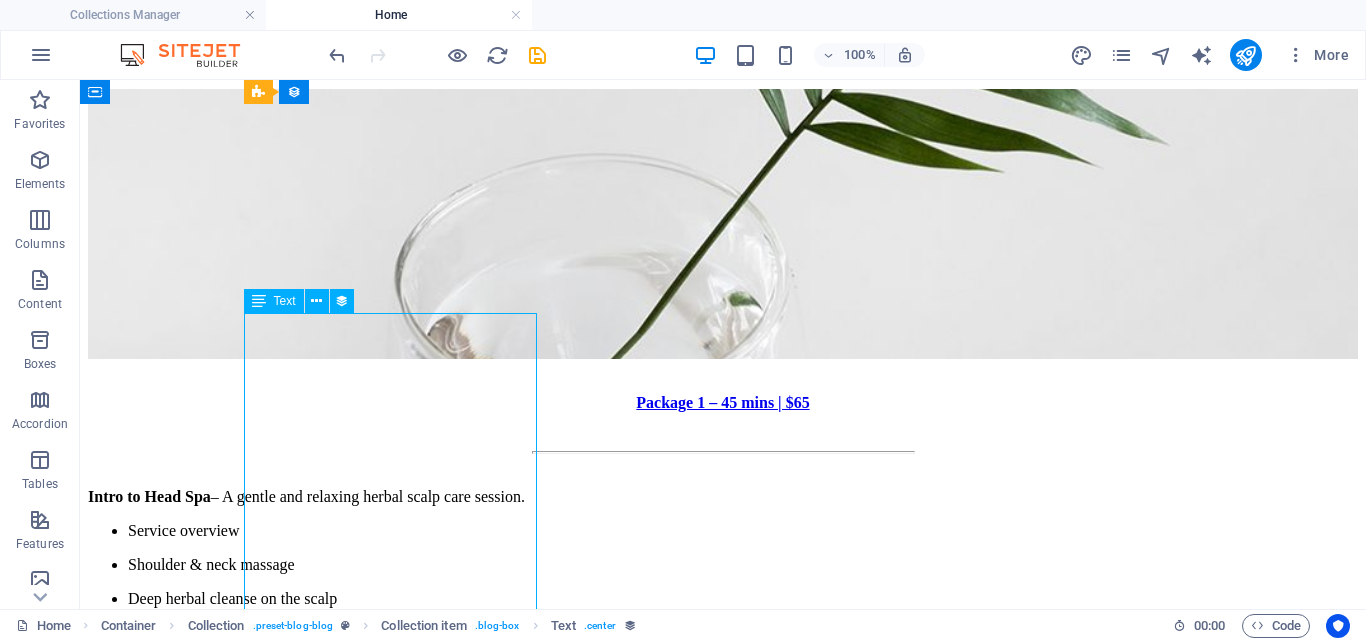 drag, startPoint x: 446, startPoint y: 463, endPoint x: 366, endPoint y: 383, distance: 113.137085 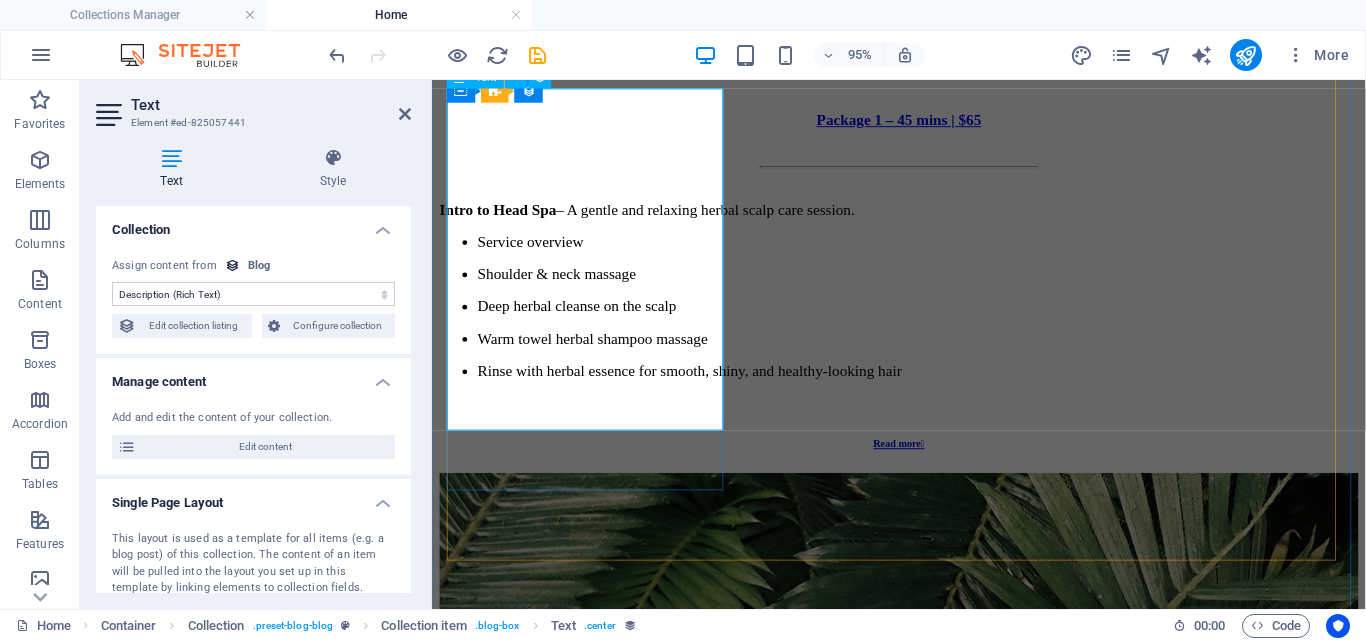 scroll, scrollTop: 1348, scrollLeft: 0, axis: vertical 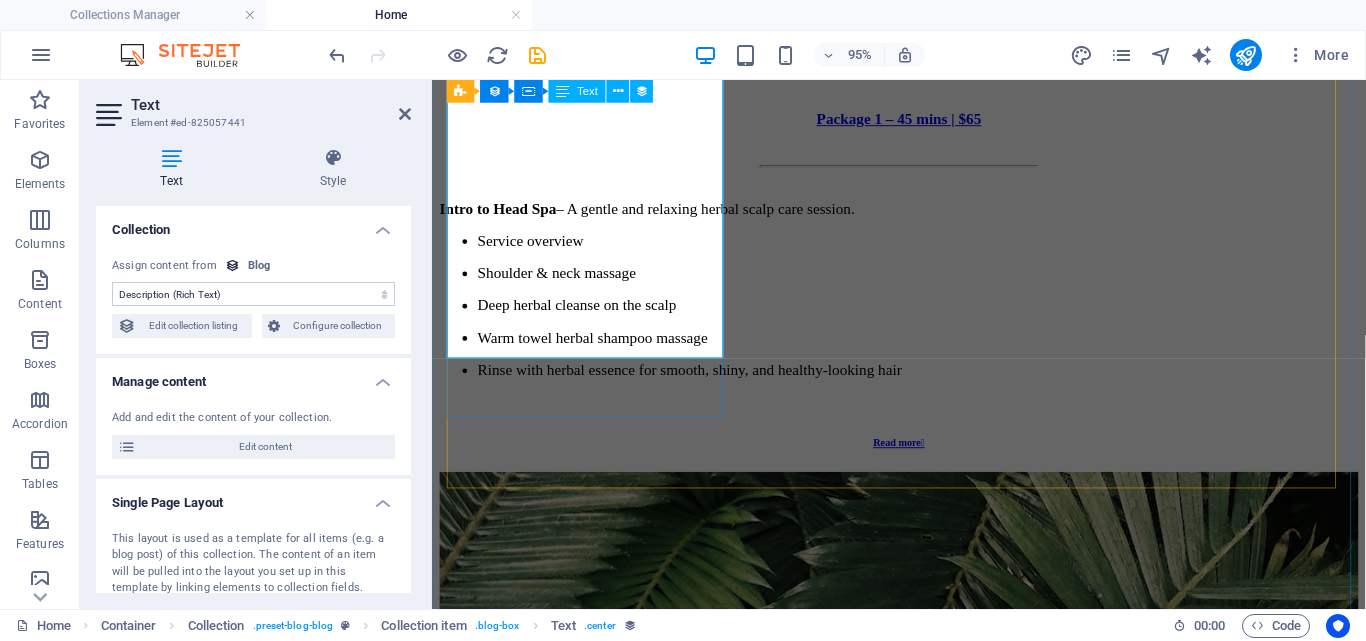 click on "Intro to Head Spa  – A gentle and relaxing herbal scalp care session. Service overview Shoulder & neck massage Deep herbal cleanse on the scalp Warm towel herbal shampoo massage Rinse with herbal essence for smooth, shiny, and healthy-looking hair" at bounding box center (923, 301) 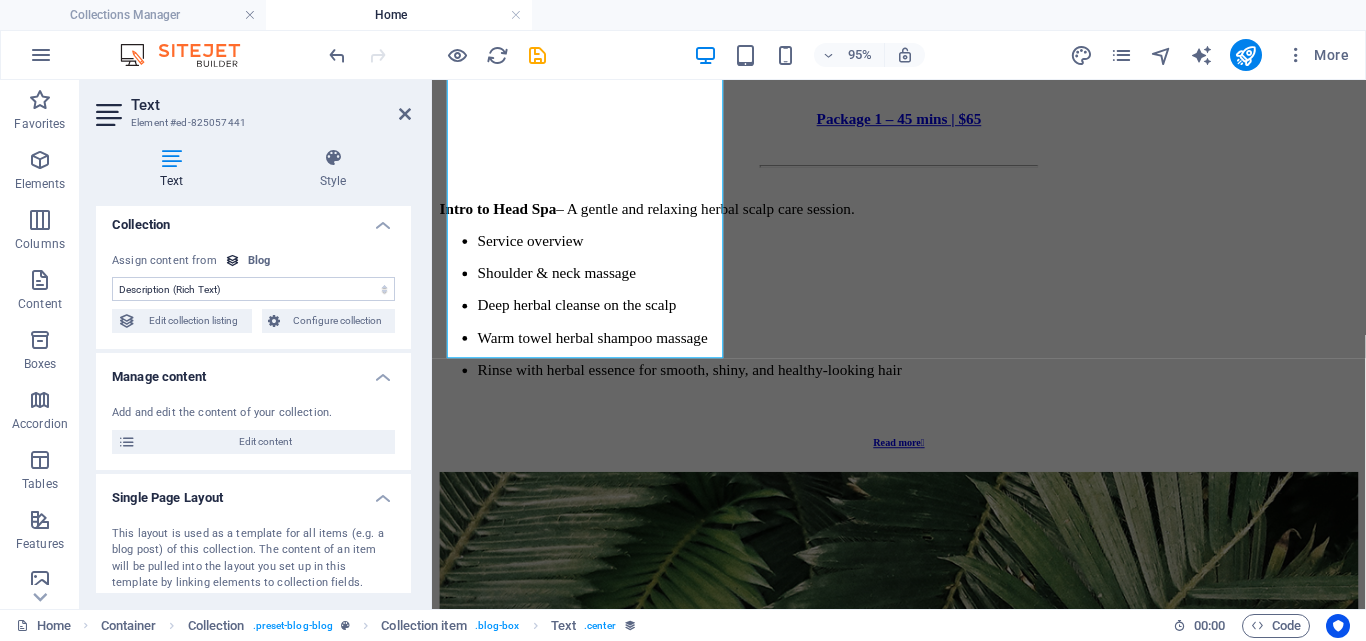 scroll, scrollTop: 0, scrollLeft: 0, axis: both 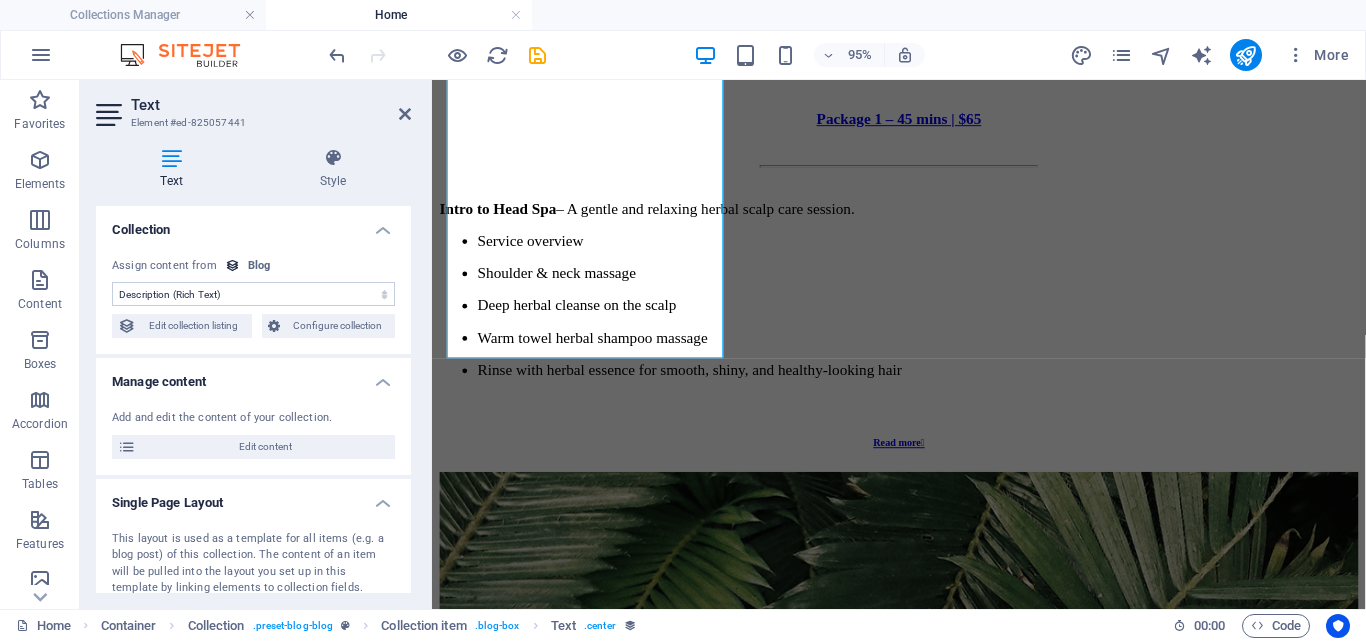 click at bounding box center [171, 158] 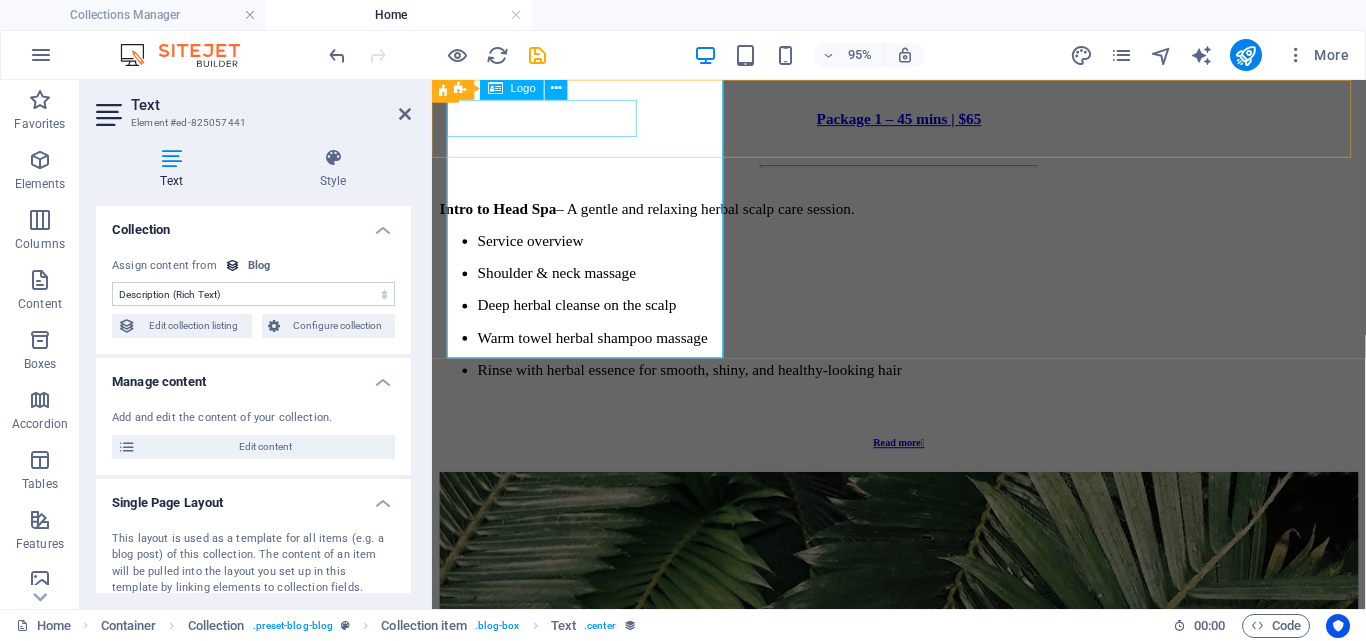 click at bounding box center [923, -1205] 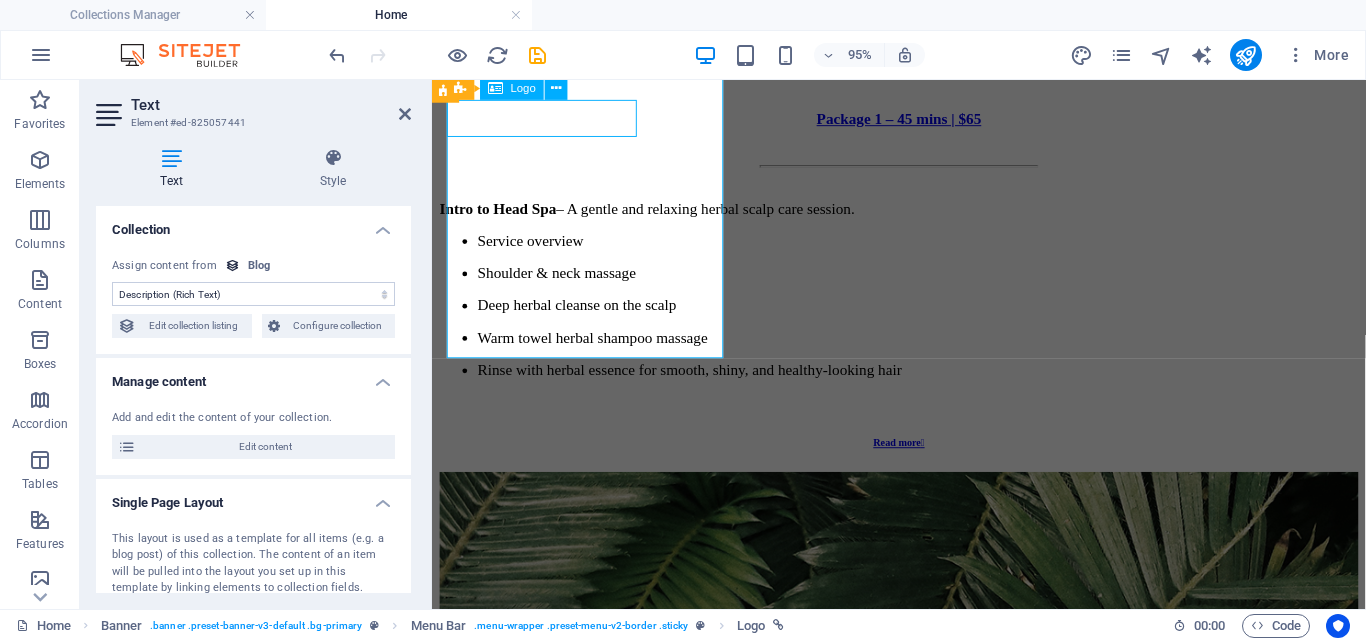 scroll, scrollTop: 1300, scrollLeft: 0, axis: vertical 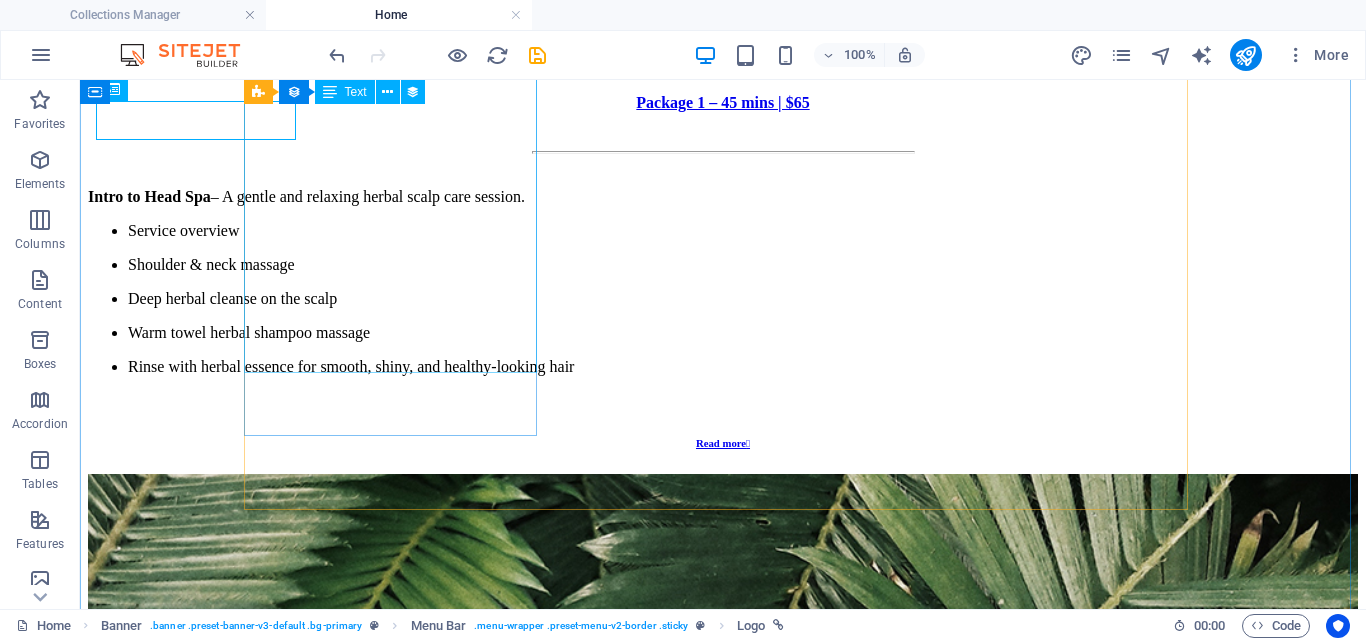click on "Intro to Head Spa  – A gentle and relaxing herbal scalp care session. Service overview Shoulder & neck massage Deep herbal cleanse on the scalp Warm towel herbal shampoo massage Rinse with herbal essence for smooth, shiny, and healthy-looking hair" at bounding box center [723, 282] 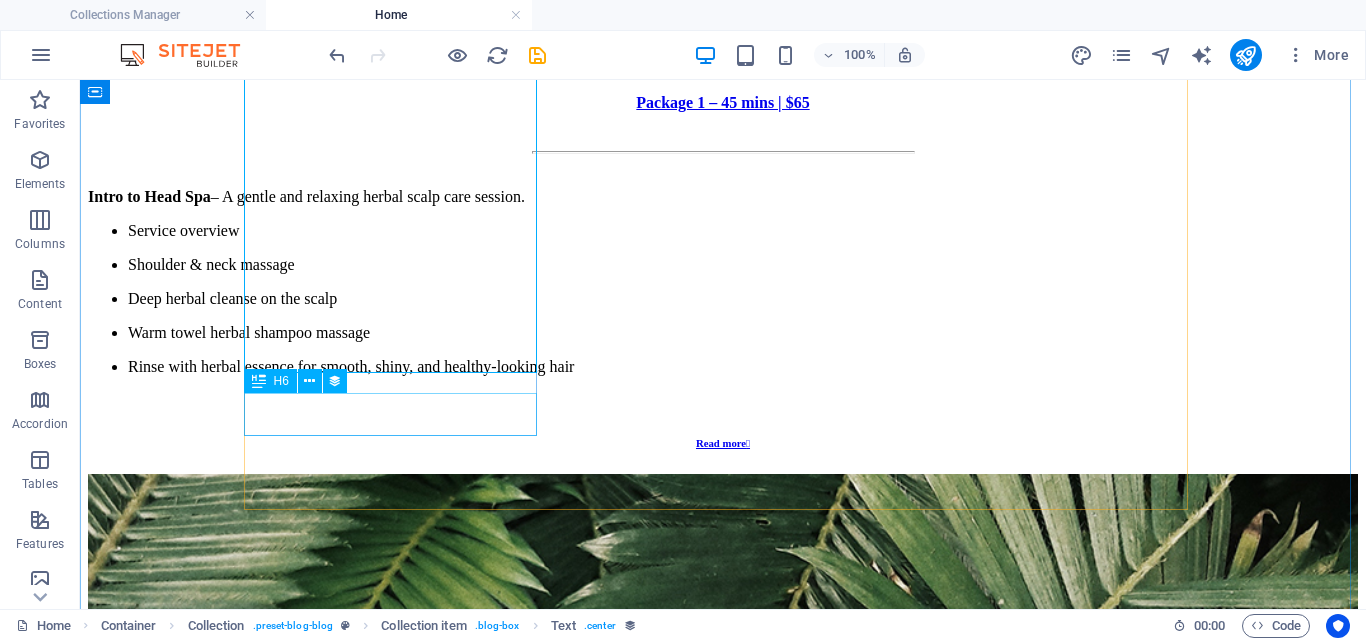 click on "Read more  " at bounding box center (723, 443) 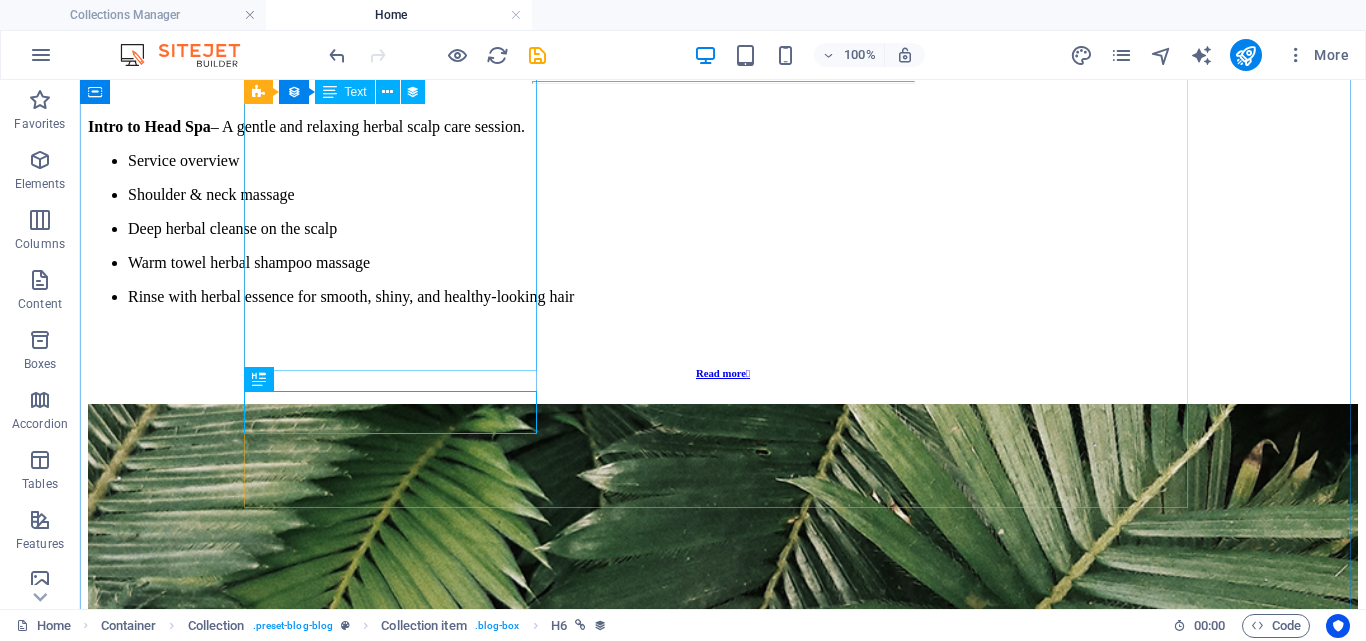 scroll, scrollTop: 1400, scrollLeft: 0, axis: vertical 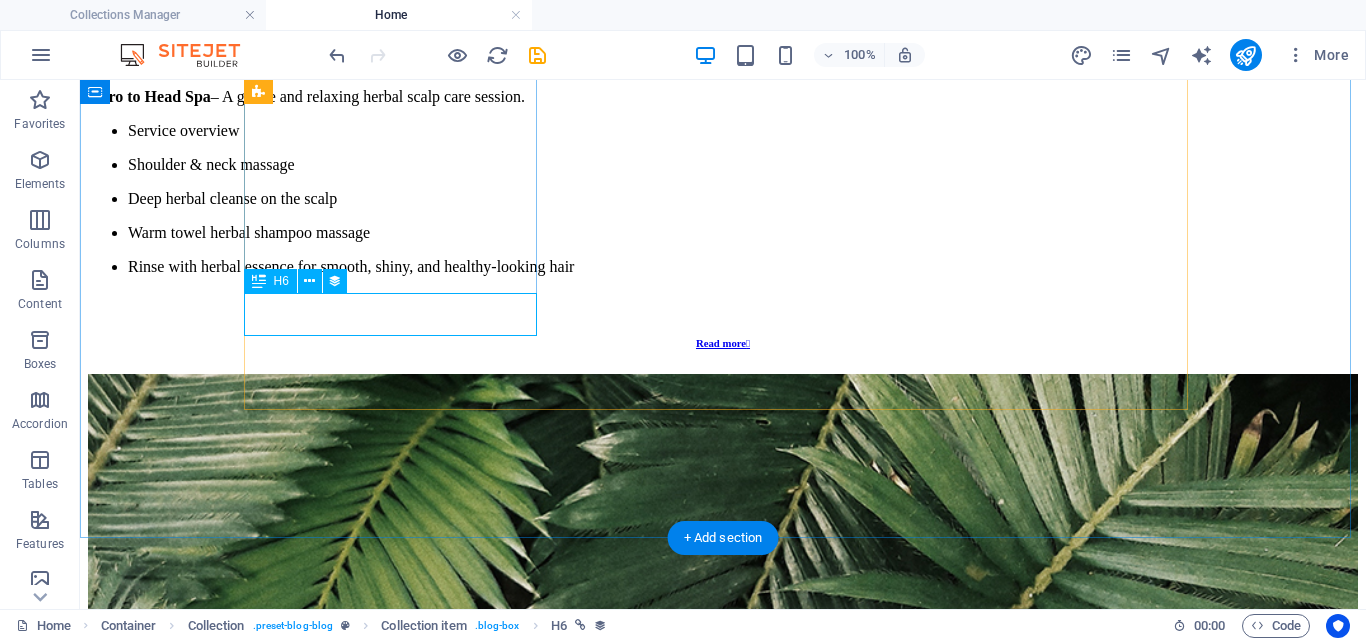 click on "Read more  " at bounding box center (723, 343) 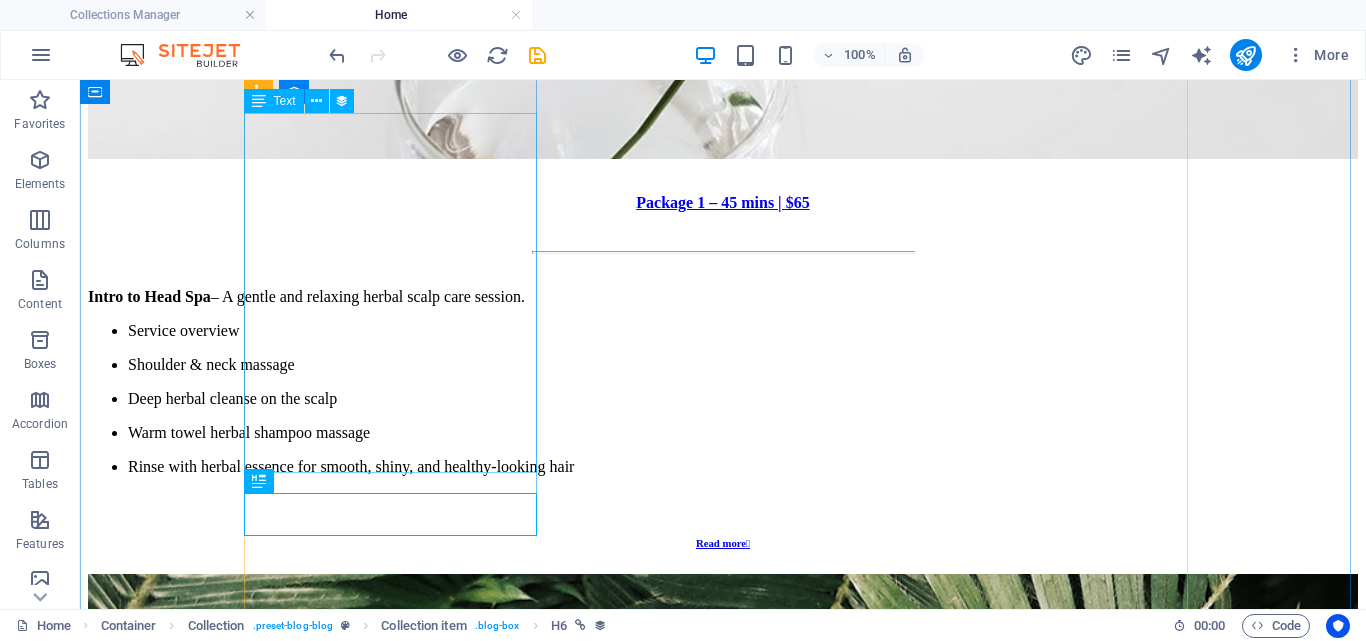 click on "Intro to Head Spa  – A gentle and relaxing herbal scalp care session. Service overview Shoulder & neck massage Deep herbal cleanse on the scalp Warm towel herbal shampoo massage Rinse with herbal essence for smooth, shiny, and healthy-looking hair" at bounding box center (723, 382) 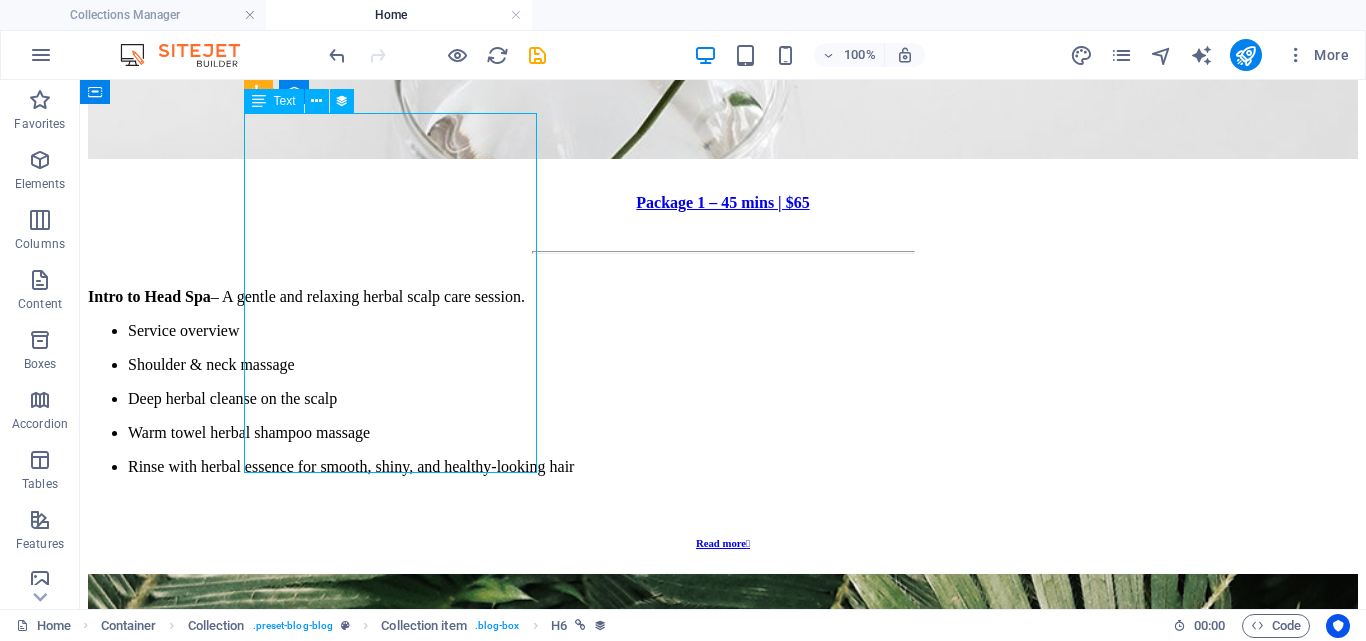 click on "Intro to Head Spa  – A gentle and relaxing herbal scalp care session. Service overview Shoulder & neck massage Deep herbal cleanse on the scalp Warm towel herbal shampoo massage Rinse with herbal essence for smooth, shiny, and healthy-looking hair" at bounding box center (723, 382) 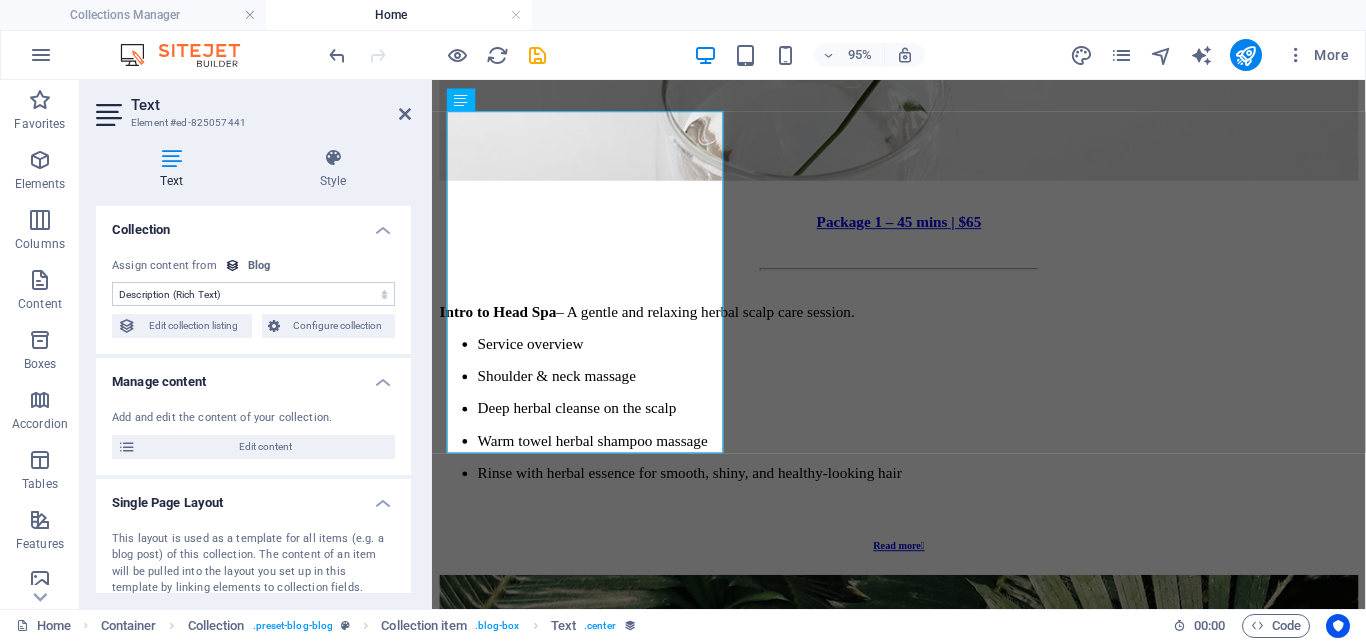 scroll, scrollTop: 1248, scrollLeft: 0, axis: vertical 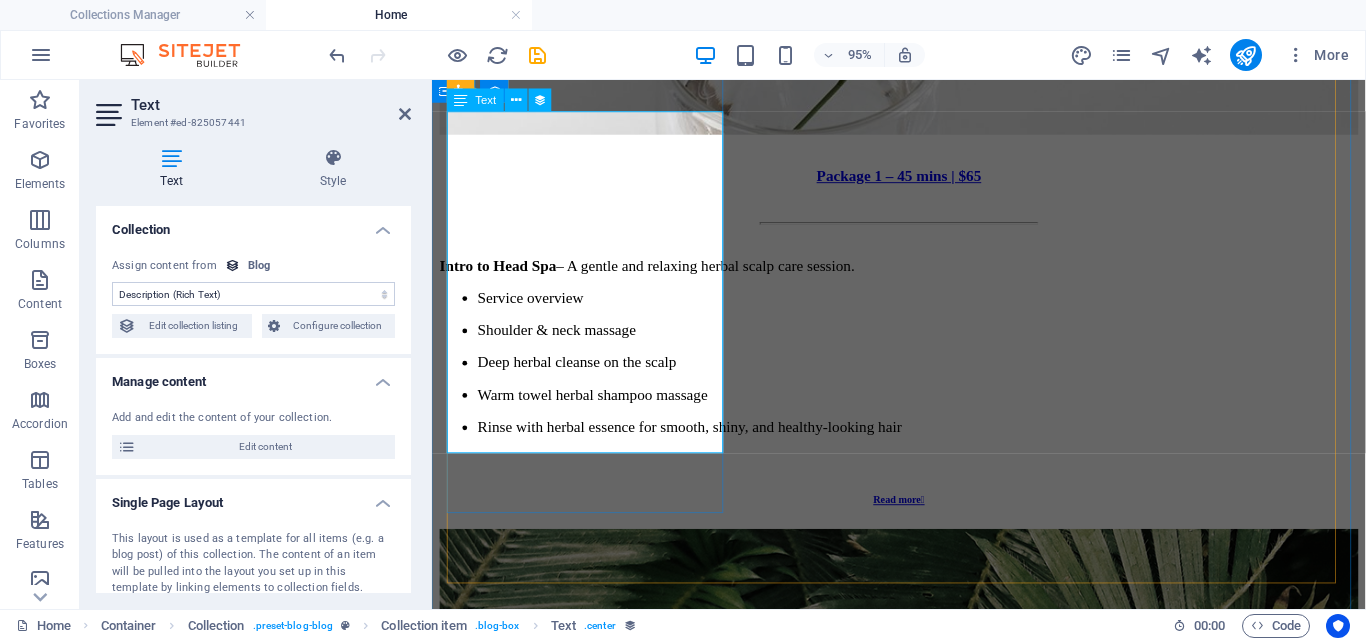 click on "Text" at bounding box center [475, 100] 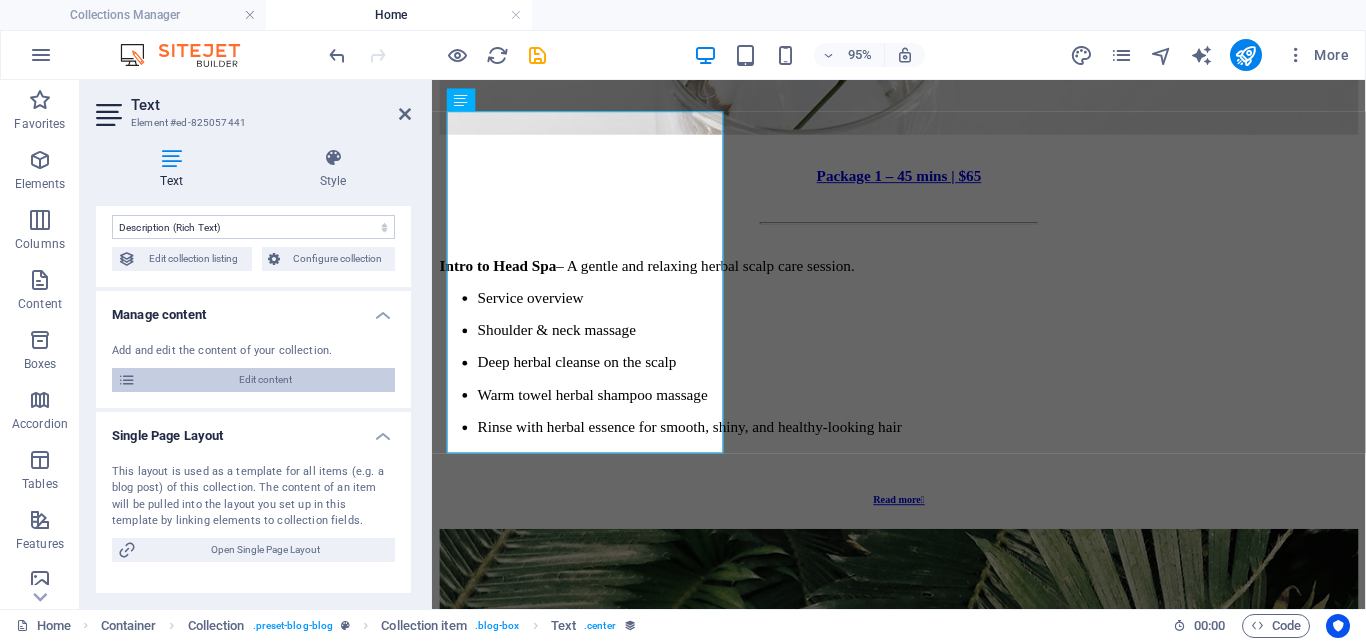 scroll, scrollTop: 145, scrollLeft: 0, axis: vertical 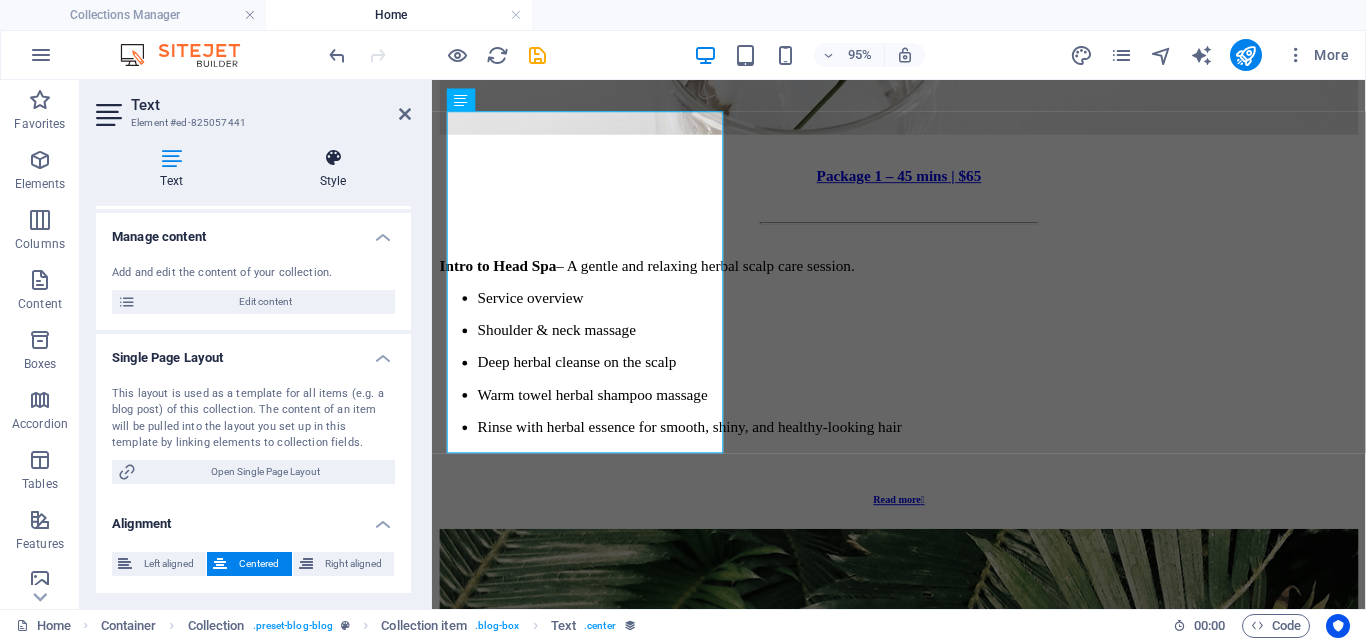 click at bounding box center [333, 158] 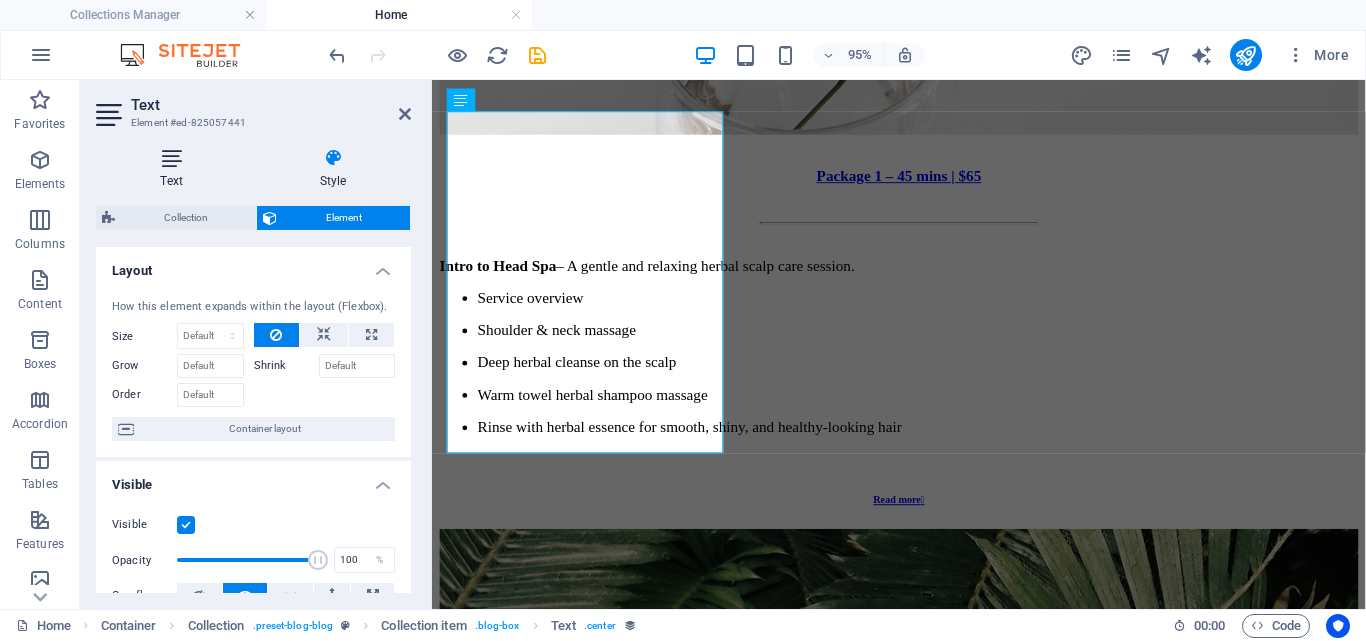 click on "Text" at bounding box center [175, 169] 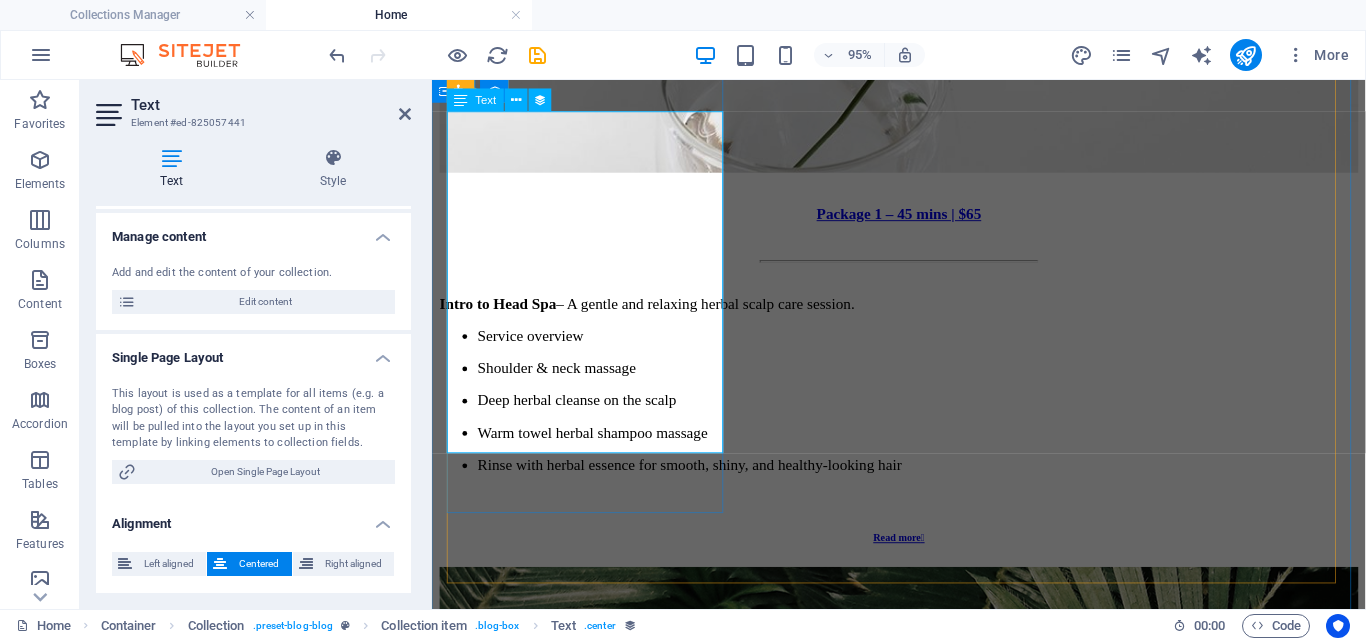 scroll, scrollTop: 1348, scrollLeft: 0, axis: vertical 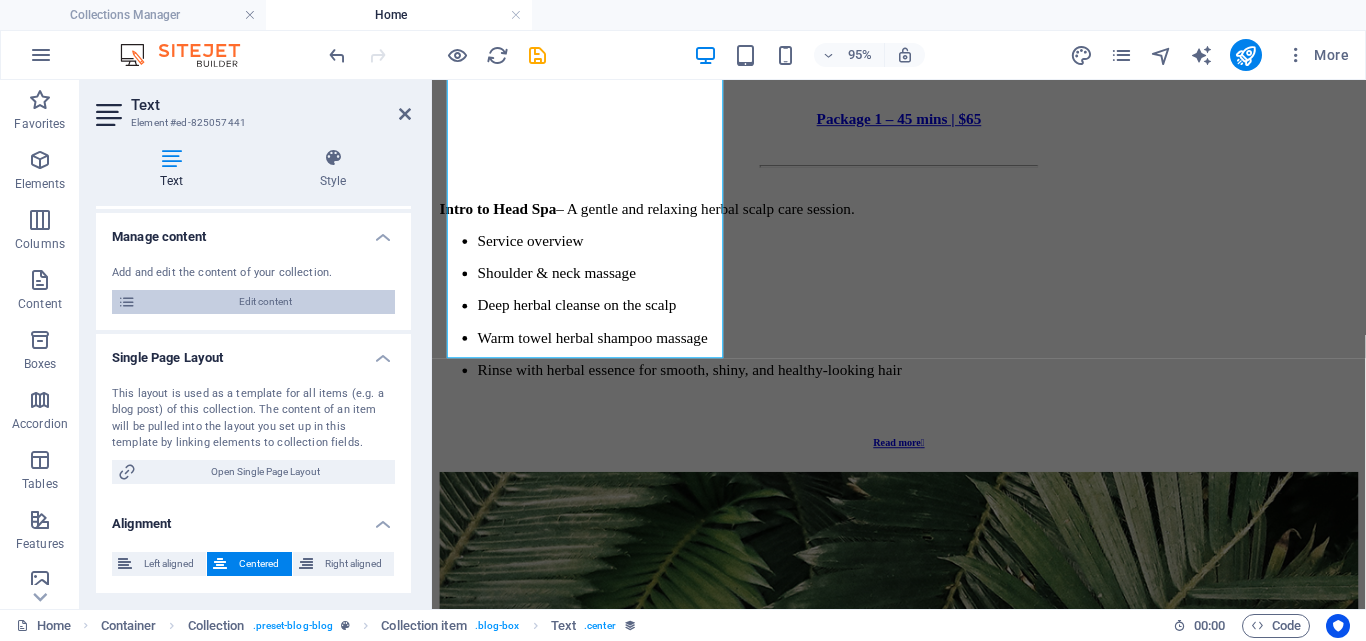 click on "Edit content" at bounding box center [265, 302] 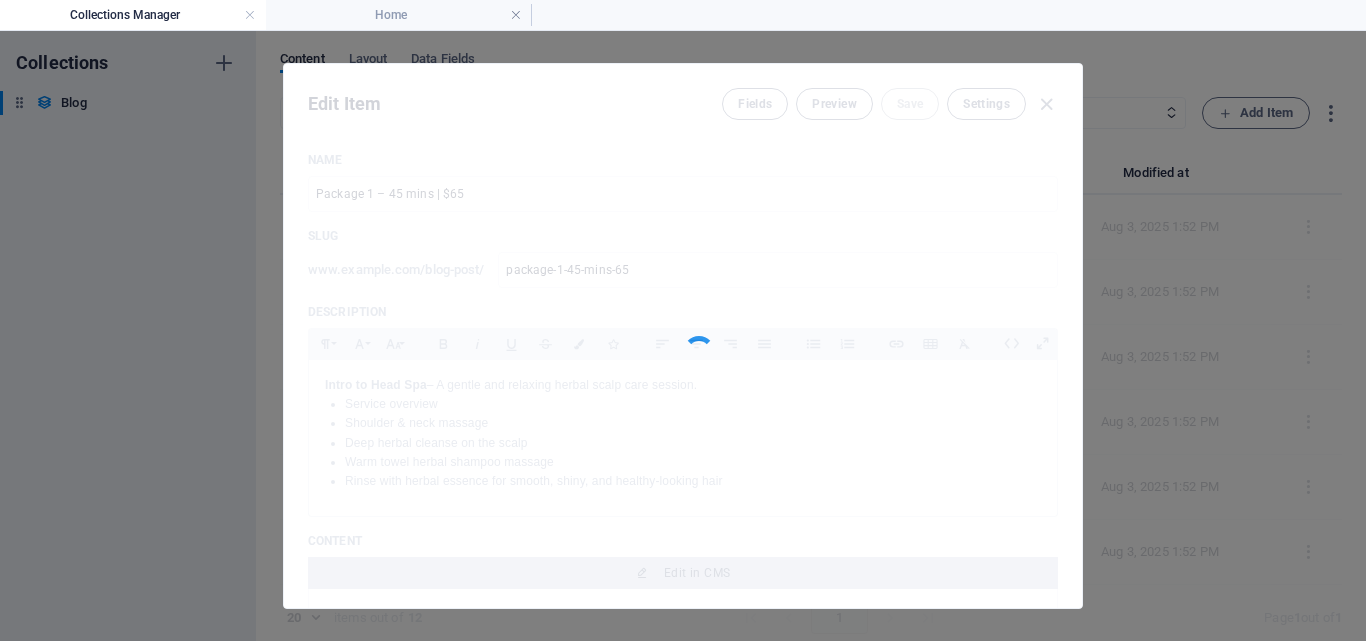 scroll, scrollTop: 0, scrollLeft: 0, axis: both 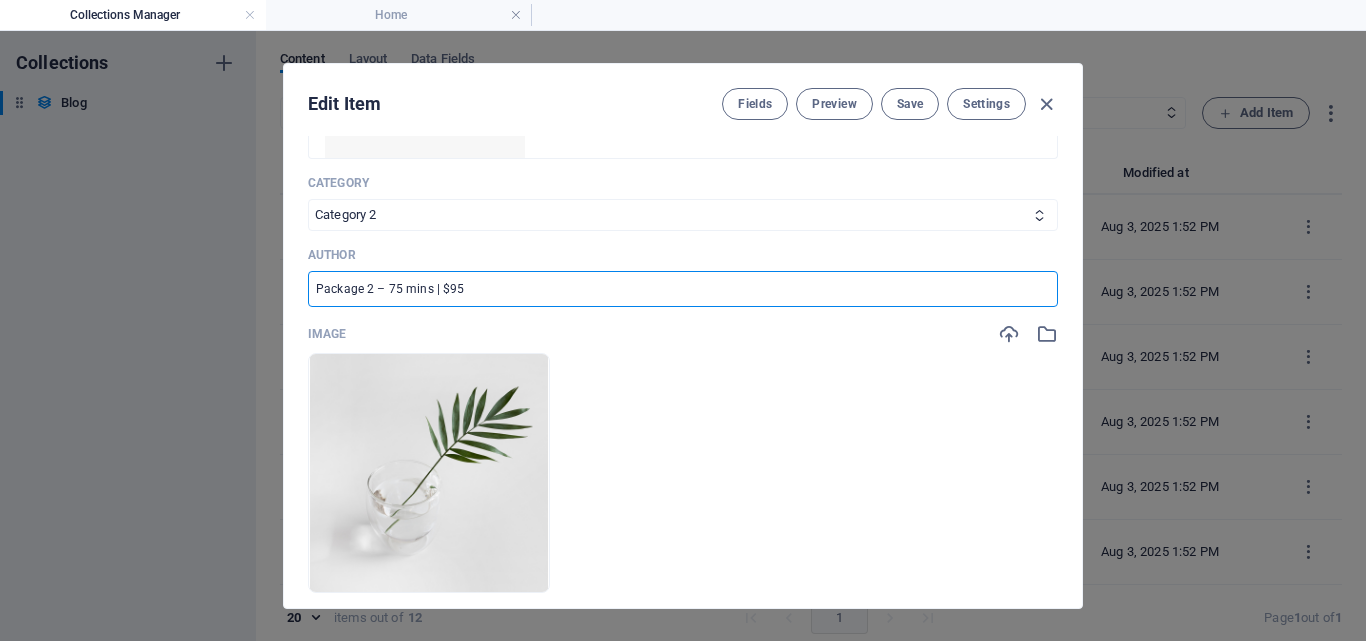 drag, startPoint x: 513, startPoint y: 287, endPoint x: 200, endPoint y: 287, distance: 313 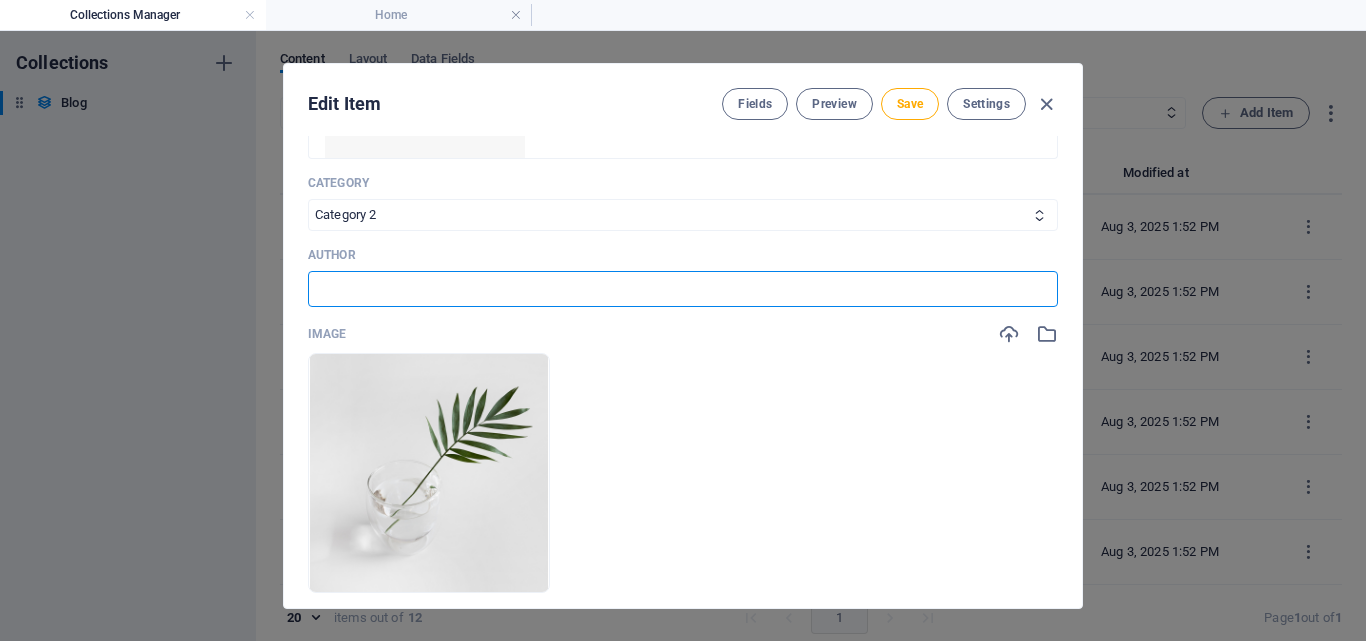 click on "Drop files here to upload them instantly" at bounding box center (683, 473) 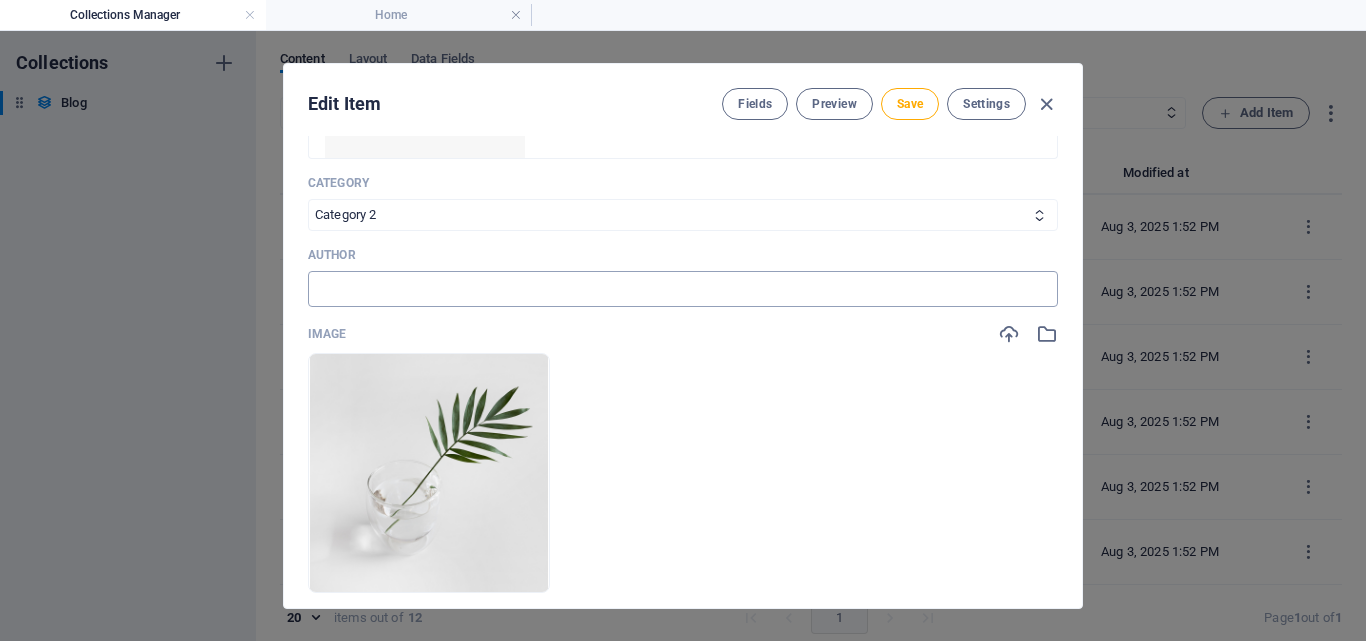 click at bounding box center [683, 289] 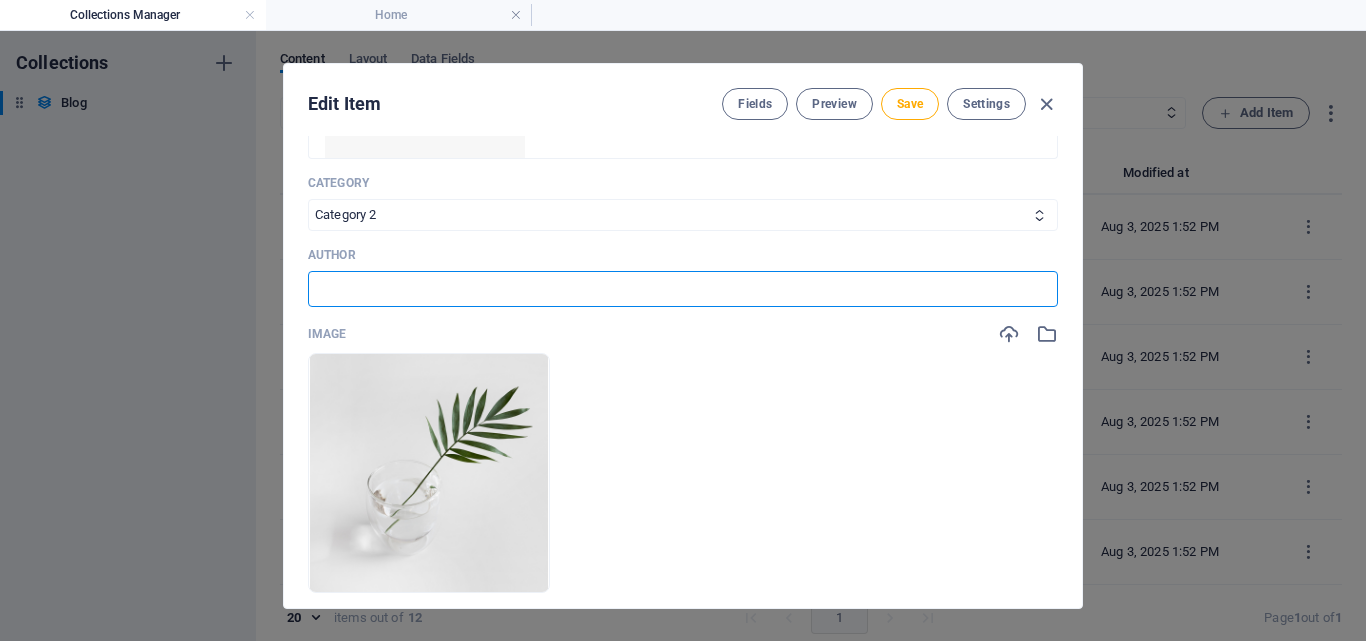paste on "Head Spa & Herbal Shampoo in Garden Grove (Zipcode 92841)" 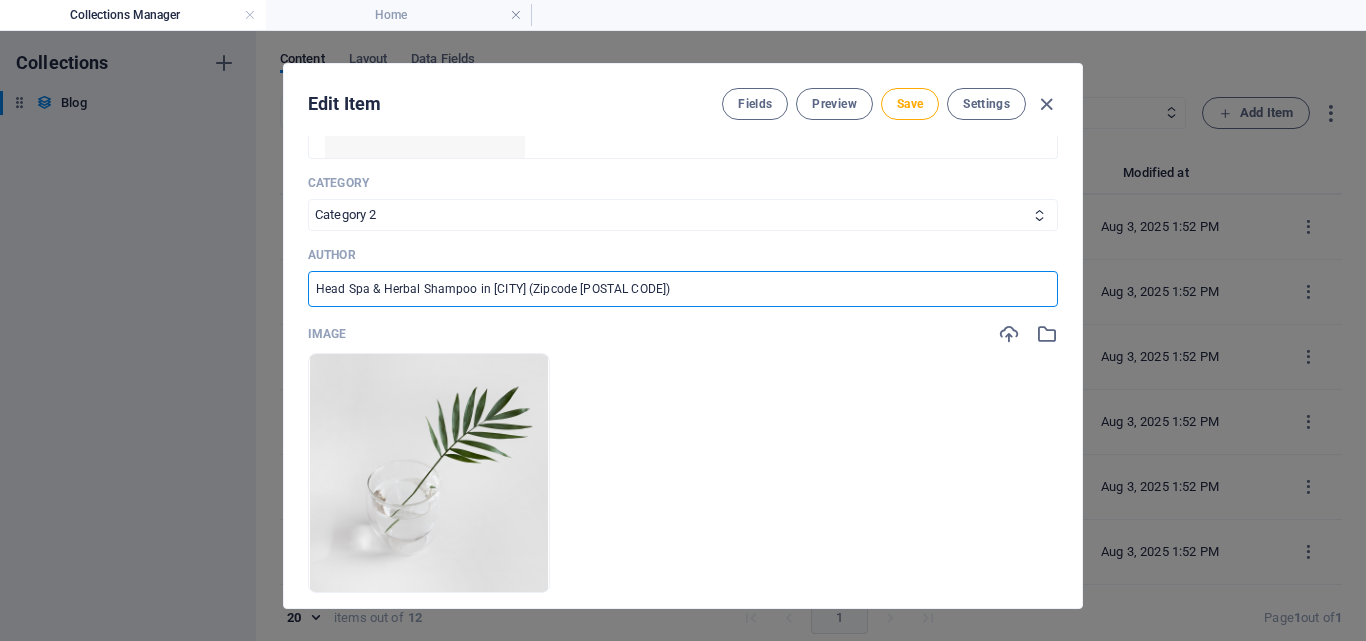 type on "Head Spa & Herbal Shampoo in Garden Grove (Zipcode 92841)" 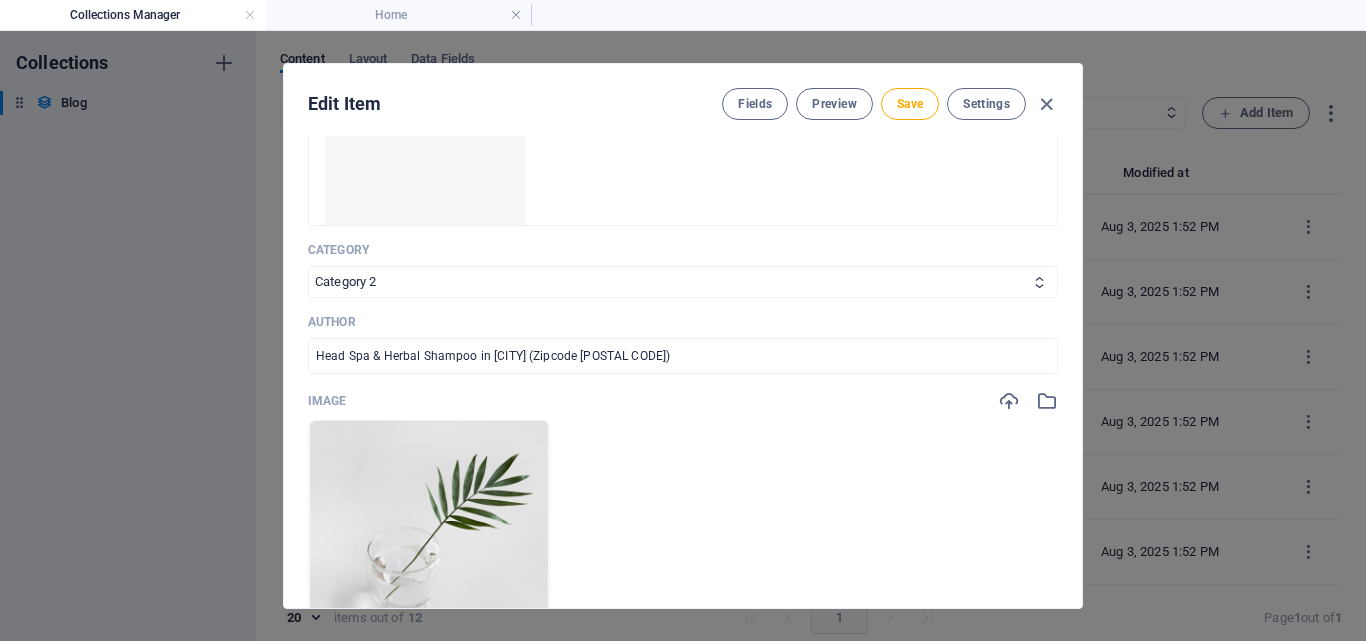 scroll, scrollTop: 500, scrollLeft: 0, axis: vertical 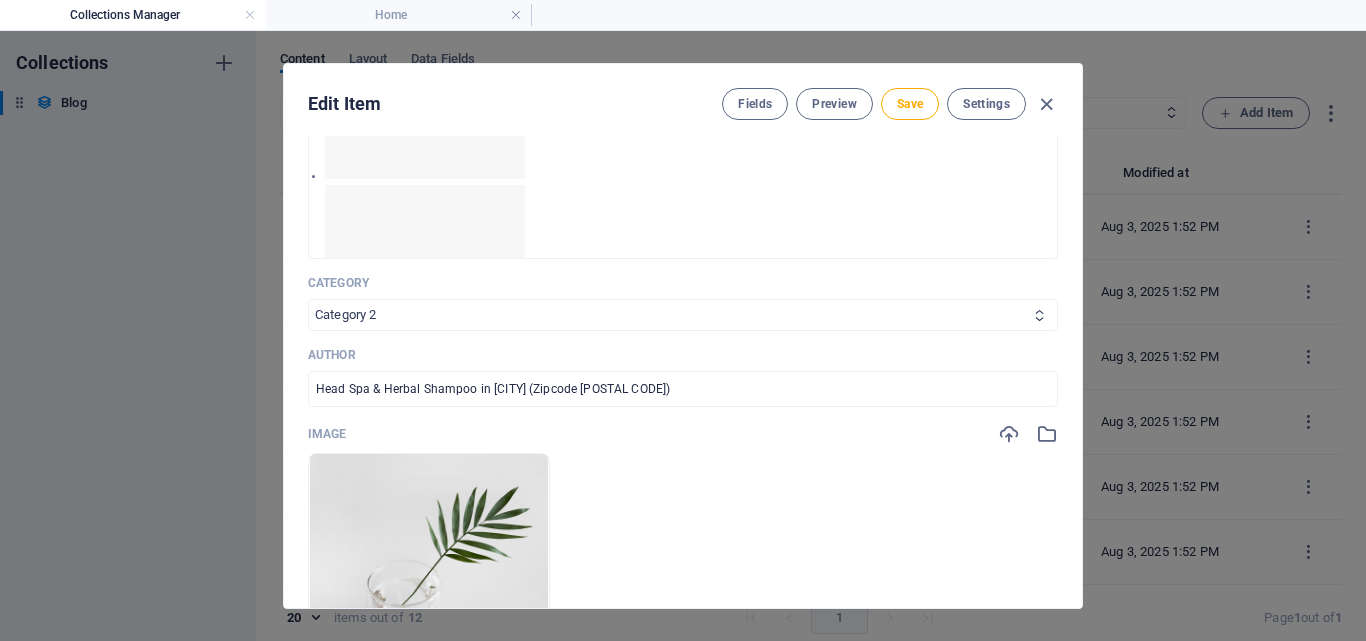 click on "Category 1 Category 2" at bounding box center [683, 315] 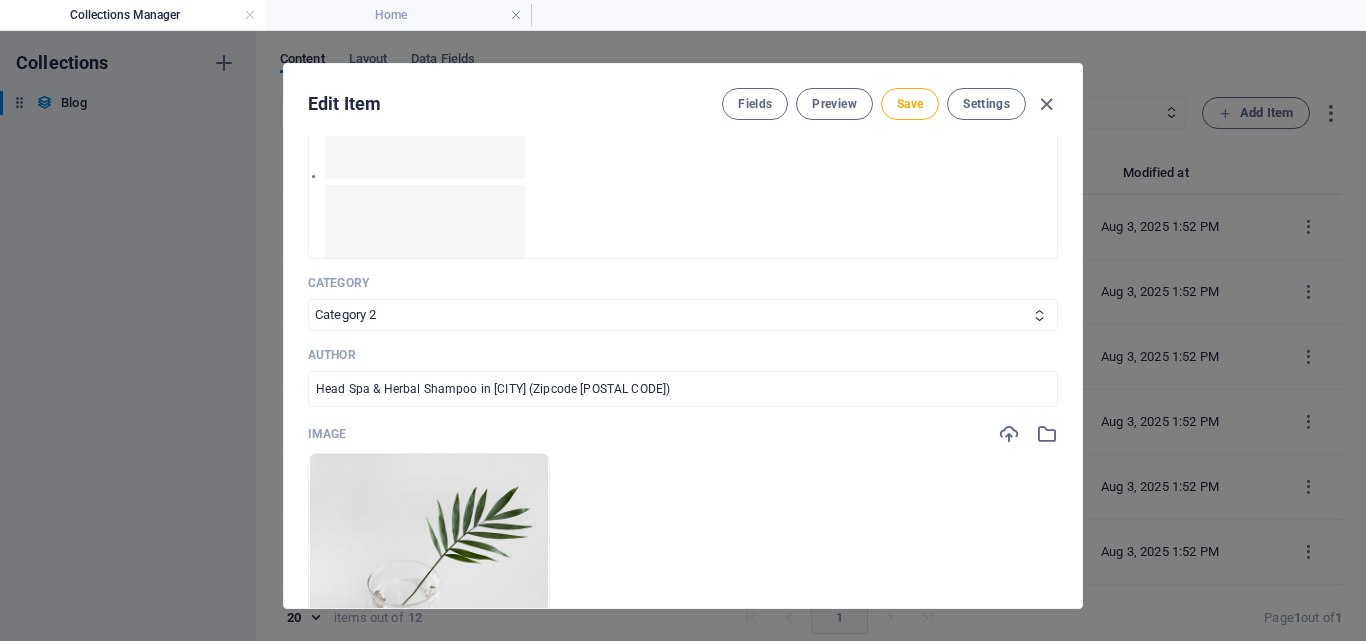 click on "Name Package 1 – 45 mins | $65 ​ Slug www.example.com/blog-post/ package-1-45-mins-65 ​ Description Paragraph Format Normal Heading 1 Heading 2 Heading 3 Heading 4 Heading 5 Heading 6 Code Font Family Arial Georgia Impact Tahoma Times New Roman Verdana Amatic SC DM Serif Display Josefin Sans Font Size 8 9 10 11 12 14 18 24 30 36 48 60 72 96 Bold Italic Underline Strikethrough Colors Icons Align Left Align Center Align Right Align Justify Unordered List Ordered List Insert Link Insert Table Clear Formatting Intro to Head Spa  – A gentle and relaxing herbal scalp care session. Service overview Shoulder & neck massage Deep herbal cleanse on the scalp Warm towel herbal shampoo massage Rinse with herbal essence for smooth, shiny, and healthy-looking hair Content Edit in CMS Category Category 1 Category 2 Author Head Spa & Herbal Shampoo in Garden Grove (Zipcode 92841) ​ Image Drop files here to upload them instantly Publishing Date 2021-03-25 ​ Status Published Draft Author Picture Add Field" at bounding box center [683, 454] 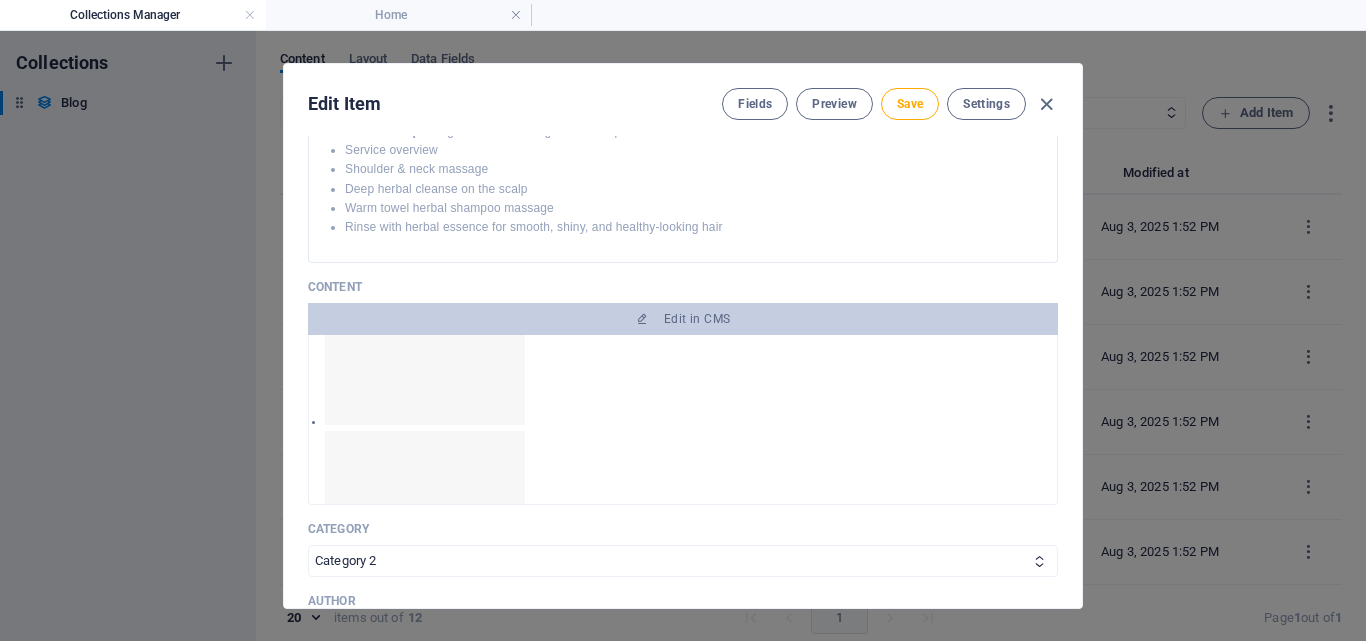 scroll, scrollTop: 300, scrollLeft: 0, axis: vertical 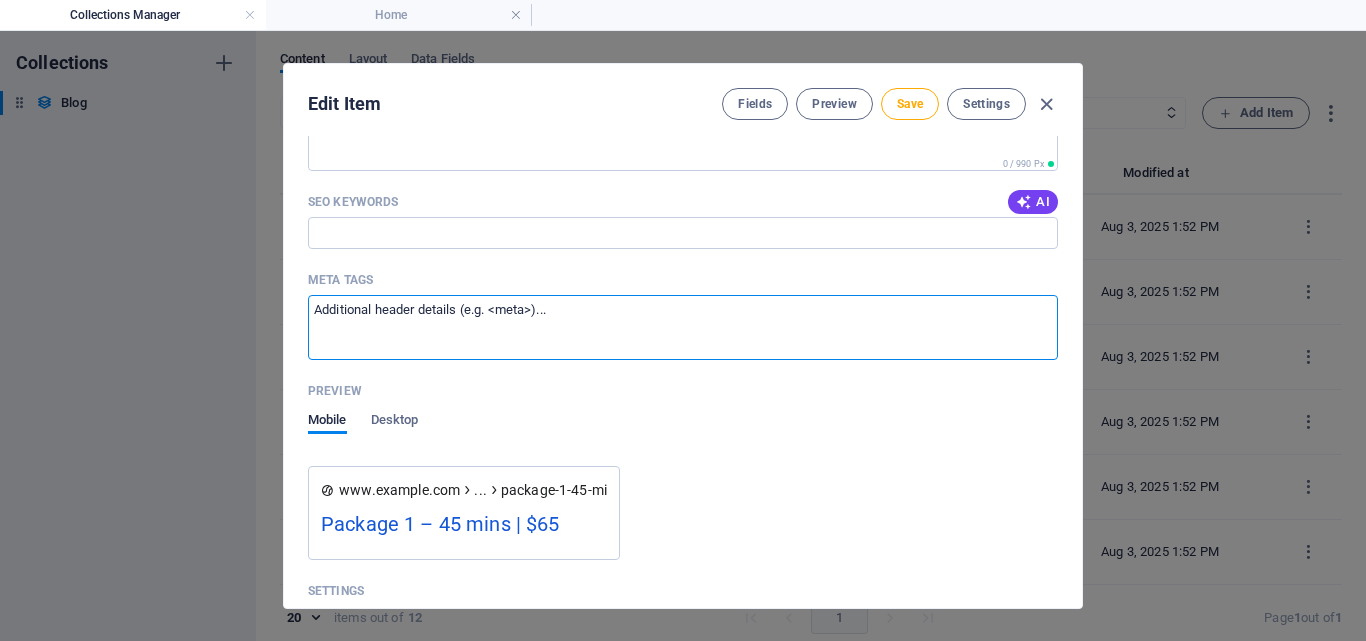 drag, startPoint x: 608, startPoint y: 310, endPoint x: 247, endPoint y: 304, distance: 361.04987 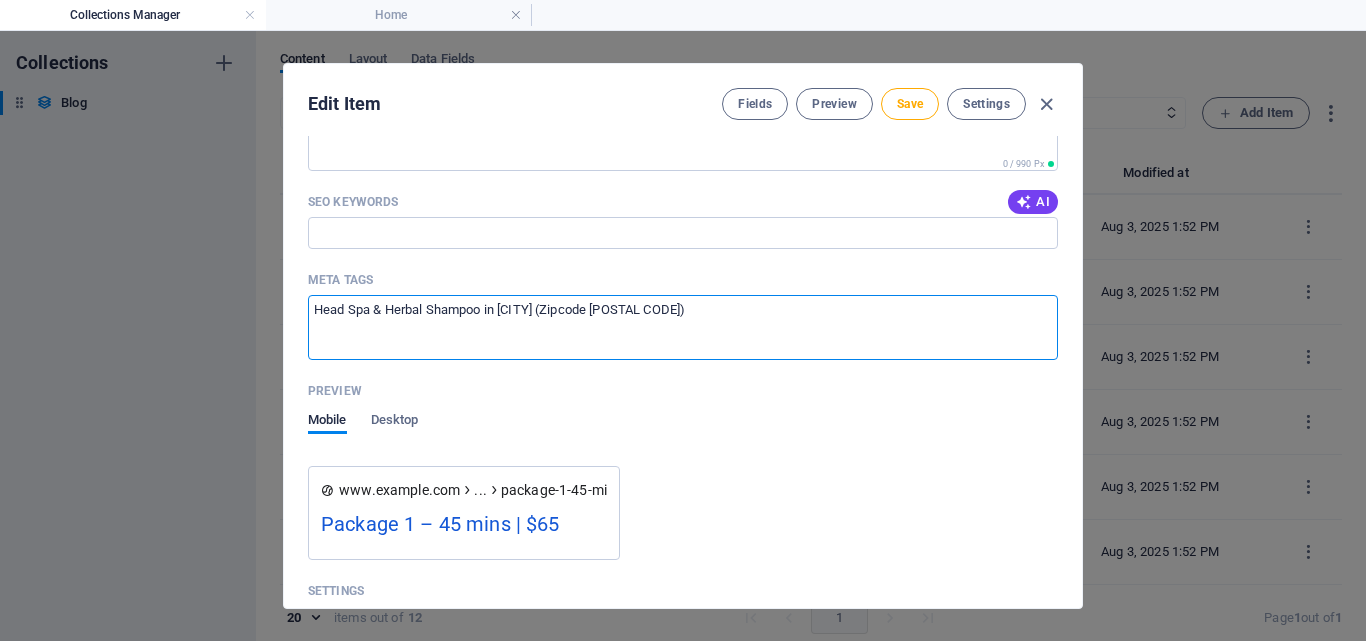 click on "Head Spa & Herbal Shampoo in Garden Grove (Zipcode 92841)" at bounding box center [683, 327] 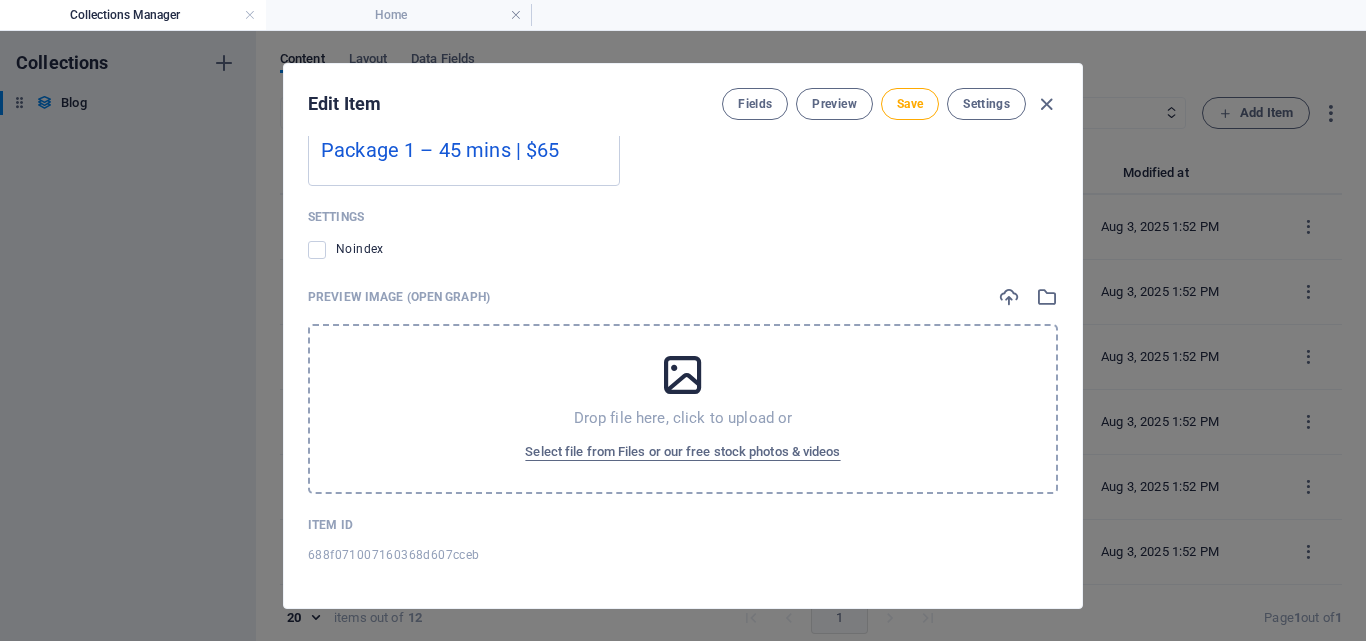 scroll, scrollTop: 2276, scrollLeft: 0, axis: vertical 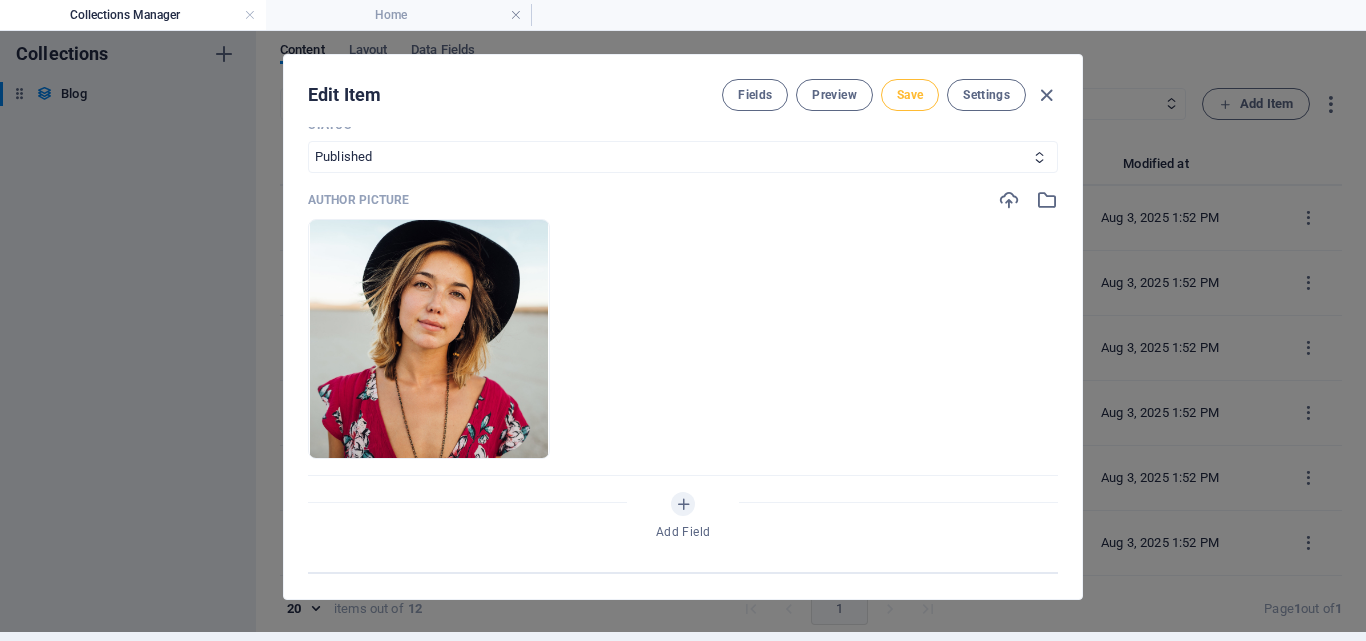 type on "Head Spa & Herbal Shampoo in Garden Grove (Zipcode 92841)" 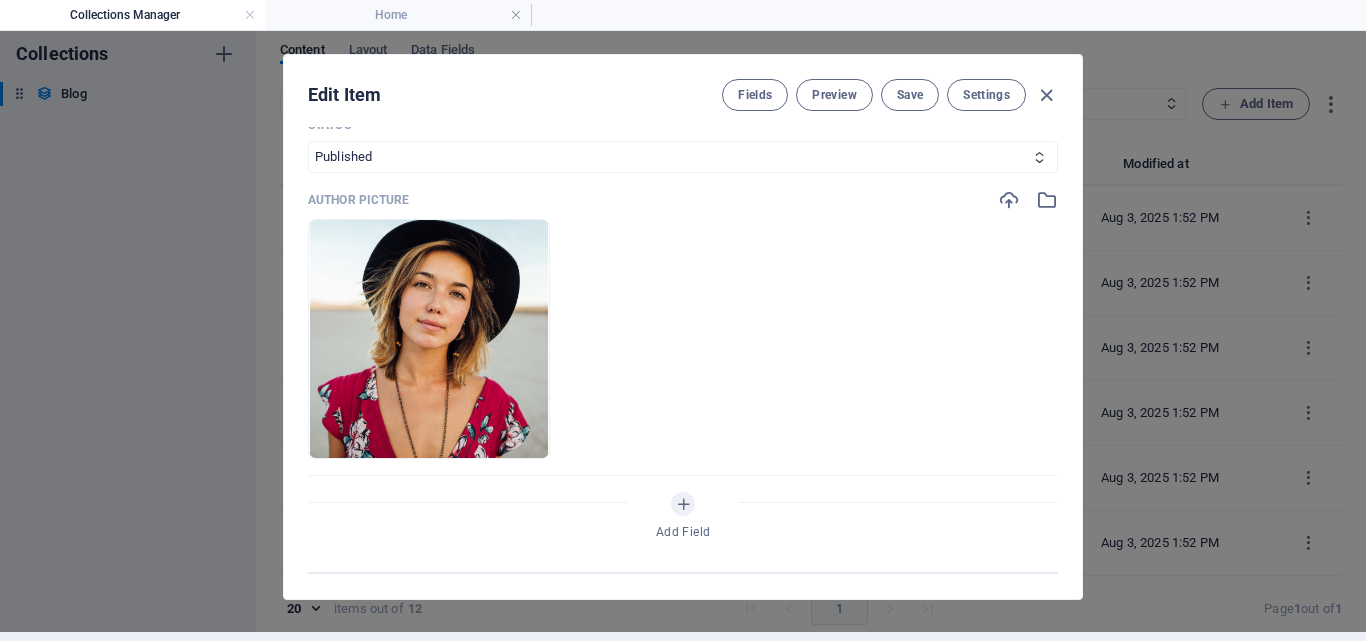 click on "Preview" at bounding box center [834, 95] 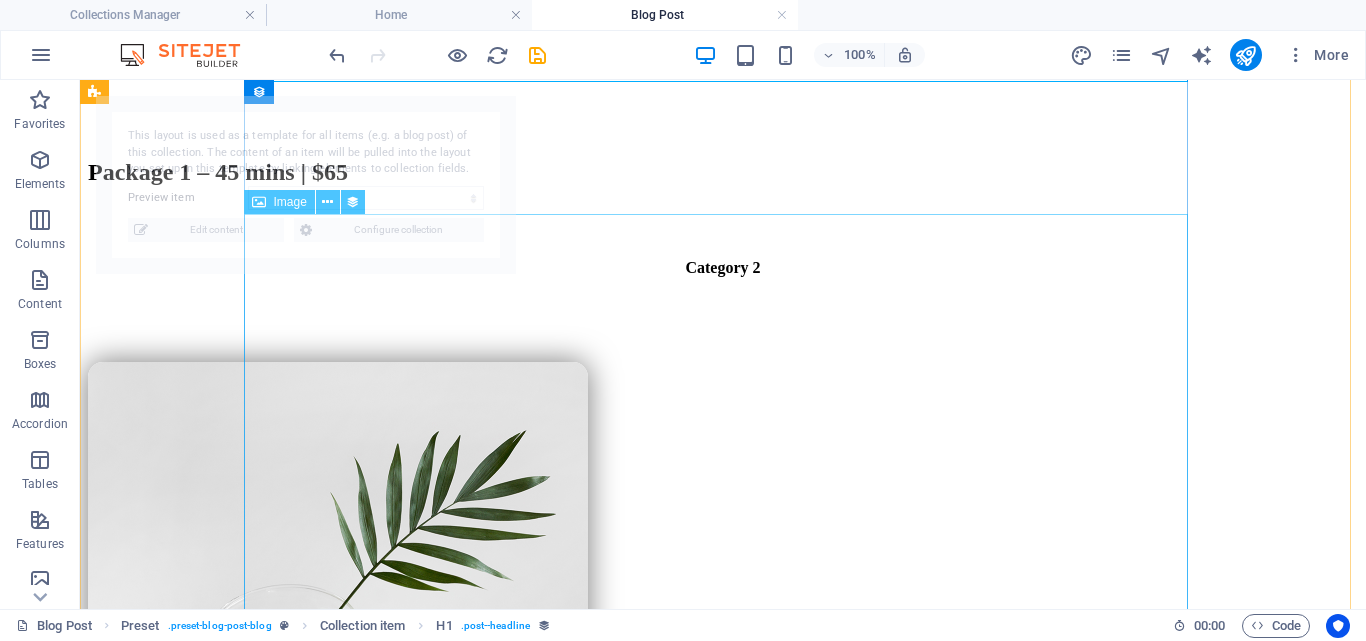 select on "688f071007160368d607cceb" 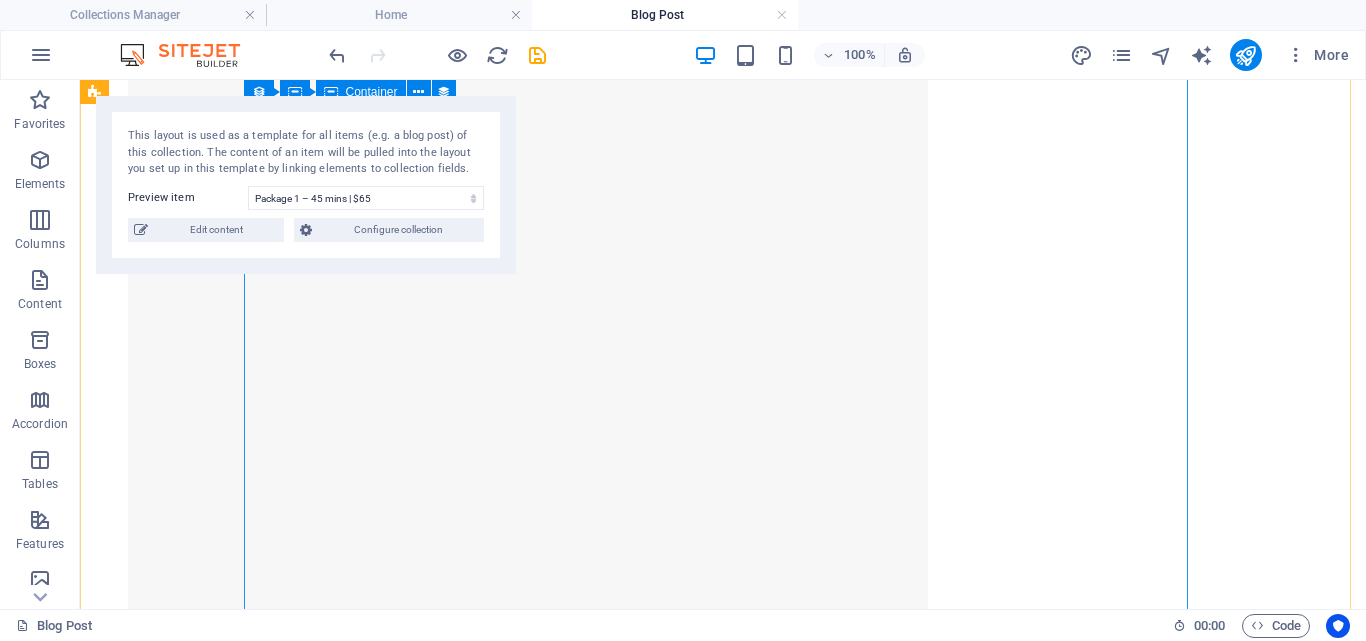 scroll, scrollTop: 2419, scrollLeft: 0, axis: vertical 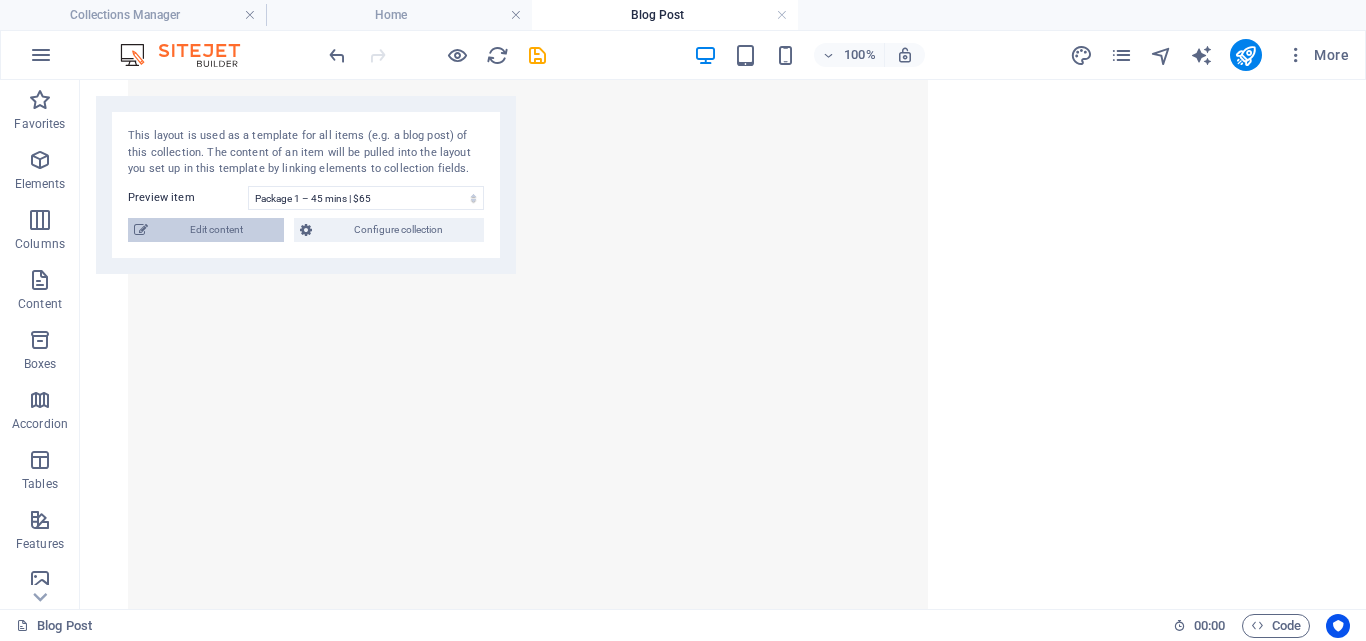 click on "Edit content" at bounding box center [216, 230] 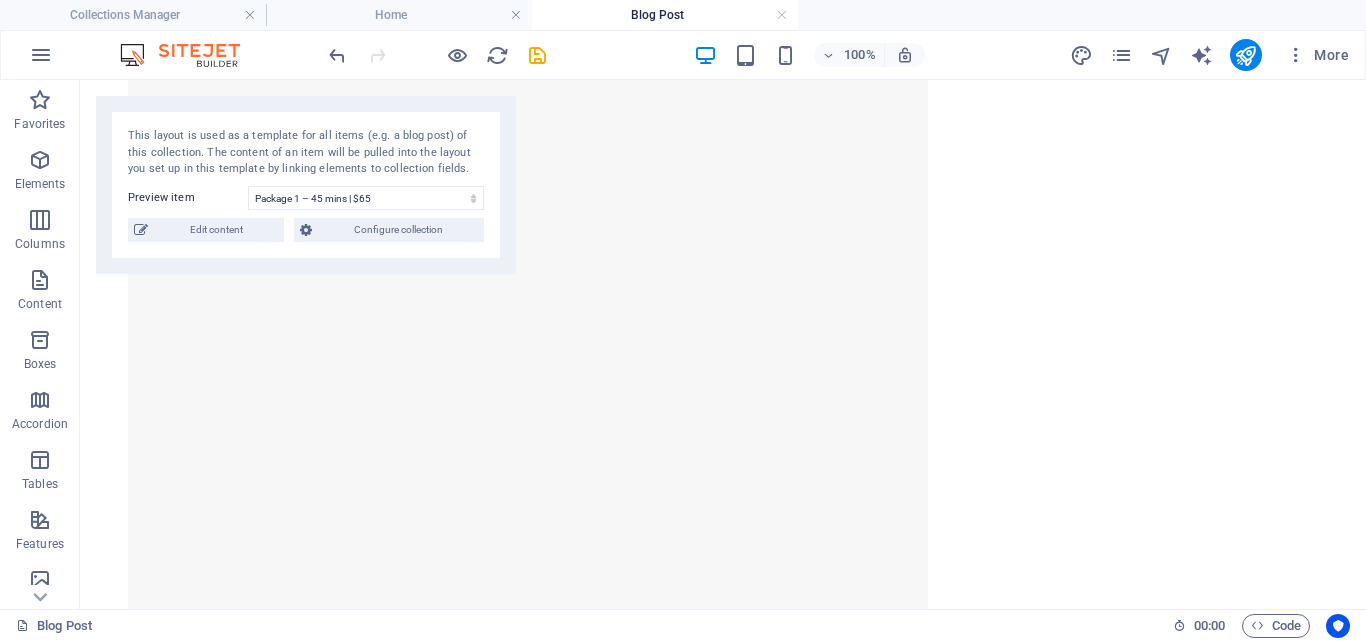 type on "2021-03-25" 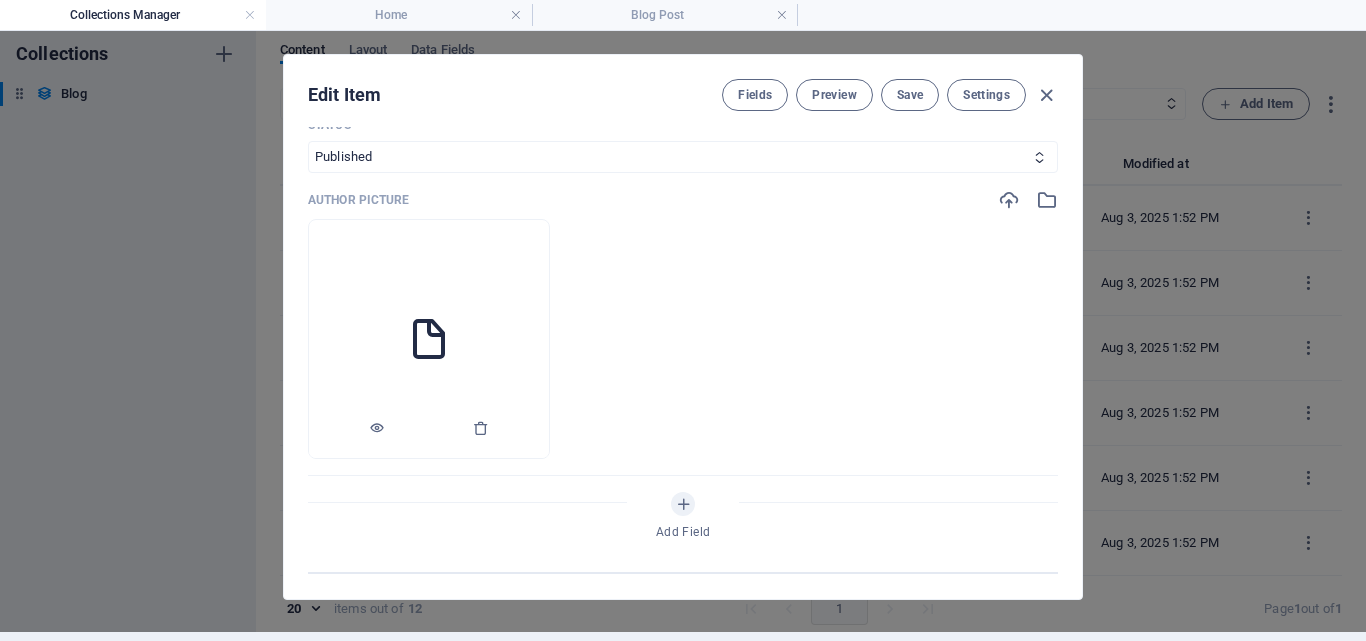 scroll, scrollTop: 1313, scrollLeft: 0, axis: vertical 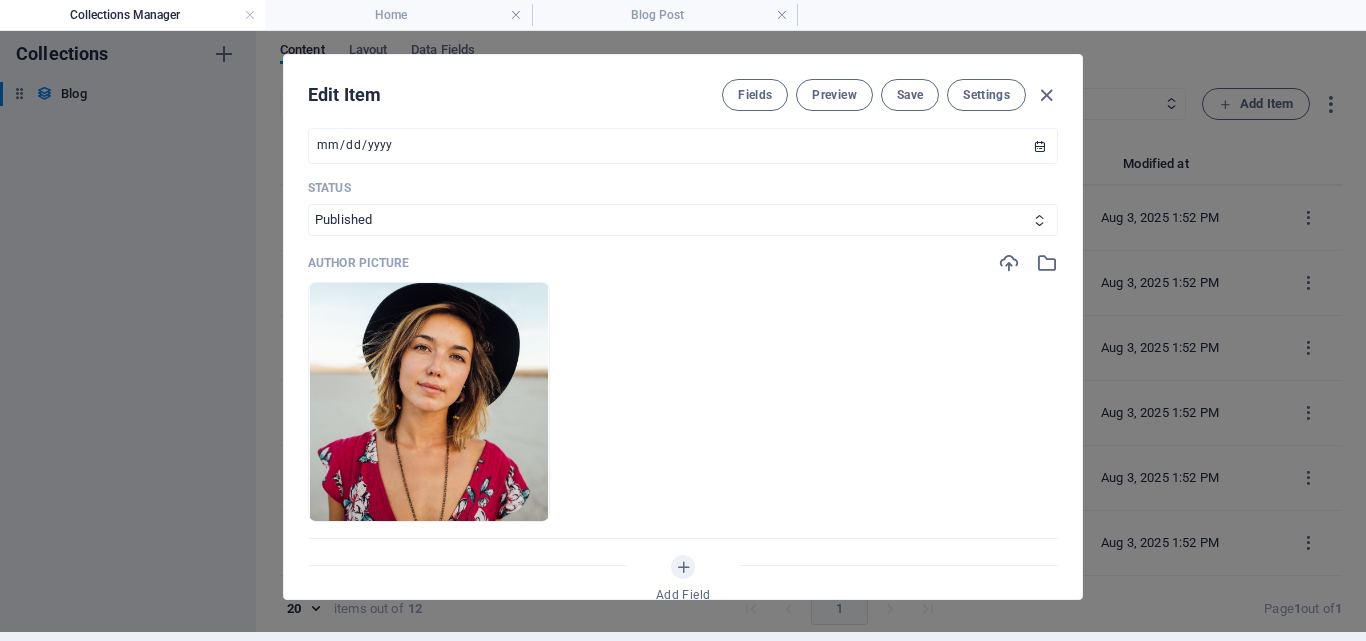 click at bounding box center [481, 491] 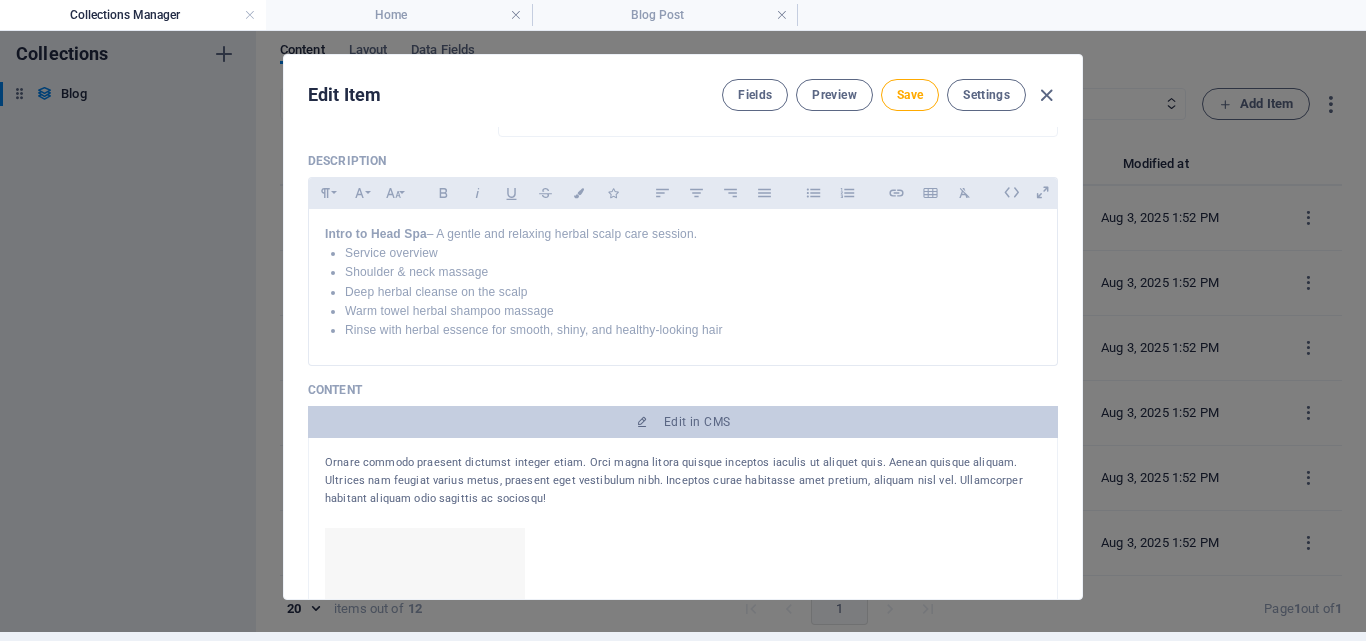 scroll, scrollTop: 113, scrollLeft: 0, axis: vertical 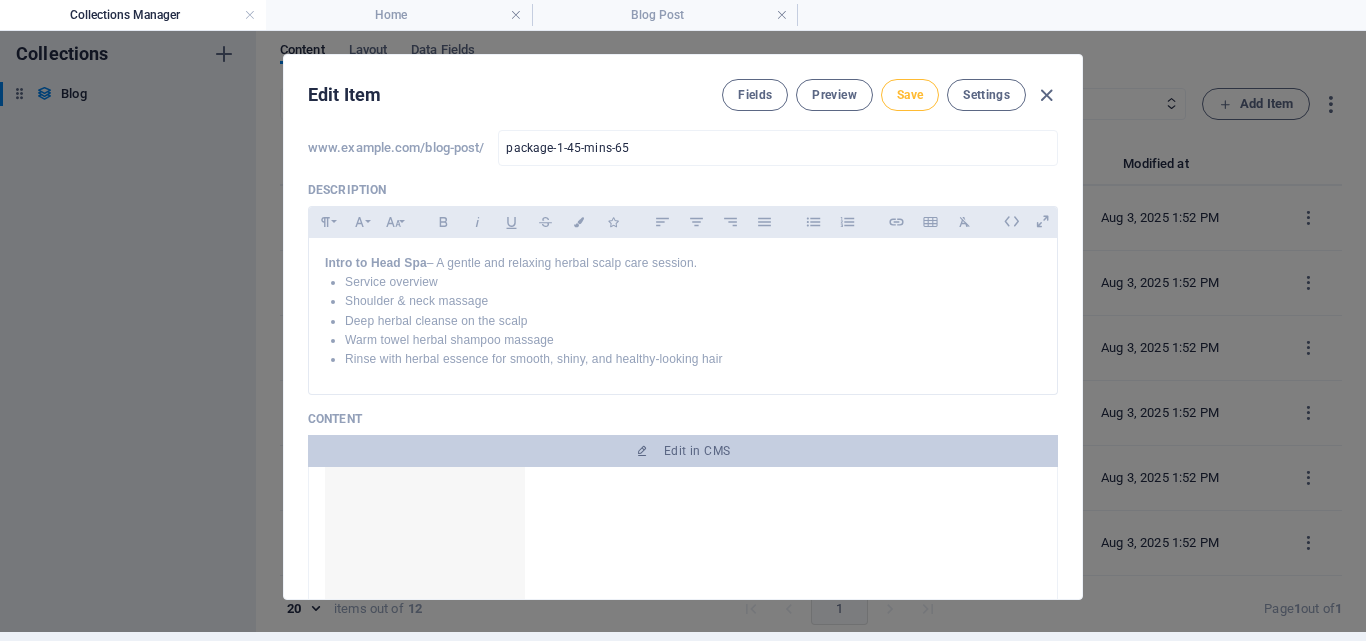 click on "Save" at bounding box center (910, 95) 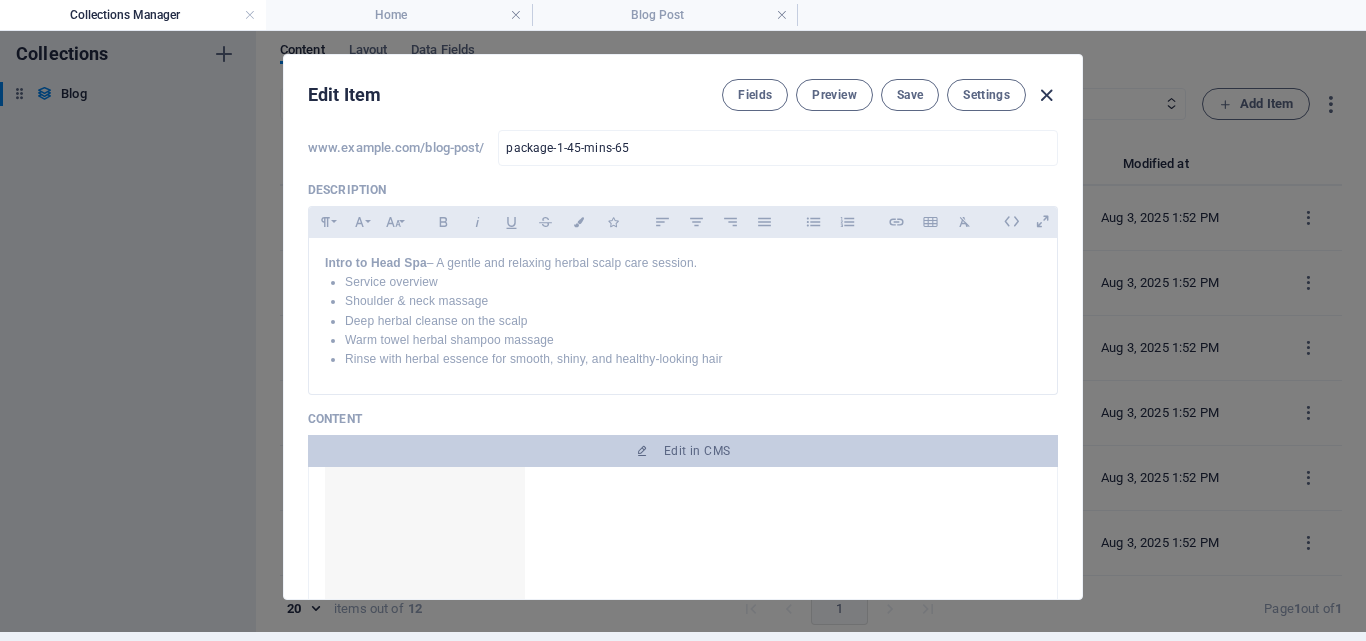 click at bounding box center [1046, 95] 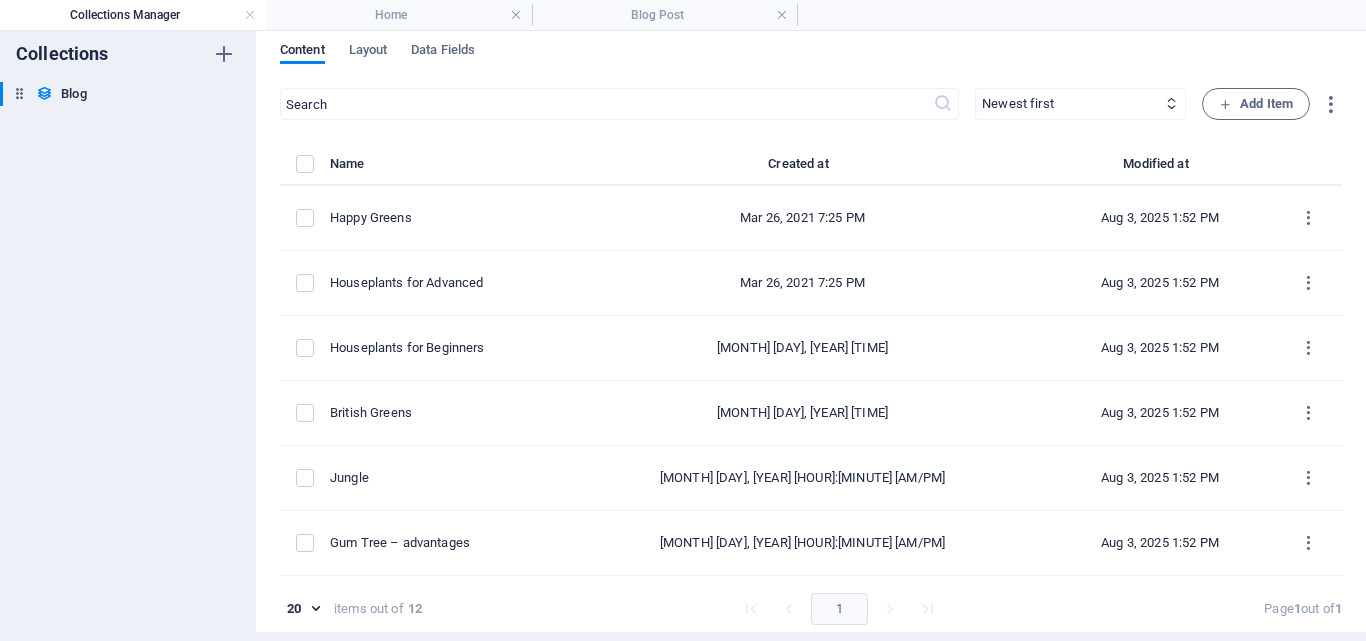 type on "2025-08-03" 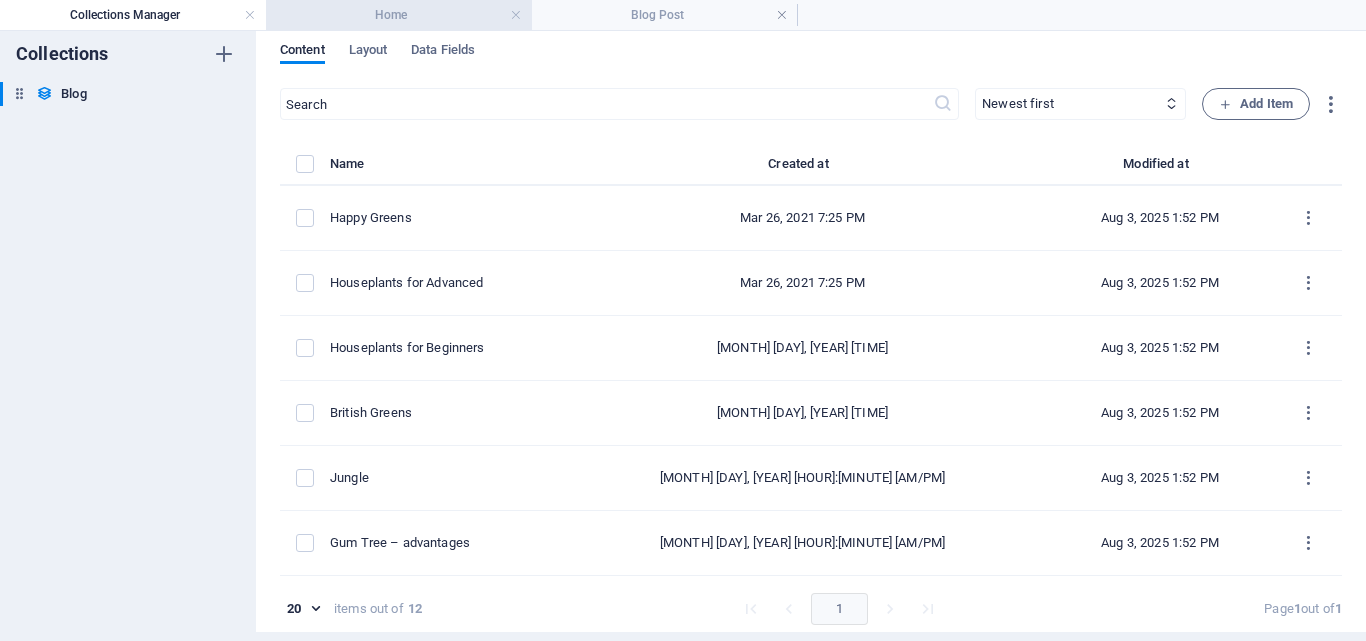 click on "Home" at bounding box center (399, 15) 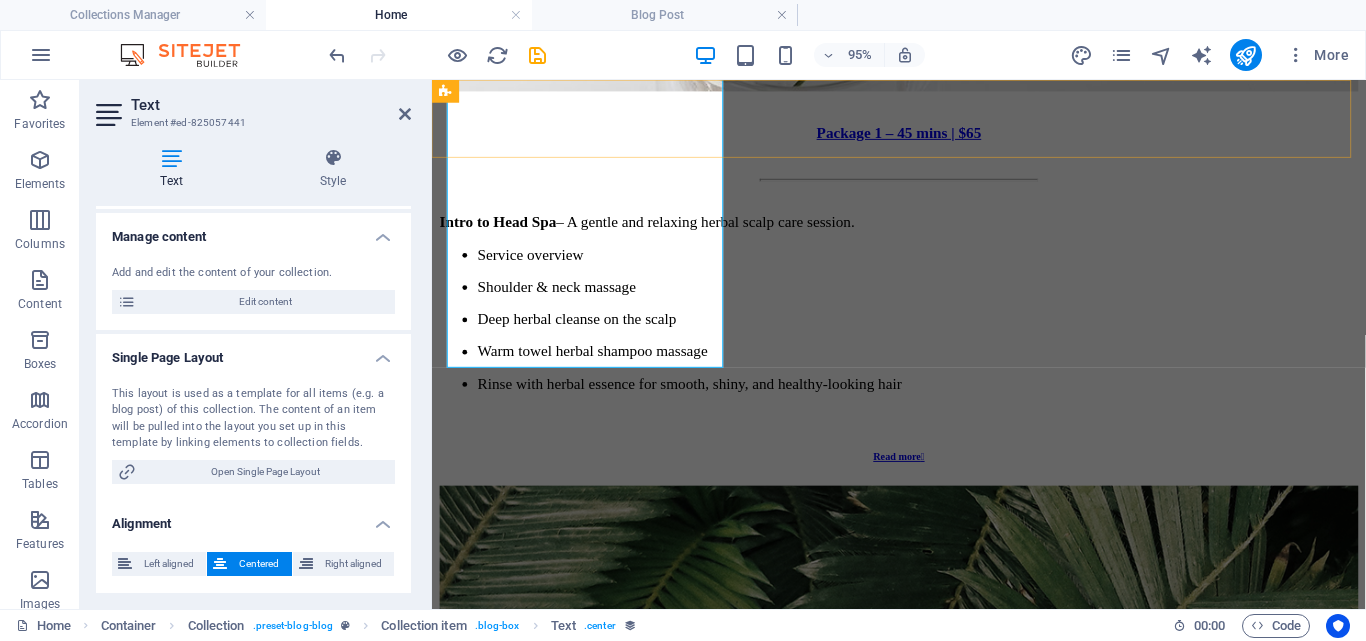 scroll, scrollTop: 1338, scrollLeft: 0, axis: vertical 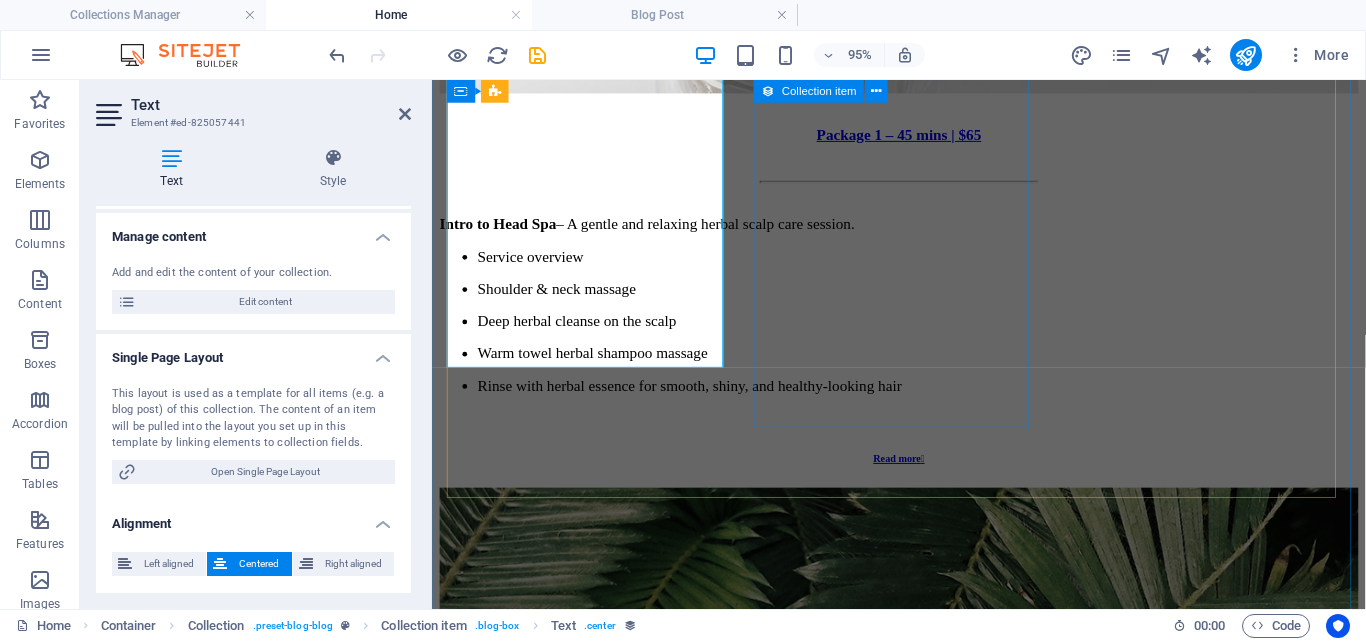 click on "Botanica Asia Sur sadipscing elitr, nonumy eirmod tempor invidunt ut labore et dolore! r invidunt ut l! Read more  " at bounding box center (923, 754) 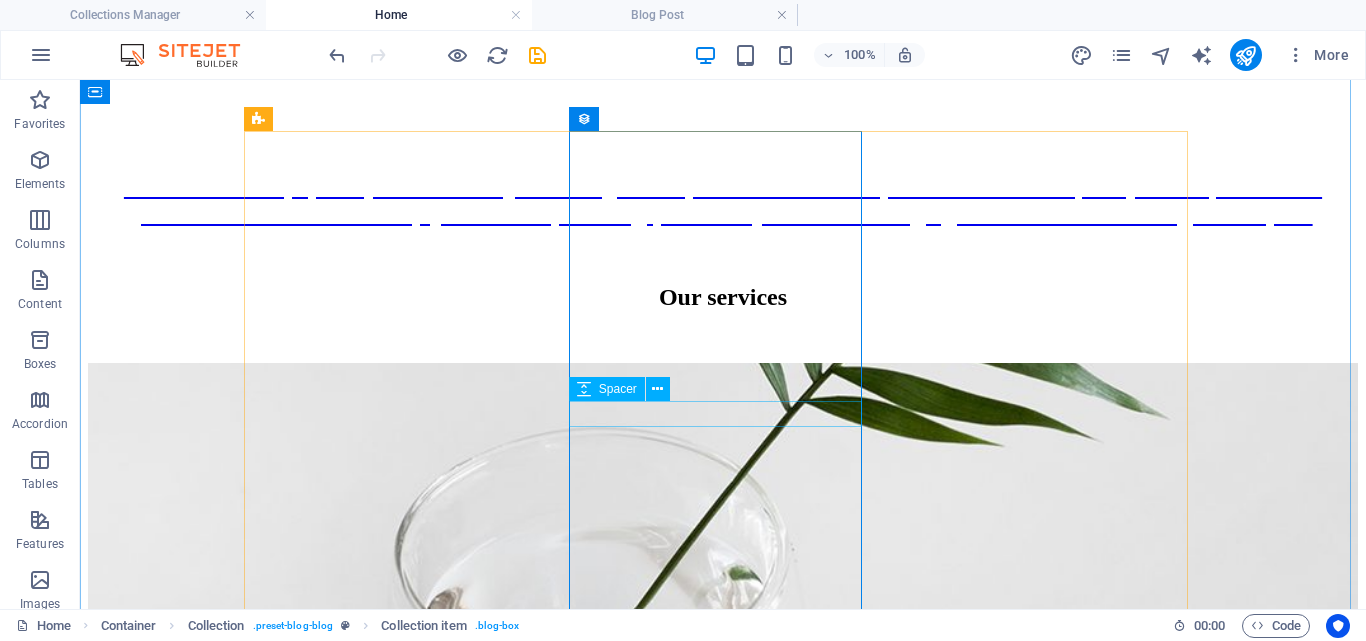 scroll, scrollTop: 690, scrollLeft: 0, axis: vertical 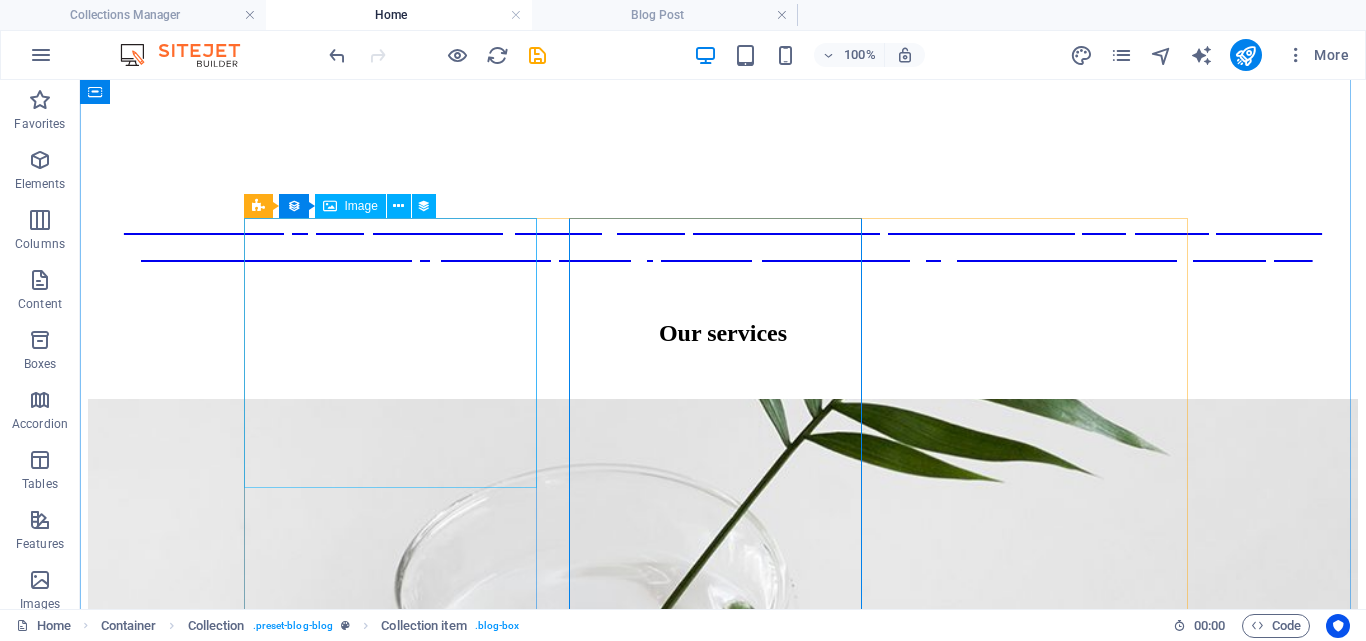 click at bounding box center [723, 536] 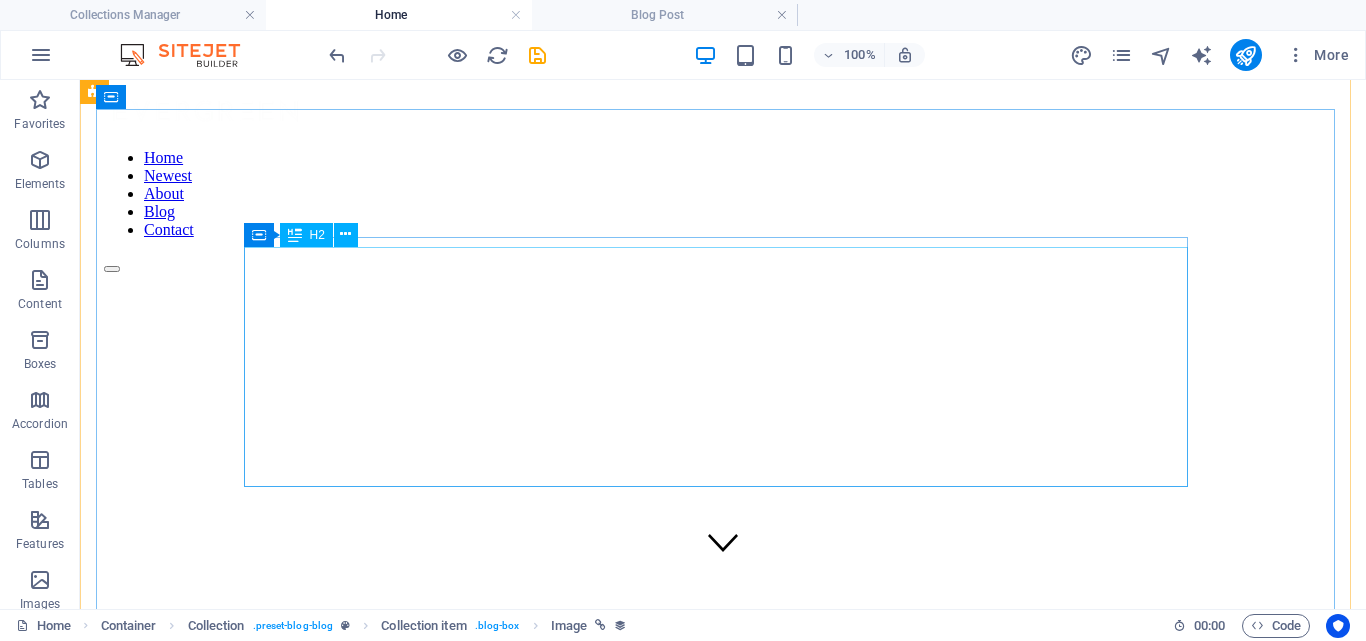 scroll, scrollTop: 0, scrollLeft: 0, axis: both 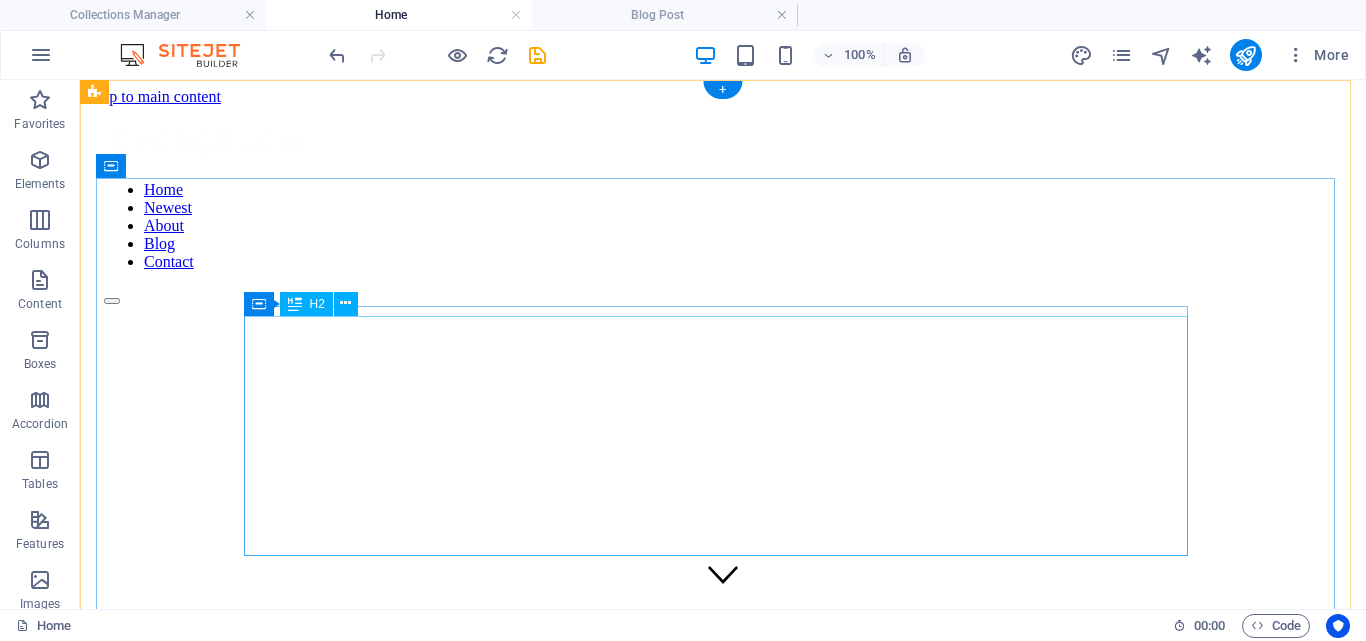 click on "At Rose Head Spa, we specialize in rejuvenating head spa treatments that promote relaxation, scalp health, and inner peace. Our mission is to help you unwind, recharge, and feel your best through gentle care and soothing techniques." at bounding box center [723, 927] 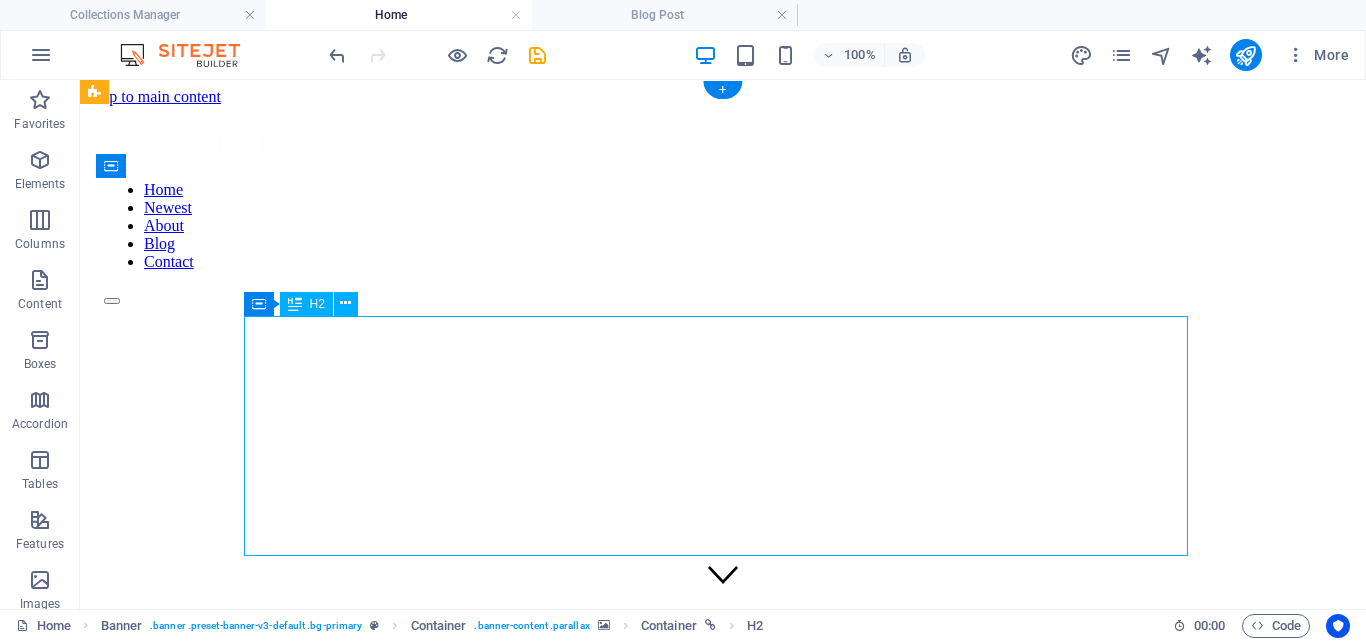 click on "At Rose Head Spa, we specialize in rejuvenating head spa treatments that promote relaxation, scalp health, and inner peace. Our mission is to help you unwind, recharge, and feel your best through gentle care and soothing techniques." at bounding box center (723, 927) 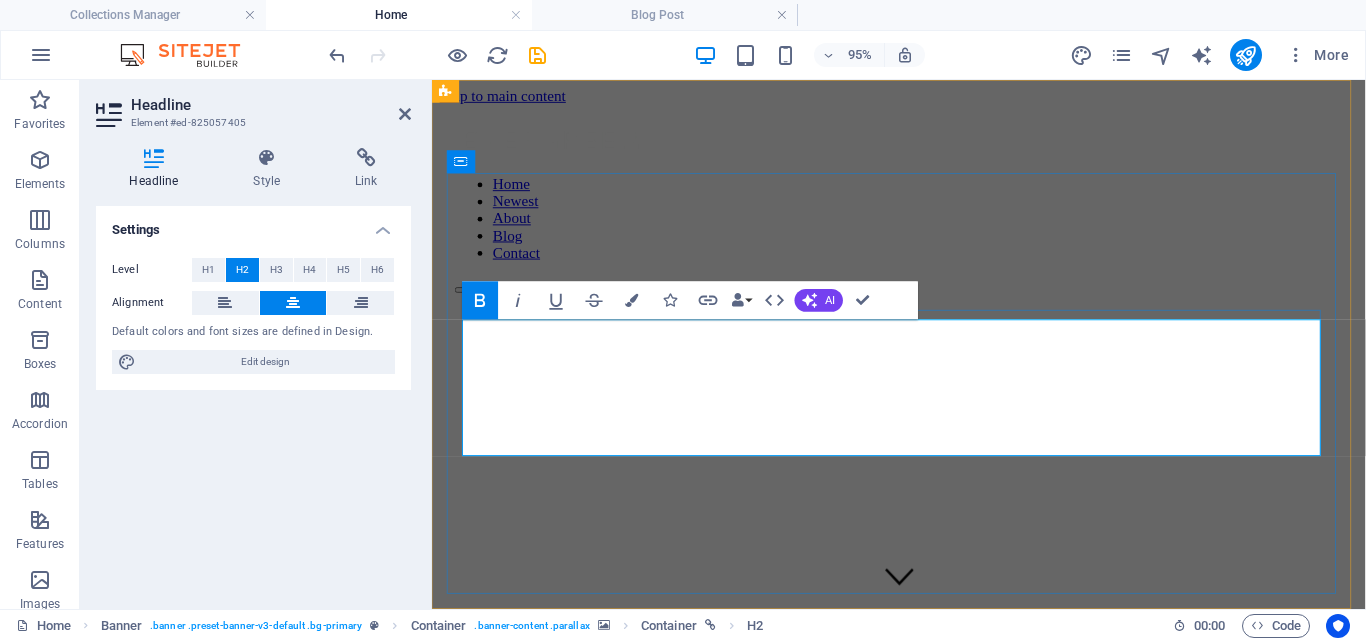 click on "Head Spa & Herbal Shampoo in Garden Grove (ZiHead Spa & Herbal Shampoo in Garden Grove (Zipcode 92841)pcode 92841)" at bounding box center [923, 837] 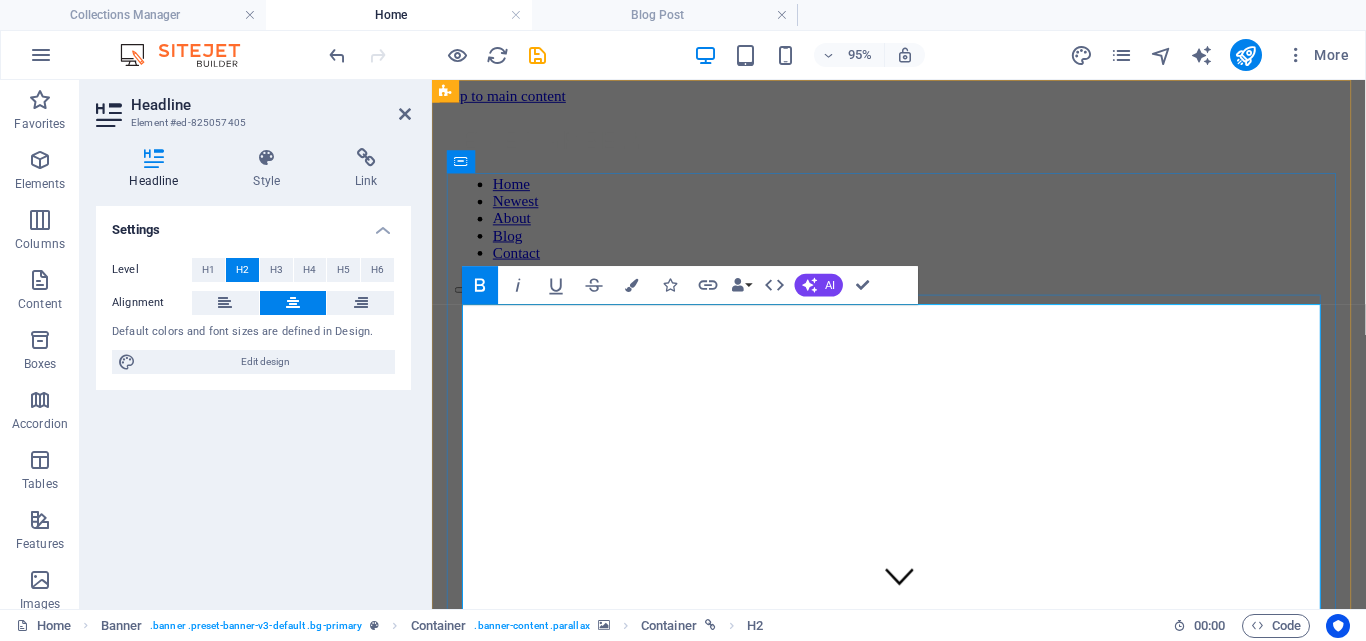 click on "Head Spa & Herbal Shampoo in Garden Grove  ‌Enjoy 30% OFF All Services – Limited Time!Discover the art of deep relaxation and scalp care with our signature head spa treatments. Located in the heart of Garden Grove 92841, we offer a luxurious herbal shampoo experience designed to detox, nourish, and restore your scalp and hair health." at bounding box center (923, 1044) 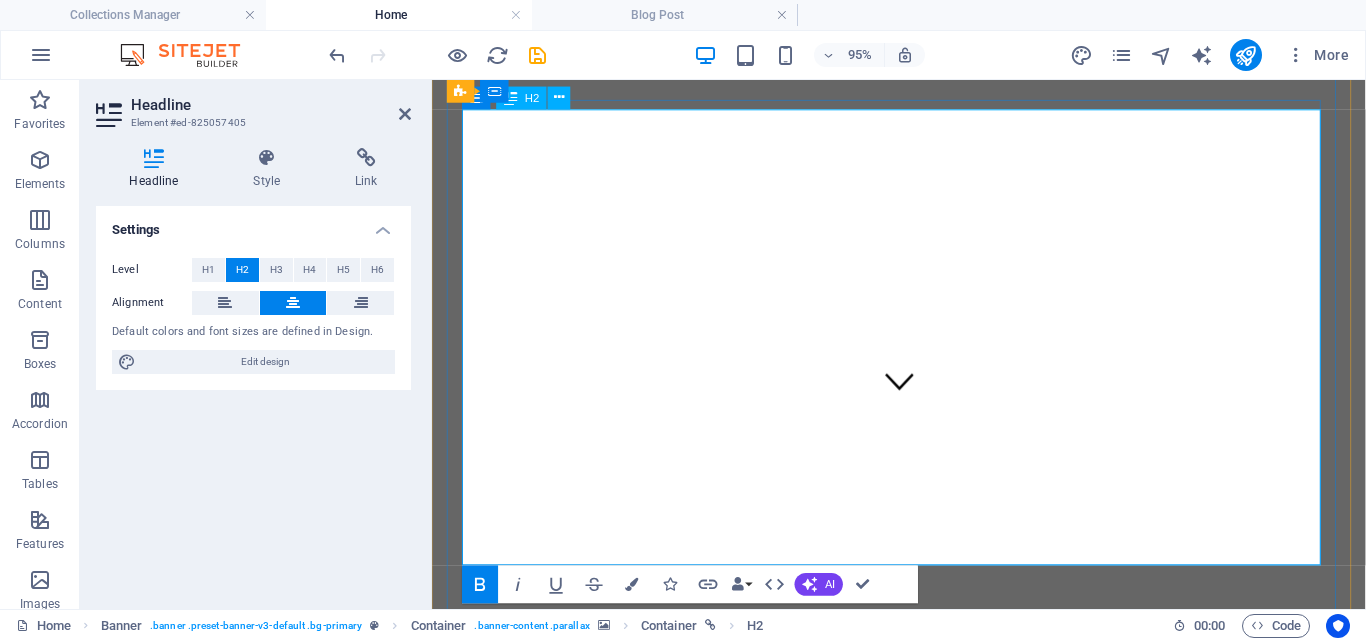 scroll, scrollTop: 400, scrollLeft: 0, axis: vertical 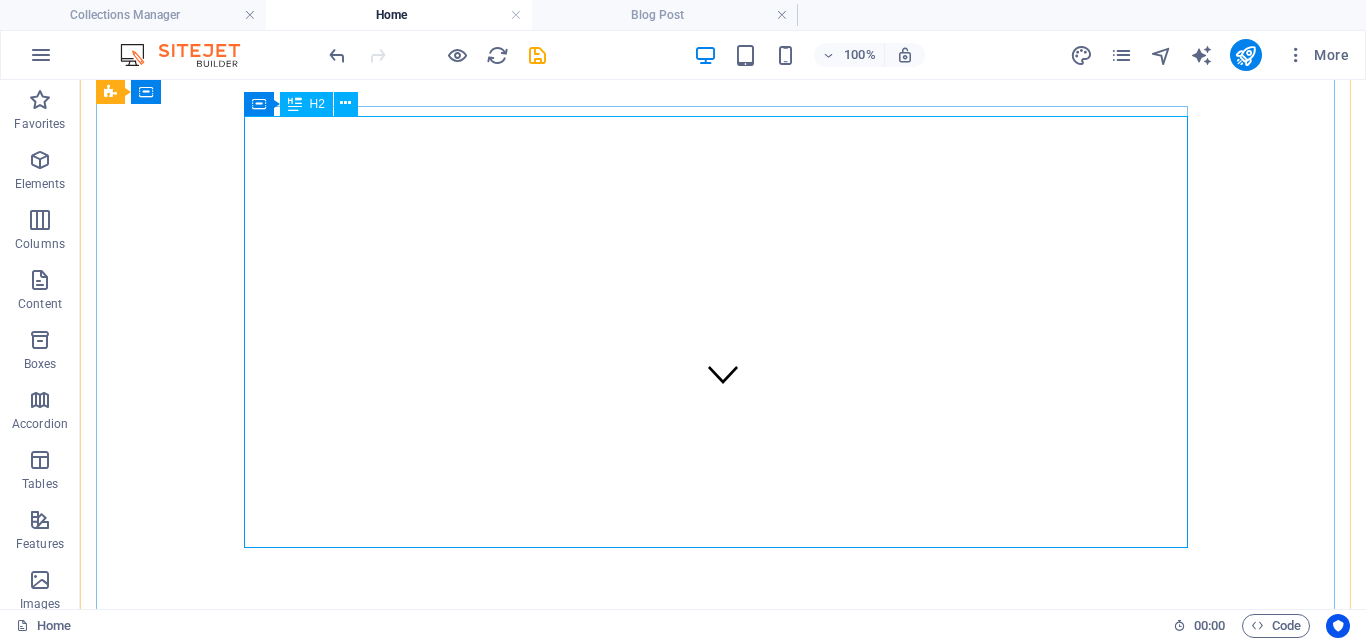 click on "Rose head spa Head Spa & Herbal Shampoo in Garden Grove  Enjoy 30% OFF All Services – Limited Time!Discover the art of deep relaxation and scalp care with our signature head spa treatments. Located in the heart of Garden Grove 92841, we offer a luxurious herbal shampoo experience designed to detox, nourish, and restore your scalp and hair health." at bounding box center (723, 833) 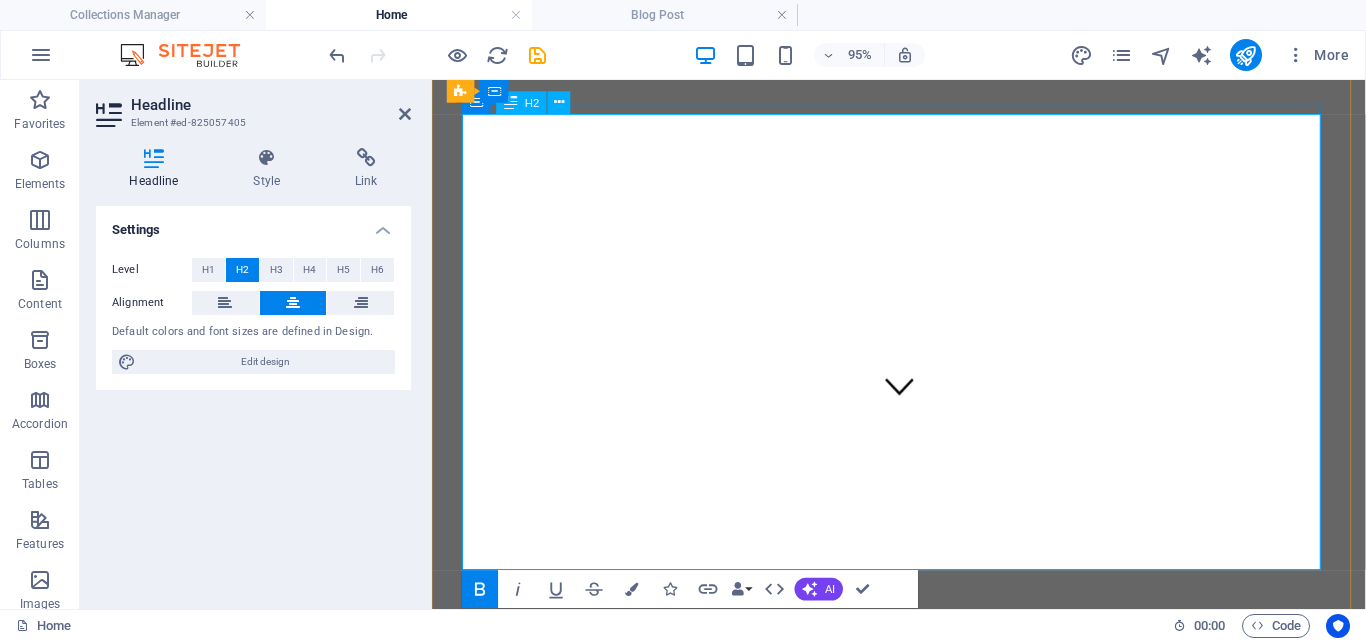click on "Rose head spa Head Spa & Herbal Shampoo in Garden Grove  Enjoy 30% OFF All Services – Limited Time!Discover the art of deep relaxation and scalp care with our signature head spa treatments. Located in the heart of Garden Grove 92841, we offer a luxurious herbal shampoo experience designed to detox, nourish, and restore your scalp and hair health." at bounding box center (923, 847) 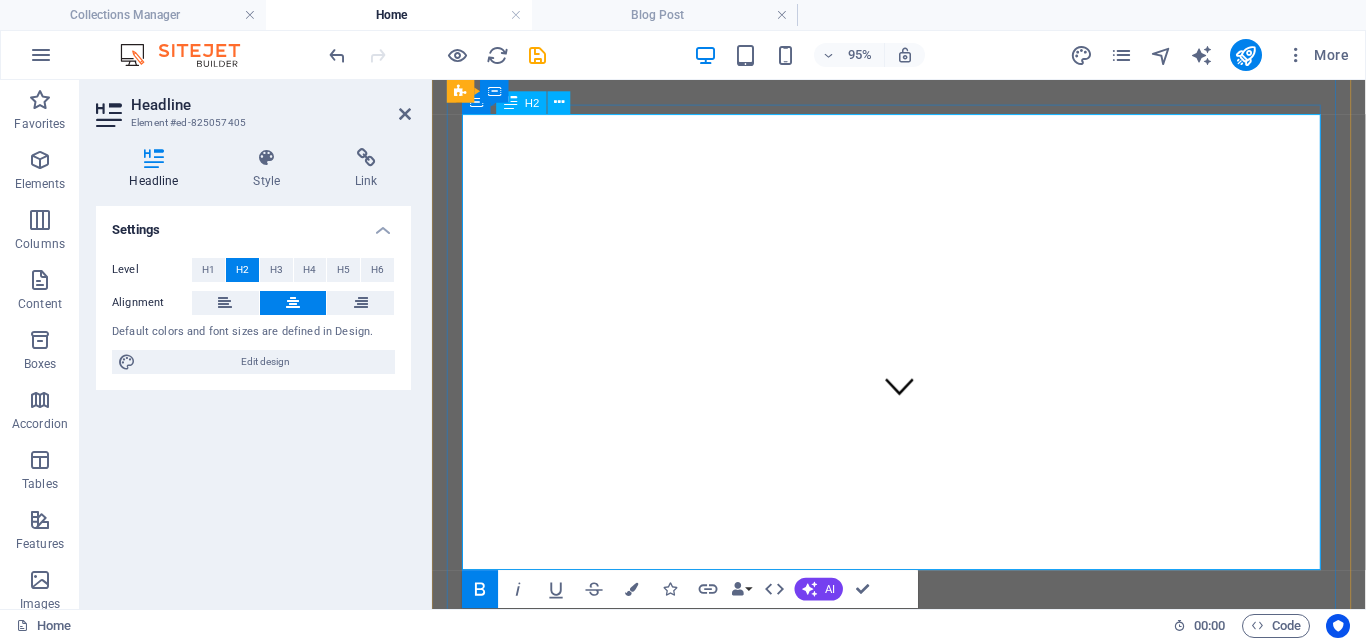 click on "Rose head spa Head Spa & Herbal Shampoo in Garden Grove  Enjoy 30% OFF All Services – Limited Time!Discover the art of deep relaxation and scalp care with our signature head spa treatments. Located in the heart of Garden Grove 92841, we offer a luxurious herbal shampoo experience designed to detox, nourish, and restore your scalp and hair health." at bounding box center [923, 846] 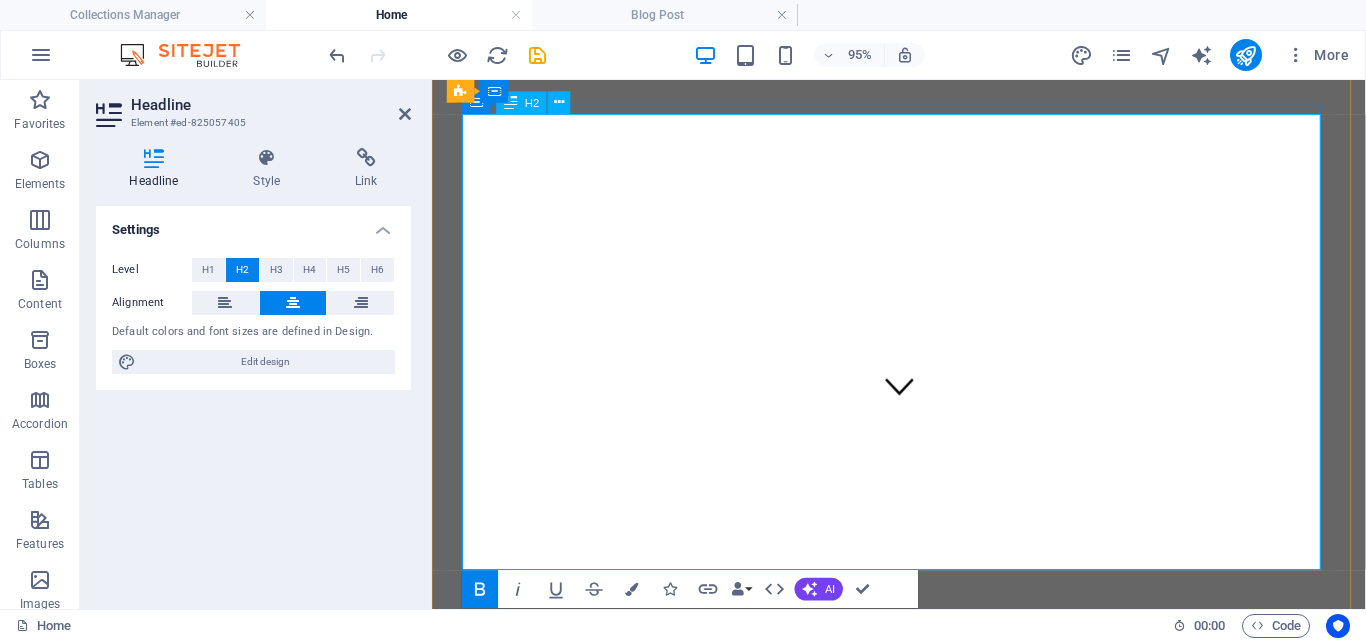 click on "Rose head spa Head Spa & Herbal Shampoo in Garden Grove  Enjoy 30% OFF All Services – Limited Time!Discover the art of deep relaxation and scalp care with our signature head spa treatments. Located in the heart of Garden Grove 92841, we offer a luxurious herbal shampoo experience designed to detox, nourish, and restore your scalp and hair health." at bounding box center (923, 846) 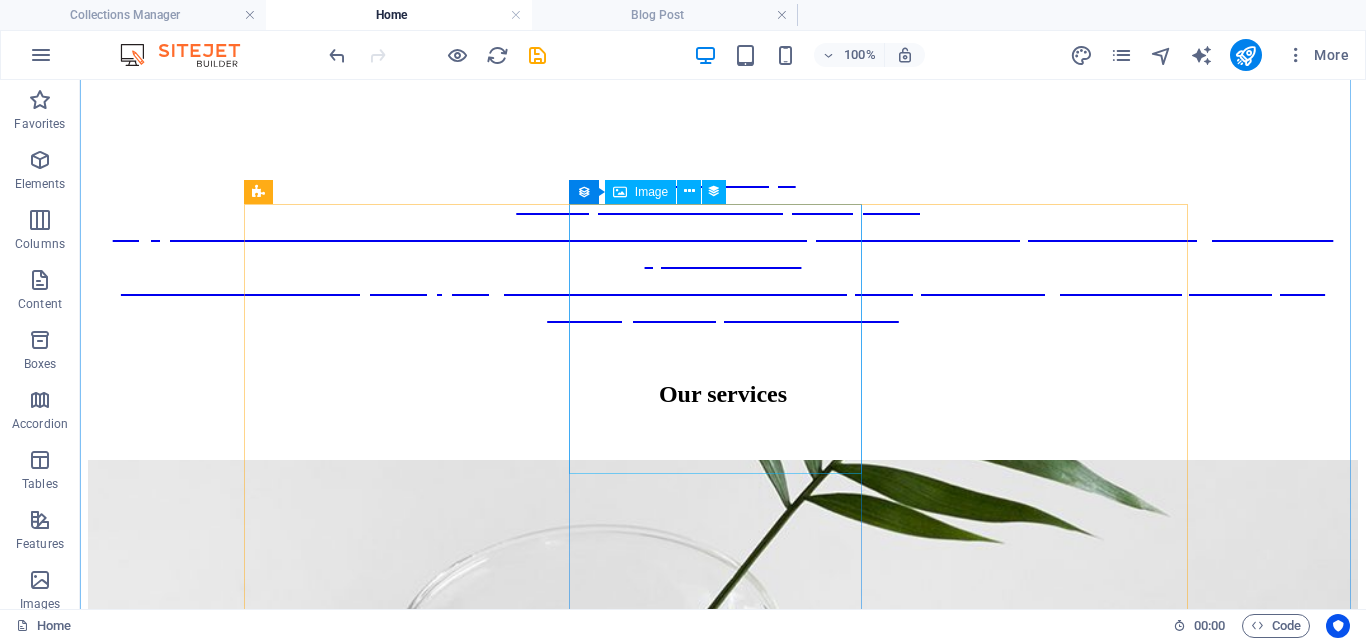 scroll, scrollTop: 900, scrollLeft: 0, axis: vertical 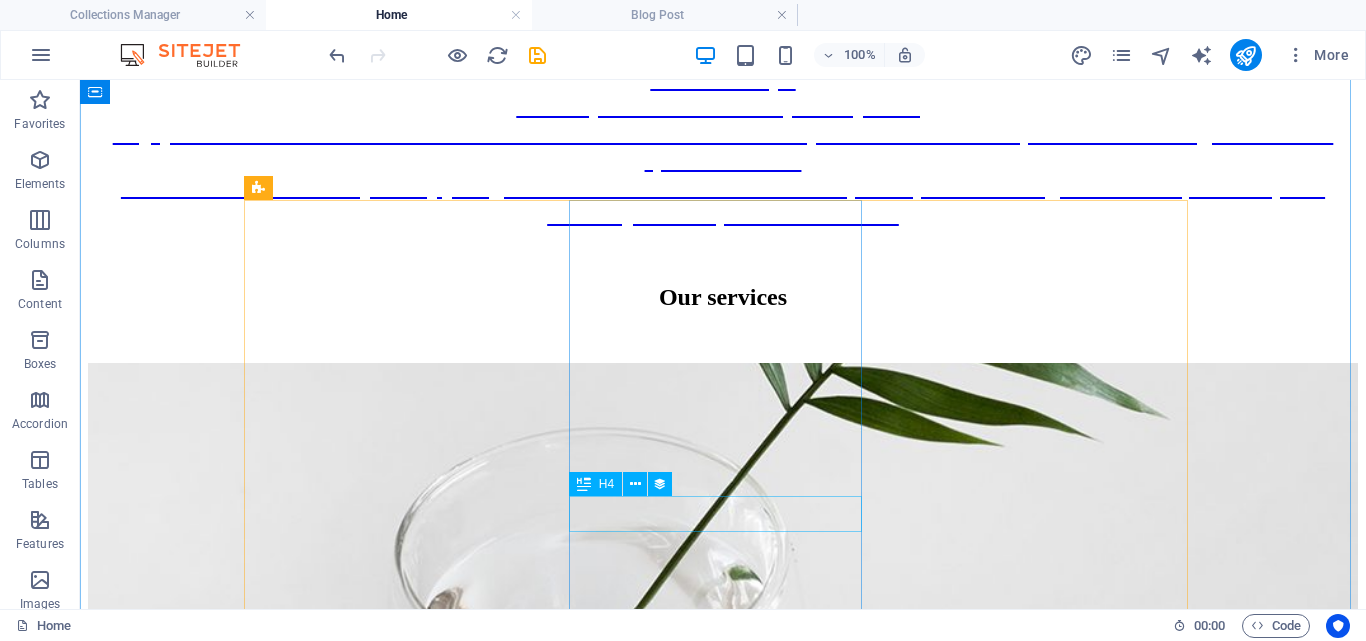 click on "Botanica Asia" at bounding box center [723, 1362] 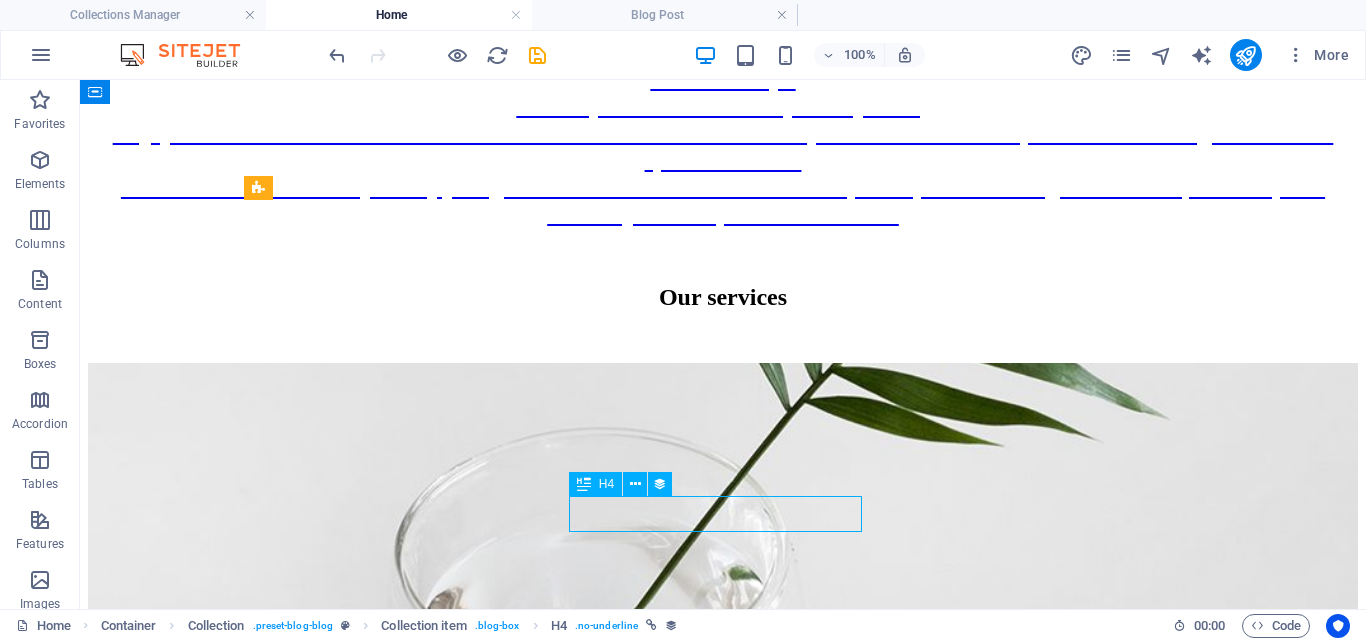 click on "Botanica Asia" at bounding box center [723, 1362] 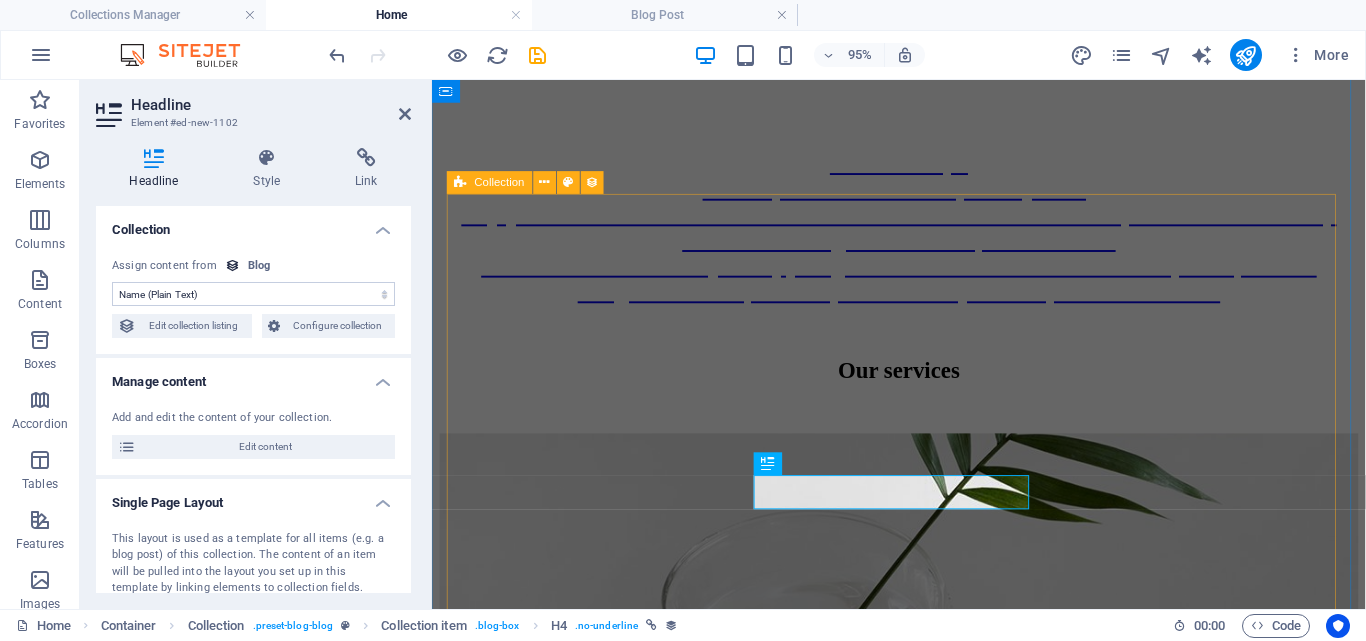 scroll, scrollTop: 948, scrollLeft: 0, axis: vertical 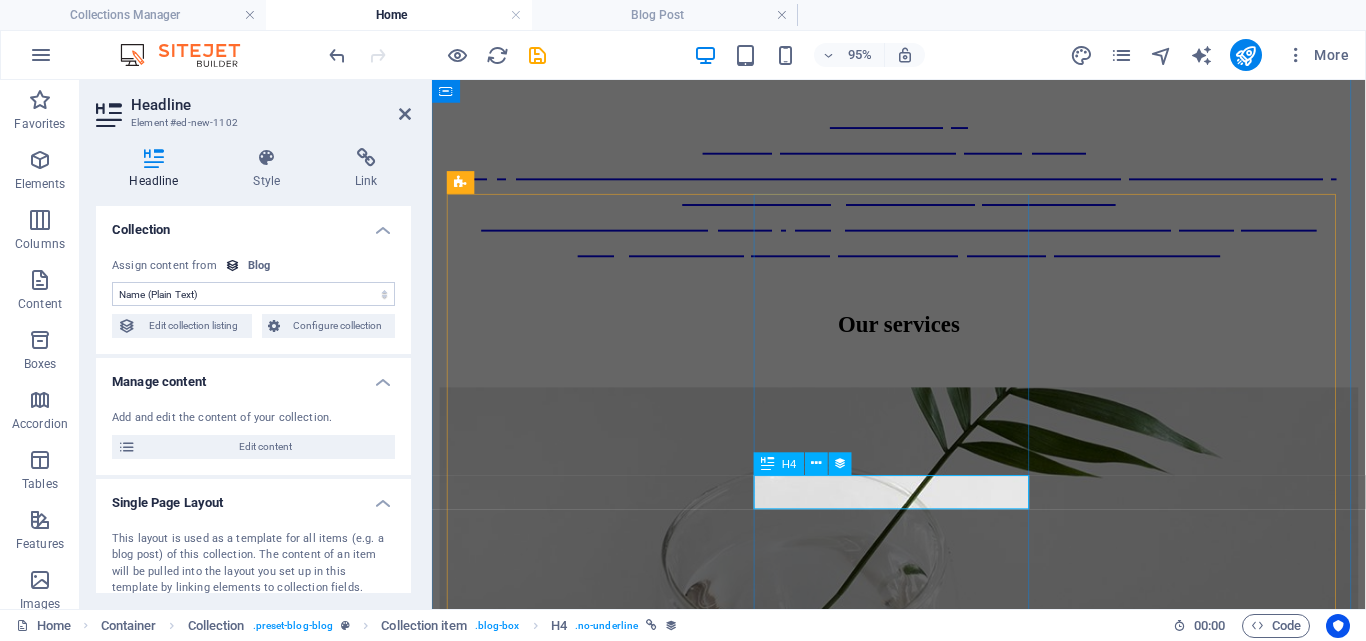 click on "Botanica Asia" at bounding box center (923, 1403) 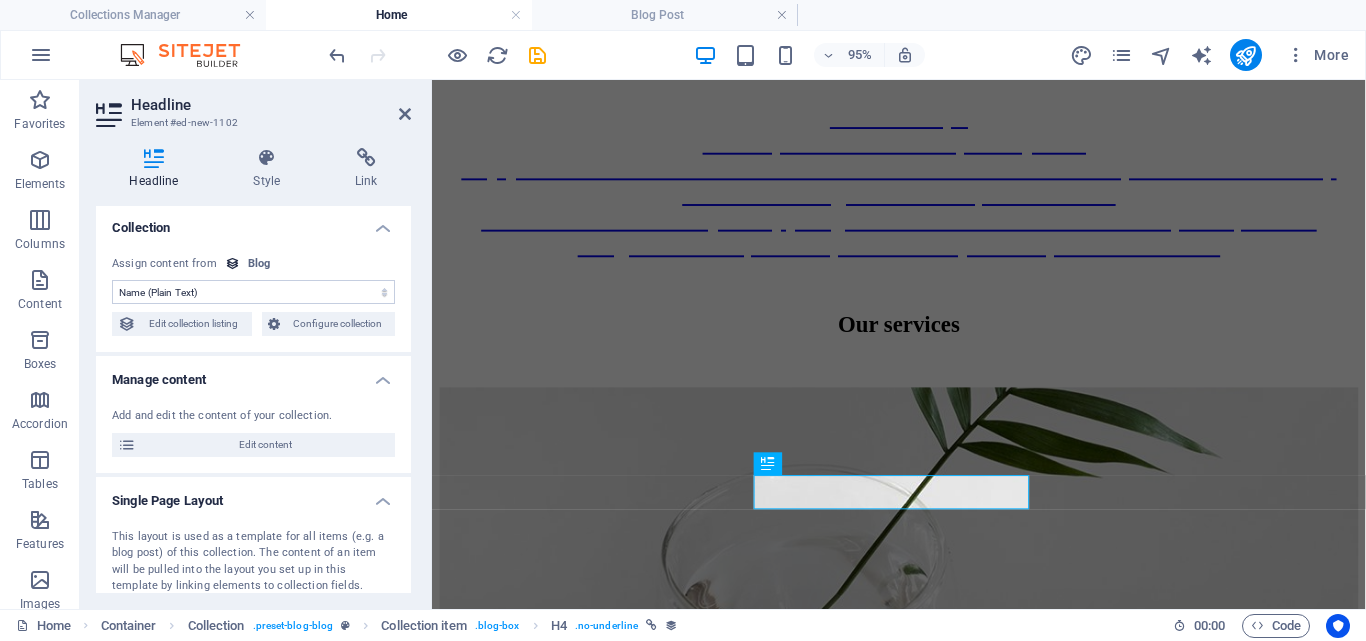 scroll, scrollTop: 0, scrollLeft: 0, axis: both 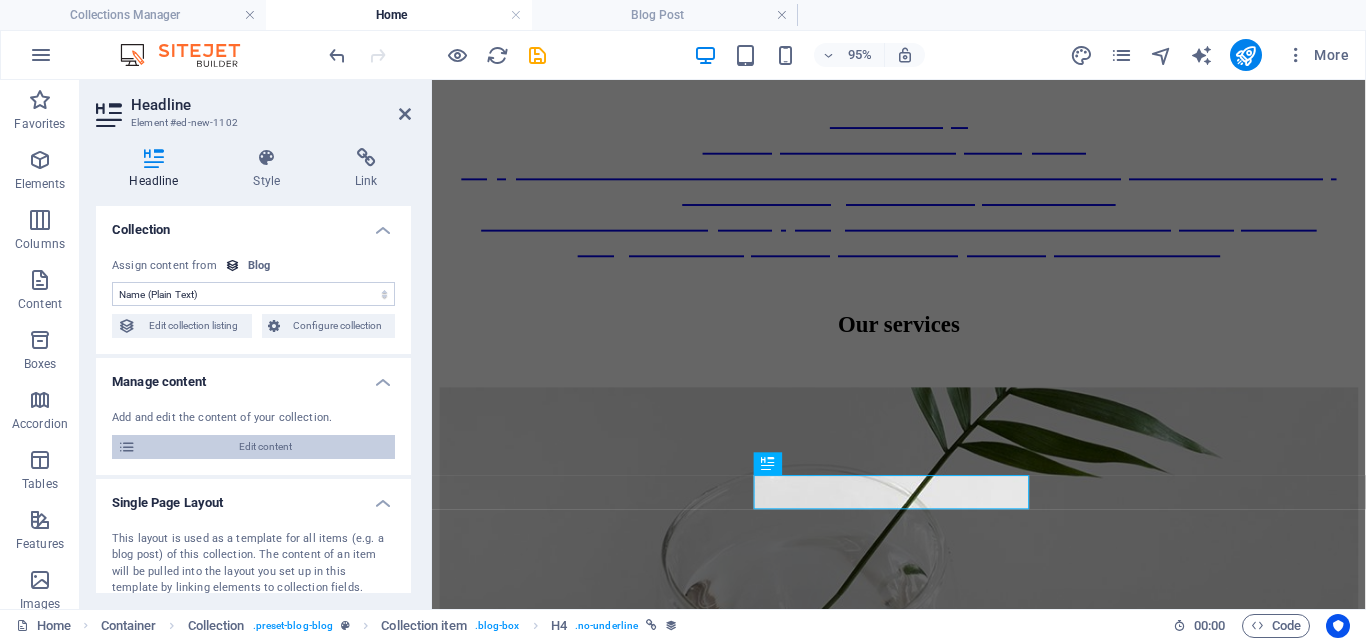 click on "Edit content" at bounding box center [265, 447] 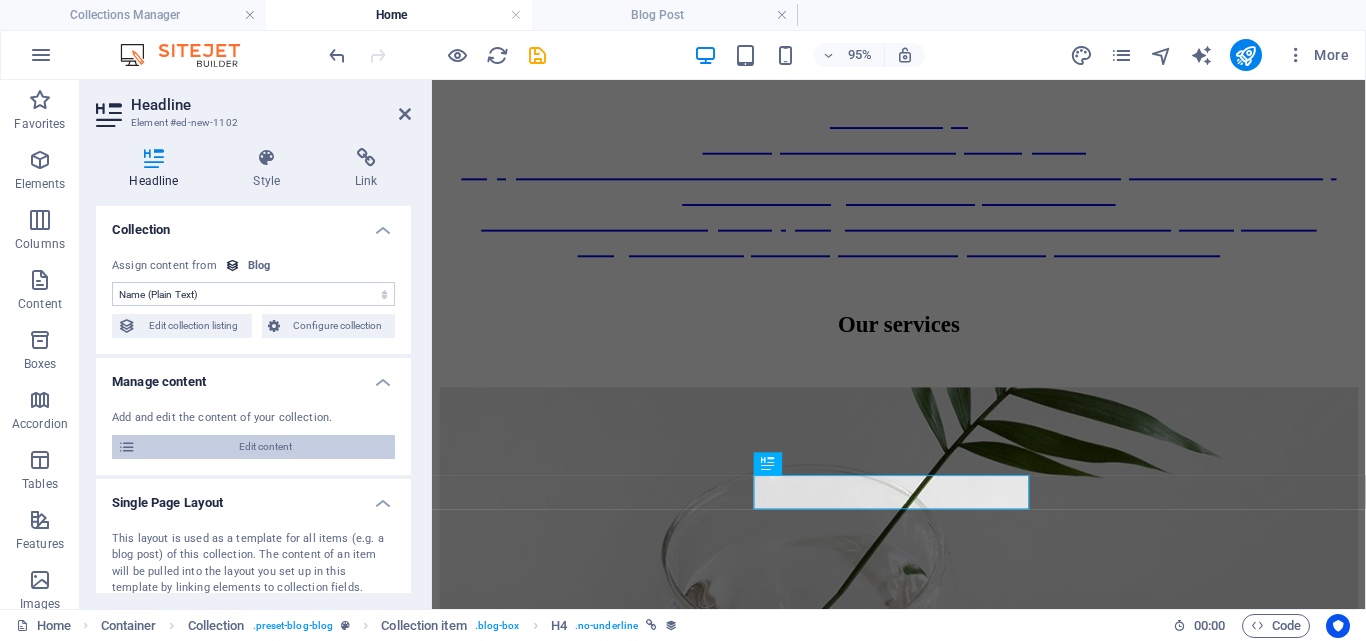 scroll, scrollTop: 0, scrollLeft: 0, axis: both 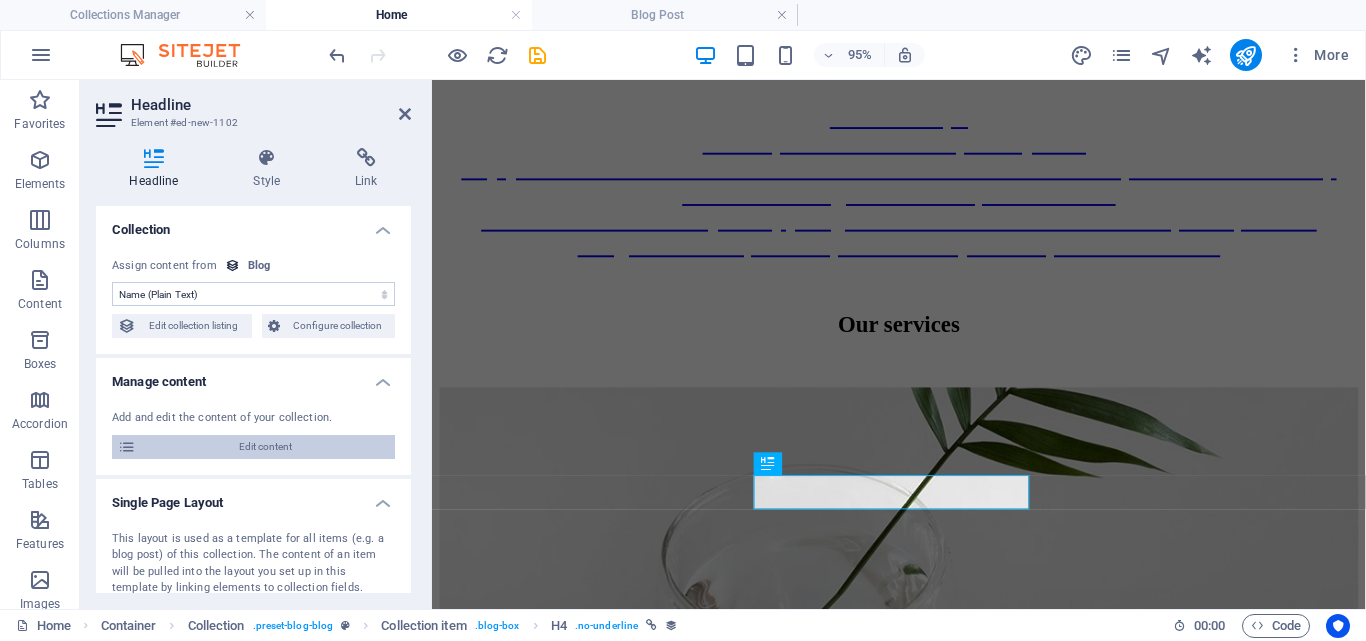 select on "Category 1" 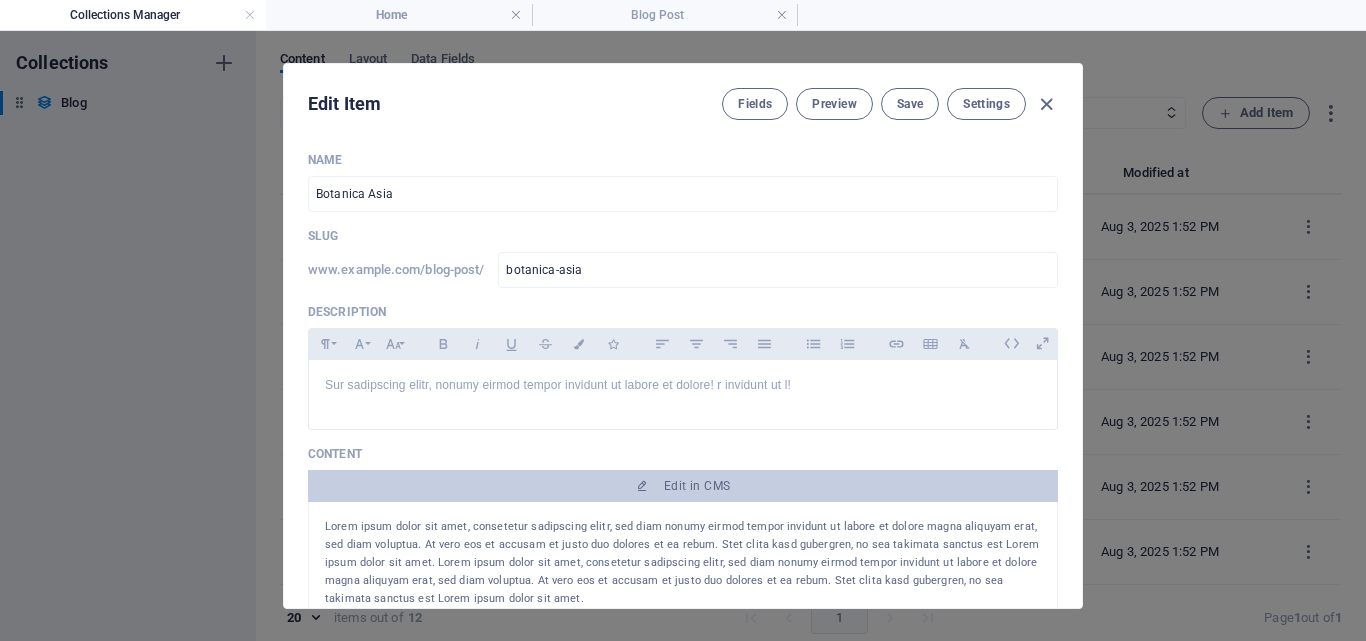 scroll, scrollTop: 0, scrollLeft: 0, axis: both 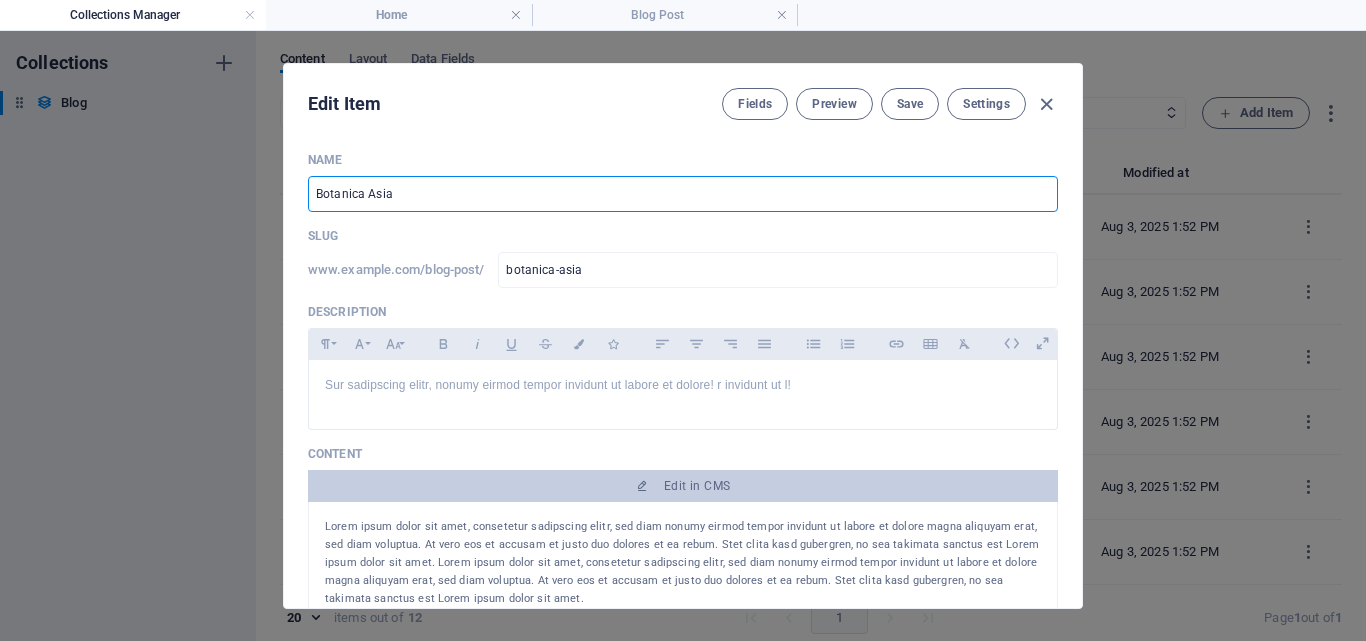 drag, startPoint x: 456, startPoint y: 201, endPoint x: 120, endPoint y: 178, distance: 336.7863 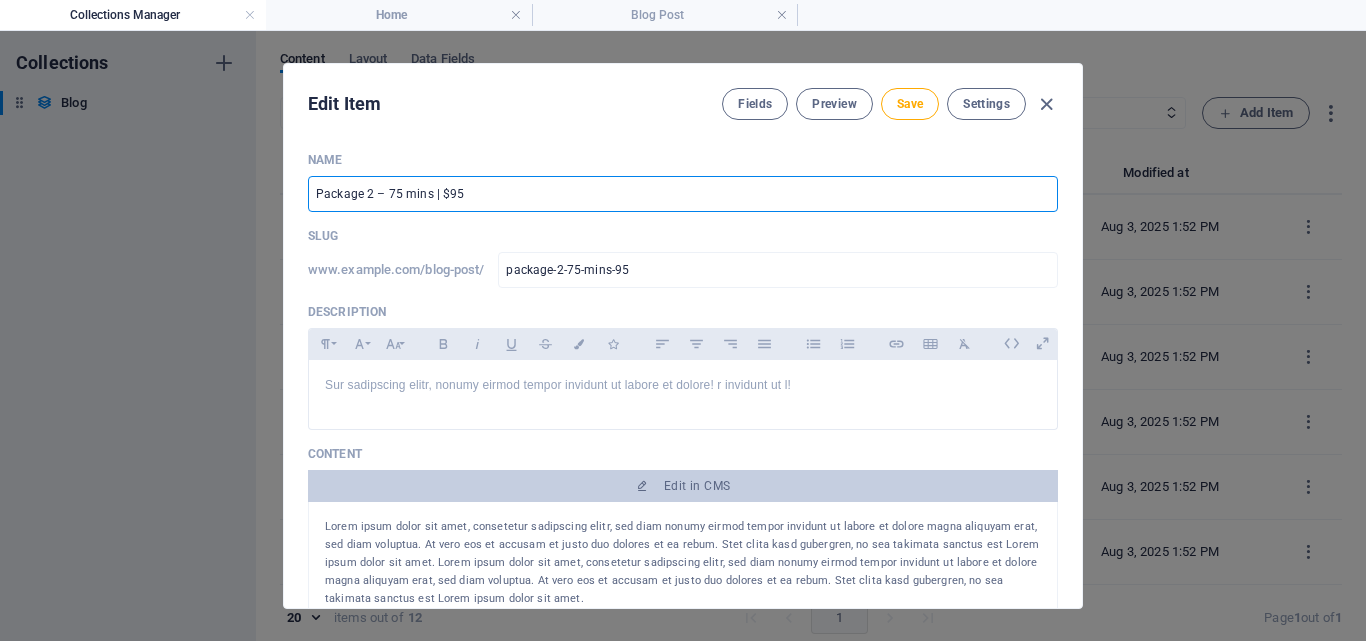 type on "Package 2 – 75 mins | $95" 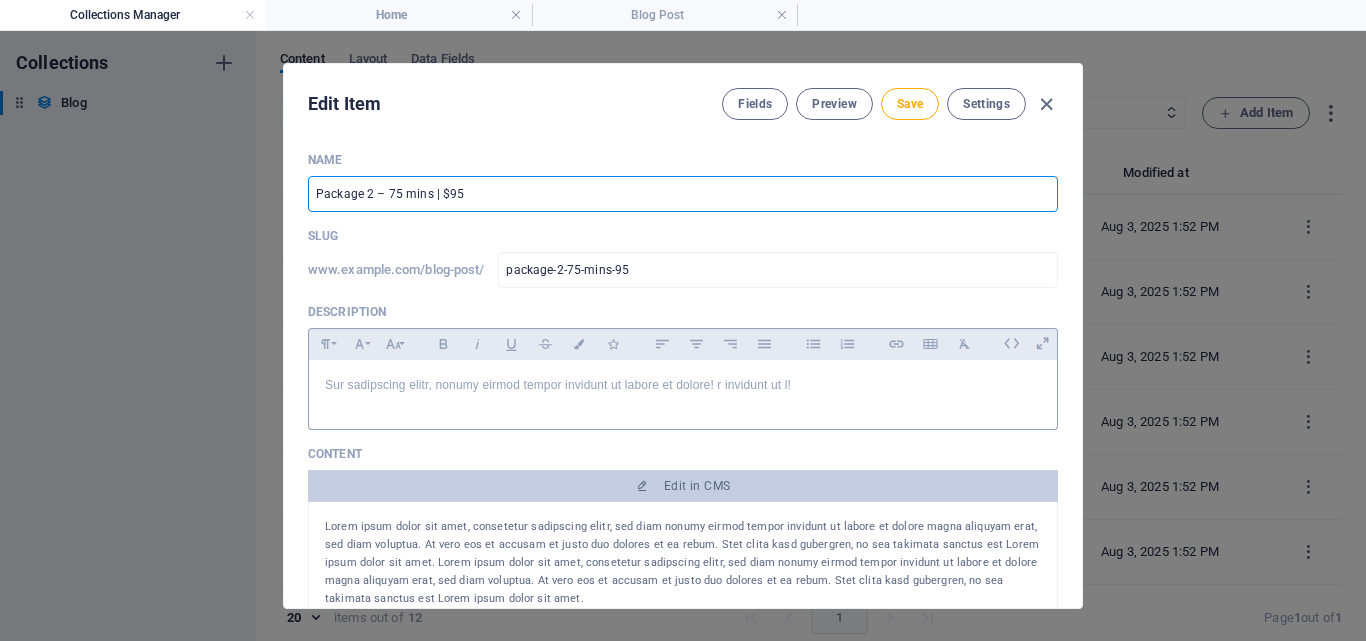 click on "Sur sadipscing elitr, nonumy eirmod tempor invidunt ut labore et dolore! r invidunt ut l!" at bounding box center [683, 385] 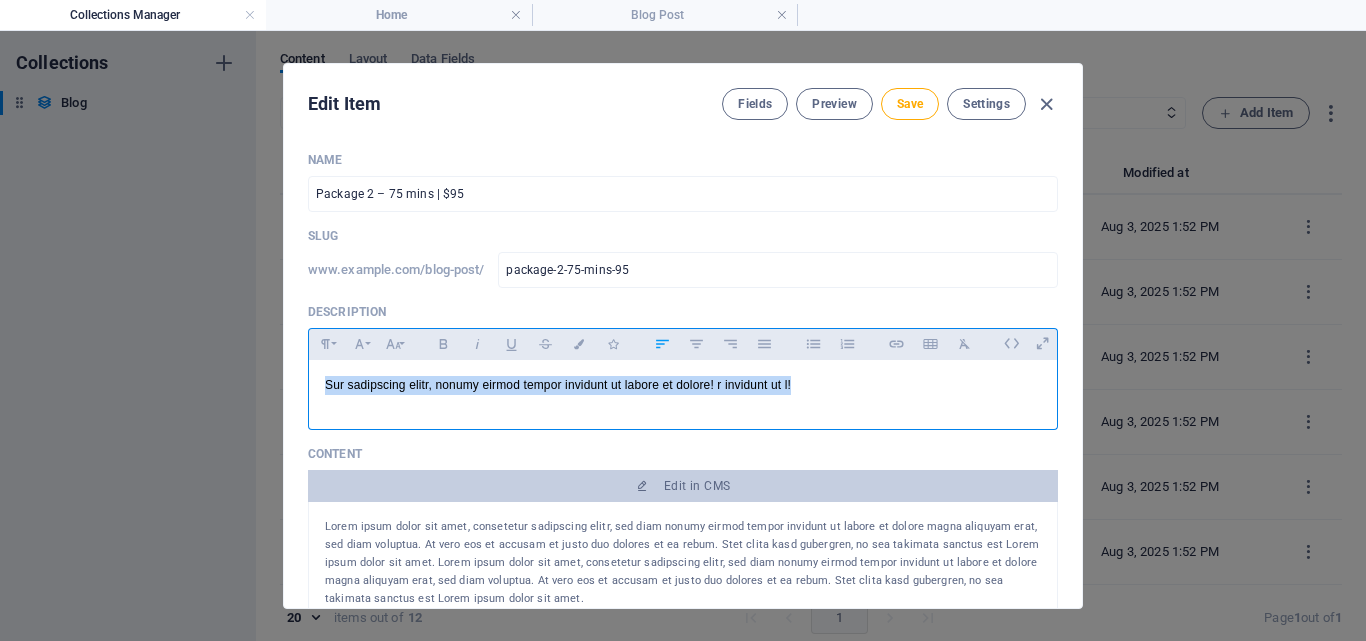 drag, startPoint x: 821, startPoint y: 386, endPoint x: 178, endPoint y: 377, distance: 643.063 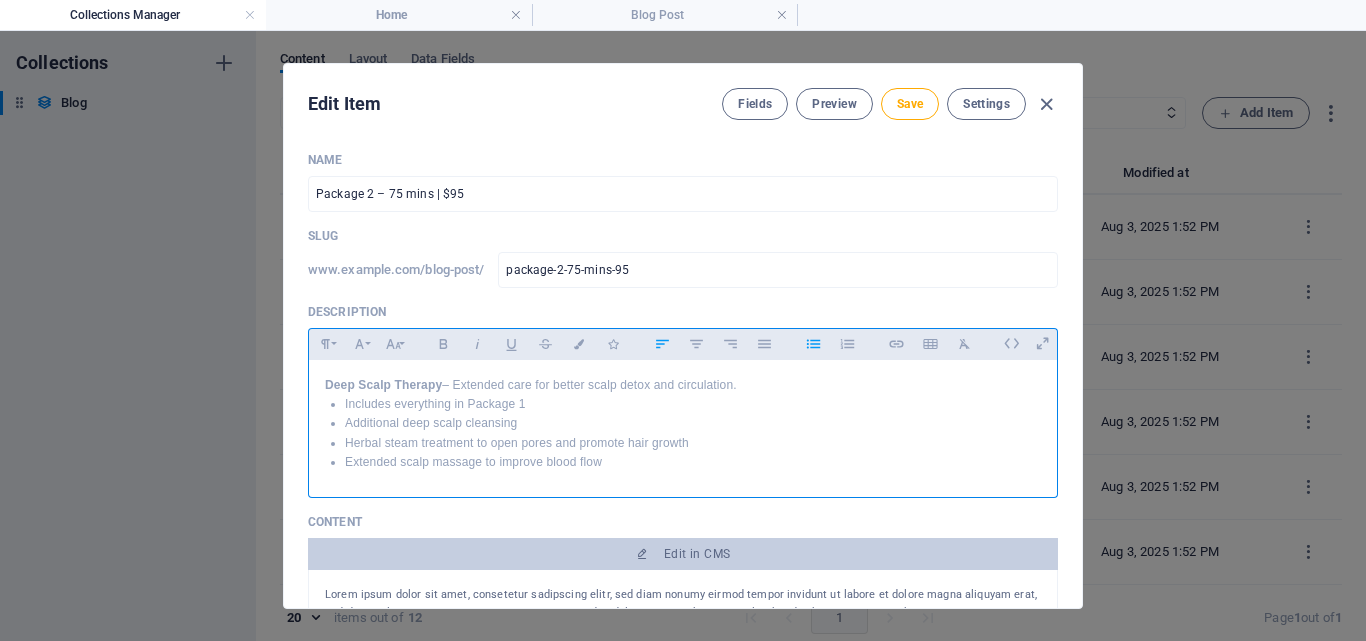 click on "Herbal steam treatment to open pores and promote hair growth" at bounding box center [693, 443] 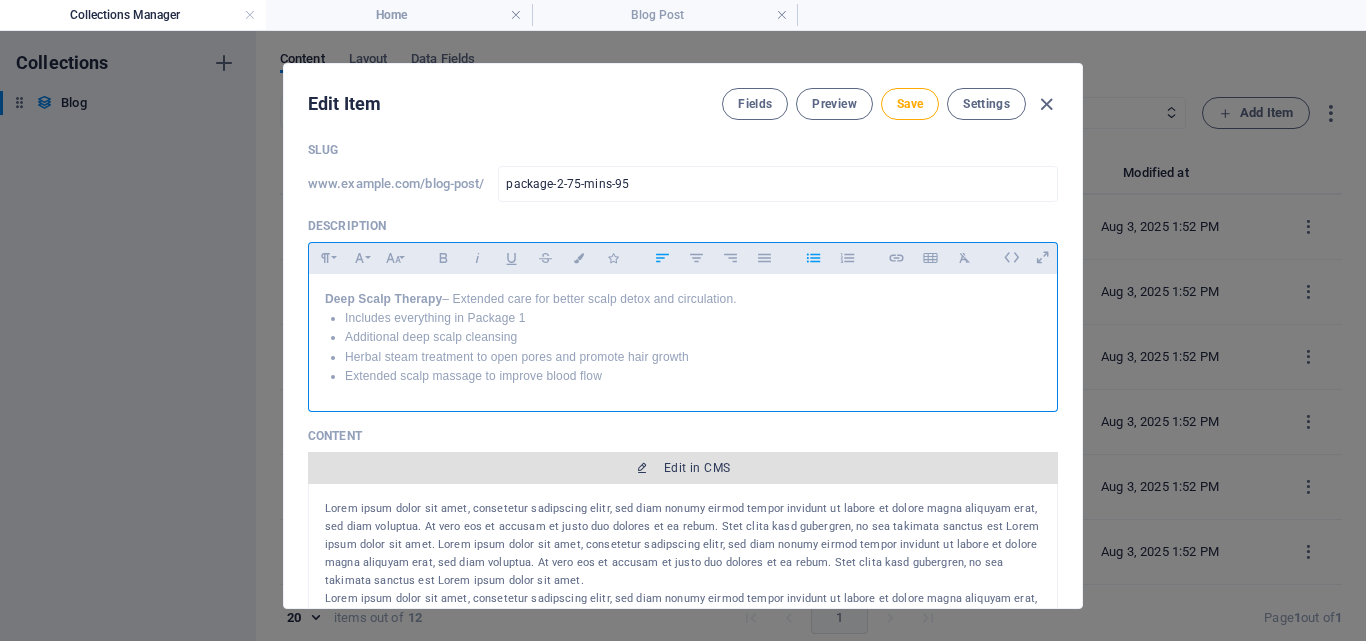 scroll, scrollTop: 200, scrollLeft: 0, axis: vertical 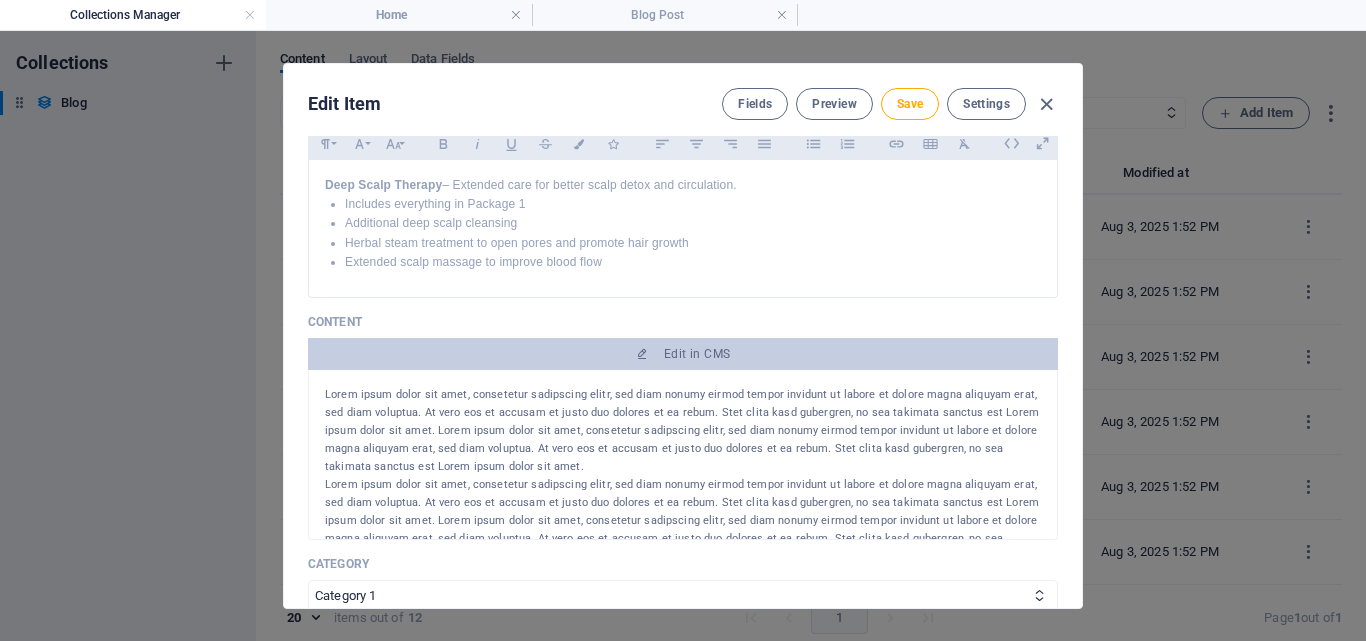 click on "Lorem ipsum dolor sit amet, consetetur sadipscing elitr, sed diam nonumy eirmod tempor invidunt ut labore et dolore magna aliquyam erat, sed diam voluptua. At vero eos et accusam et justo duo dolores et ea rebum. Stet clita kasd gubergren, no sea takimata sanctus est Lorem ipsum dolor sit amet. Lorem ipsum dolor sit amet, consetetur sadipscing elitr, sed diam nonumy eirmod tempor invidunt ut labore et dolore magna aliquyam erat, sed diam voluptua. At vero eos et accusam et justo duo dolores et ea rebum. Stet clita kasd gubergren, no sea takimata sanctus est Lorem ipsum dolor sit amet." at bounding box center [683, 431] 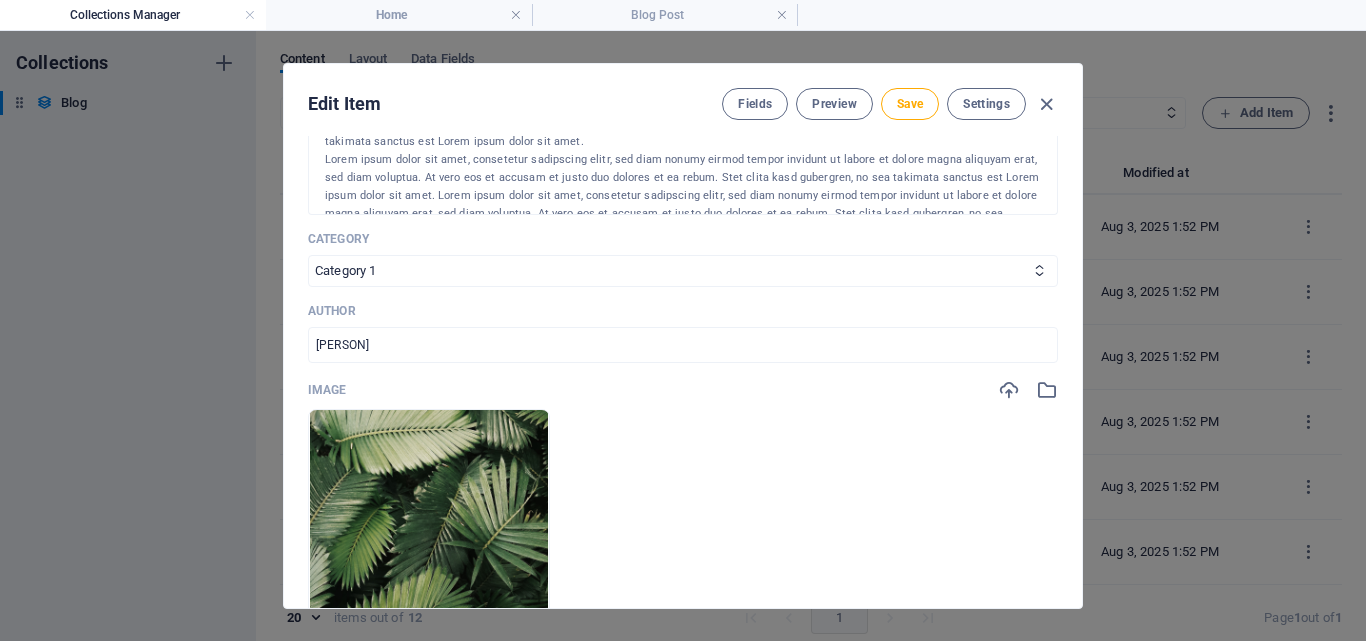 scroll, scrollTop: 600, scrollLeft: 0, axis: vertical 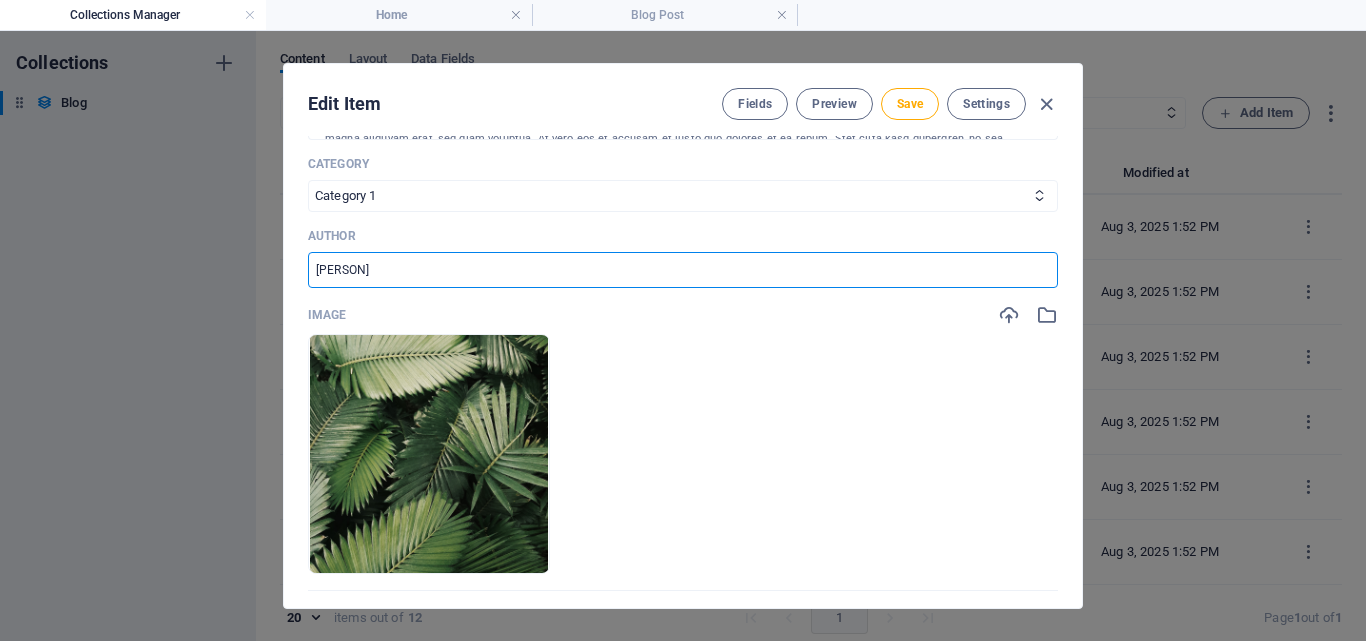 drag, startPoint x: 418, startPoint y: 267, endPoint x: 187, endPoint y: 262, distance: 231.05411 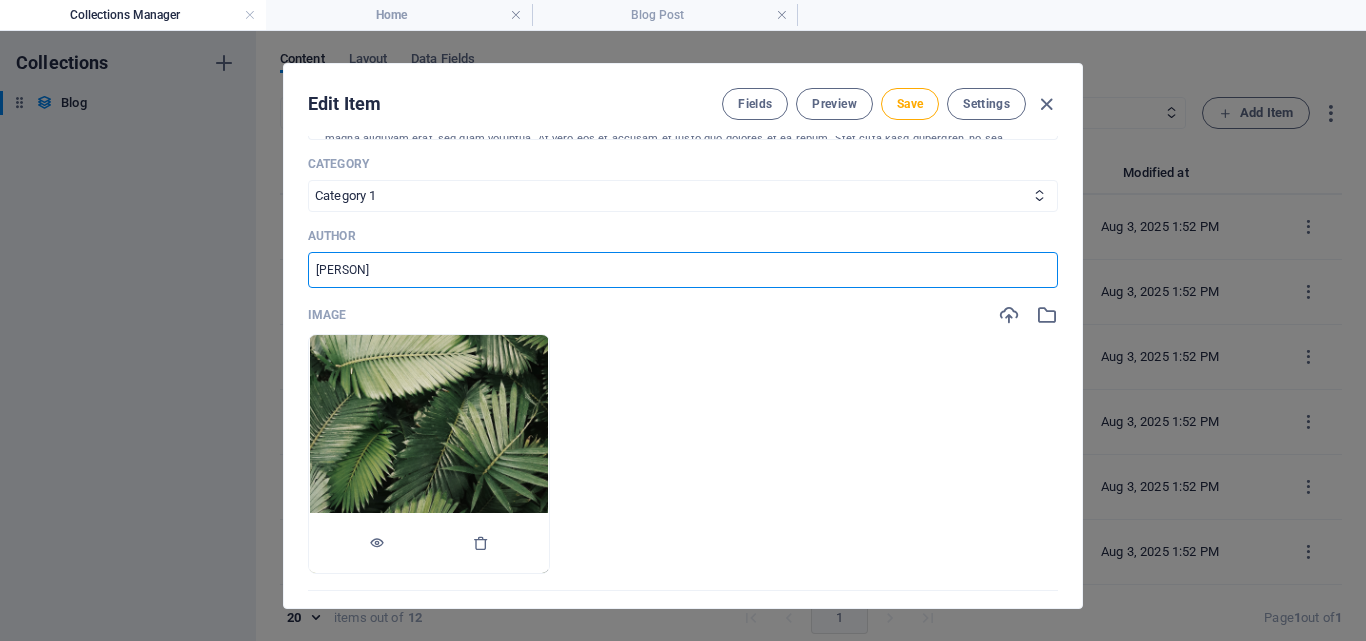 paste on "Head Spa & Herbal Shampoo in Garden Grove (Zipcode 92841)" 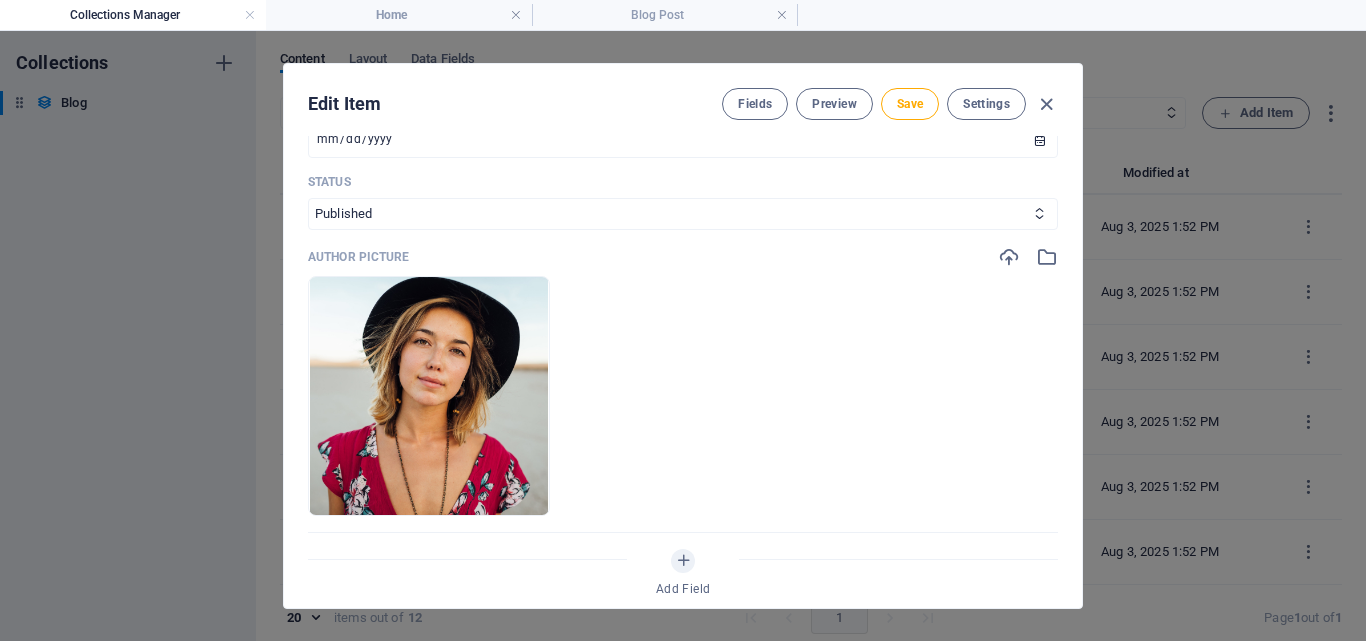 scroll, scrollTop: 1200, scrollLeft: 0, axis: vertical 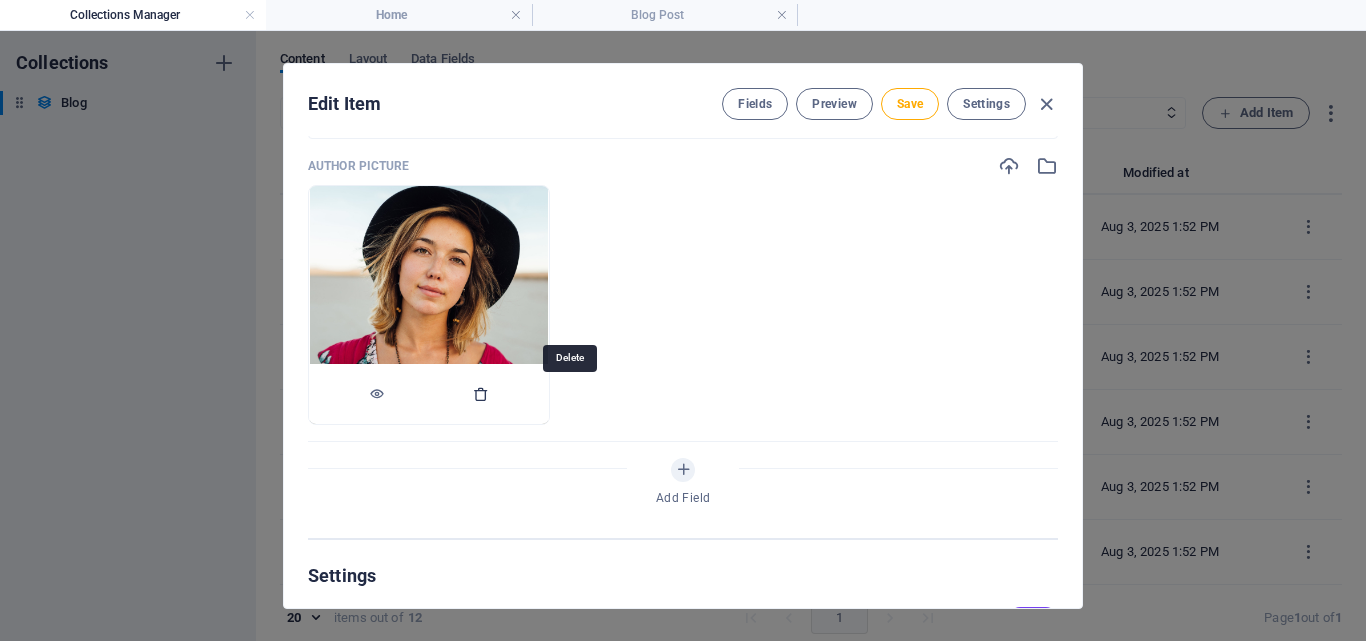 type on "Head Spa & Herbal Shampoo in Garden Grove (Zipcode 92841)" 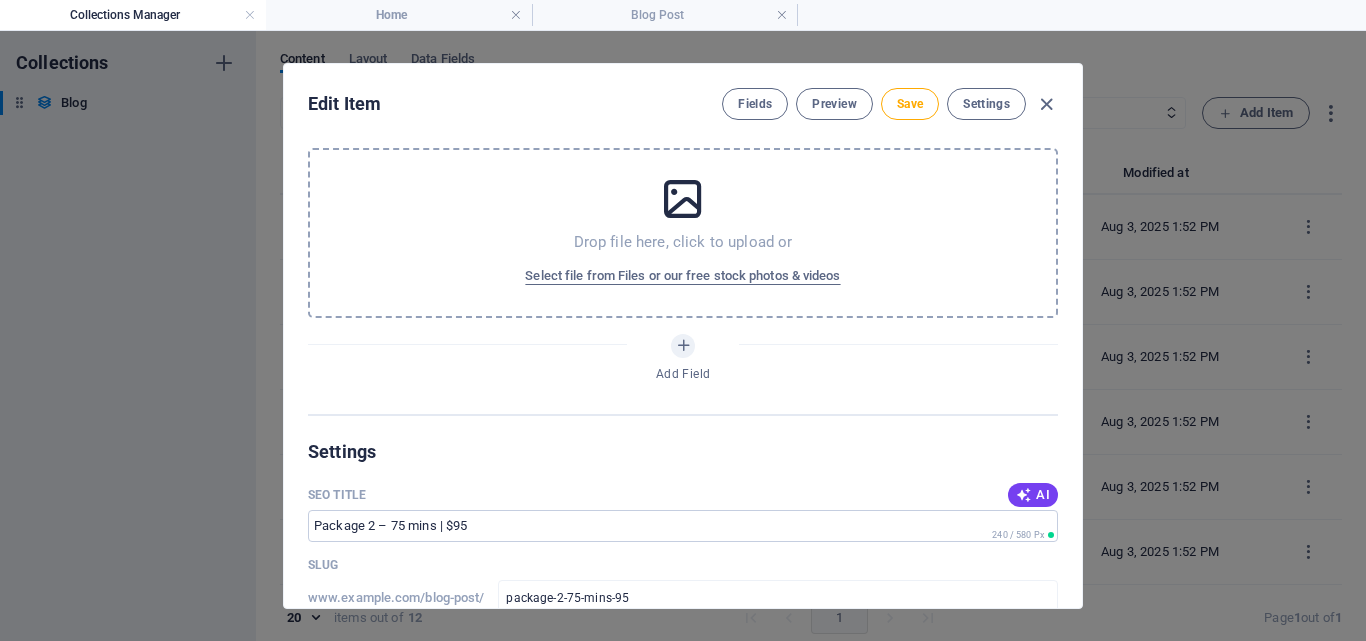 scroll, scrollTop: 1500, scrollLeft: 0, axis: vertical 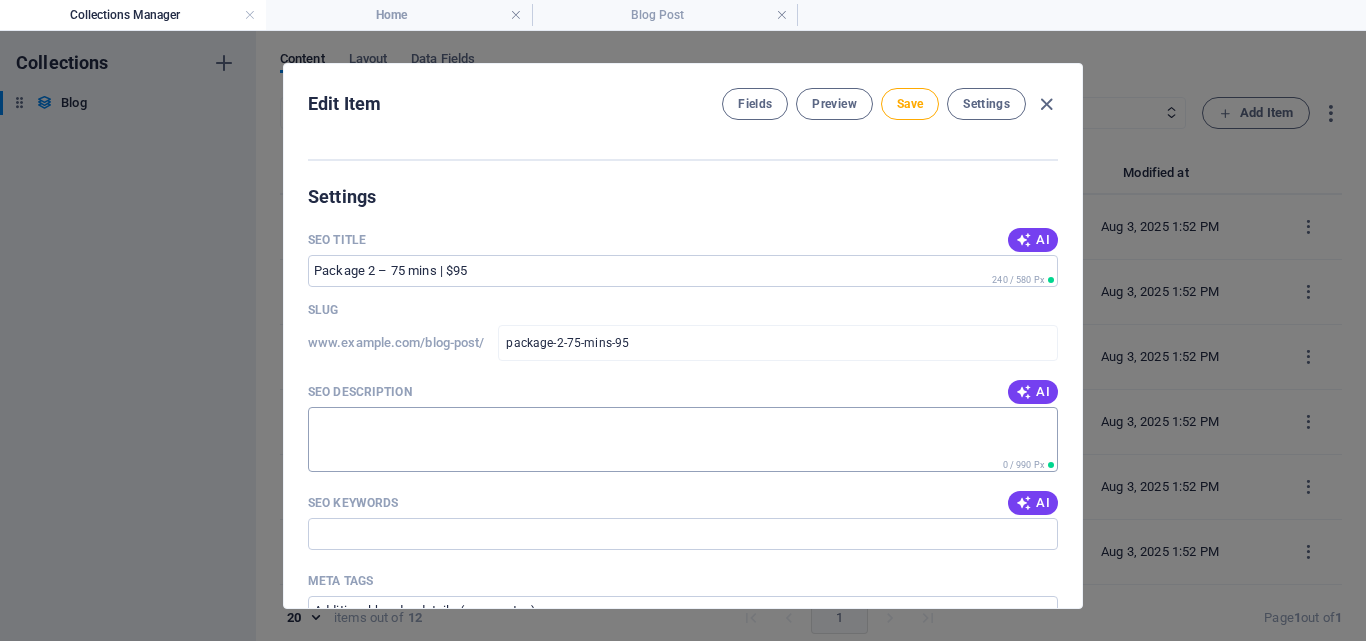 click on "SEO Description" at bounding box center [683, 439] 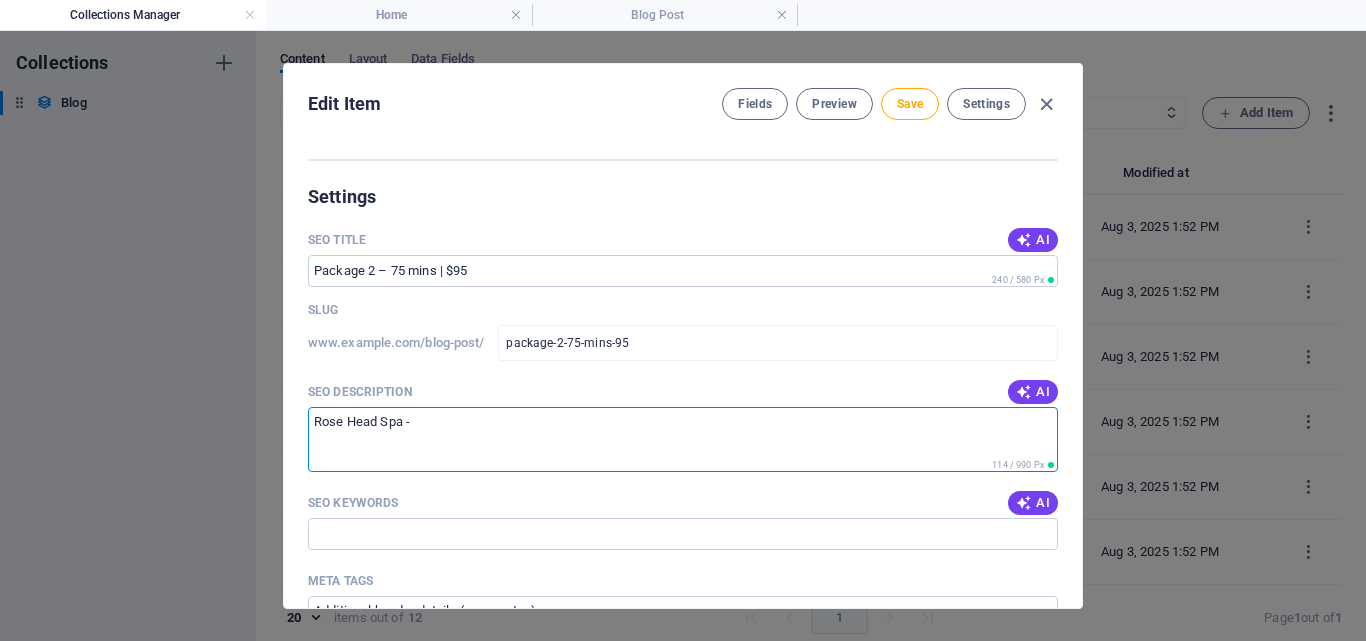 paste on "ocated in the heart of Garden Grove 92841, we offer a luxurious herbal shampoo experience designed to detox, nourish, and restore your scalp and hair health." 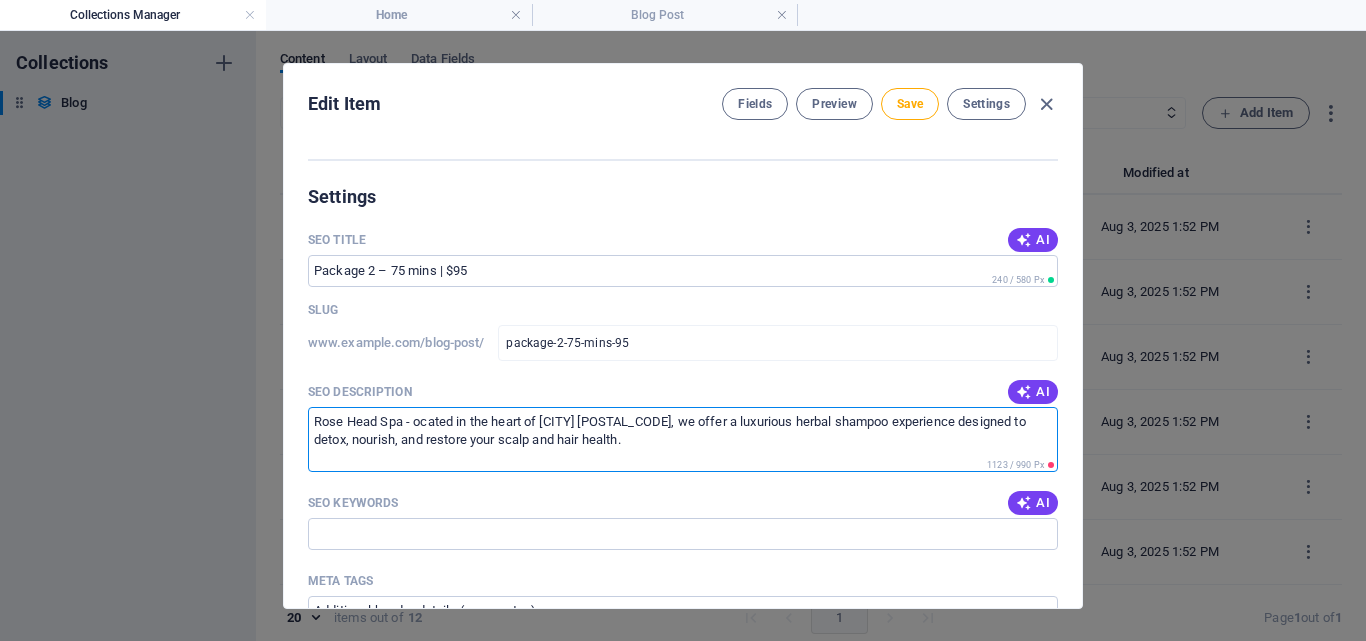 click on "Rose Head Spa - ocated in the heart of Garden Grove 92841, we offer a luxurious herbal shampoo experience designed to detox, nourish, and restore your scalp and hair health." at bounding box center (683, 439) 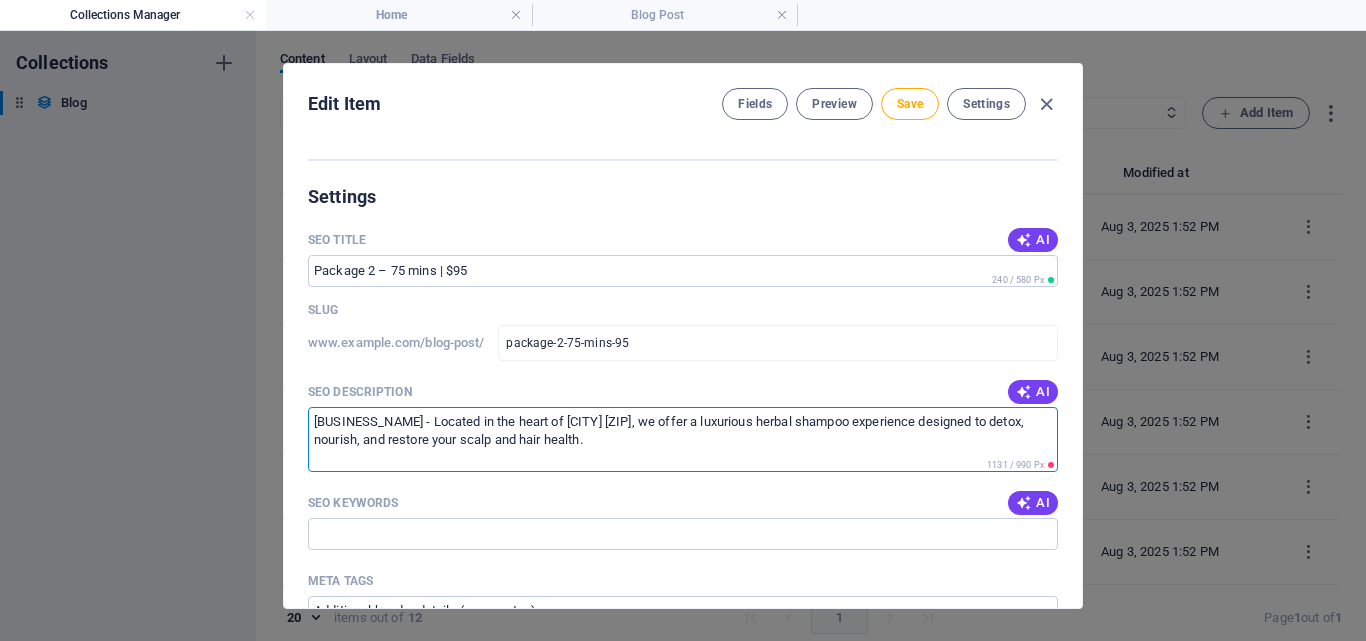 click on "Rose Head Spa - Located in the heart of Garden Grove 92841, we offer a luxurious herbal shampoo experience designed to detox, nourish, and restore your scalp and hair health." at bounding box center (683, 439) 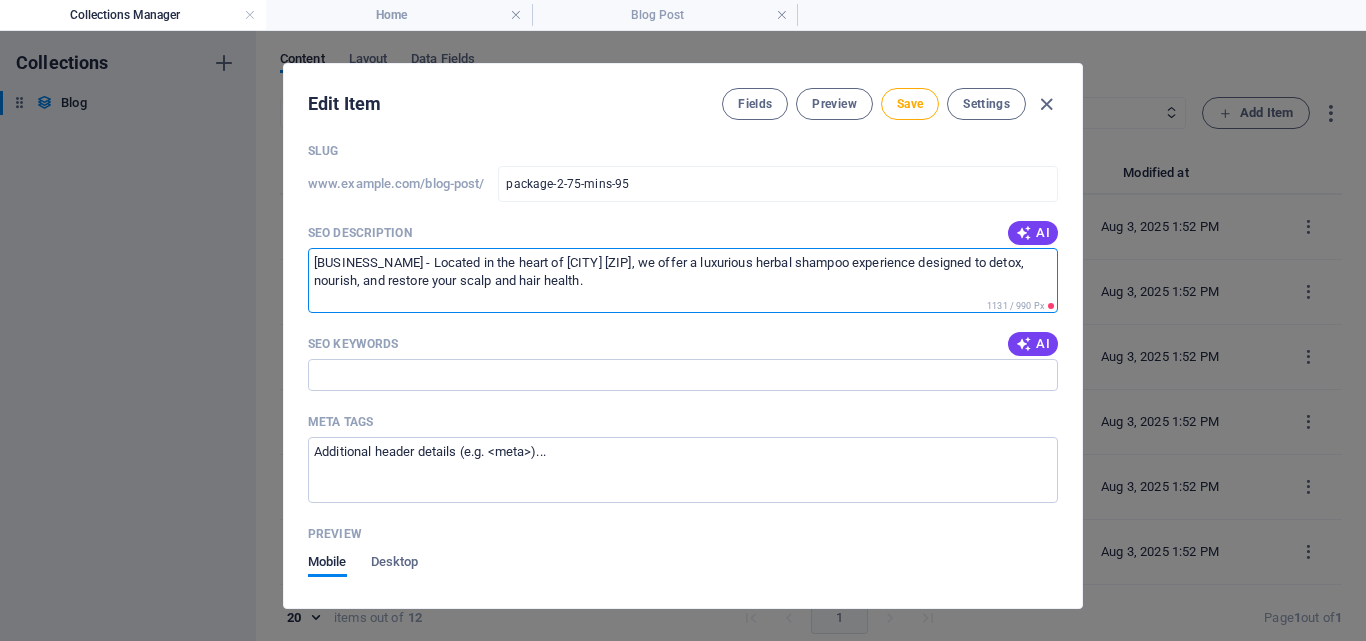 scroll, scrollTop: 1700, scrollLeft: 0, axis: vertical 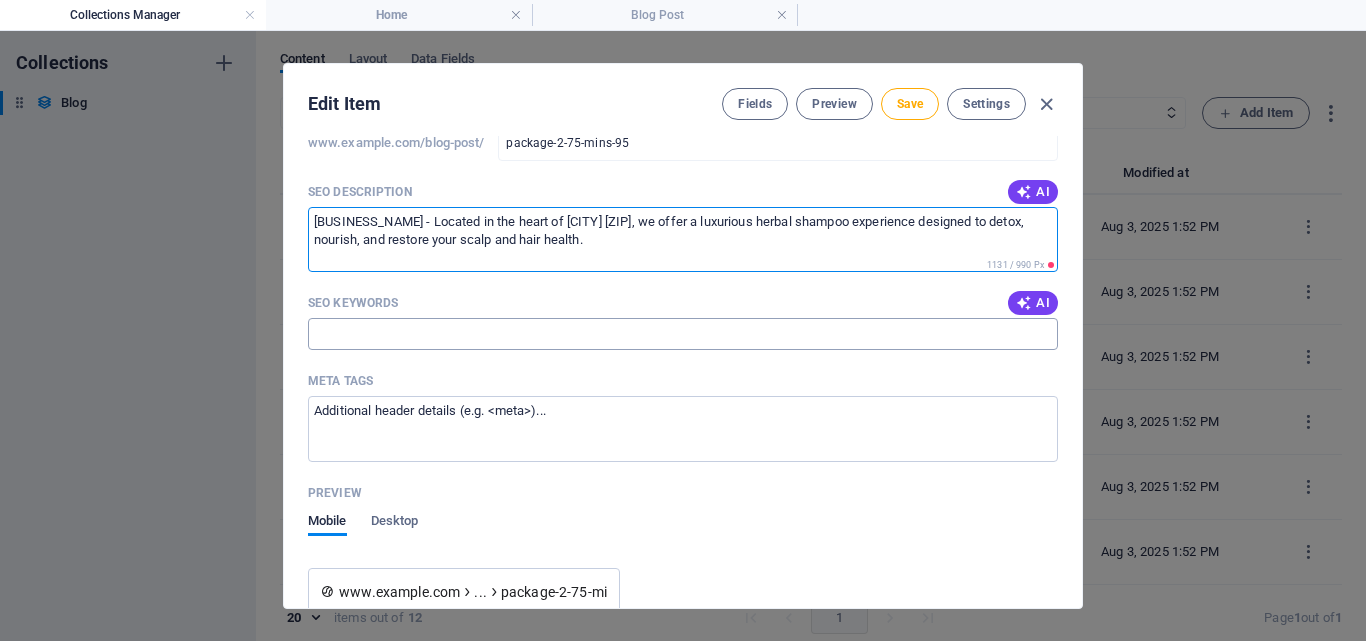 type on "Rose Head Spa - Located in the heart of Garden Grove 92841, we offer a luxurious herbal shampoo experience designed to detox, nourish, and restore your scalp and hair health." 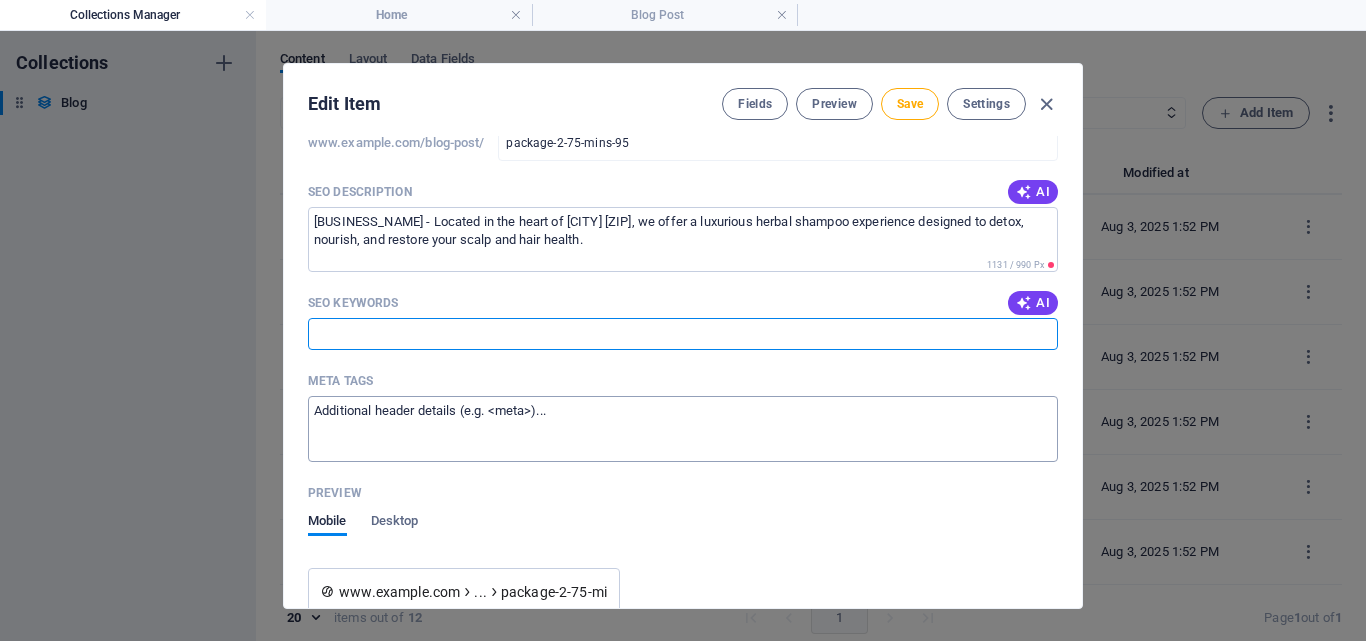 paste on "head spa near me" 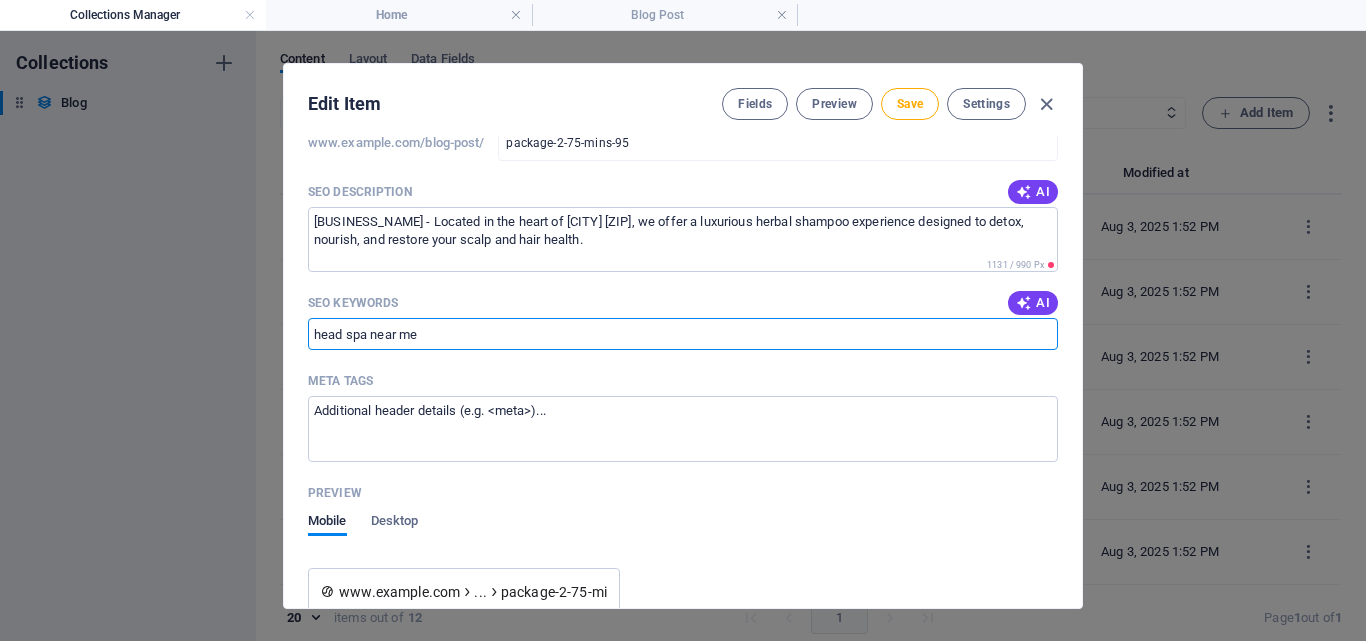 paste on "scalp treatment" 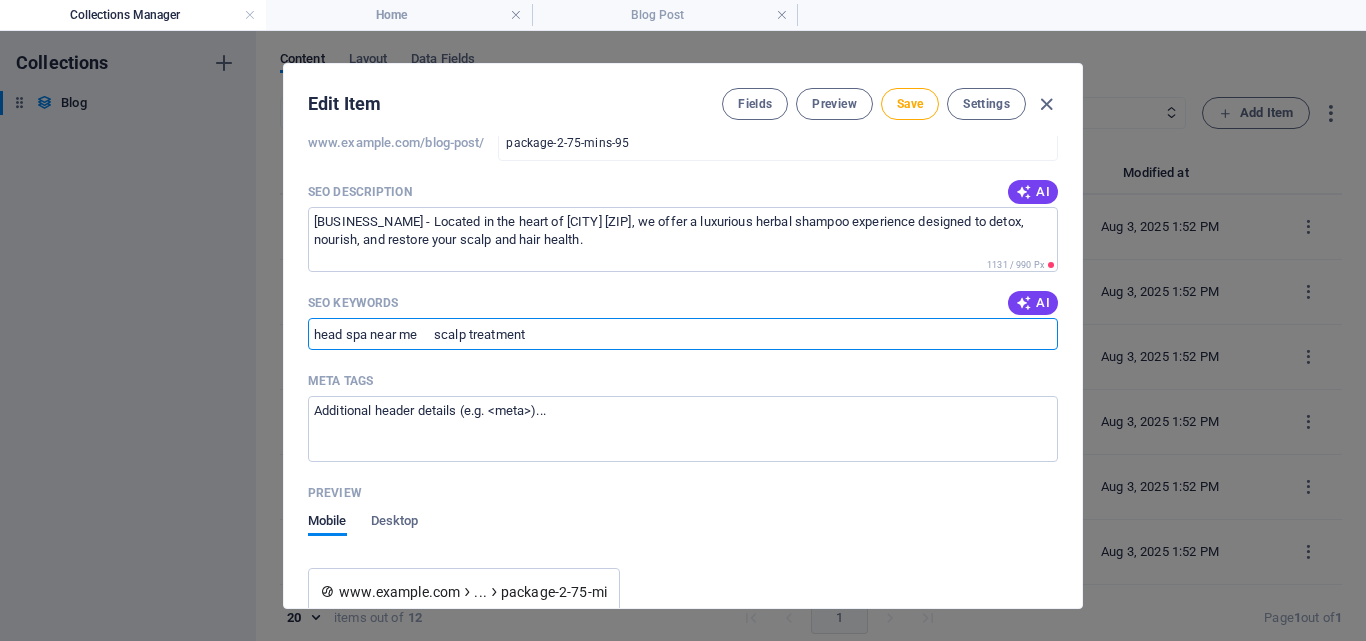 paste on "best head spa in Garden Grove" 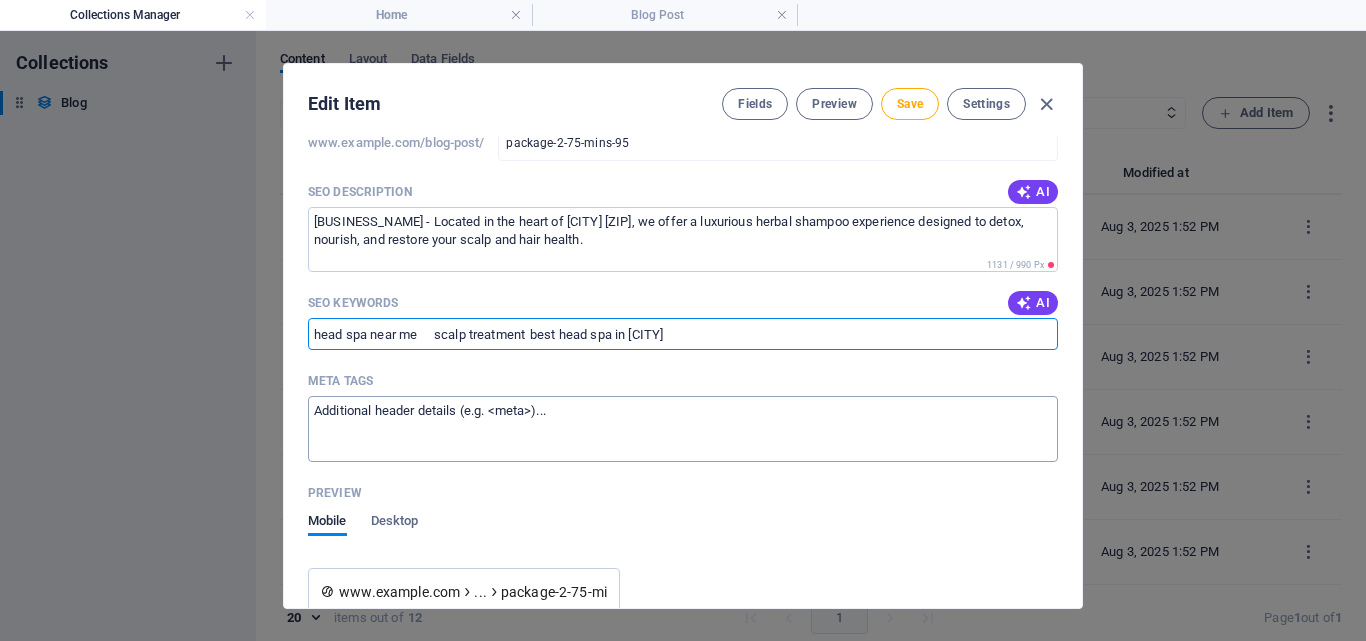 paste on "herbal shampoo treatment" 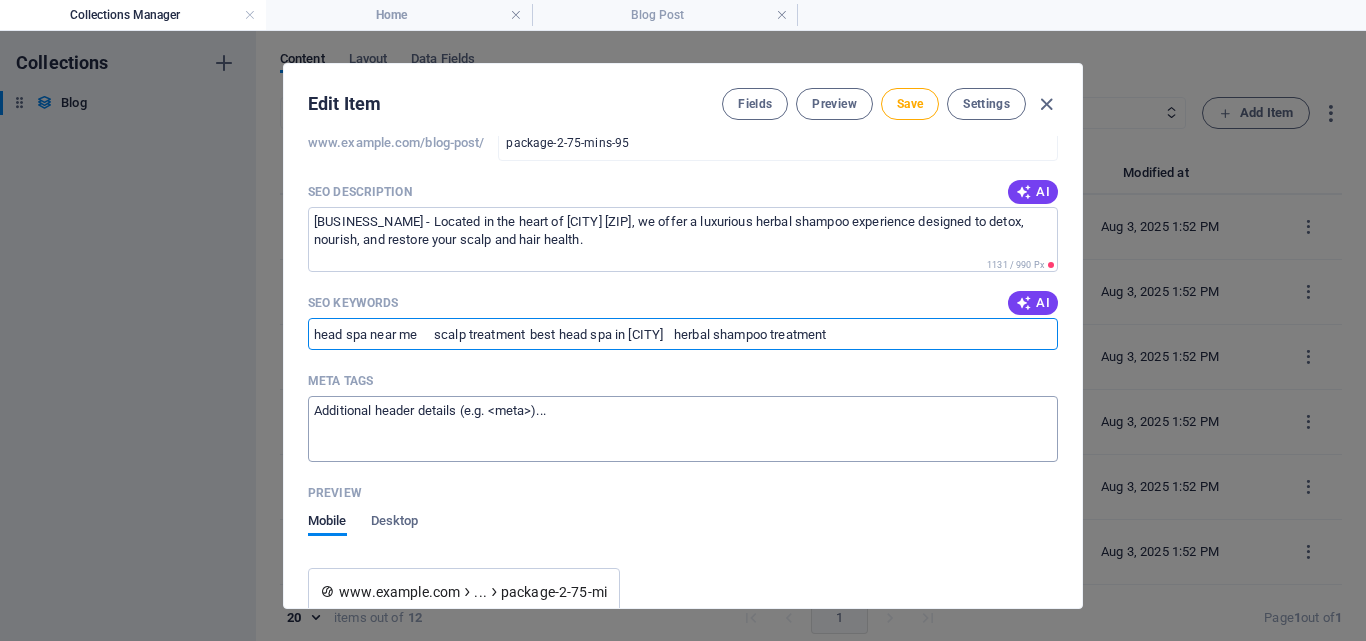 paste on "hair growth scalp spa" 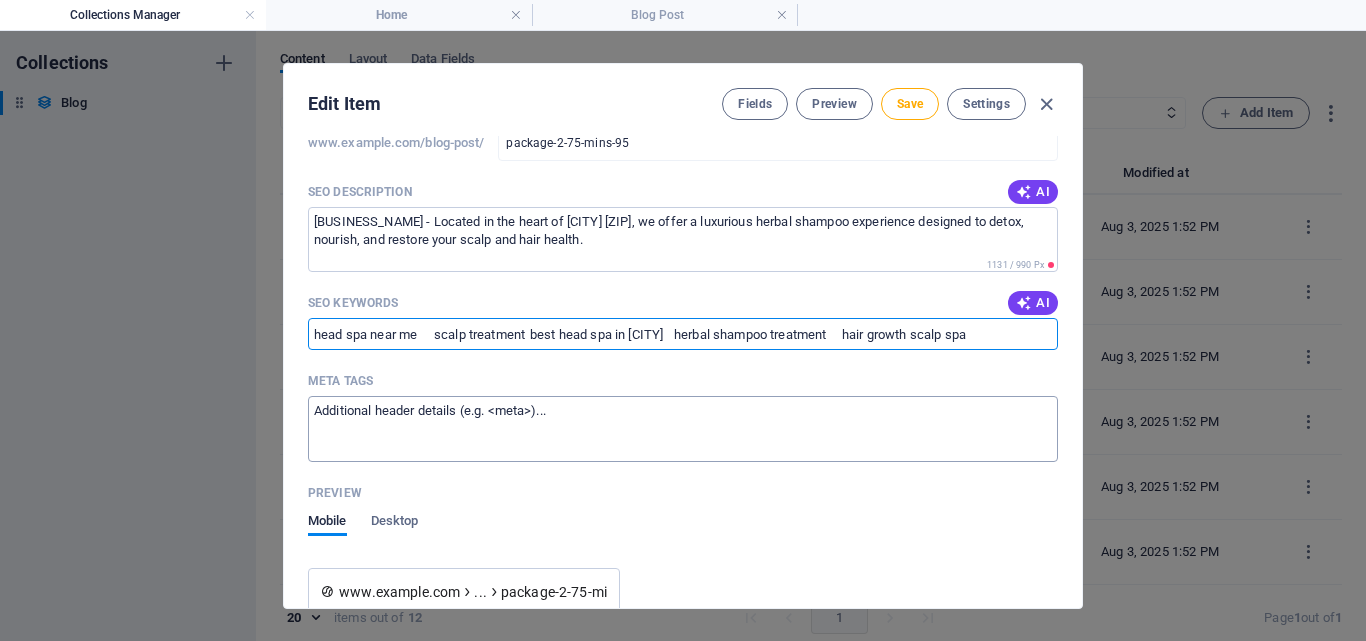 scroll, scrollTop: 0, scrollLeft: 0, axis: both 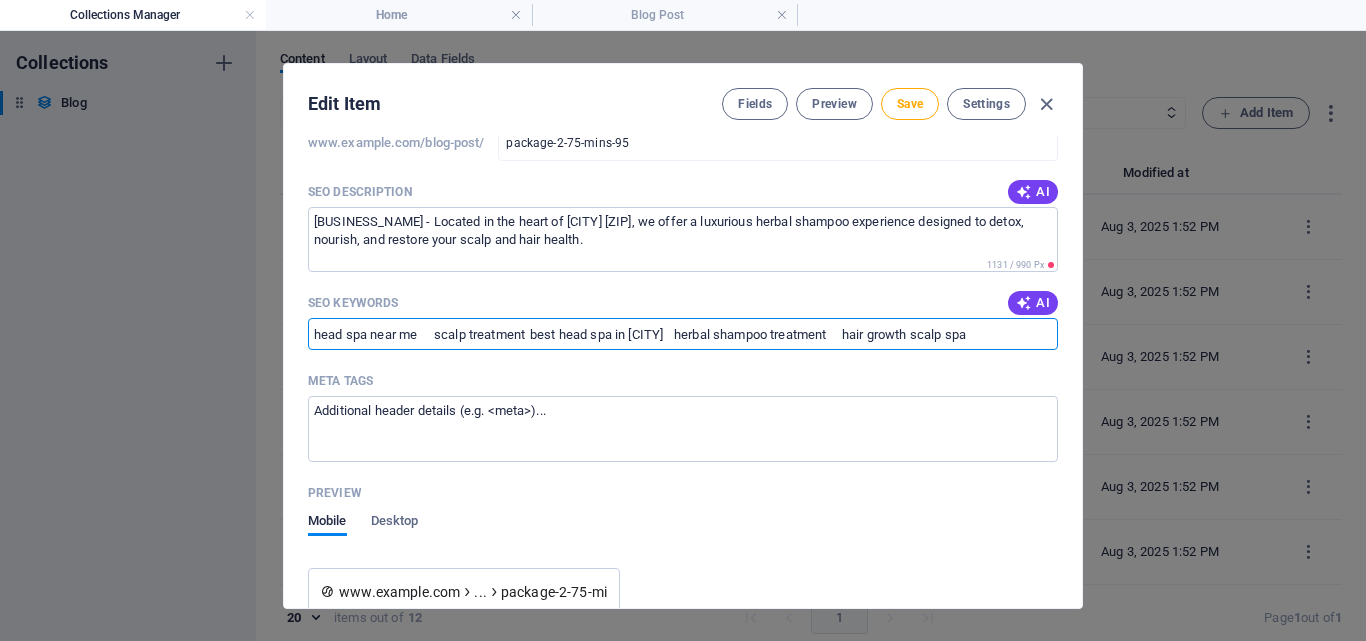 paste on "natural hair care" 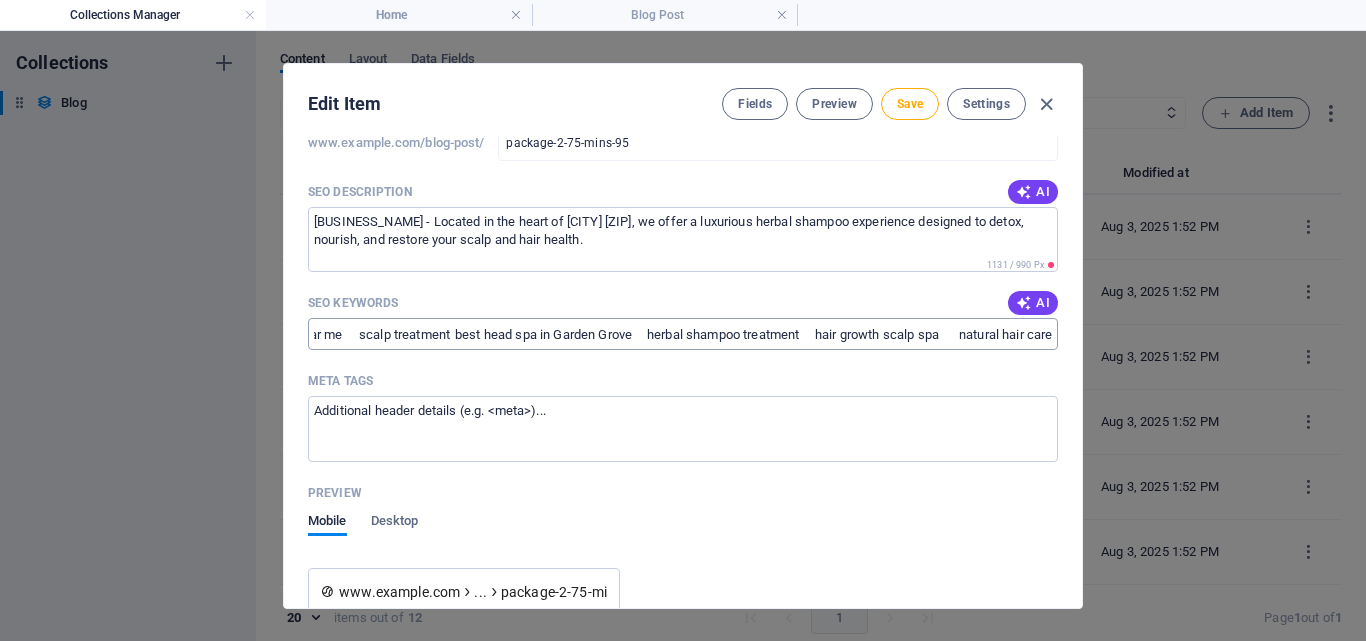 scroll, scrollTop: 0, scrollLeft: 0, axis: both 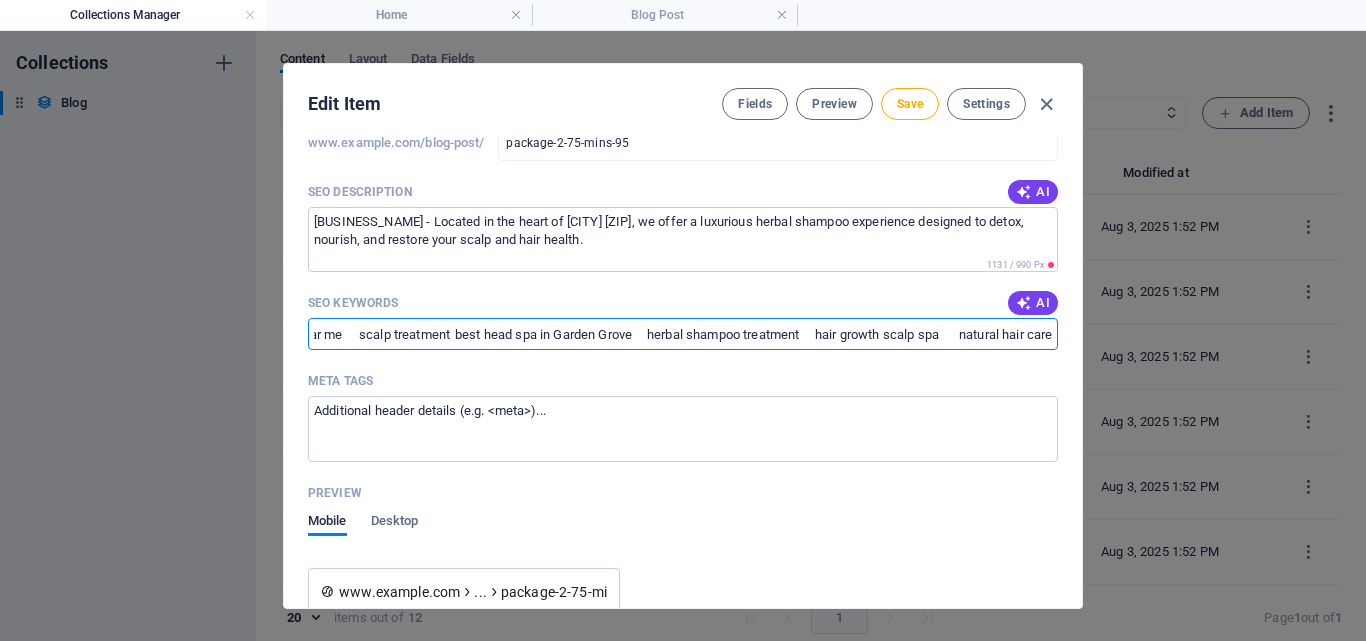 drag, startPoint x: 926, startPoint y: 341, endPoint x: 1061, endPoint y: 335, distance: 135.13327 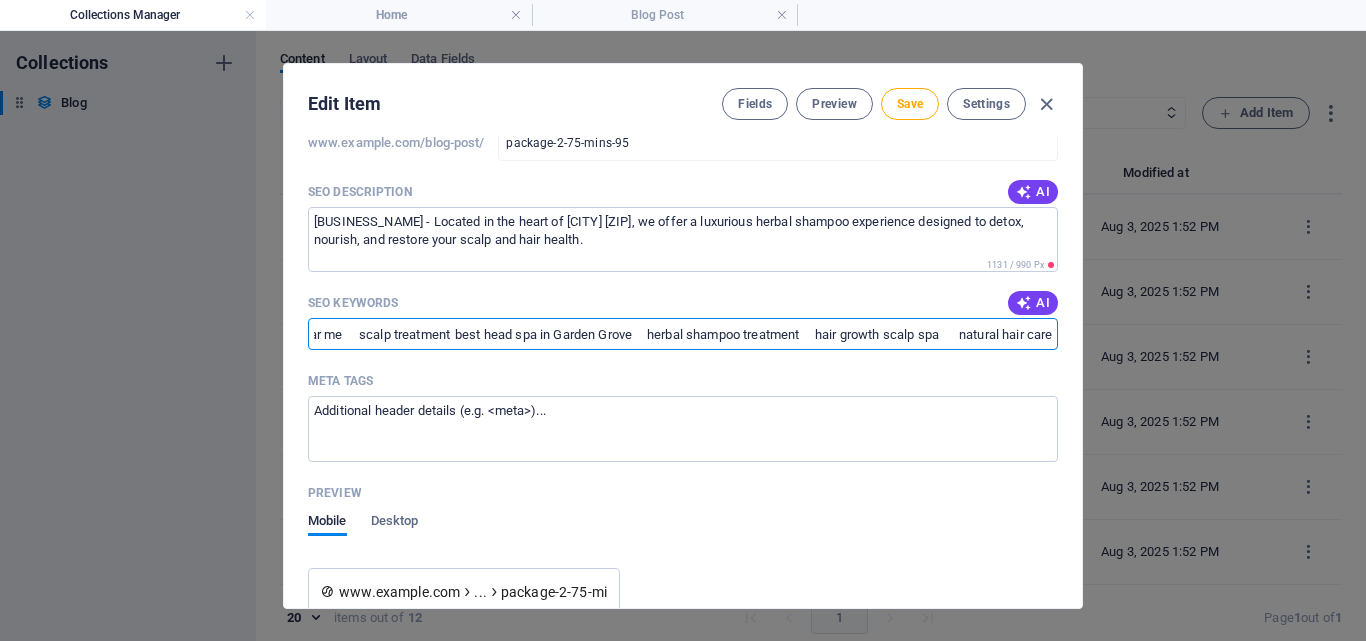 click on "Name Package 2 – 75 mins | $95 ​ Slug www.example.com/blog-post/ package-2-75-mins-95 ​ Description Paragraph Format Normal Heading 1 Heading 2 Heading 3 Heading 4 Heading 5 Heading 6 Code Font Family Arial Georgia Impact Tahoma Times New Roman Verdana Amatic SC DM Serif Display Josefin Sans Font Size 8 9 10 11 12 14 18 24 30 36 48 60 72 96 Bold Italic Underline Strikethrough Colors Icons Align Left Align Center Align Right Align Justify Unordered List Ordered List Insert Link Insert Table Clear Formatting Deep Scalp Therapy  – Extended care for better scalp detox and circulation. Includes everything in Package 1 Additional deep scalp cleansing Herbal steam treatment to open pores and promote hair growth Extended scalp massage to improve blood flow Content Edit in CMS Category Category 1 Category 2 Author Head Spa & Herbal Shampoo in Garden Grove (Zipcode 92841) ​ Image Drop files here to upload them instantly Publishing Date 2021-03-24 ​ Status Published Draft Author Picture Add Field Settings AI" at bounding box center [683, 372] 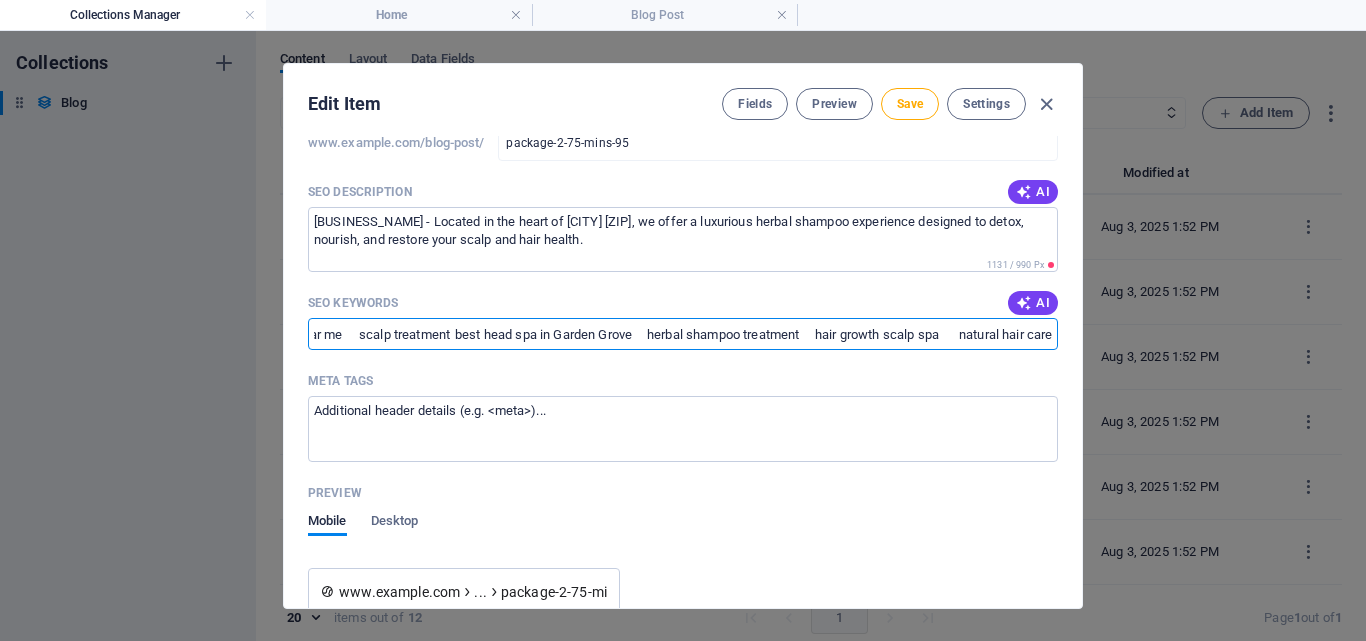 click on "head spa near me	scalp treatment	best head spa in Garden Grove	herbal shampoo treatment	hair growth scalp spa	natural hair care" at bounding box center [683, 334] 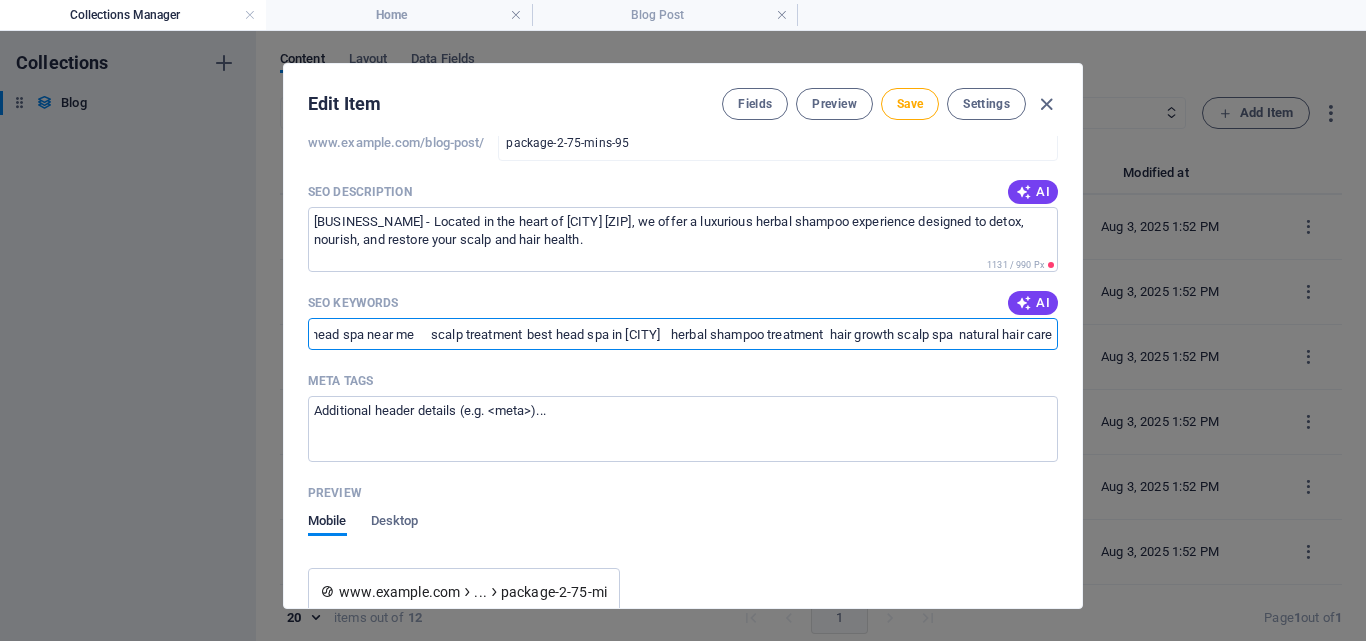 click on "head spa near me	scalp treatment	best head spa in Garden Grove	herbal shampoo treatment  hair growth scalp spa	natural hair care" at bounding box center (683, 334) 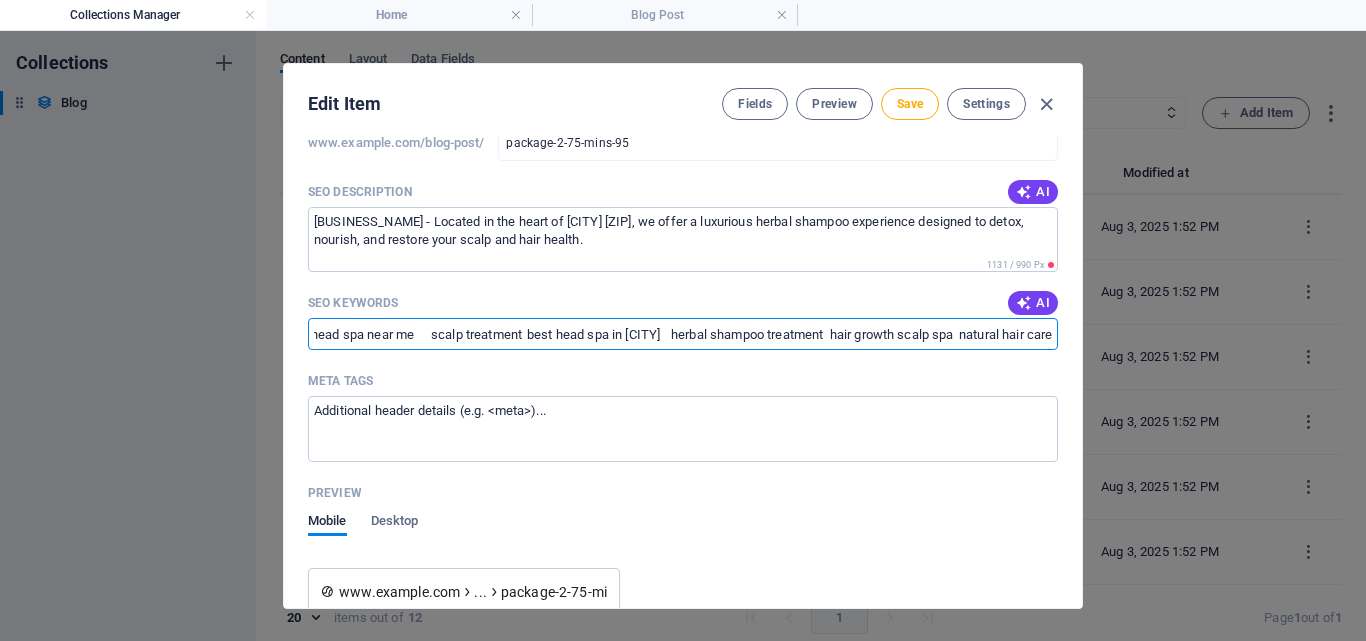 drag, startPoint x: 500, startPoint y: 323, endPoint x: 1077, endPoint y: 331, distance: 577.0555 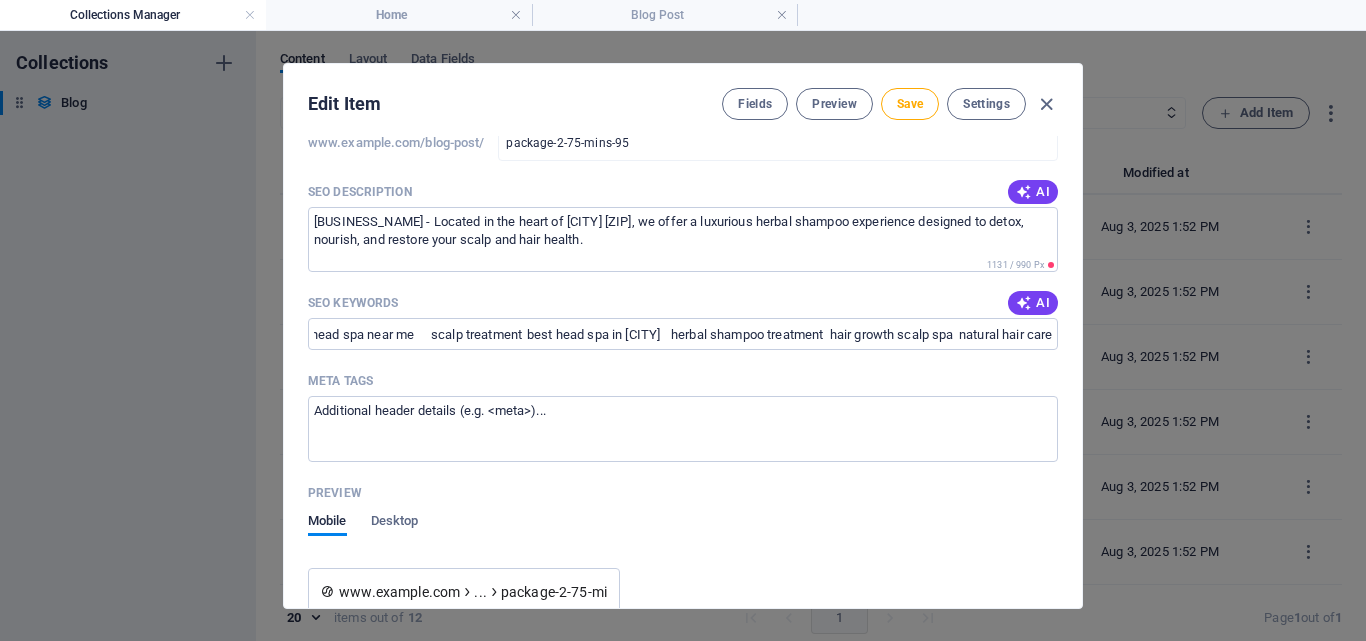 scroll, scrollTop: 0, scrollLeft: 0, axis: both 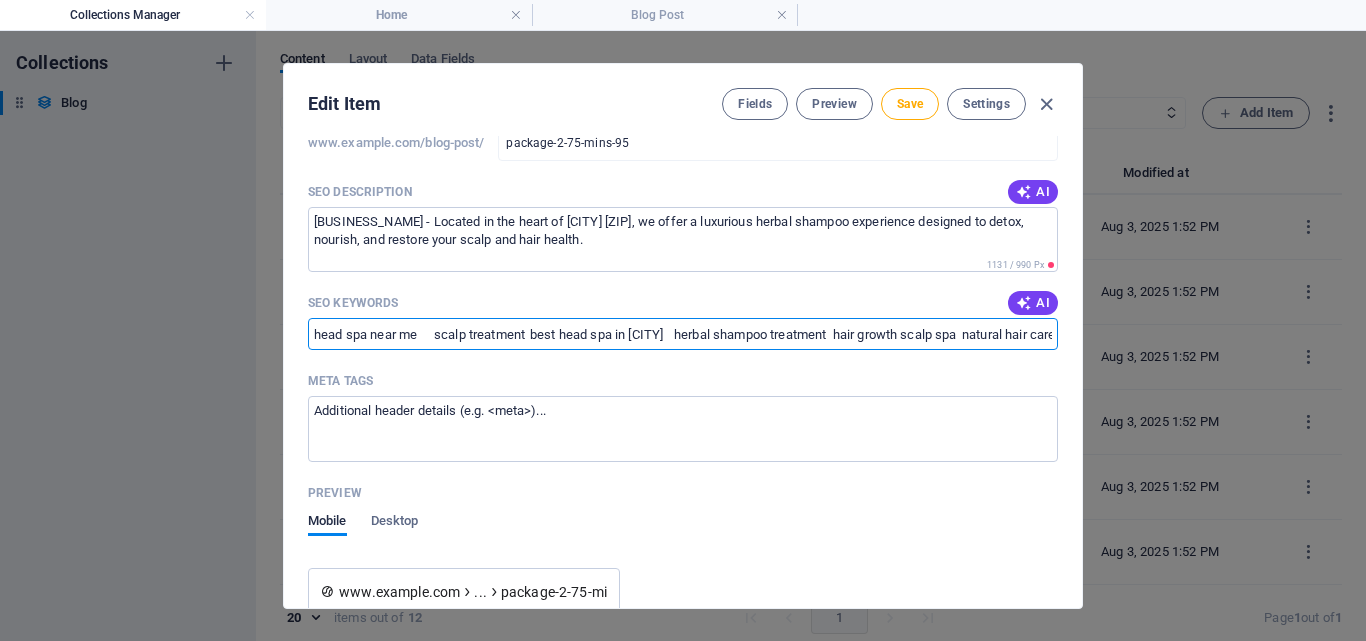 click on "head spa near me	scalp treatment	best head spa in Garden Grove	herbal shampoo treatment  hair growth scalp spa	natural hair care" at bounding box center [683, 334] 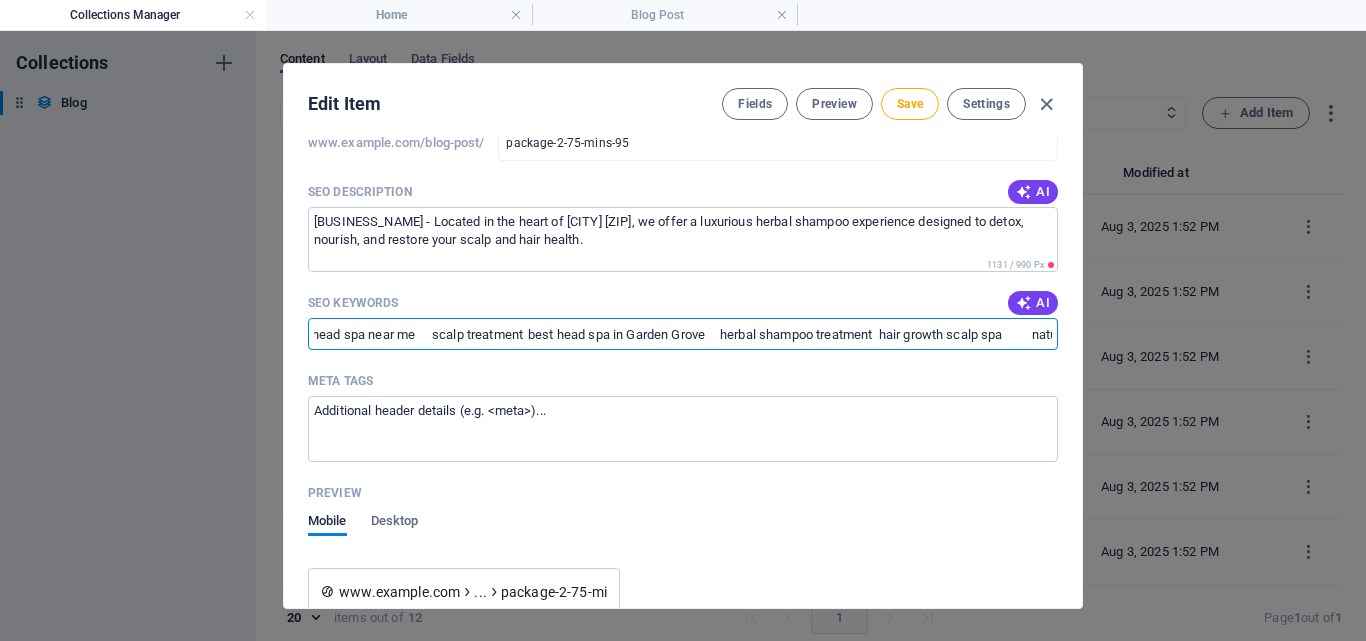 paste on "relaxation spa Garden Grove" 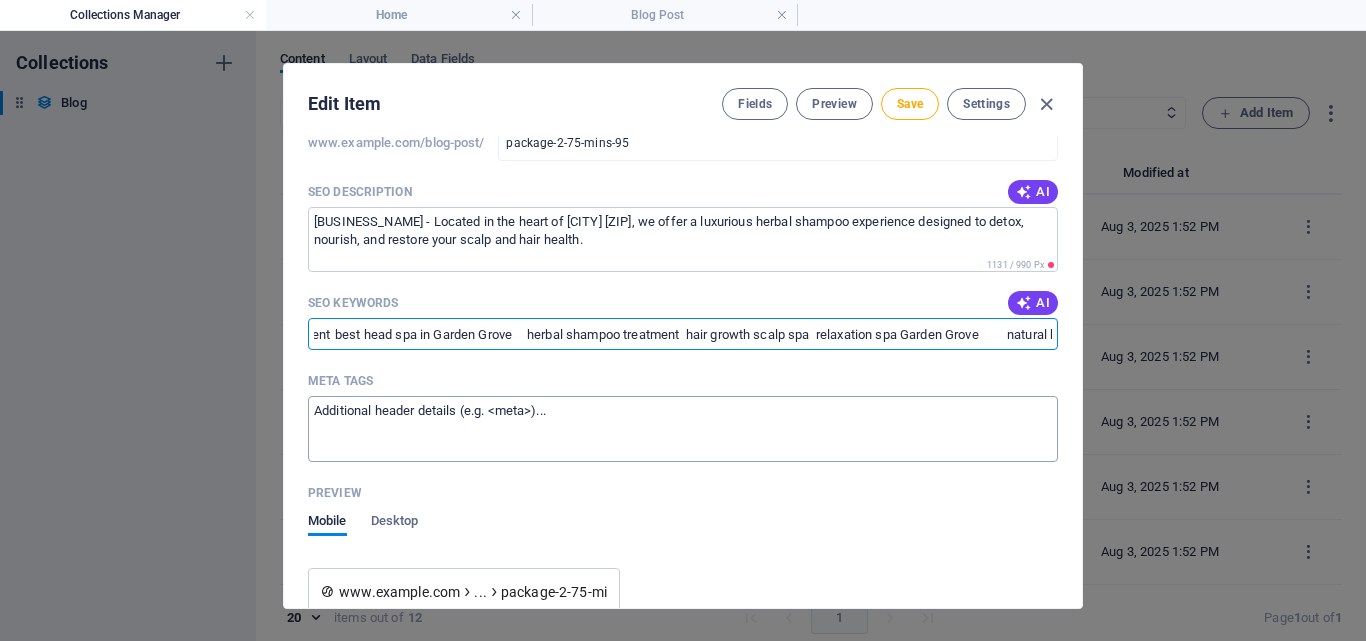 scroll, scrollTop: 0, scrollLeft: 0, axis: both 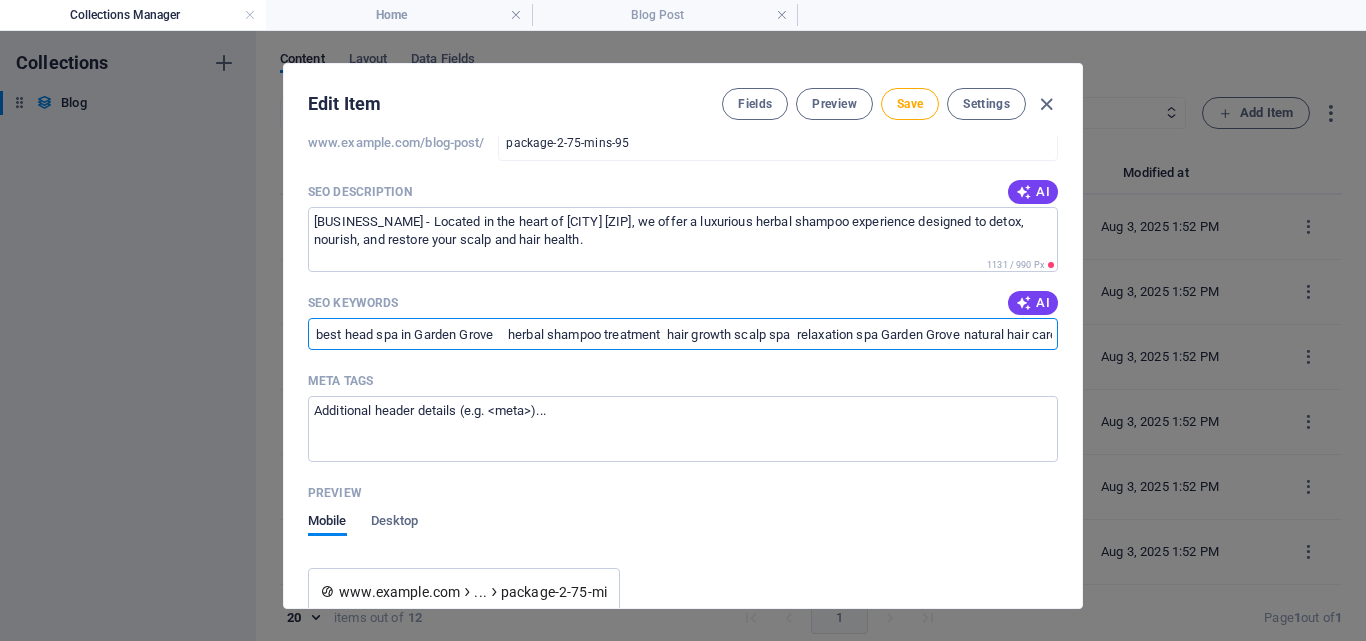type on "head spa near me	scalp treatment	best head spa in Garden Grove	herbal shampoo treatment  hair growth scalp spa  relaxation spa Garden Grove	natural hair care" 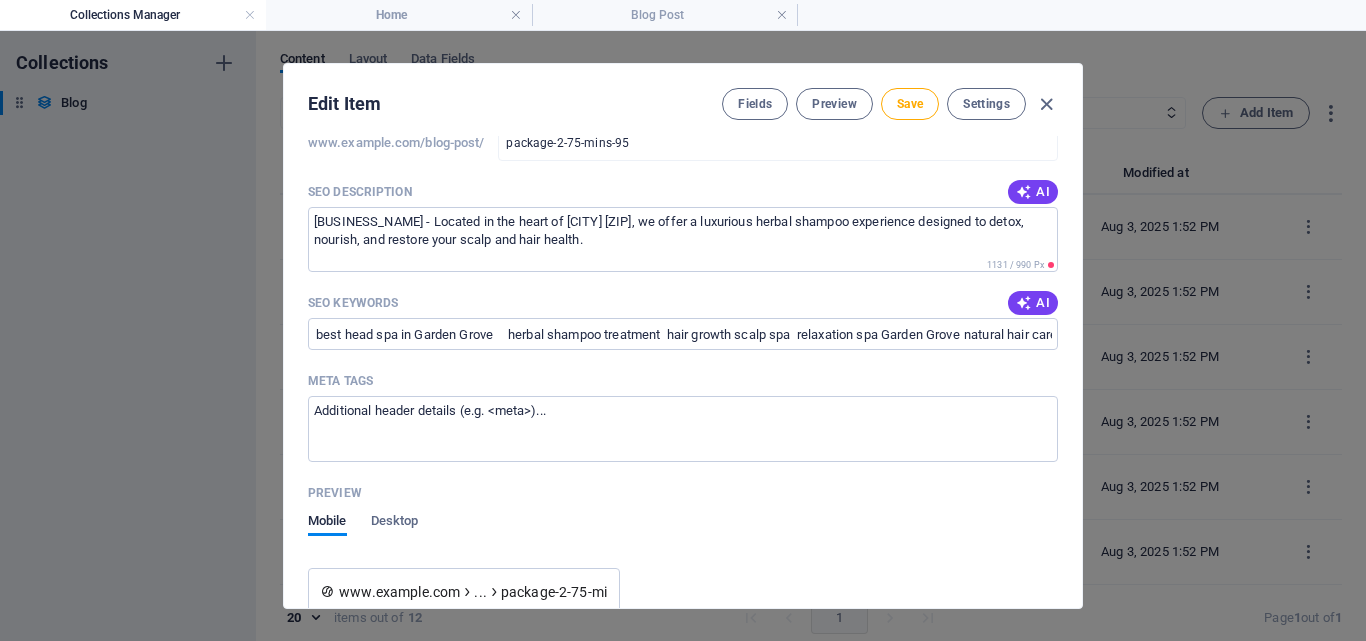 scroll, scrollTop: 0, scrollLeft: 0, axis: both 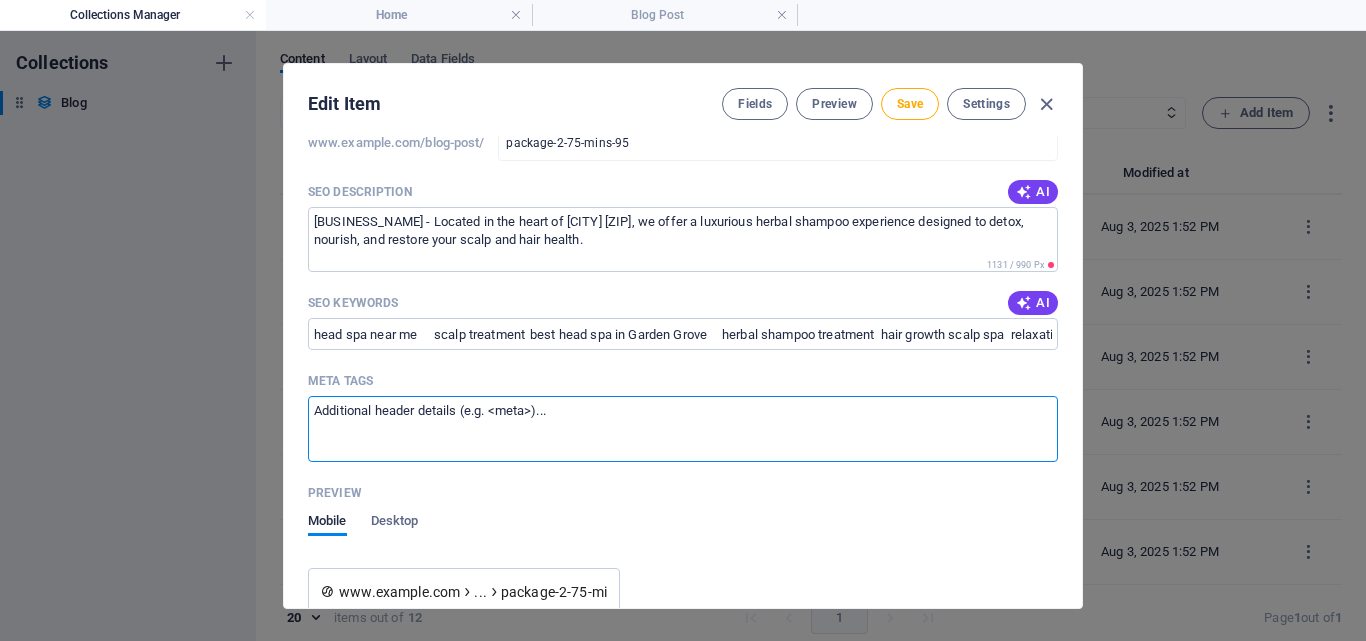 click on "Meta tags ​" at bounding box center [683, 428] 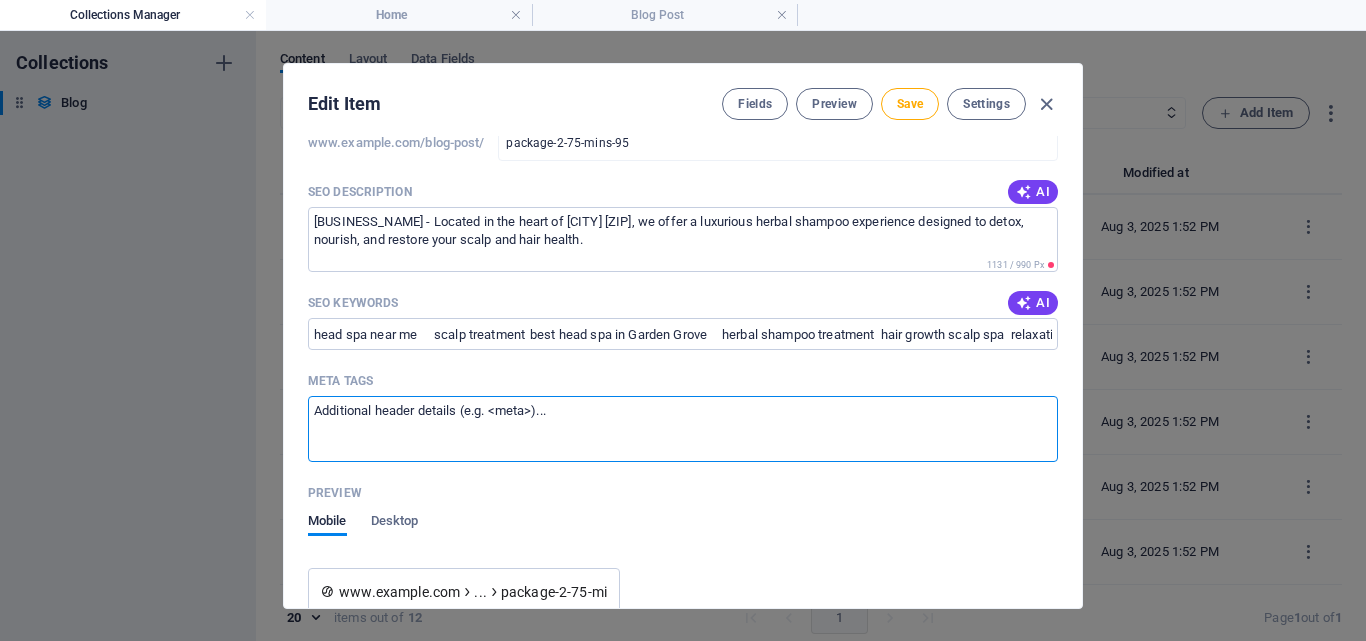 paste on "<meta name="keywords" content="head spa Garden Grove, herbal shampoo Garden Grove, scalp treatment 92841, gội đầu dưỡng sinh Garden Grove, Vietnamese head spa, herbal head spa near me, scalp massage Garden Grove, gội đầu thảo dược tại Mỹ, head spa for hair growth, deep scalp cleansing Garden Grove, dịch vụ head spa Garden Grove 92841, natural scalp detox, relaxing herbal shampoo massage, head spa for stress relief, Vietnamese spa Garden Grove">" 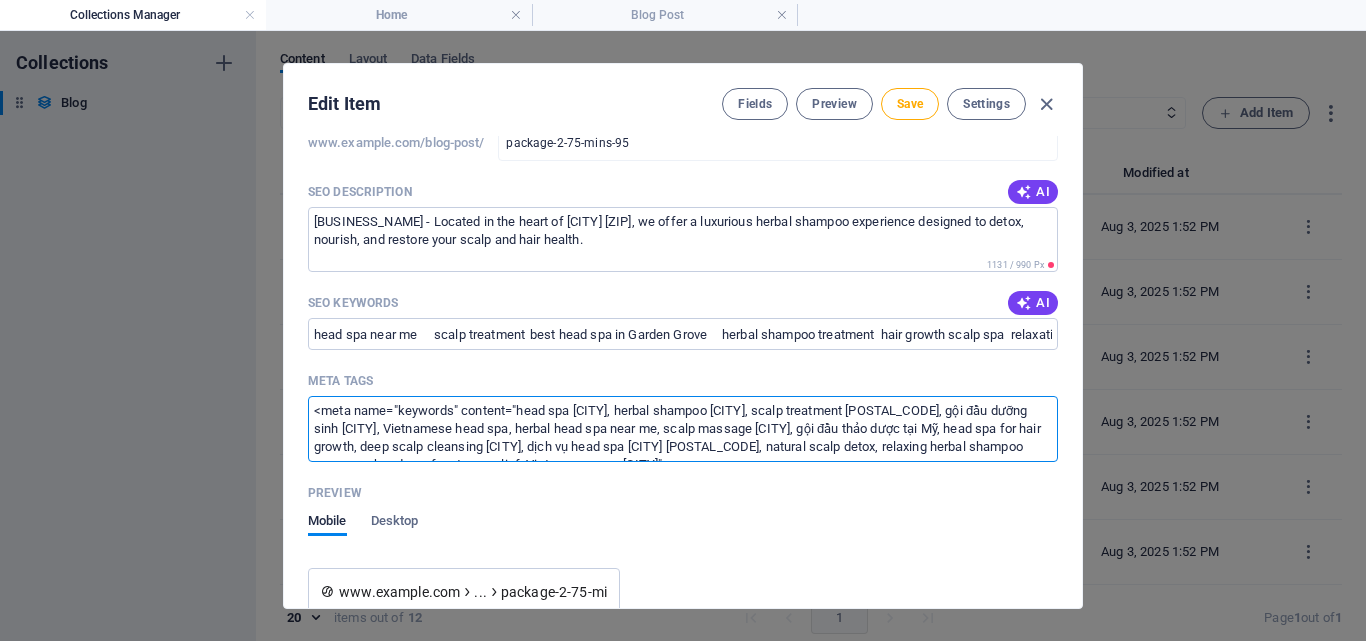 scroll, scrollTop: 28, scrollLeft: 0, axis: vertical 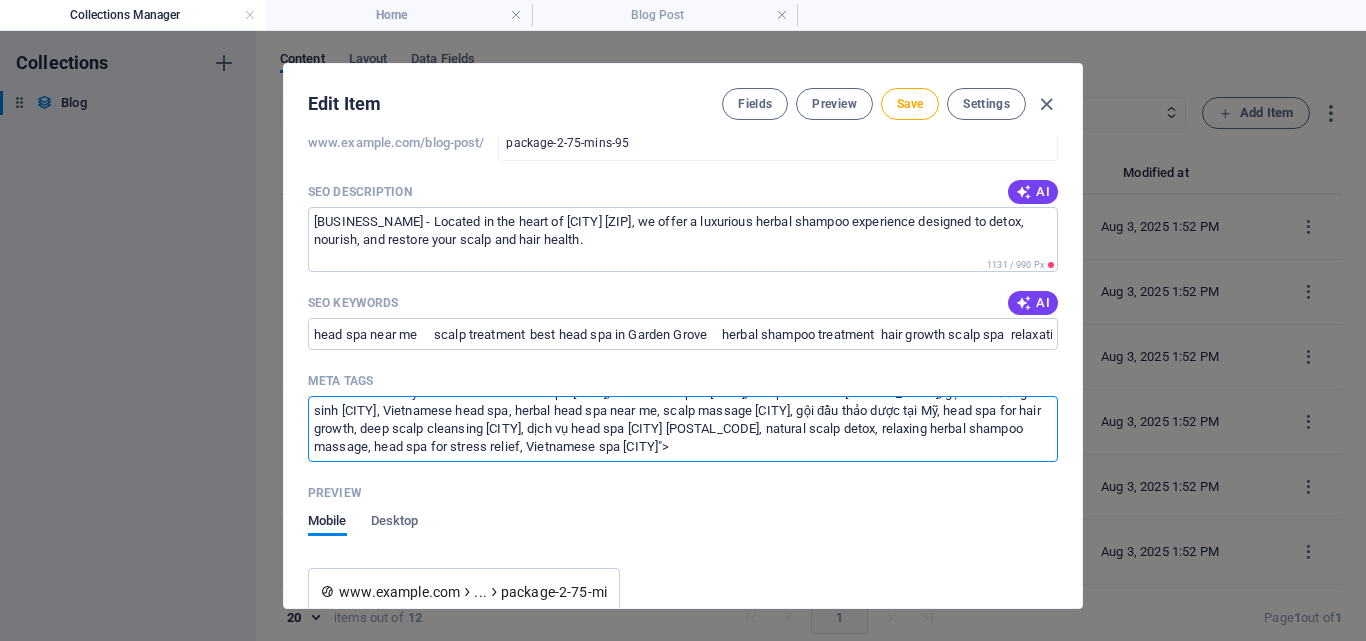 click on "<meta name="keywords" content="head spa Garden Grove, herbal shampoo Garden Grove, scalp treatment 92841, gội đầu dưỡng sinh Garden Grove, Vietnamese head spa, herbal head spa near me, scalp massage Garden Grove, gội đầu thảo dược tại Mỹ, head spa for hair growth, deep scalp cleansing Garden Grove, dịch vụ head spa Garden Grove 92841, natural scalp detox, relaxing herbal shampoo massage, head spa for stress relief, Vietnamese spa Garden Grove">" at bounding box center (683, 428) 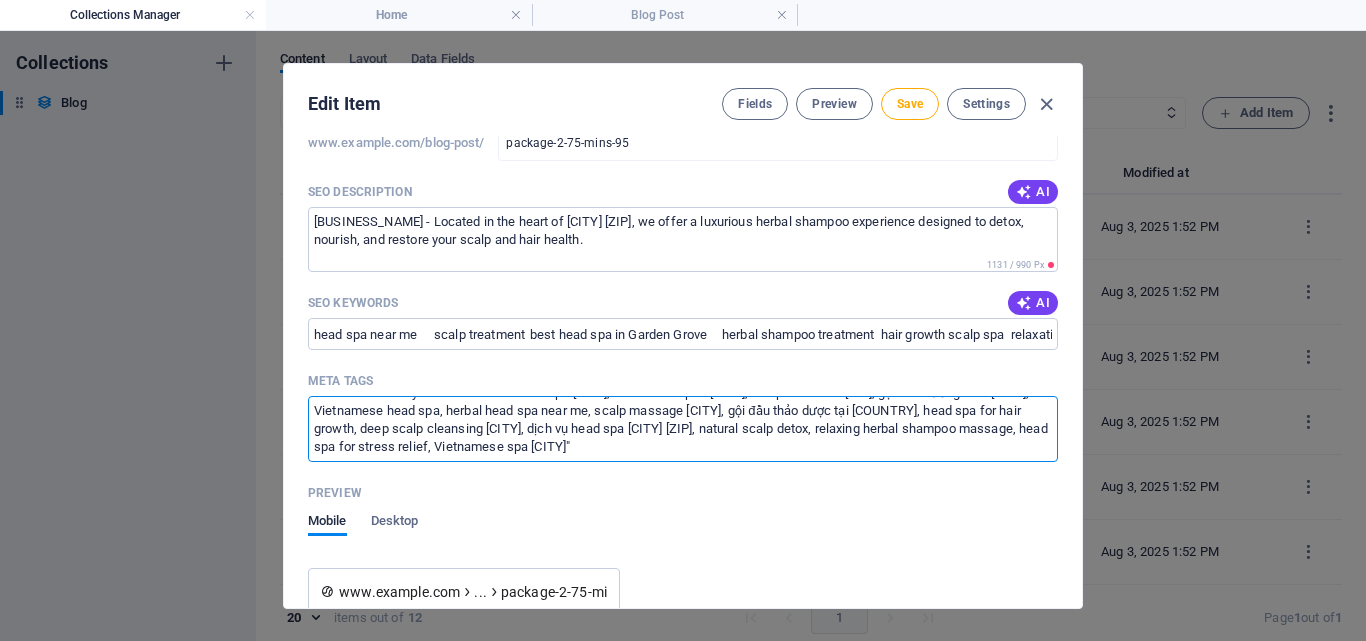 type on "<meta name="keywords" content="head spa Garden Grove, herbal shampoo Garden Grove, scalp treatment 92841, gội đầu dưỡng sinh Garden Grove, Vietnamese head spa, herbal head spa near me, scalp massage Garden Grove, gội đầu thảo dược tại Mỹ, head spa for hair growth, deep scalp cleansing Garden Grove, dịch vụ head spa Garden Grove 92841, natural scalp detox, relaxing herbal shampoo massage, head spa for stress relief, Vietnamese spa Garden Grove" 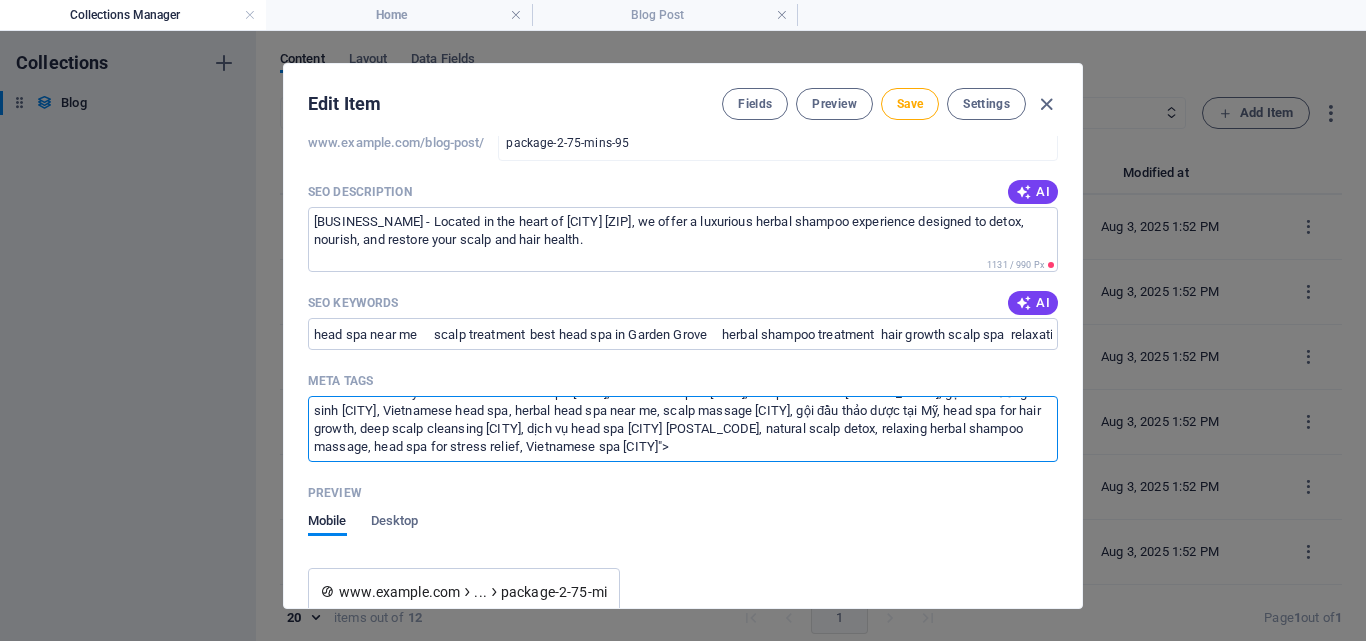 scroll, scrollTop: 0, scrollLeft: 0, axis: both 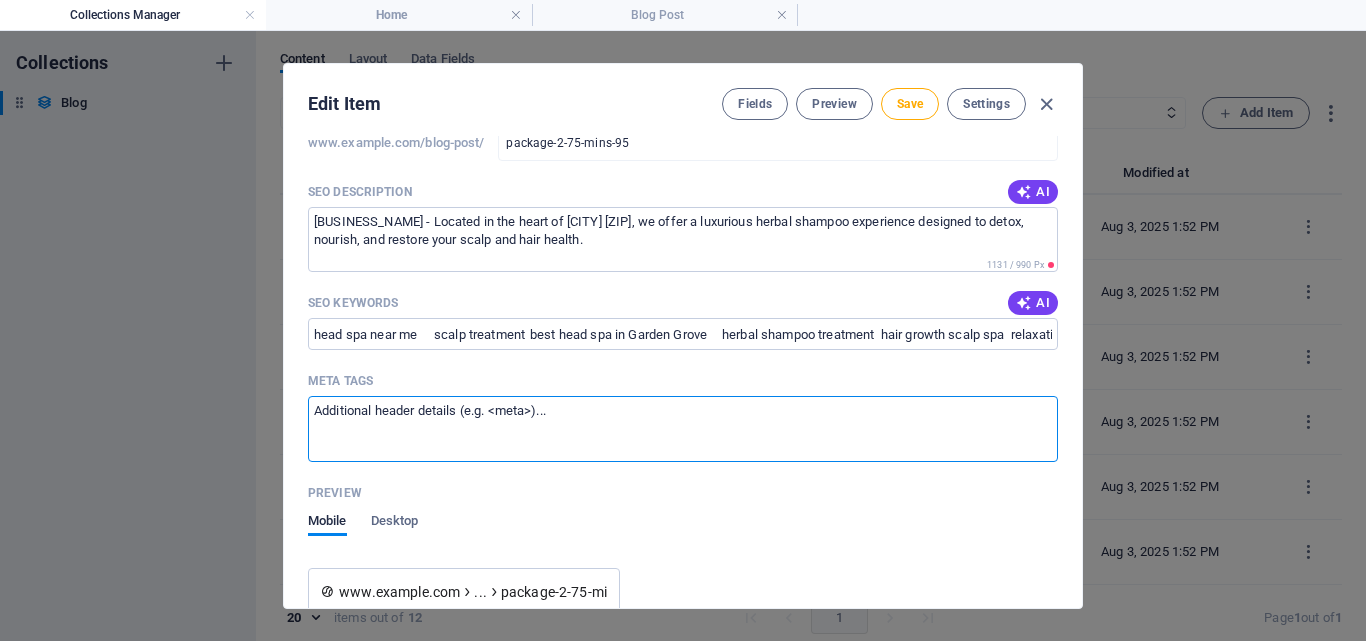 paste on "<meta name="keywords" content="head spa in Garden Grove, herbal shampoo treatment Garden Grove, scalp treatment in 92841, Vietnamese head spa, herbal head spa near me, scalp massage Garden Grove, herbal hair wash in the US, head spa for hair growth, deep scalp cleansing in Garden Grove, head spa services Garden Grove 92841, natural scalp detox, relaxing herba" 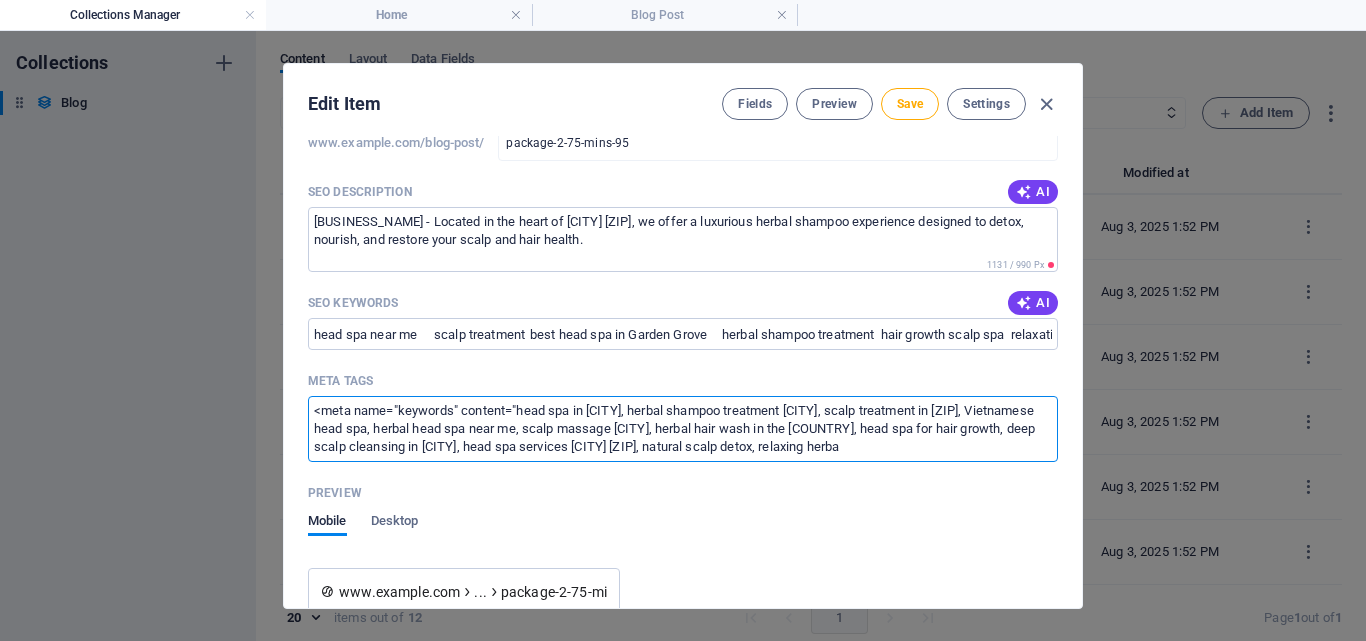 scroll, scrollTop: 0, scrollLeft: 0, axis: both 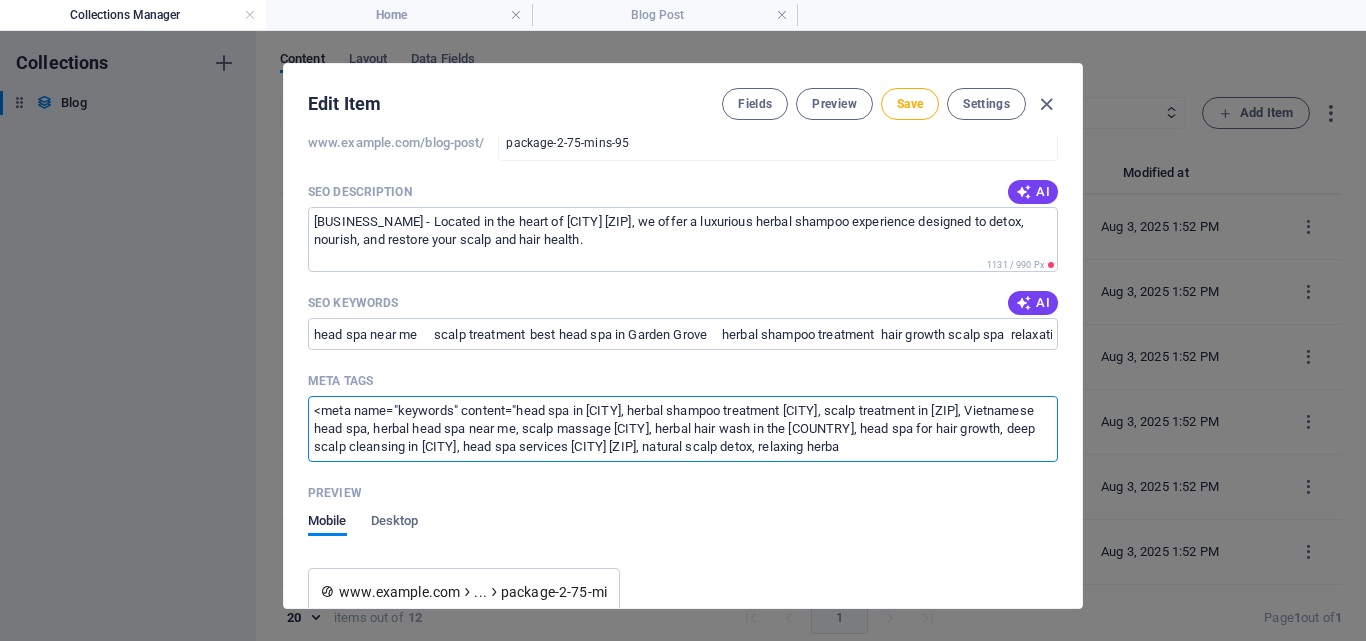 click on "<meta name="keywords" content="head spa in Garden Grove, herbal shampoo treatment Garden Grove, scalp treatment in 92841, Vietnamese head spa, herbal head spa near me, scalp massage Garden Grove, herbal hair wash in the US, head spa for hair growth, deep scalp cleansing in Garden Grove, head spa services Garden Grove 92841, natural scalp detox, relaxing herba" at bounding box center [683, 428] 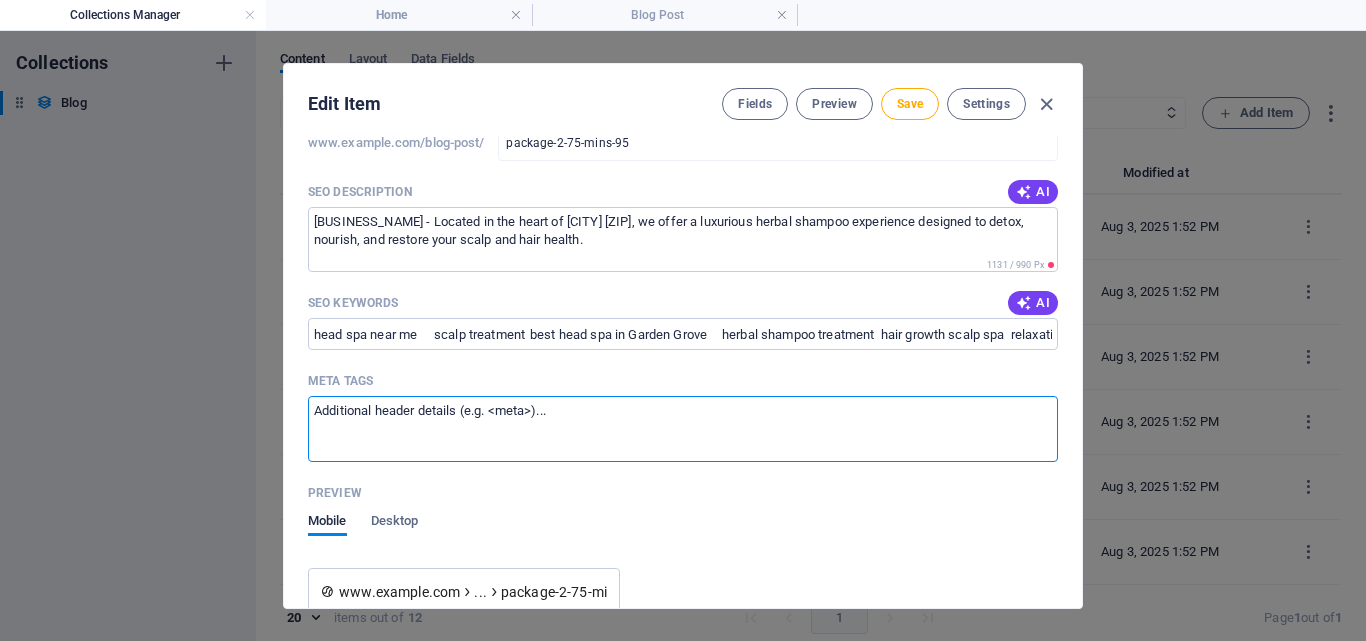 click on "Meta tags ​" at bounding box center (683, 428) 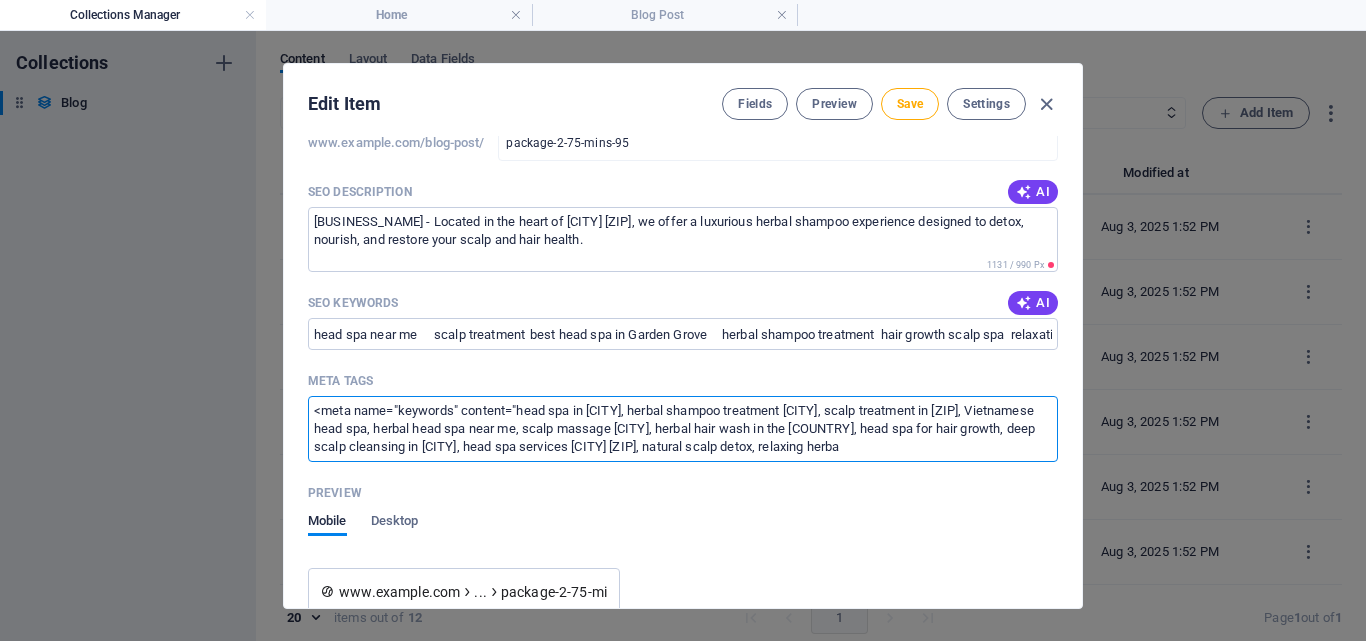 scroll, scrollTop: 0, scrollLeft: 0, axis: both 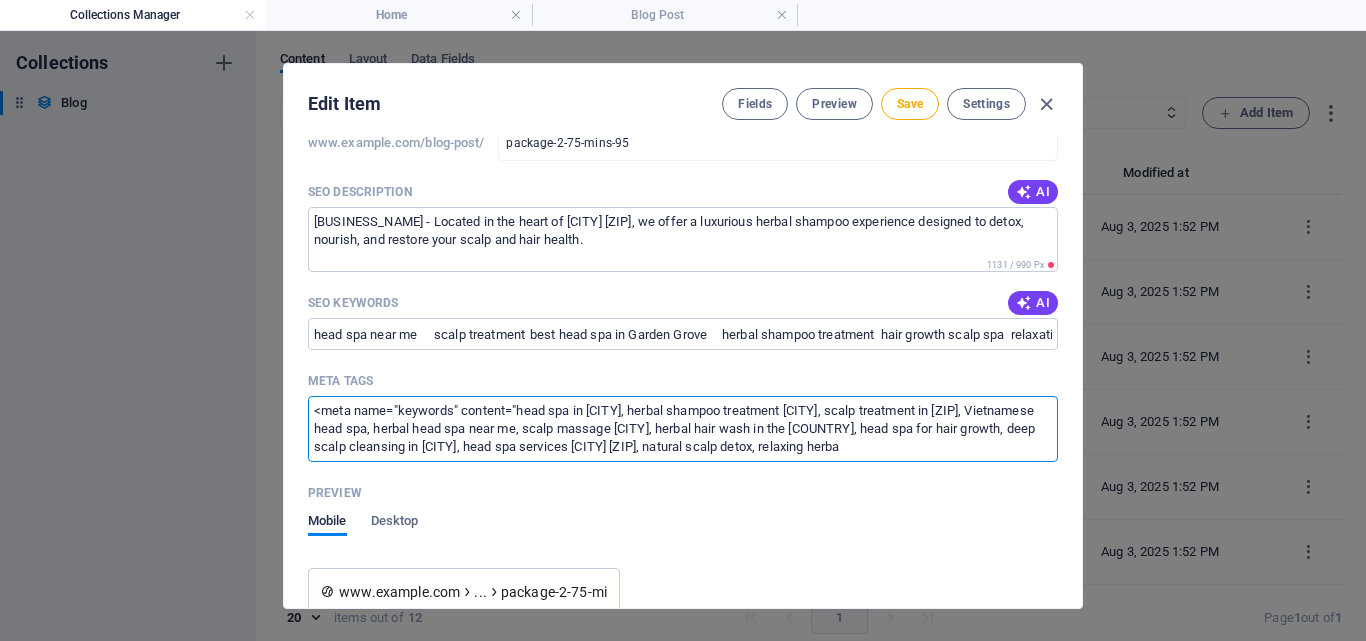 drag, startPoint x: 518, startPoint y: 407, endPoint x: 280, endPoint y: 412, distance: 238.05252 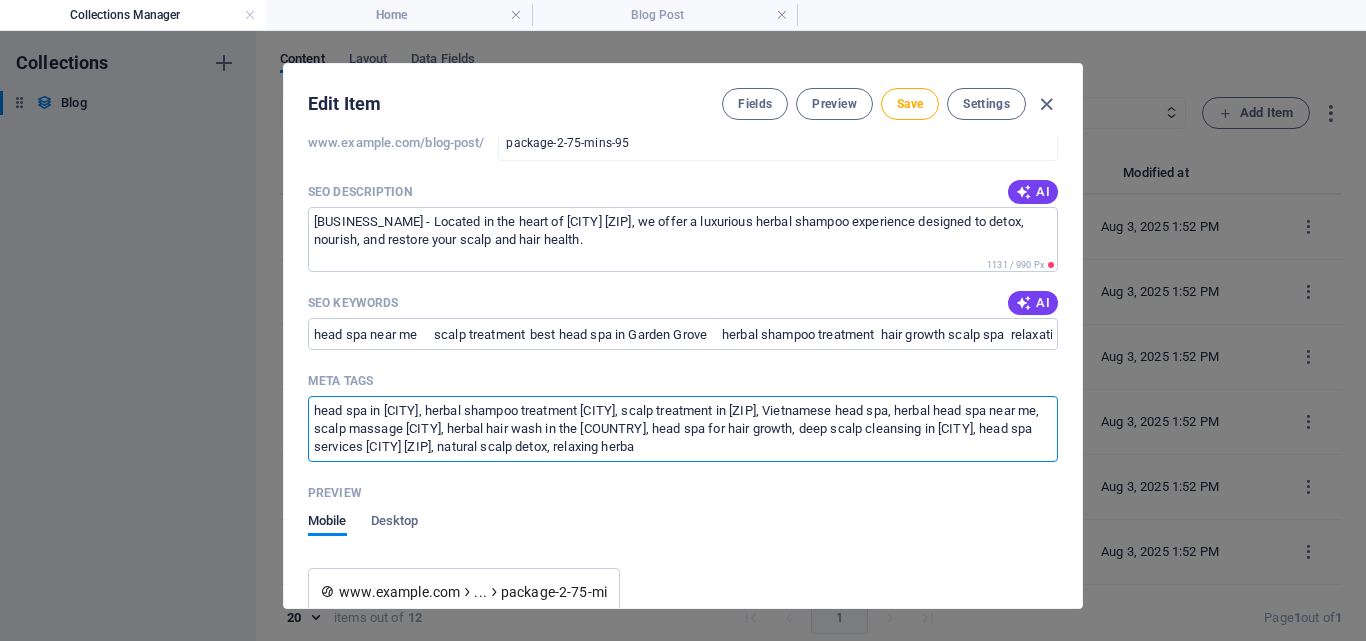scroll, scrollTop: 18, scrollLeft: 0, axis: vertical 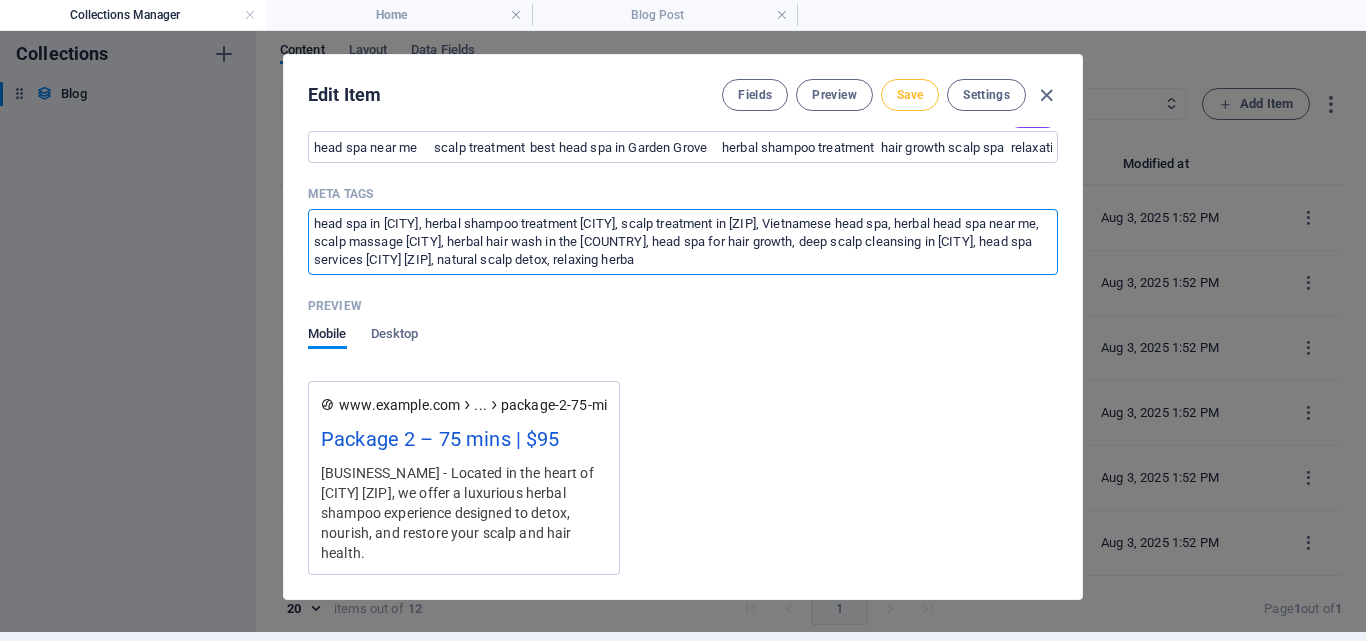 type on "head spa in Garden Grove, herbal shampoo treatment Garden Grove, scalp treatment in 92841, Vietnamese head spa, herbal head spa near me, scalp massage Garden Grove, herbal hair wash in the US, head spa for hair growth, deep scalp cleansing in Garden Grove, head spa services Garden Grove 92841, natural scalp detox, relaxing herba" 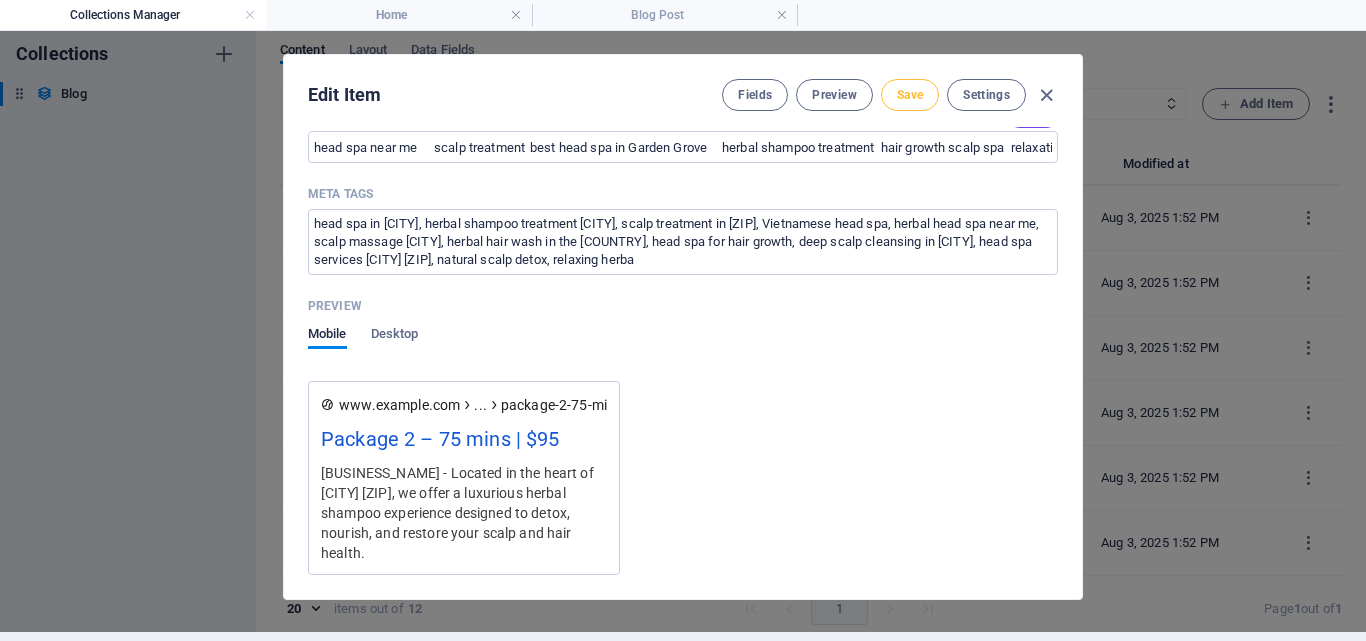 click on "Save" at bounding box center (910, 95) 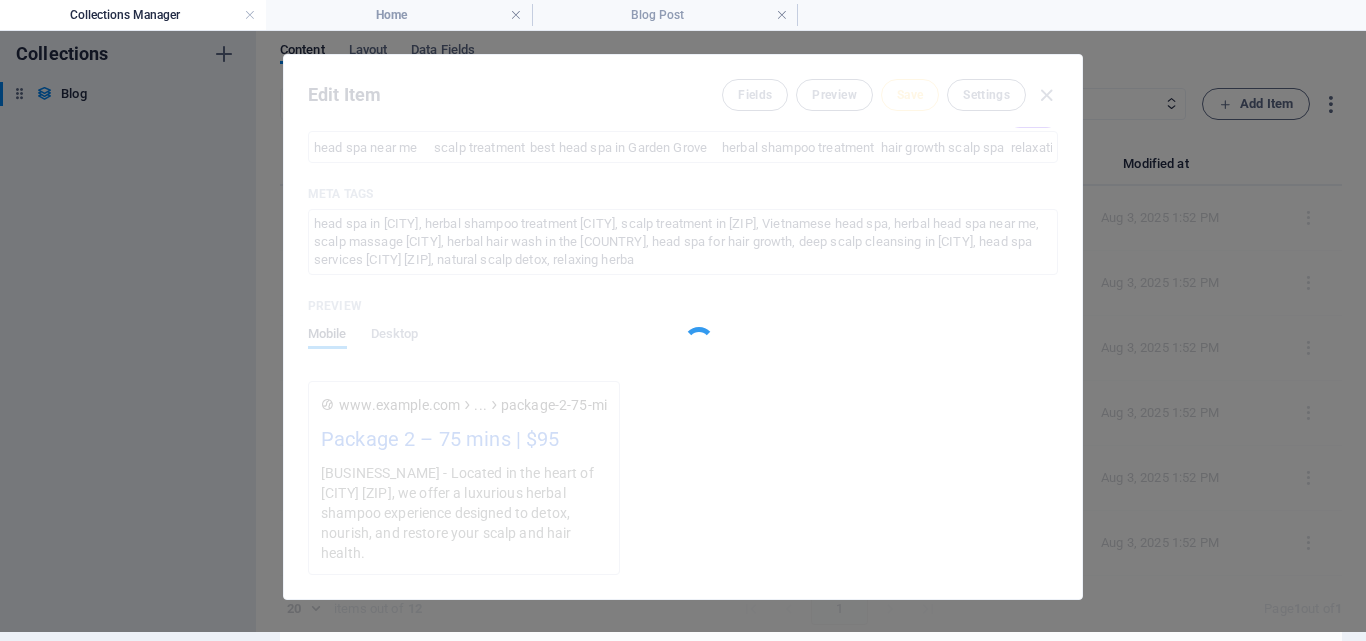 type on "package-2-75-mins-95" 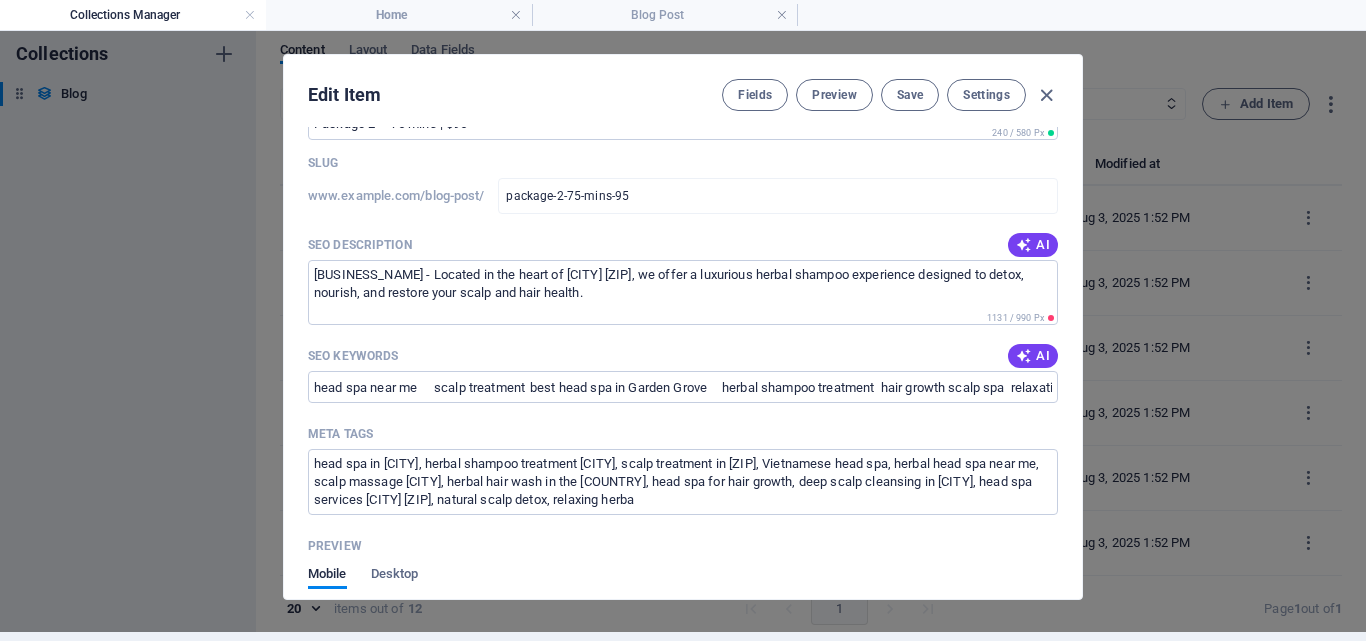 scroll, scrollTop: 1578, scrollLeft: 0, axis: vertical 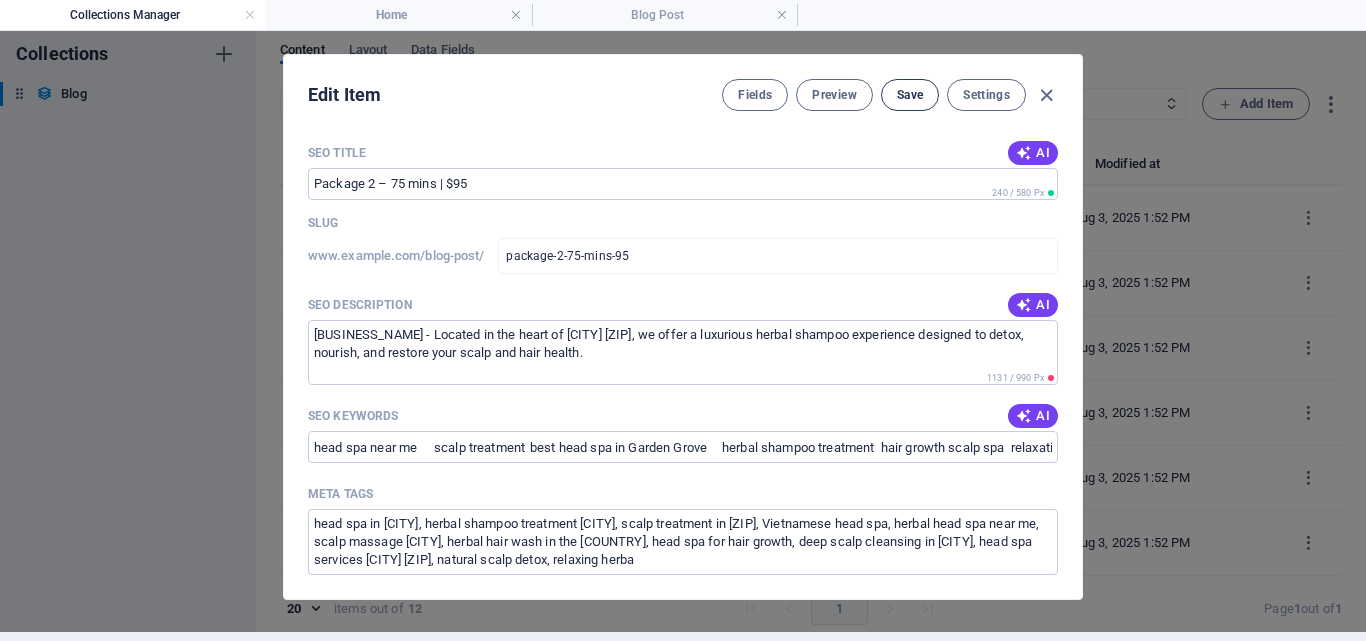 click on "Save" at bounding box center [910, 95] 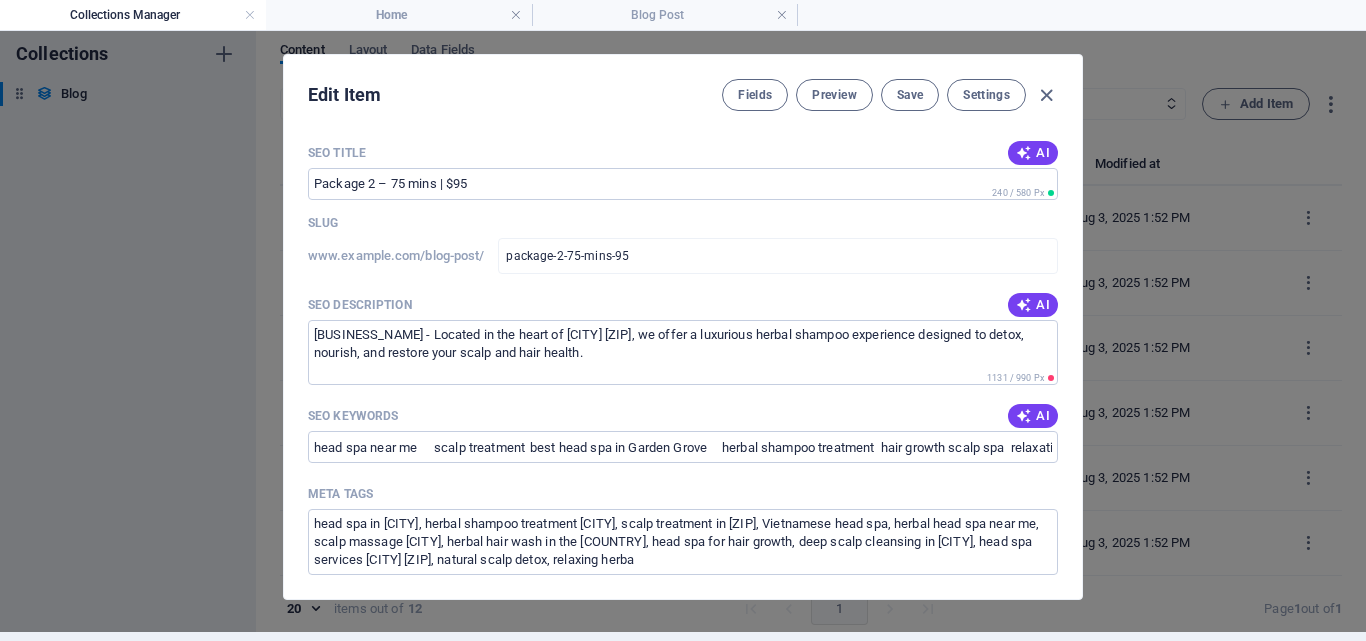 click at bounding box center (1046, 95) 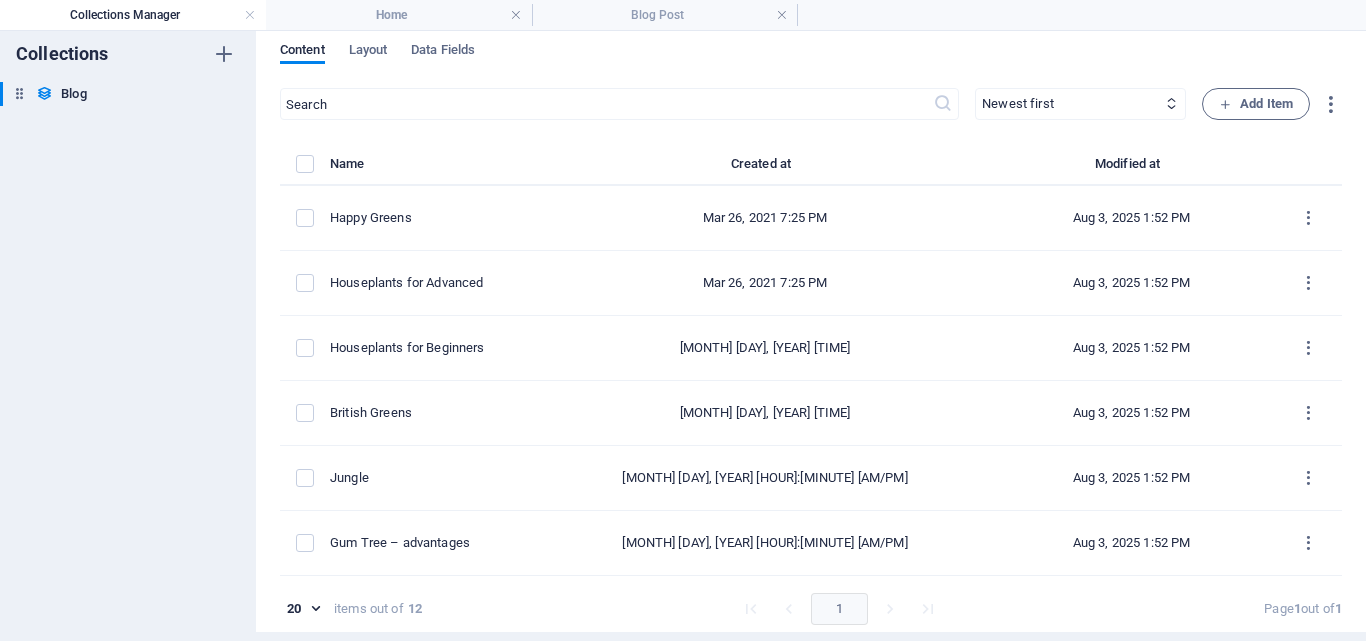scroll, scrollTop: 1380, scrollLeft: 0, axis: vertical 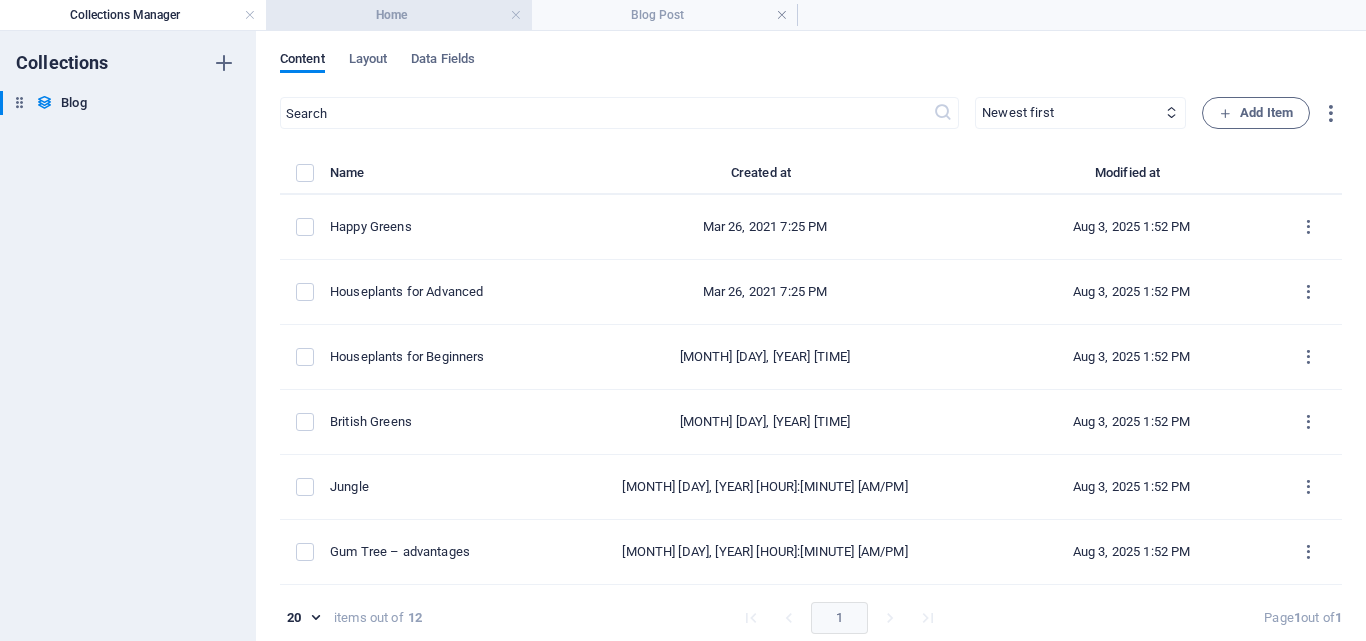 click on "Home" at bounding box center (399, 15) 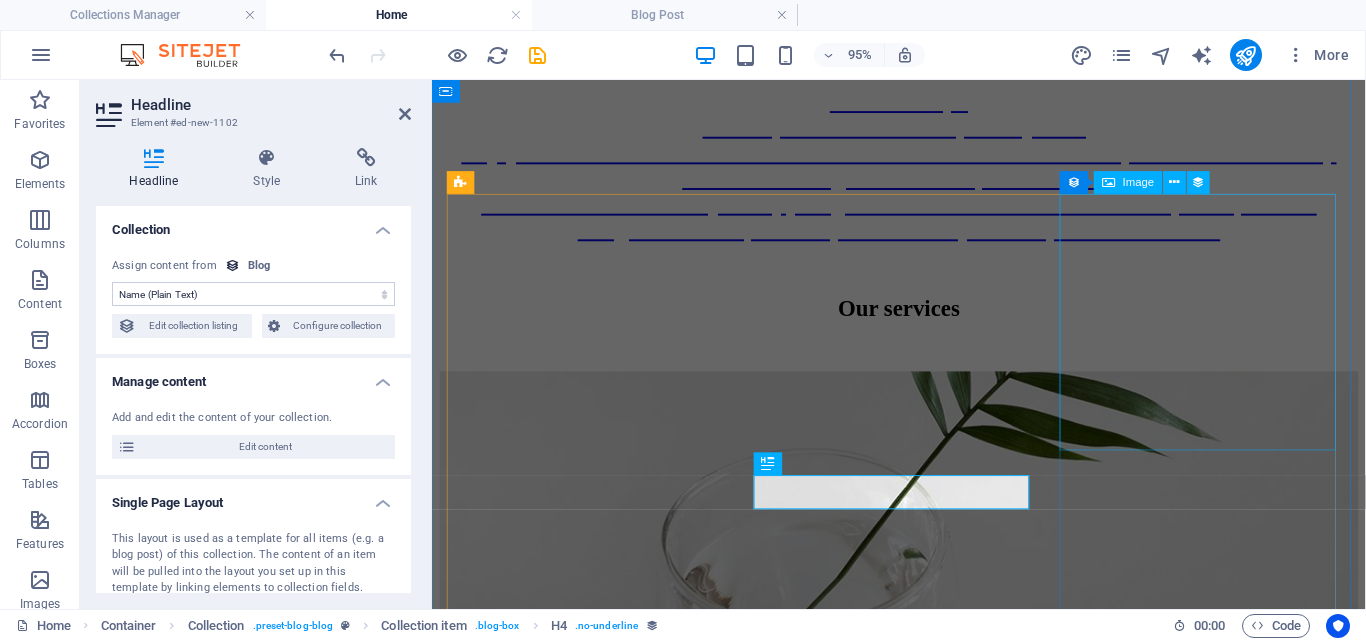 scroll, scrollTop: 1148, scrollLeft: 0, axis: vertical 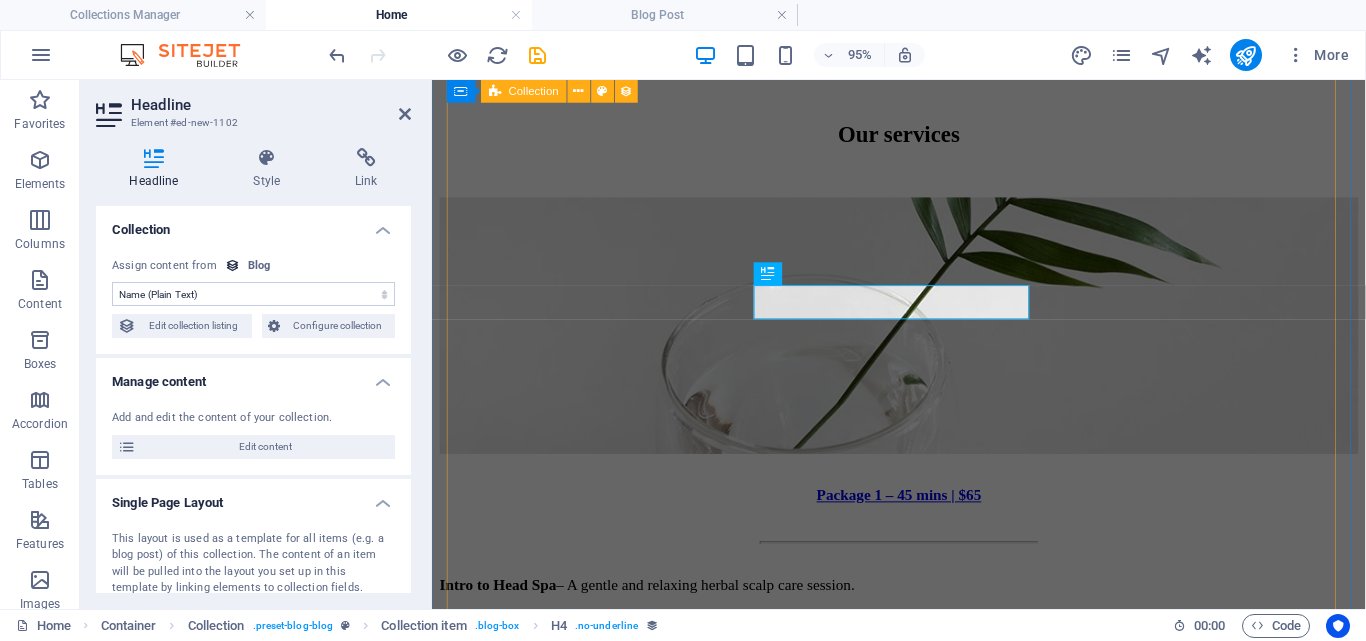 click on "Package 1 – 45 mins | $65 Intro to Head Spa  – A gentle and relaxing herbal scalp care session. Service overview Shoulder & neck massage Deep herbal cleanse on the scalp Warm towel herbal shampoo massage Rinse with herbal essence for smooth, shiny, and healthy-looking hair Read more   Botanica Asia Sur sadipscing elitr, nonumy eirmod tempor invidunt ut labore et dolore! r invidunt ut l! Read more   Small Plants Litora in risus? Non fringilla non lacus tortor. neque purus, placerat elit lacinia magna class. Read more    Previous Next" at bounding box center (923, 1080) 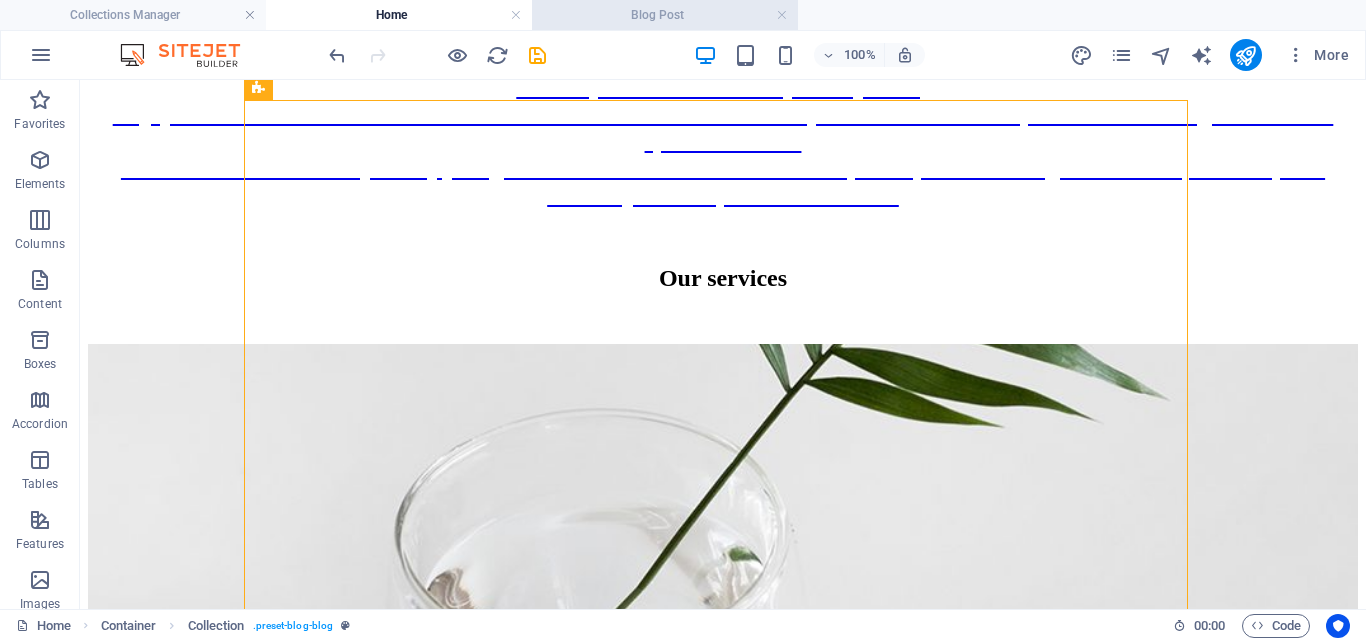 scroll, scrollTop: 1000, scrollLeft: 0, axis: vertical 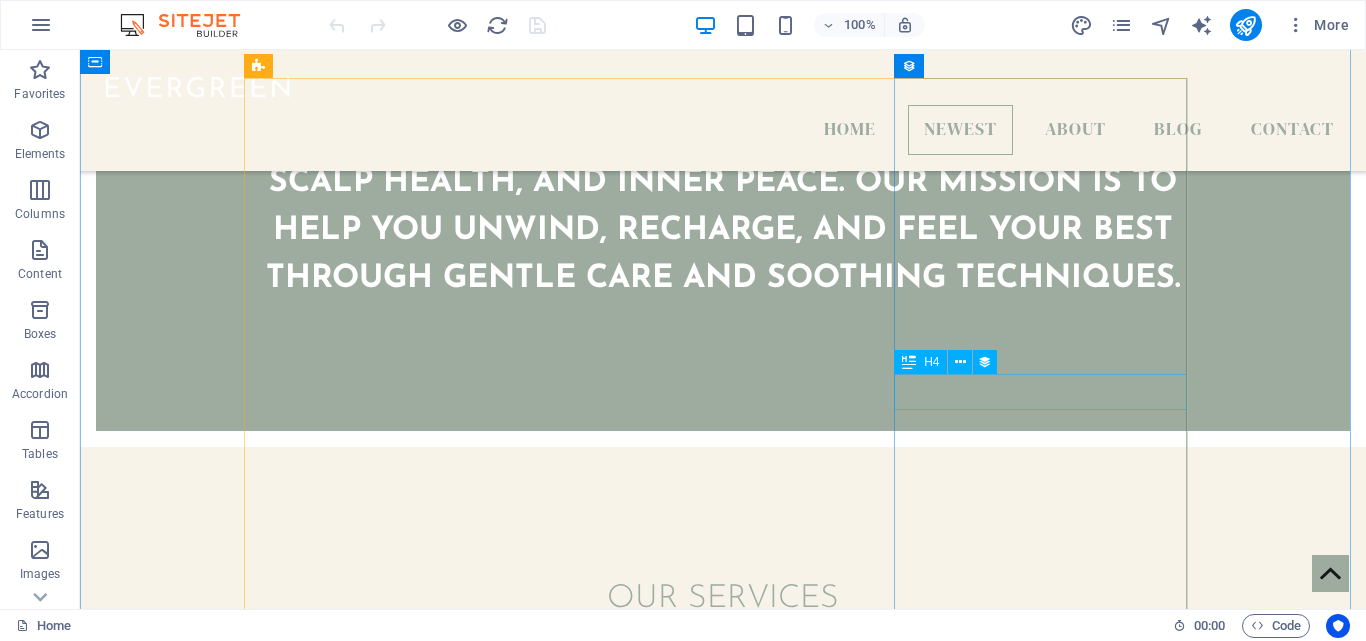click on "Small Plants" at bounding box center [723, 2354] 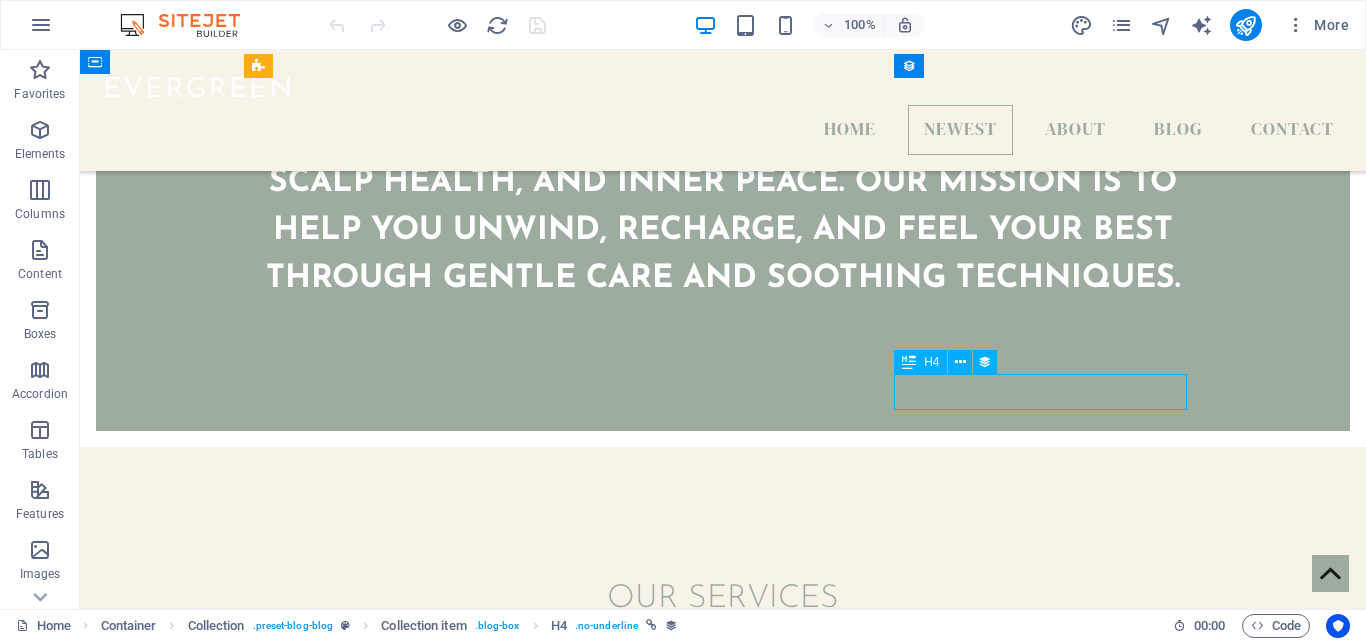 click on "Small Plants" at bounding box center (723, 2354) 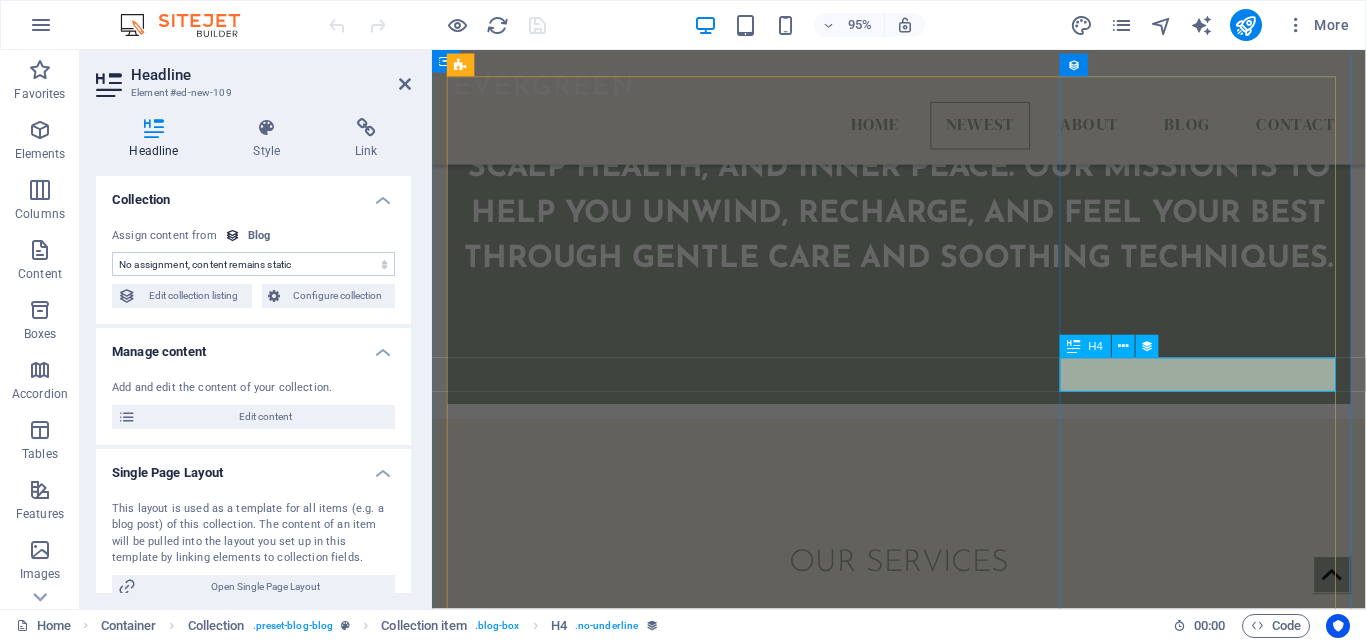 select on "name" 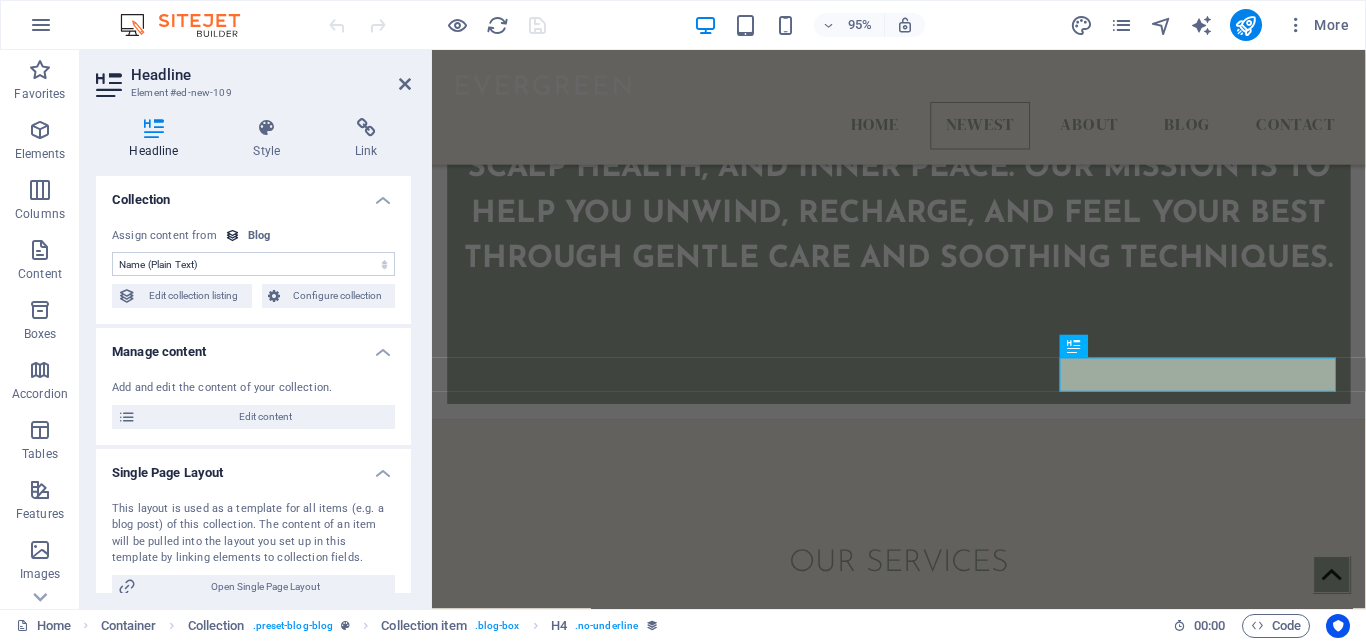 drag, startPoint x: 238, startPoint y: 254, endPoint x: 100, endPoint y: 257, distance: 138.03261 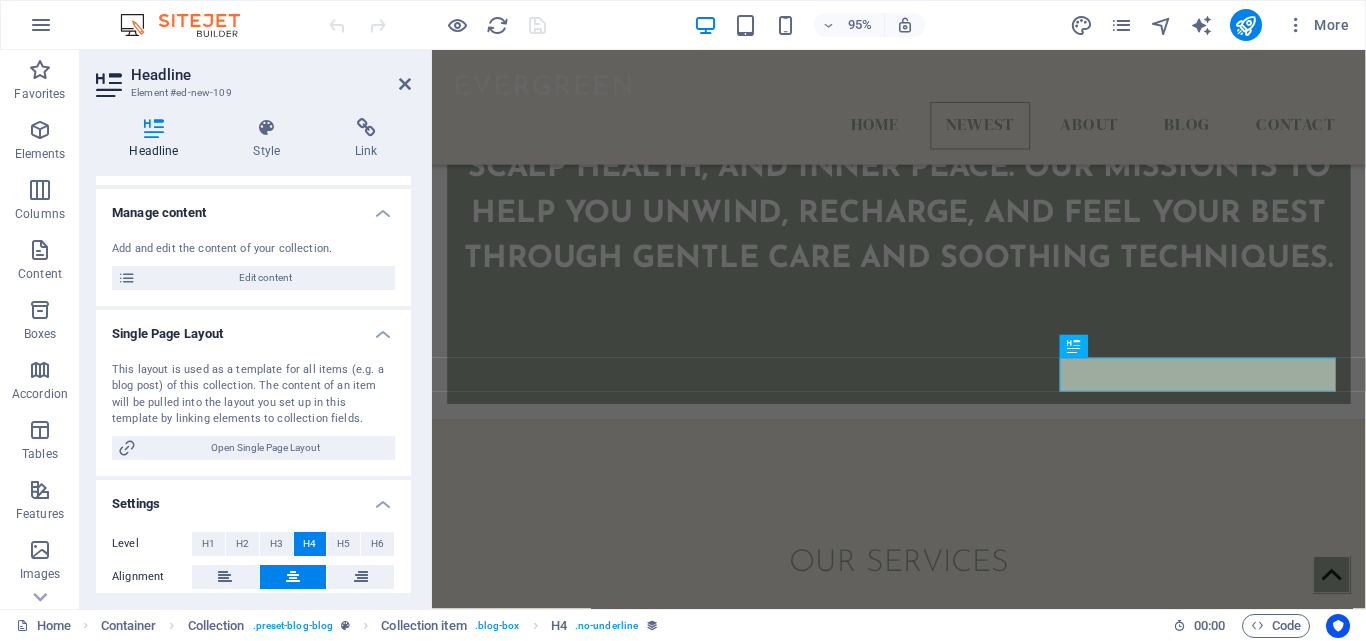scroll, scrollTop: 110, scrollLeft: 0, axis: vertical 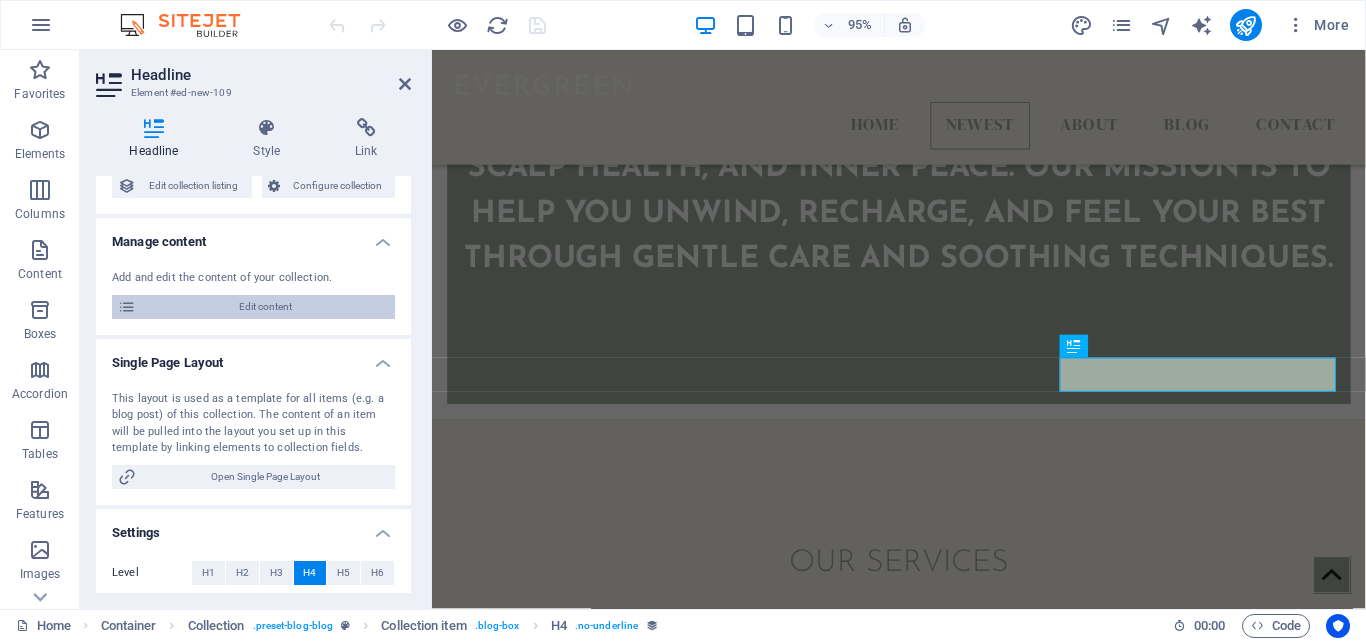 click on "Edit content" at bounding box center [265, 307] 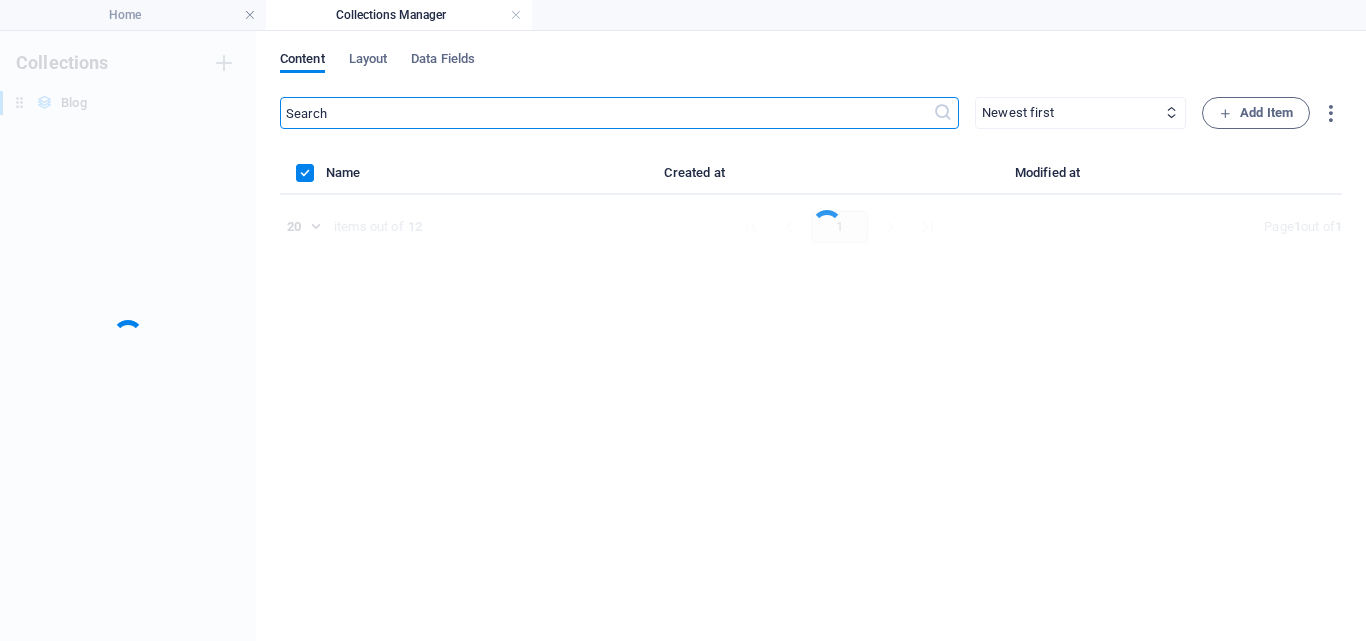 scroll, scrollTop: 0, scrollLeft: 0, axis: both 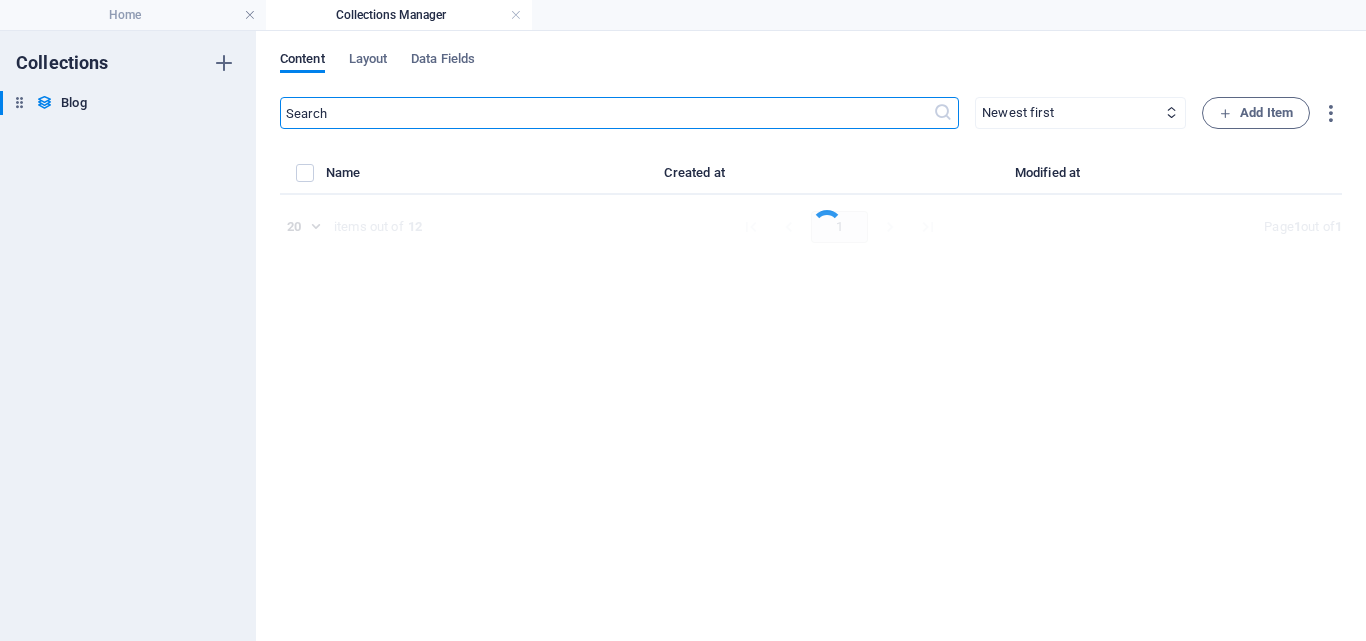 select on "Category 1" 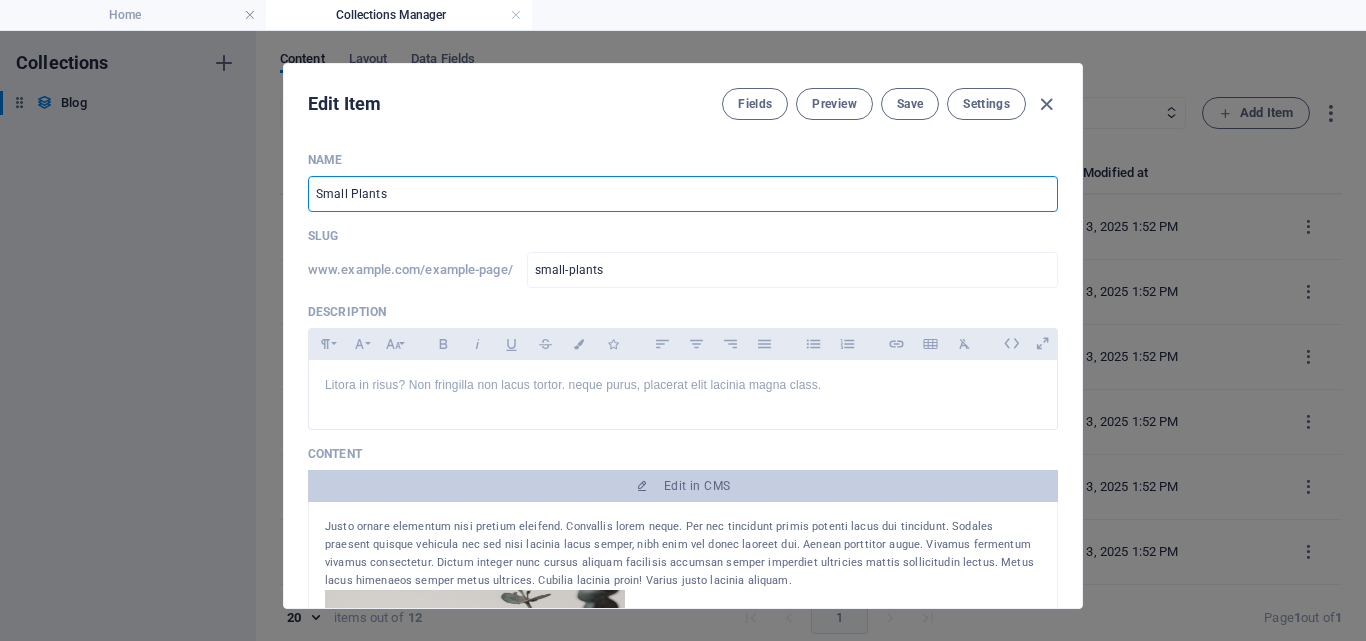 drag, startPoint x: 419, startPoint y: 184, endPoint x: 0, endPoint y: 153, distance: 420.1452 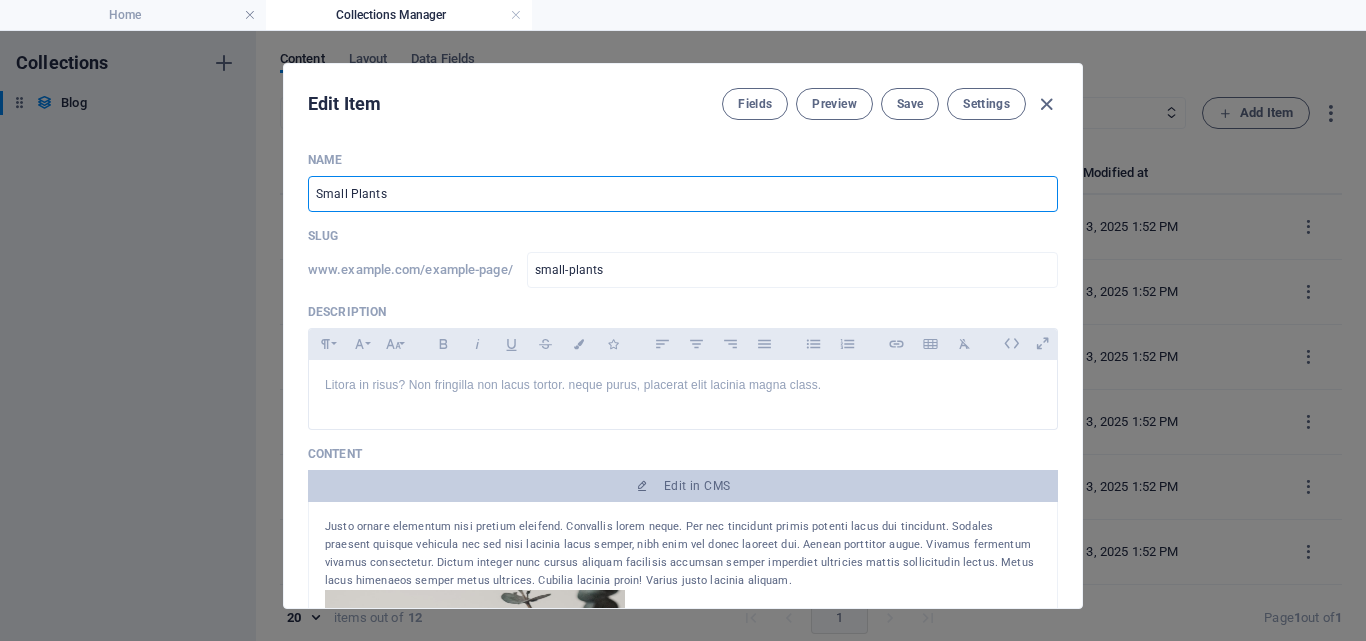 click on "Edit Item Fields Preview Save Settings Name Small Plants ​ Slug www.example.com/example-page/ small-plants ​ Description Paragraph Format Normal Heading 1 Heading 2 Heading 3 Heading 4 Heading 5 Heading 6 Code Font Family Arial Georgia Impact Tahoma Times New Roman Verdana Font Size 8 9 10 11 12 14 18 24 30 36 48 60 72 96 Bold Italic Underline Strikethrough Colors Icons Align Left Align Center Align Right Align Justify Unordered List Ordered List Insert Link Insert Table Clear Formatting Litora in risus? Non fringilla non lacus tortor. neque purus, placerat elit lacinia magna class. <p>Litora in risus? Non fringilla non lacus tortor. neque purus, placerat elit lacinia magna class.</p> Content Edit in CMS Category Category 1 Category 2 Author Isa Brown ​ Image Drop files here to upload them instantly Publishing Date 2021-03-23 ​ Status Published Draft Author Picture Drop files here to upload them instantly Add Field Settings SEO Title AI ​ 113 / 580 Px Slug www.example.com/example-page/ small-plants" at bounding box center (683, 336) 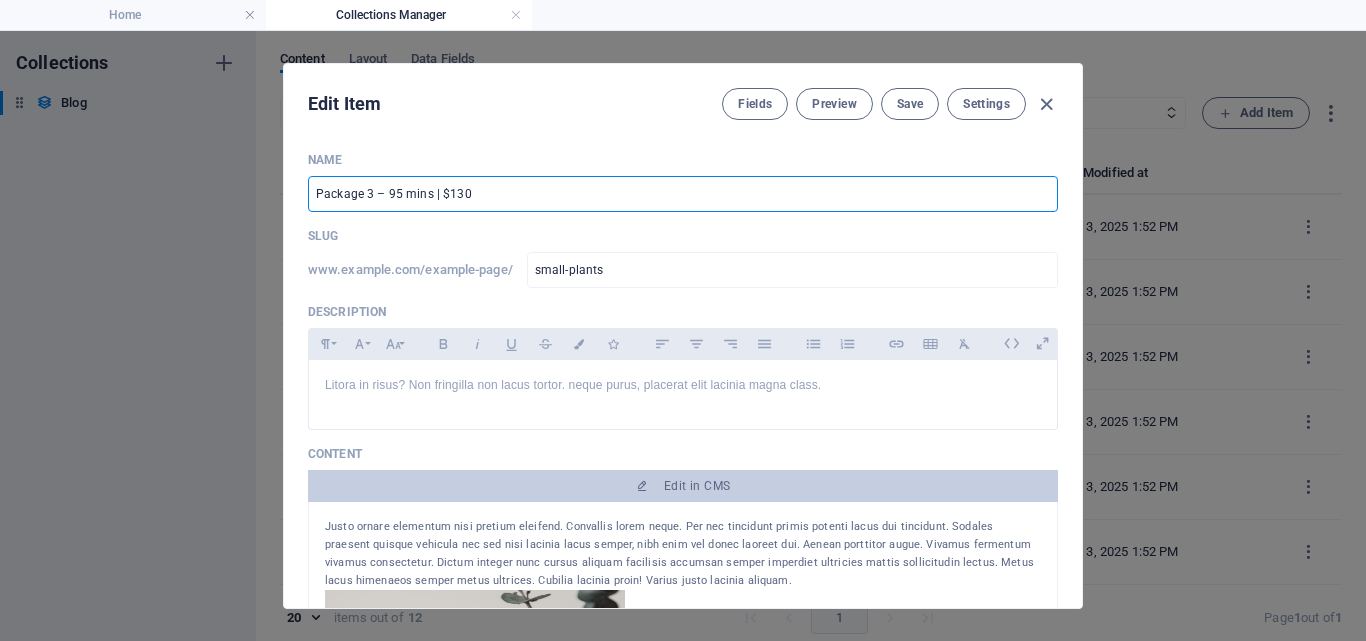 type on "package-3-95-mins-130" 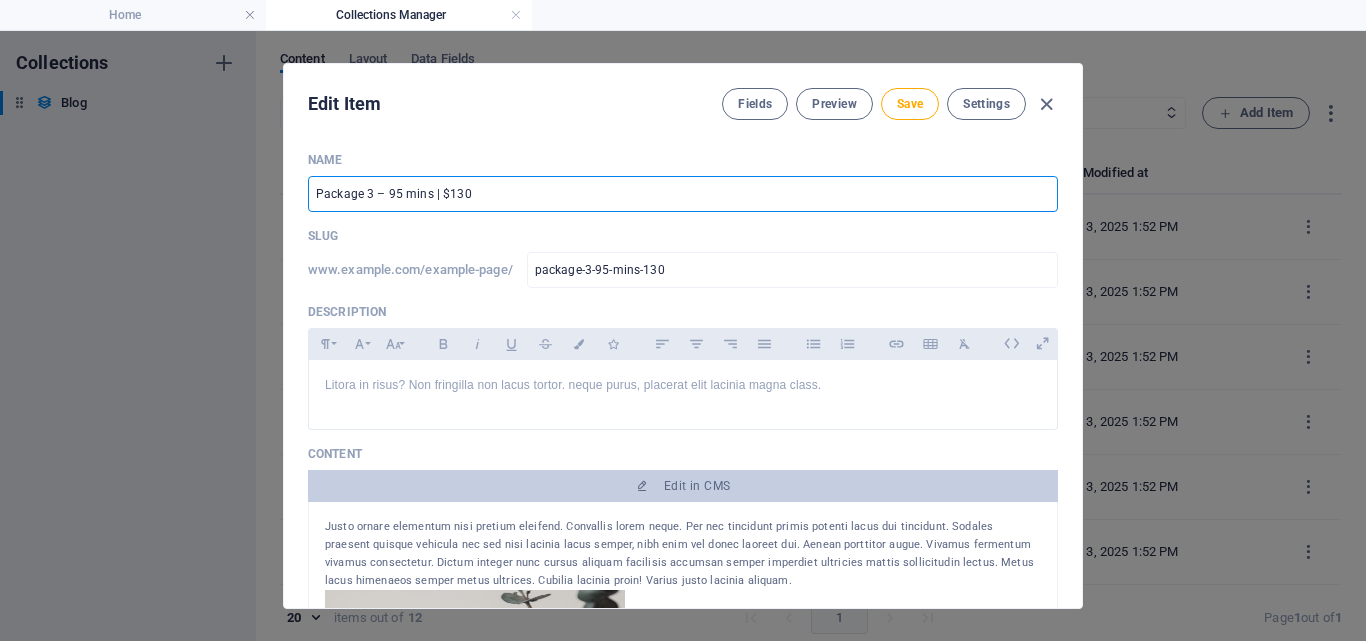 type on "Package 3 – 95 mins | $130" 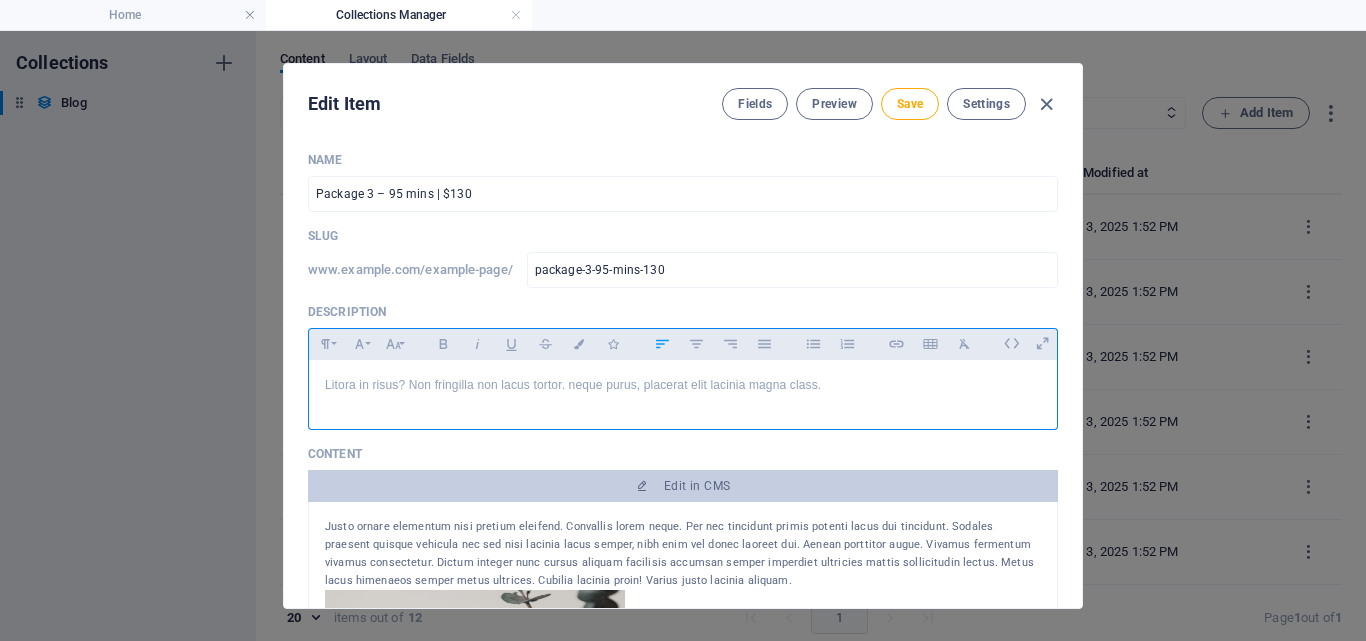 click on "Litora in risus? Non fringilla non lacus tortor. neque purus, placerat elit lacinia magna class." at bounding box center [683, 390] 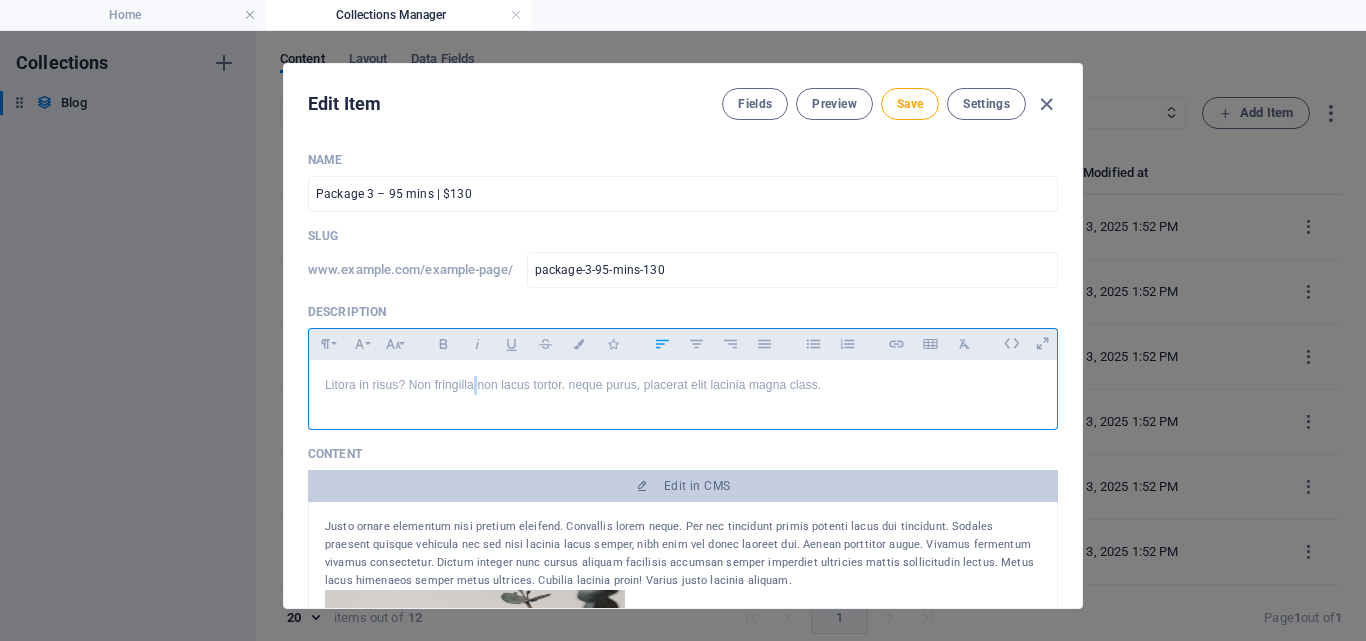 click on "Litora in risus? Non fringilla non lacus tortor. neque purus, placerat elit lacinia magna class." at bounding box center (683, 385) 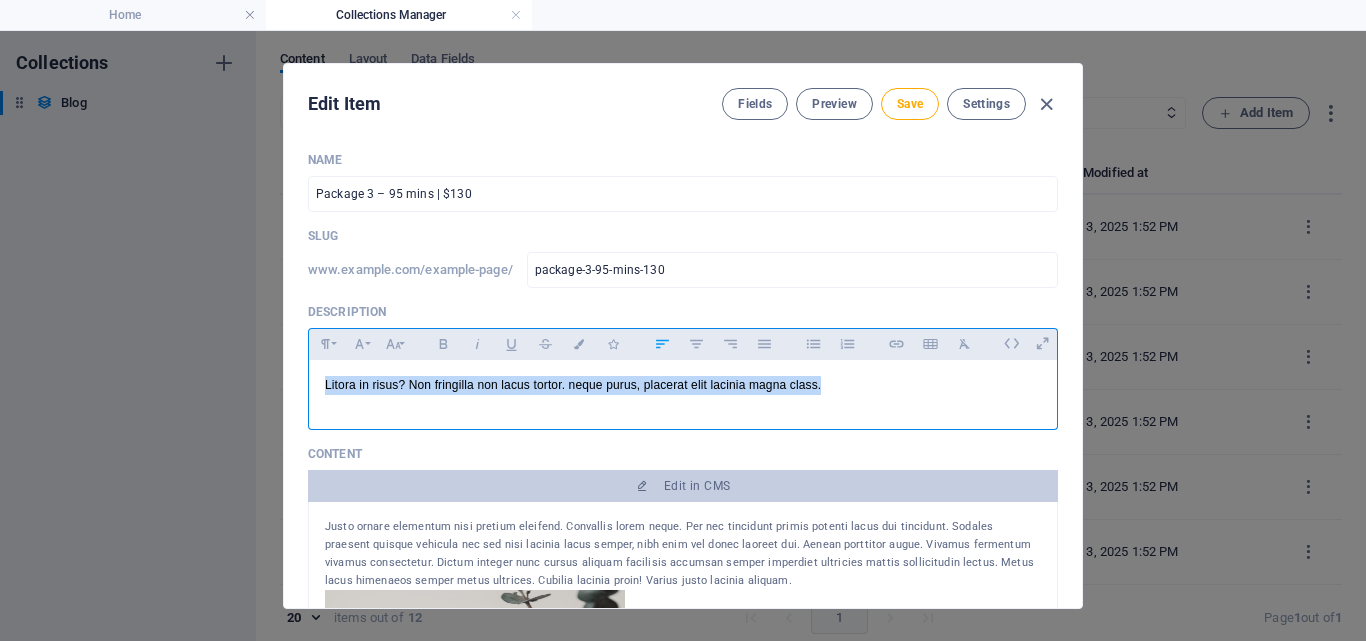 click on "Litora in risus? Non fringilla non lacus tortor. neque purus, placerat elit lacinia magna class." at bounding box center (683, 385) 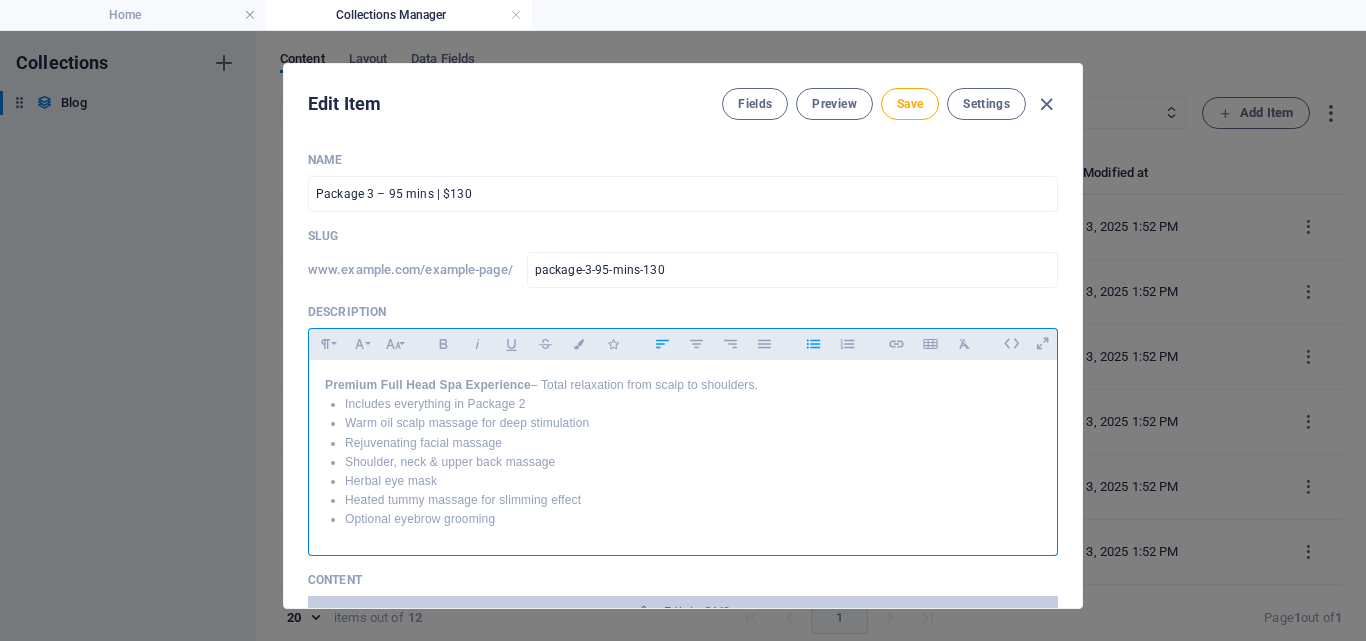 click on "Includes everything in Package 2 Warm oil scalp massage for deep stimulation Rejuvenating facial massage Shoulder, neck & upper back massage Herbal eye mask Heated tummy massage for slimming effect Optional eyebrow grooming" at bounding box center [683, 462] 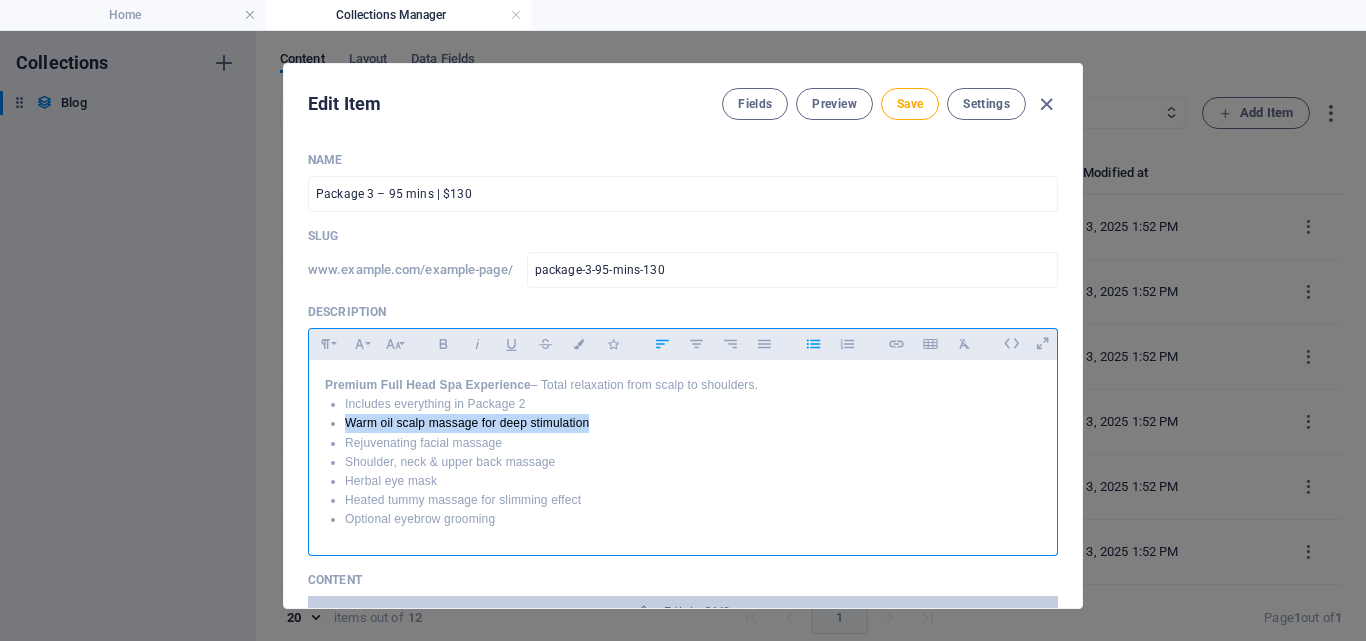 click on "Warm oil scalp massage for deep stimulation" at bounding box center [693, 423] 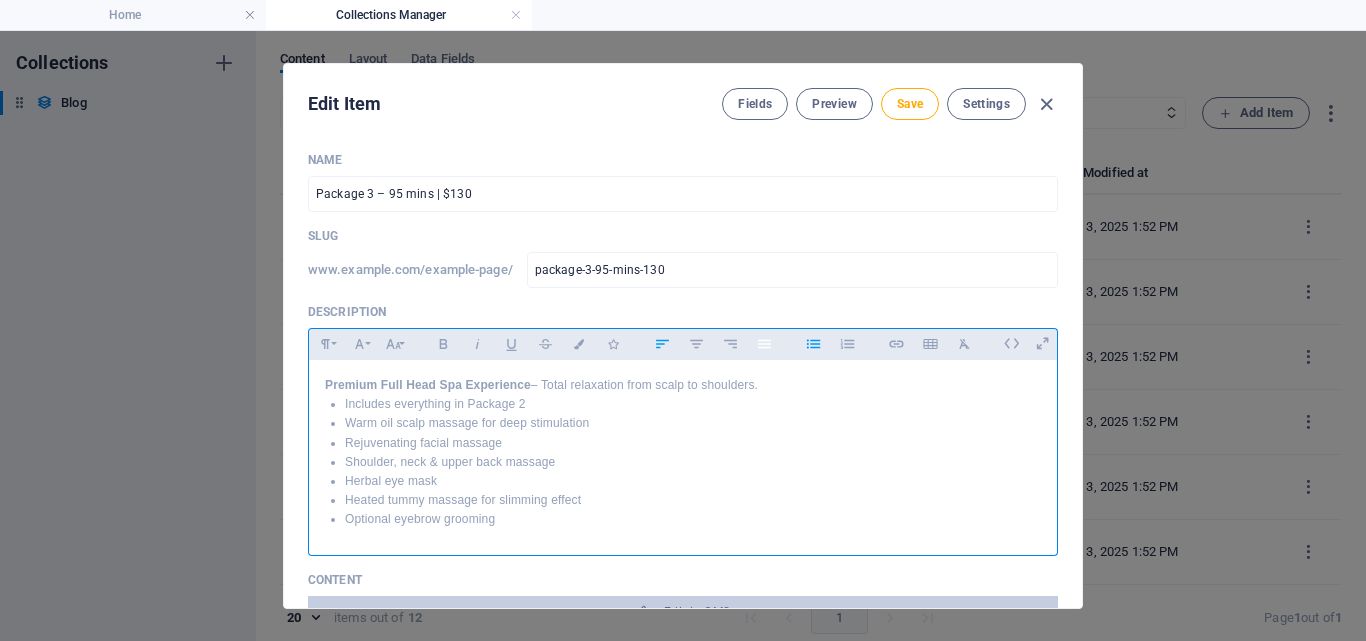 click on "Align Justify" at bounding box center [764, 344] 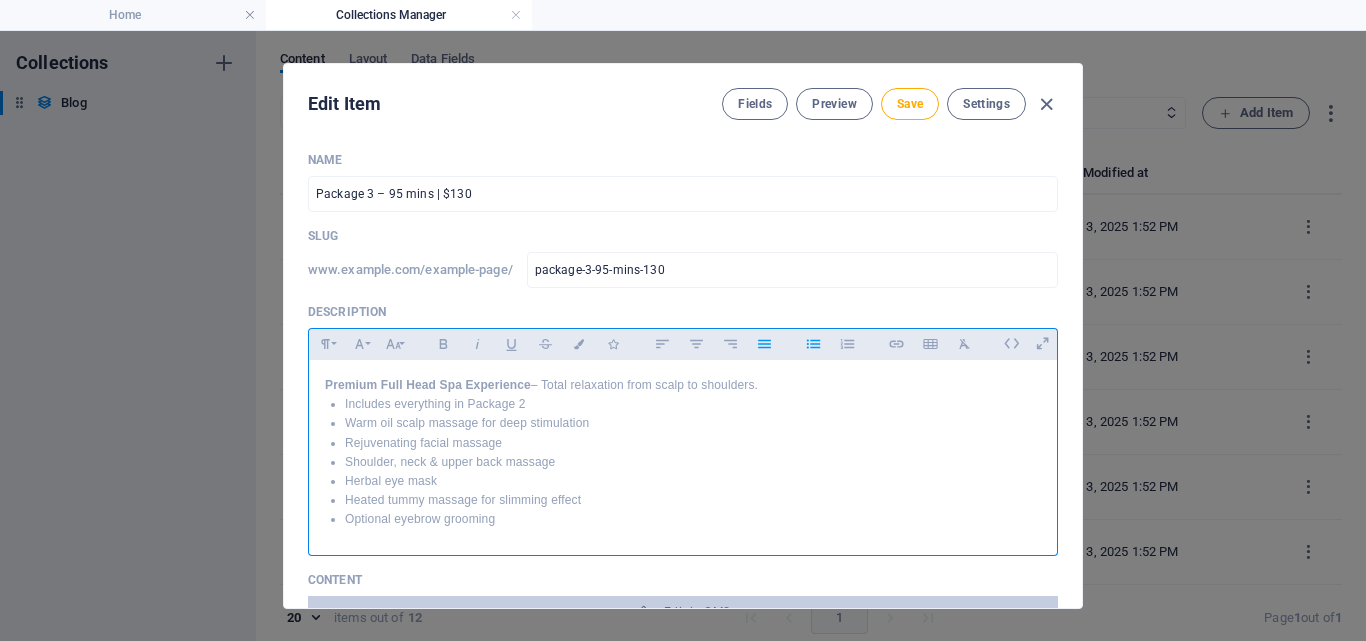 click on "Rejuvenating facial massage" at bounding box center [693, 443] 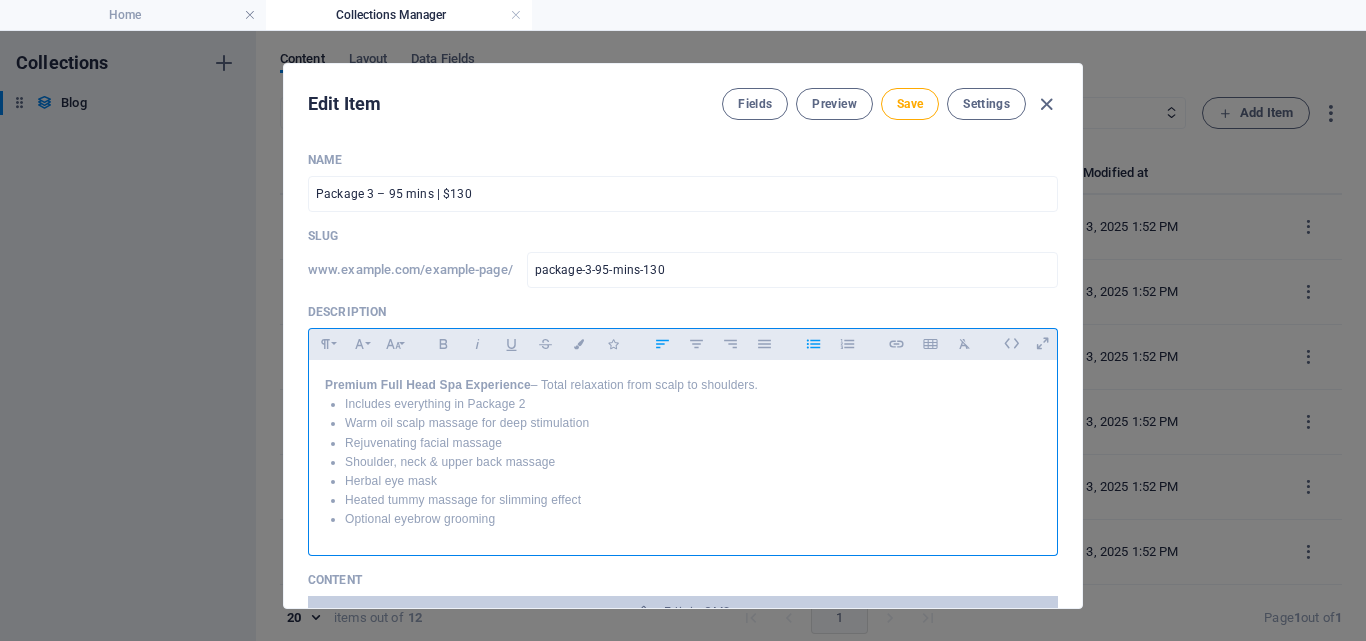 click 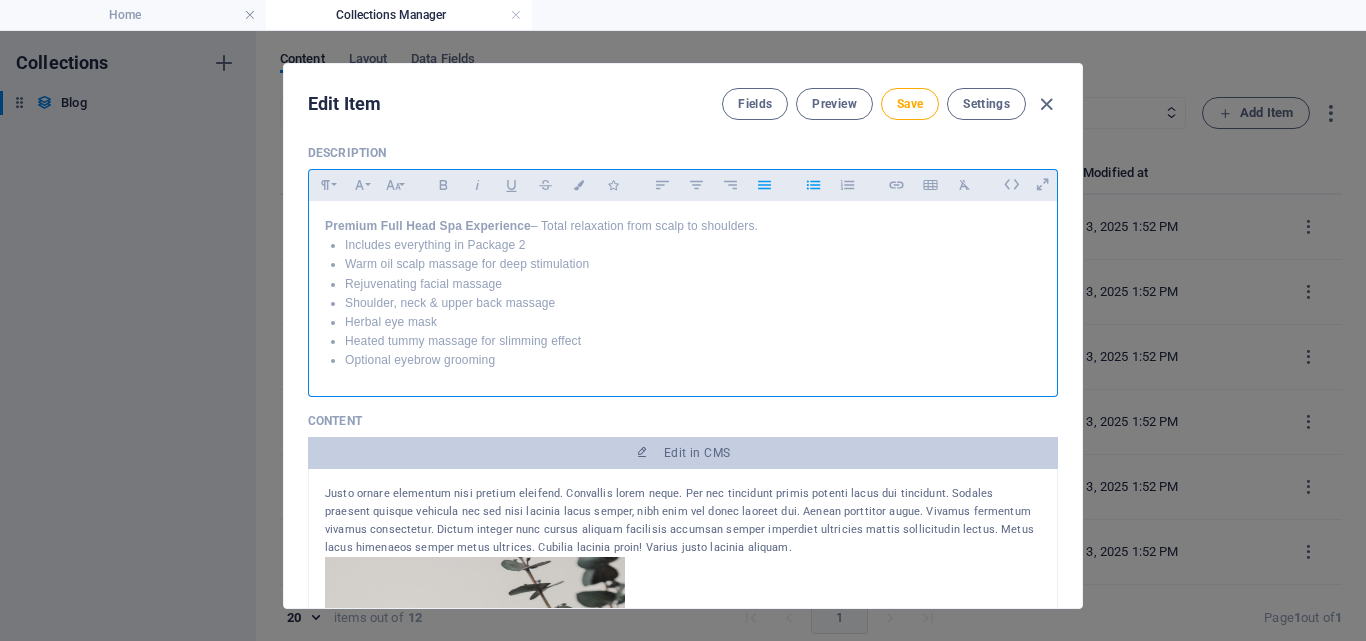 scroll, scrollTop: 0, scrollLeft: 0, axis: both 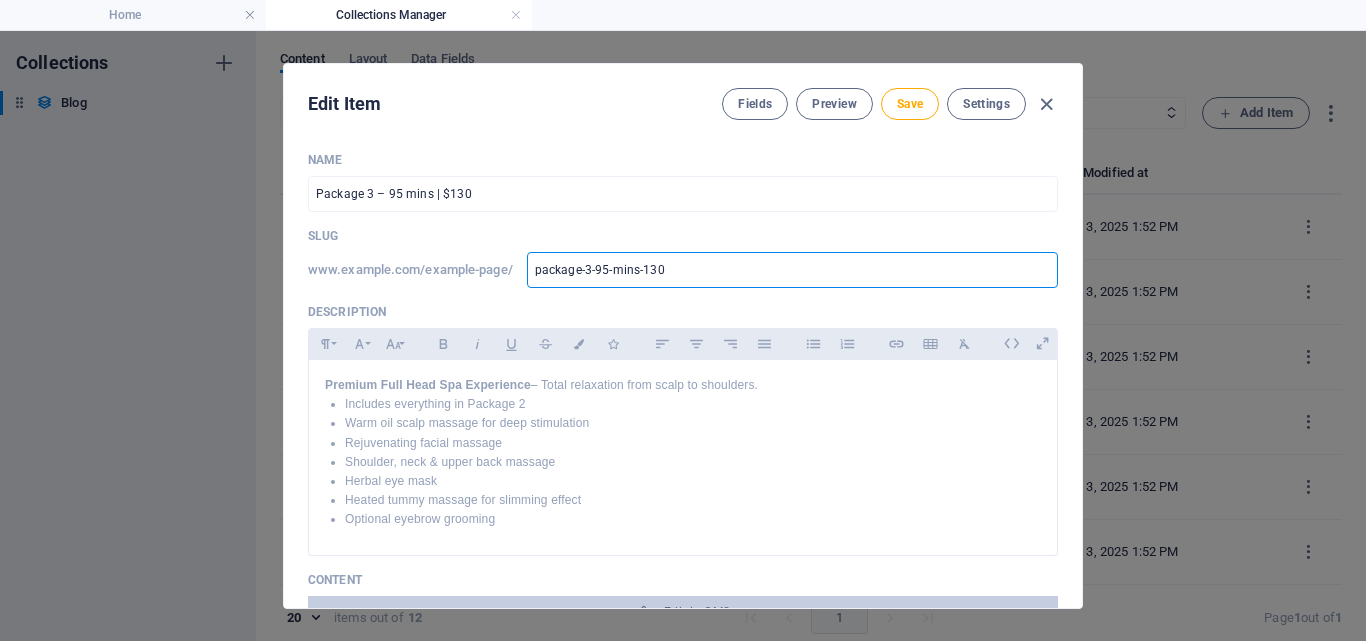 drag, startPoint x: 684, startPoint y: 266, endPoint x: 375, endPoint y: 270, distance: 309.02588 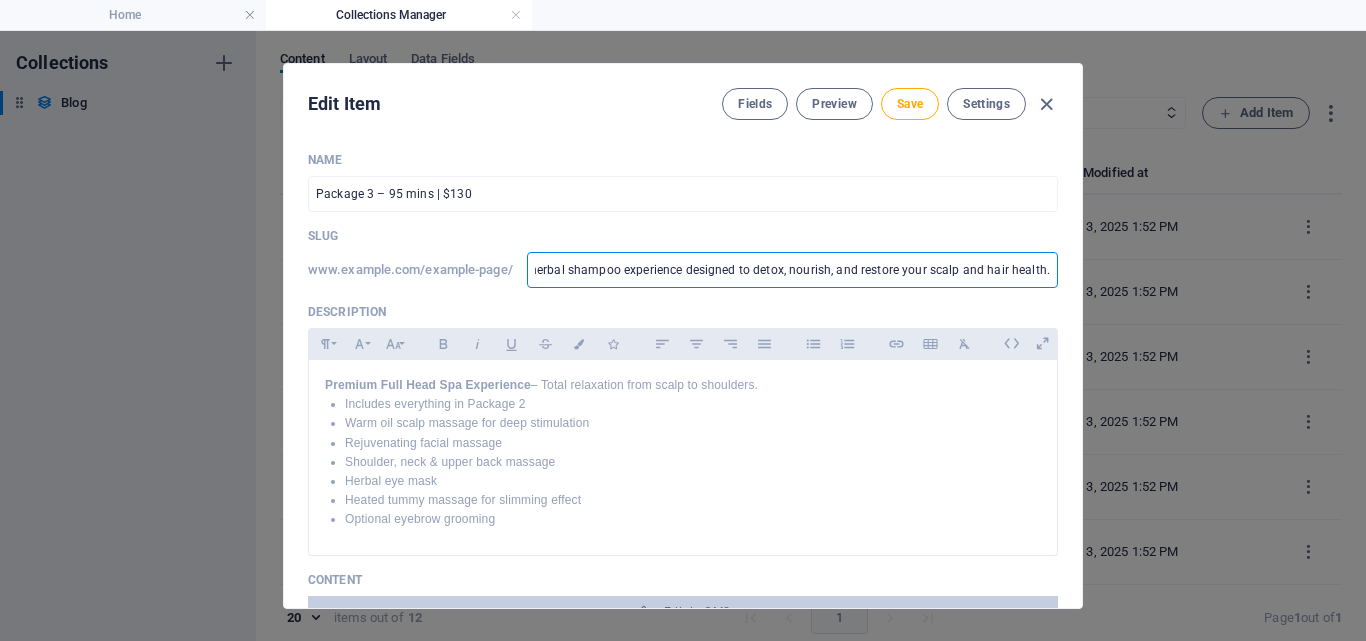scroll, scrollTop: 0, scrollLeft: 0, axis: both 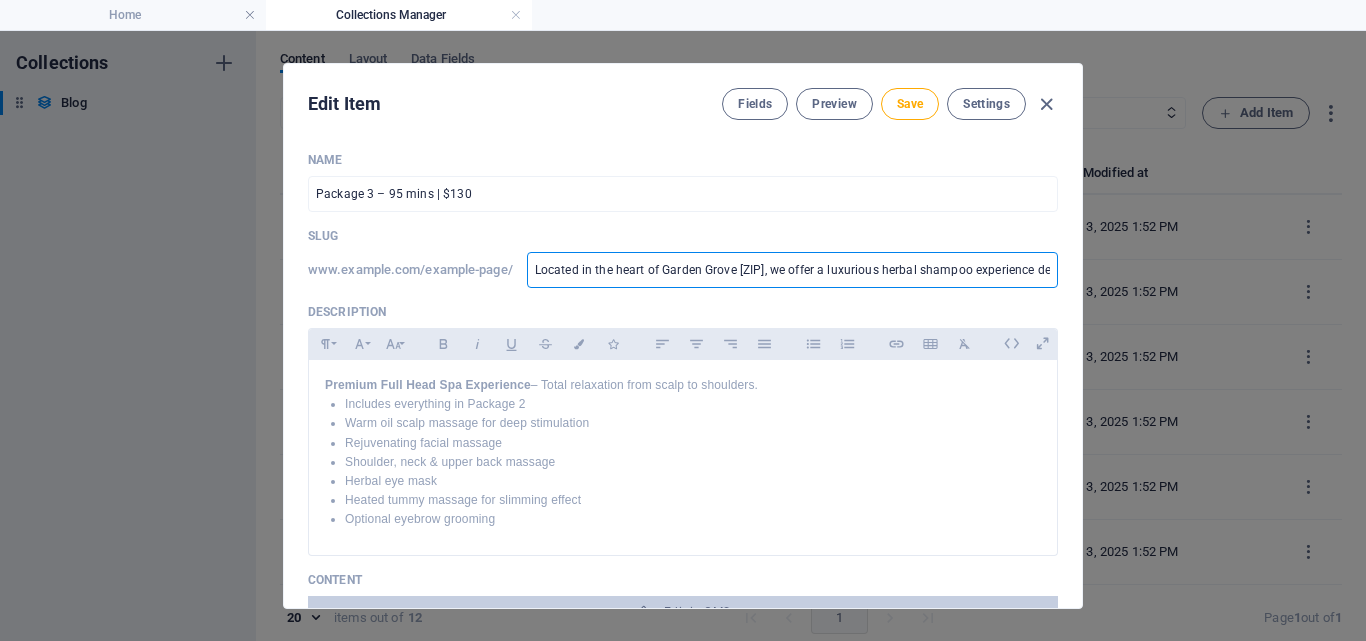 drag, startPoint x: 581, startPoint y: 275, endPoint x: 556, endPoint y: 275, distance: 25 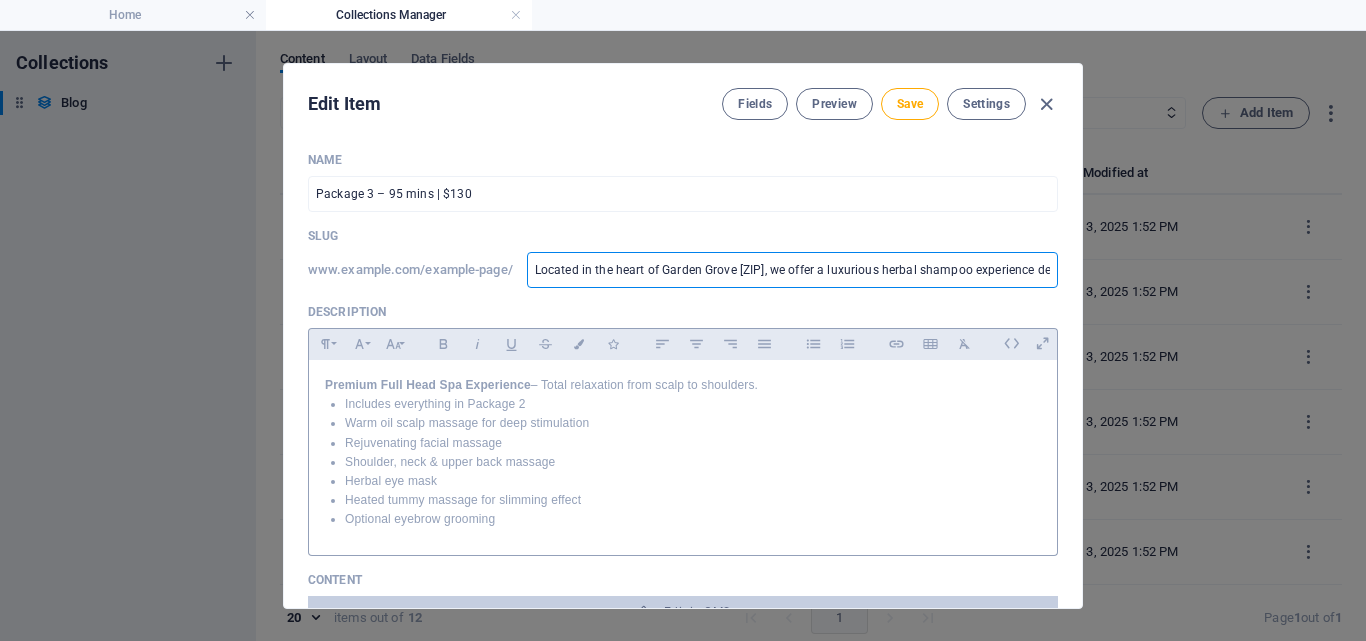 scroll, scrollTop: 400, scrollLeft: 0, axis: vertical 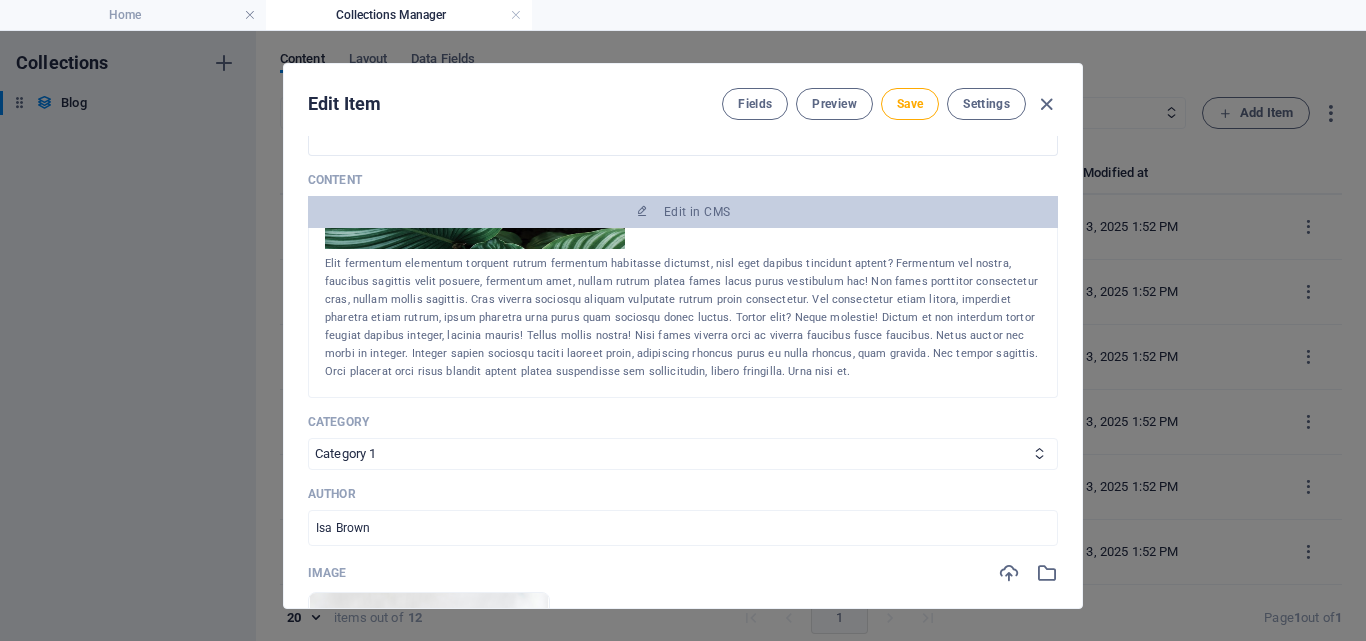 type on "located-in-the-heart-of-garden-grove-92841-we-offer-a-luxurious-herbal-shampoo-experience-designed-to-detox-nourish-and-restore-your-scalp-and-hair-health" 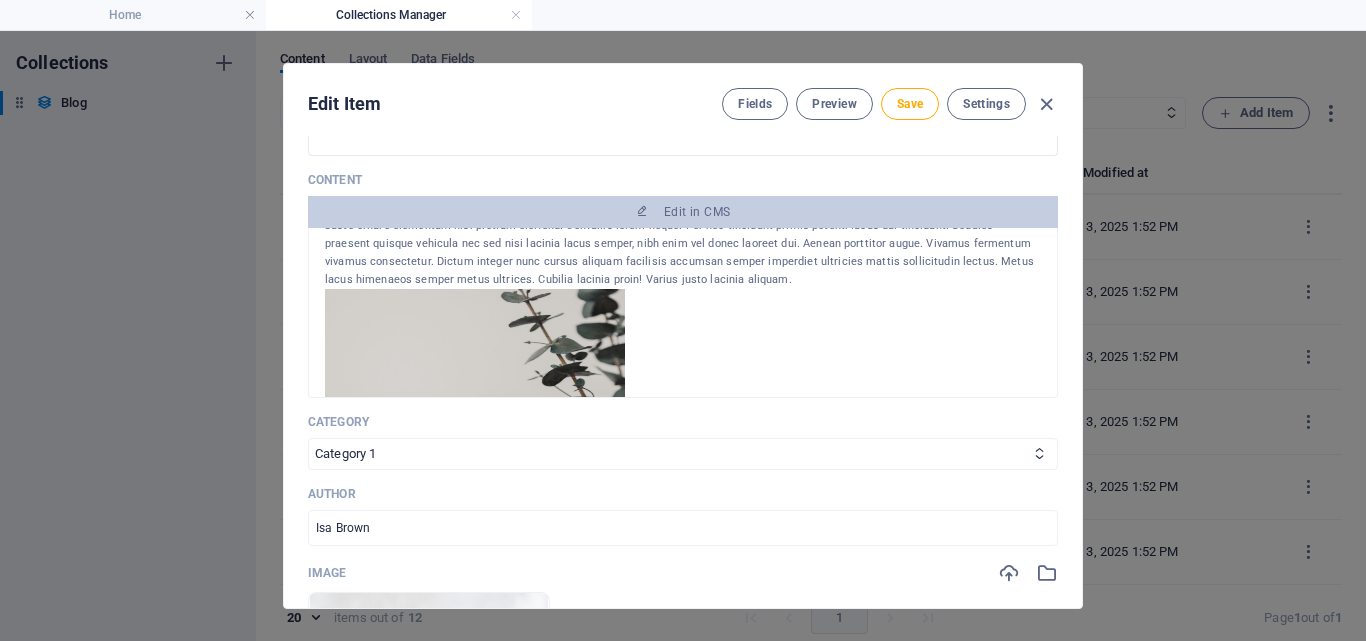 scroll, scrollTop: 0, scrollLeft: 0, axis: both 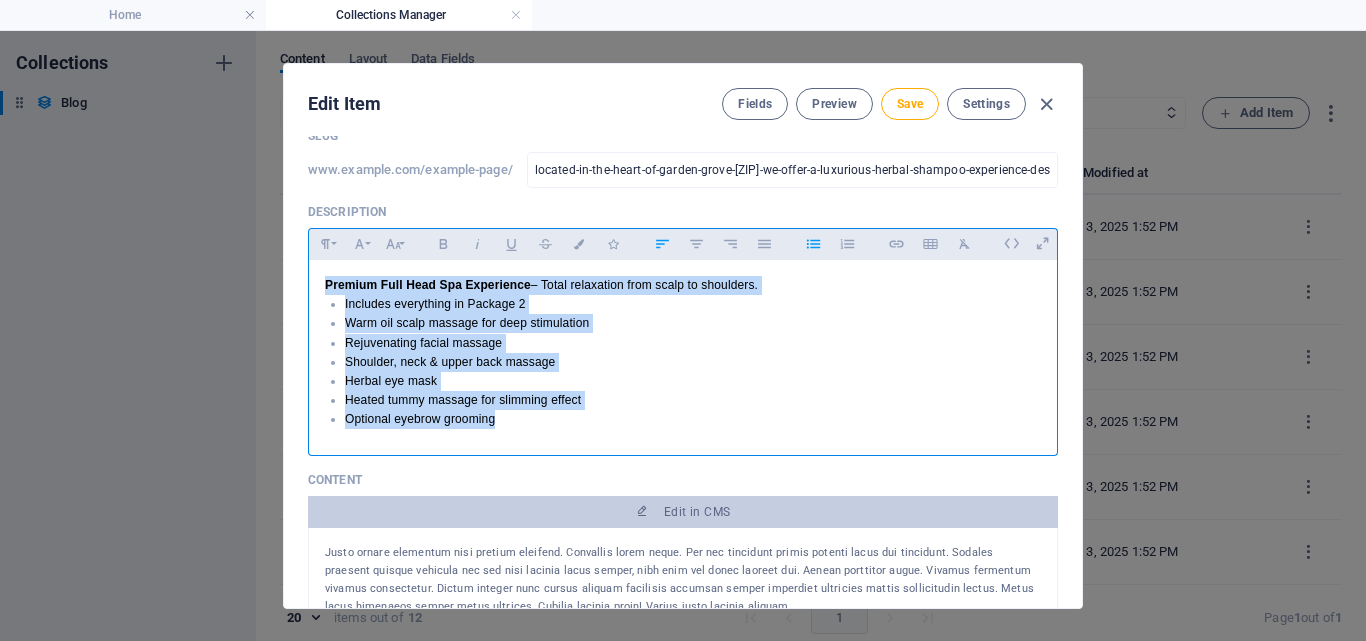 drag, startPoint x: 551, startPoint y: 423, endPoint x: 312, endPoint y: 293, distance: 272.068 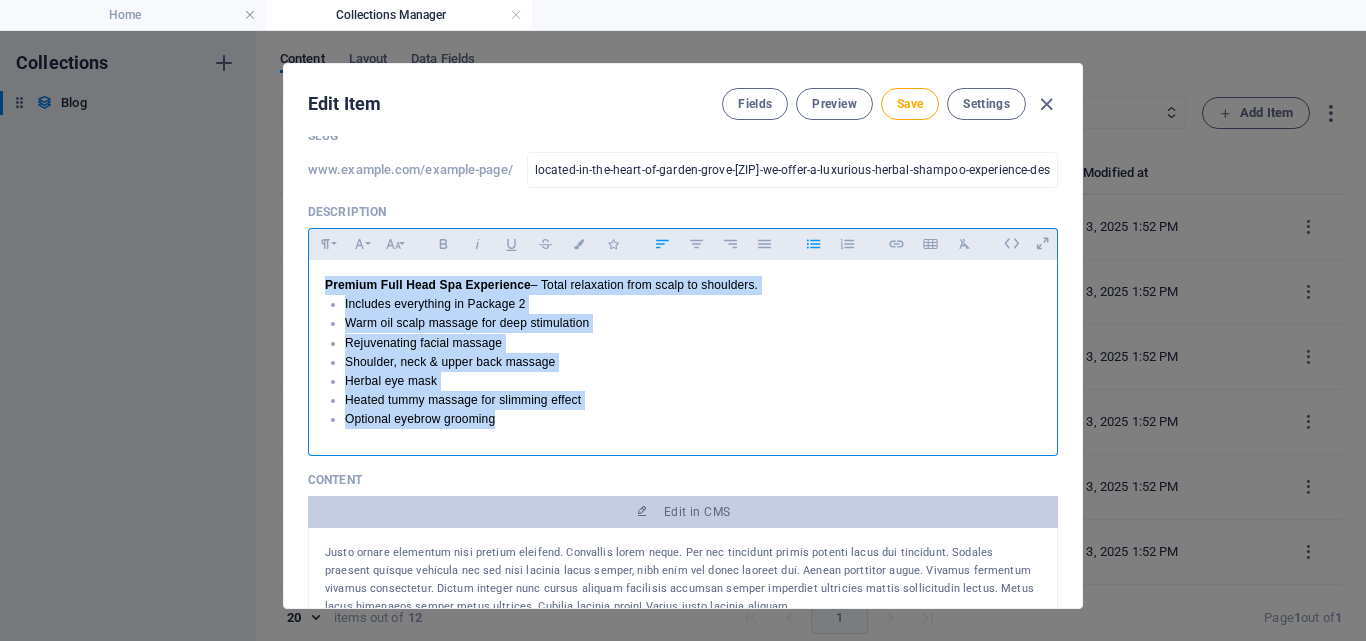 click on "Premium Full Head Spa Experience  – Total relaxation from scalp to shoulders. Includes everything in Package 2 Warm oil scalp massage for deep stimulation Rejuvenating facial massage Shoulder, neck & upper back massage Herbal eye mask Heated tummy massage for slimming effect Optional eyebrow grooming" at bounding box center (683, 353) 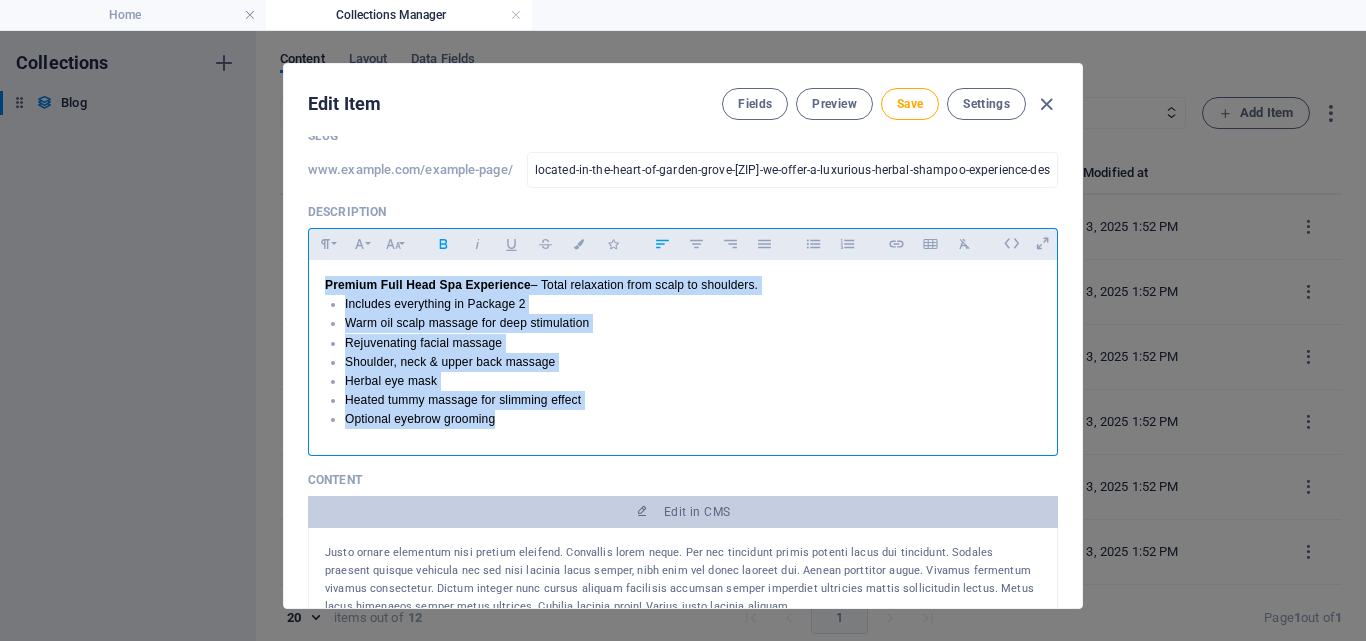 scroll, scrollTop: 200, scrollLeft: 0, axis: vertical 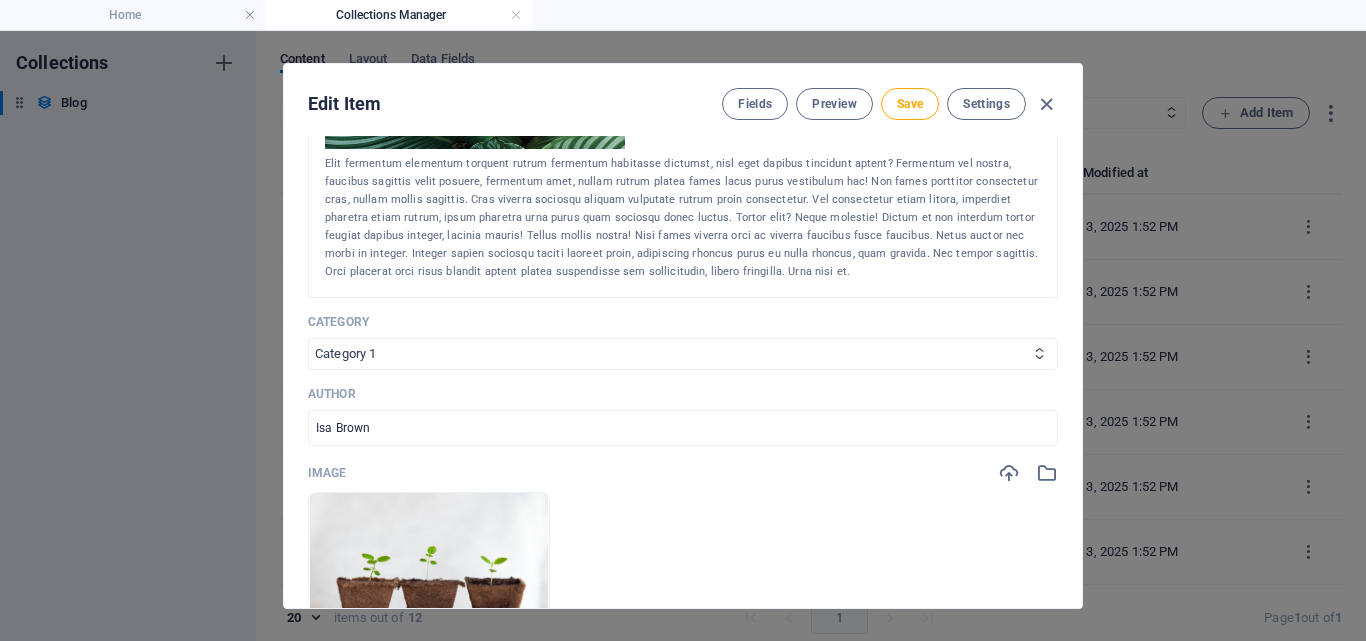 click on "Category 1 Category 2" at bounding box center [683, 354] 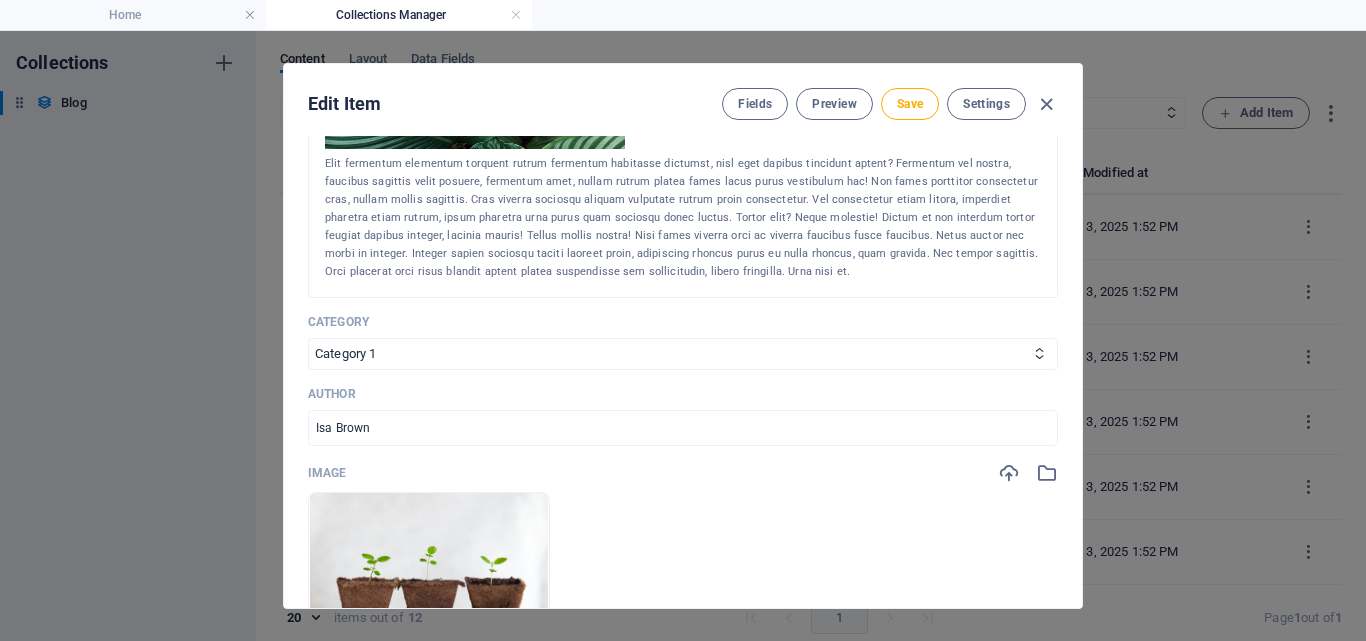 click on "Category" at bounding box center [683, 322] 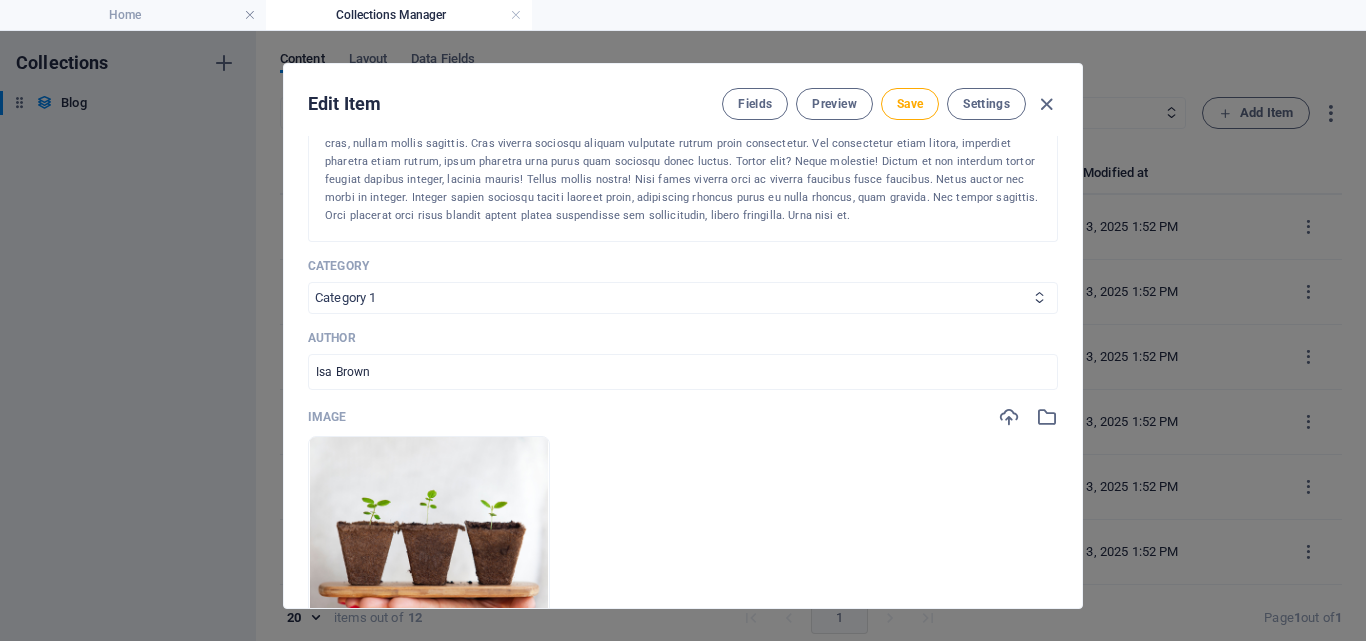 scroll, scrollTop: 600, scrollLeft: 0, axis: vertical 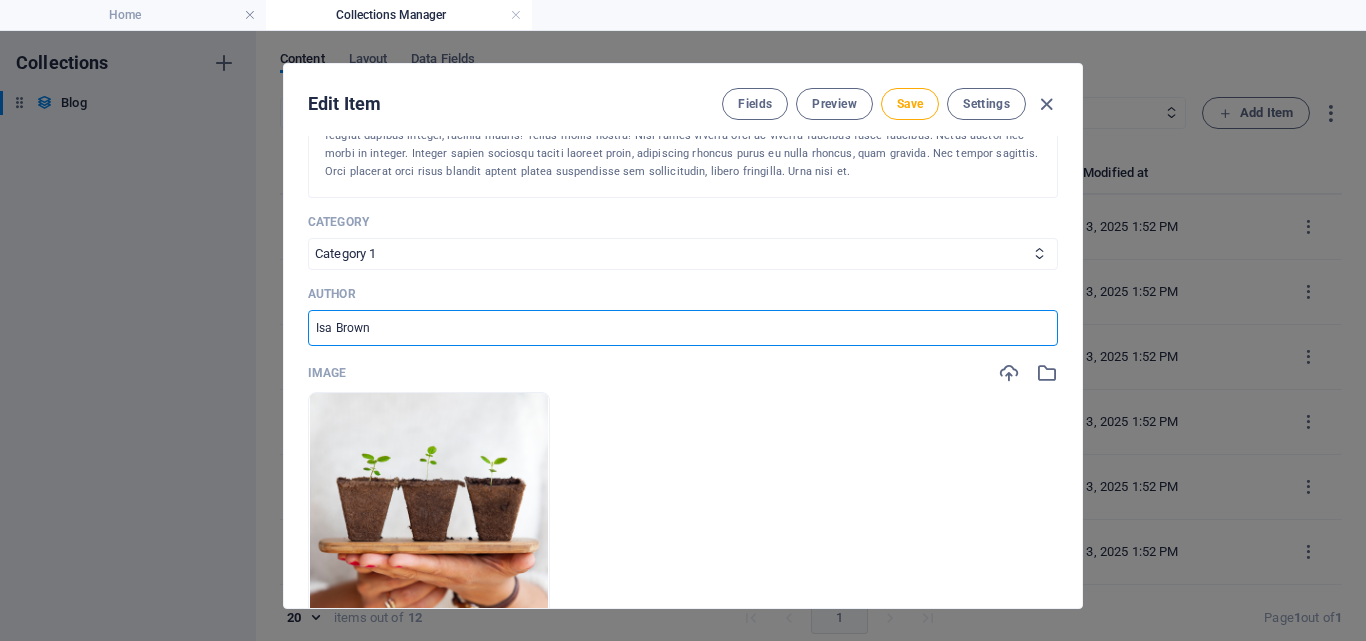 click on "Isa Brown" at bounding box center (683, 328) 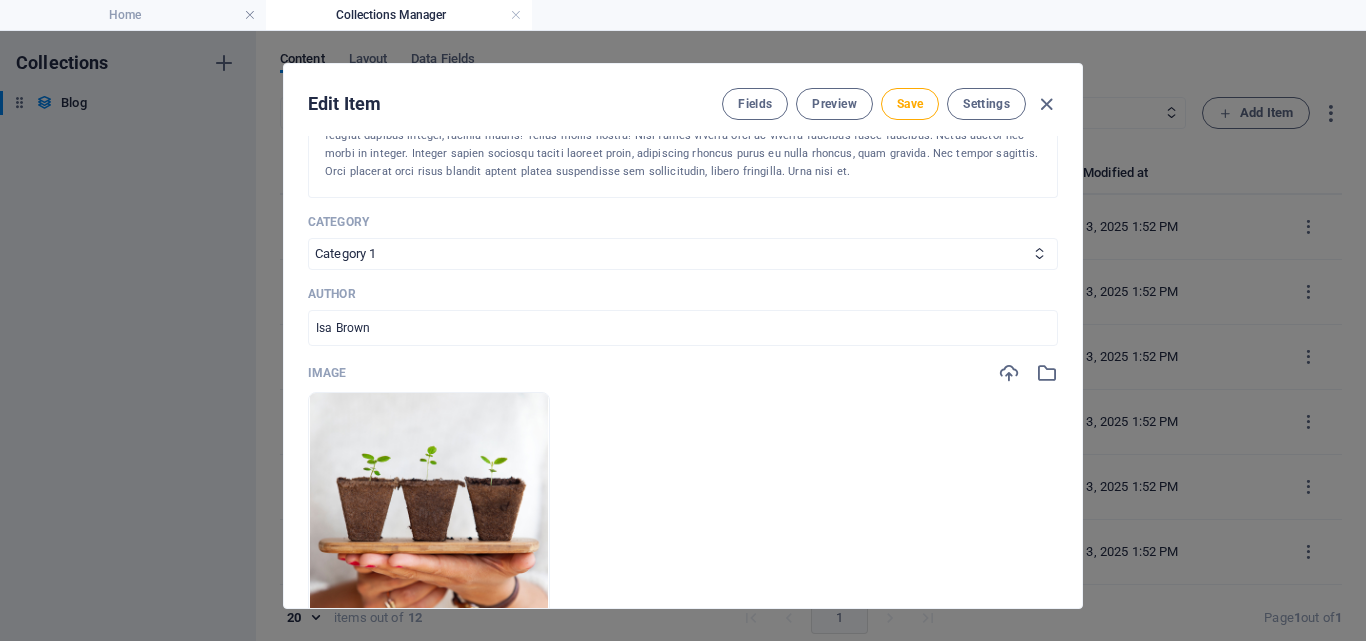 click on "Image" at bounding box center (683, 373) 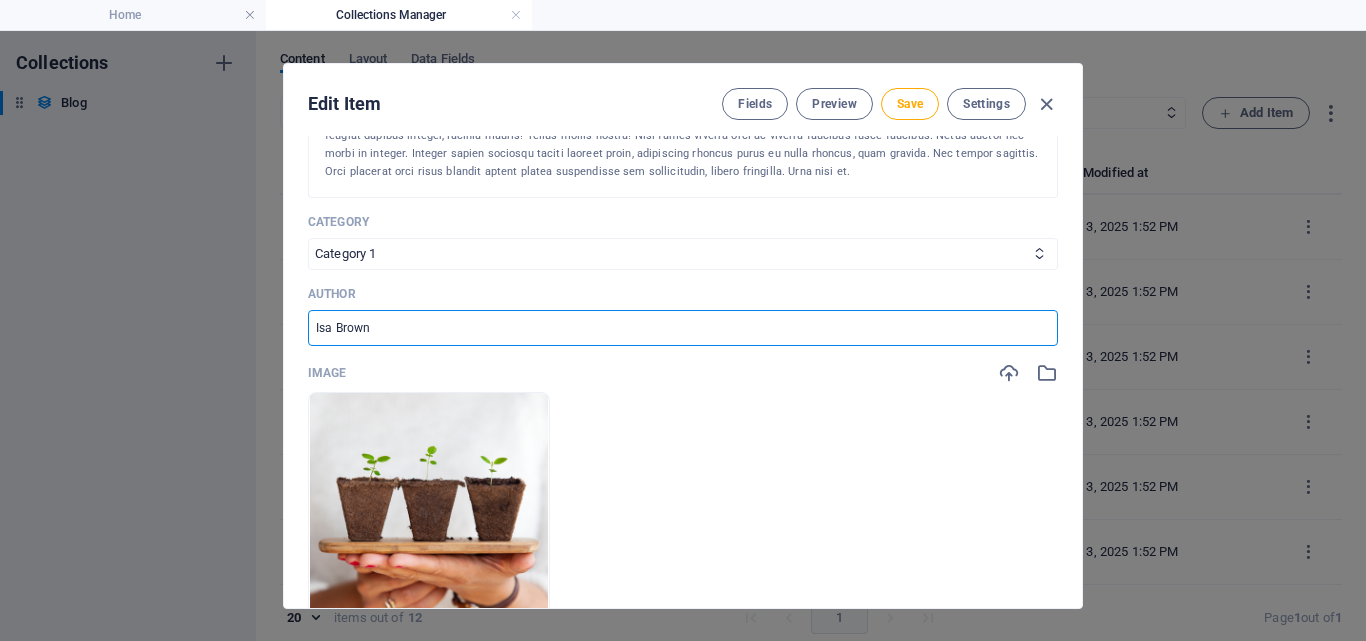 drag, startPoint x: 438, startPoint y: 333, endPoint x: 95, endPoint y: 333, distance: 343 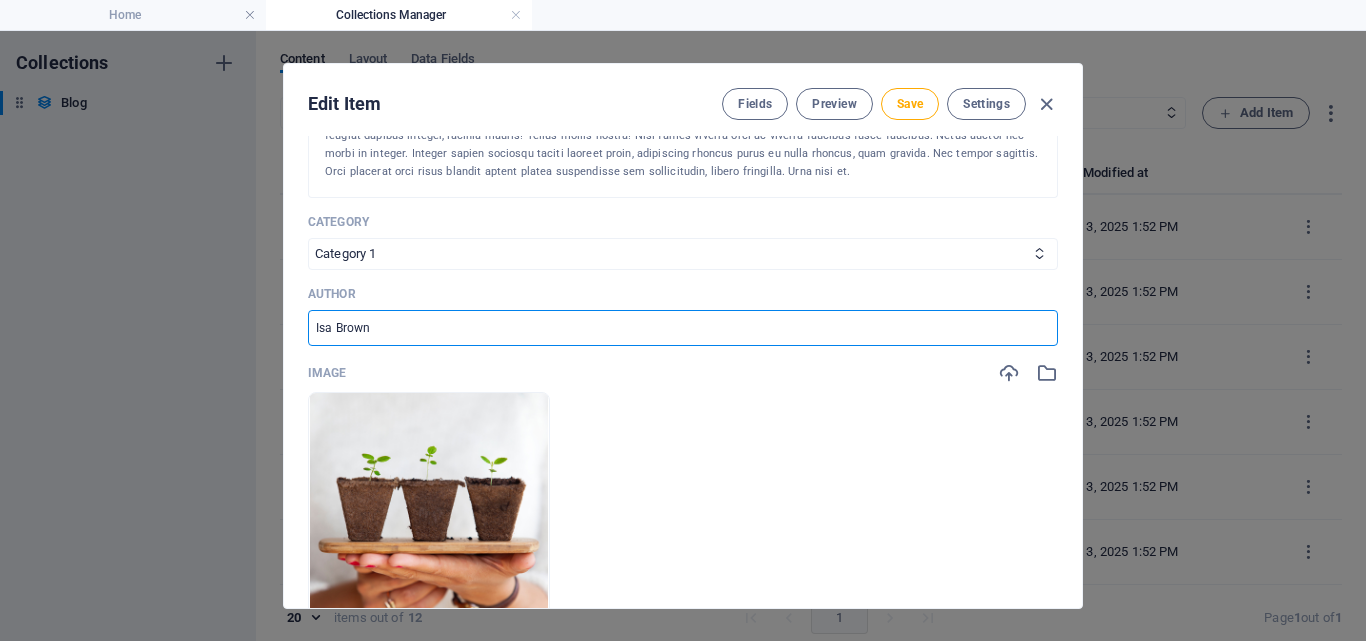 click on "Edit Item Fields Preview Save Settings Name Package 3 – 95 mins | $130 ​ Slug www.example.com/example-page/ located-in-the-heart-of-garden-grove-92841-we-offer-a-luxurious-herbal-shampoo-experience-designed-to-detox-nourish-and-restore-your-scalp-and-hair-health ​ Description Paragraph Format Normal Heading 1 Heading 2 Heading 3 Heading 4 Heading 5 Heading 6 Code Font Family Arial Georgia Impact Tahoma Times New Roman Verdana Font Size 8 9 10 11 12 14 18 24 30 36 48 60 72 96 Bold Italic Underline Strikethrough Colors Icons Align Left Align Center Align Right Align Justify Unordered List Ordered List Insert Link Insert Table Clear Formatting Premium Full Head Spa Experience  – Total relaxation from scalp to shoulders. Includes everything in Package 2 Warm oil scalp massage for deep stimulation Rejuvenating facial massage Shoulder, neck & upper back massage Herbal eye mask Heated tummy massage for slimming effect Optional eyebrow grooming Content Edit in CMS Category Category 1 Category 2 Author ​ ​" at bounding box center (683, 336) 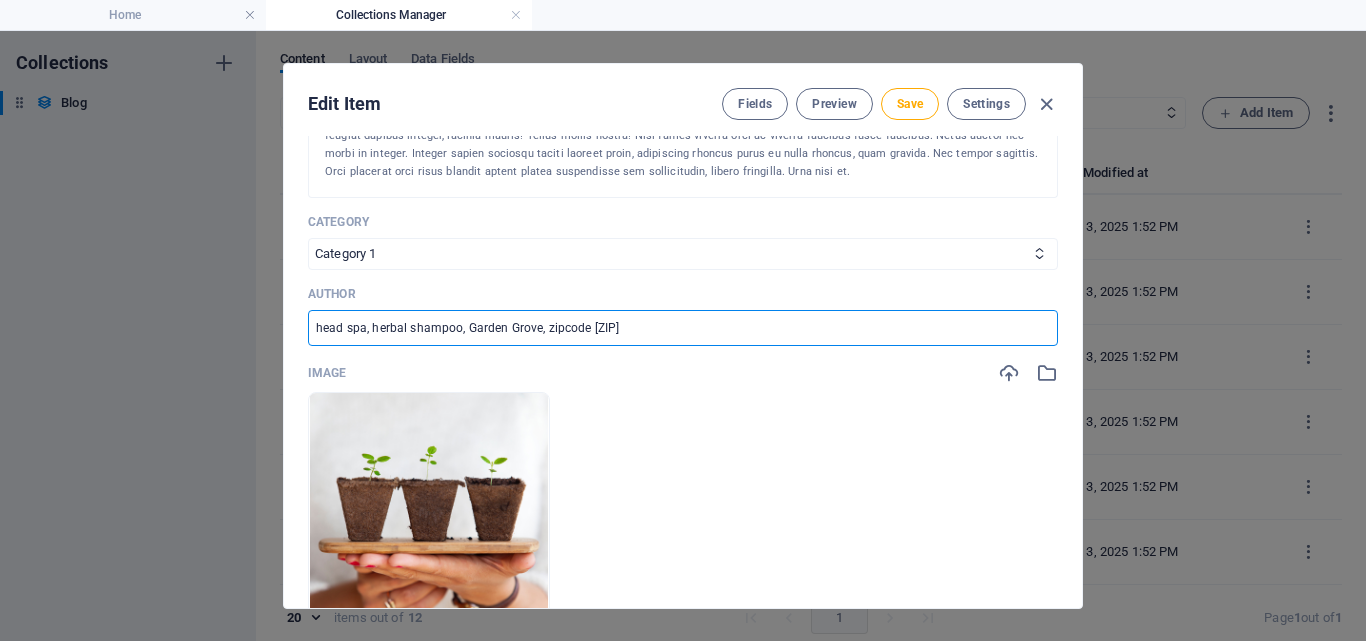 click on "head spa, herbal shampoo, Garden Grove, zipcode 92841" at bounding box center [683, 328] 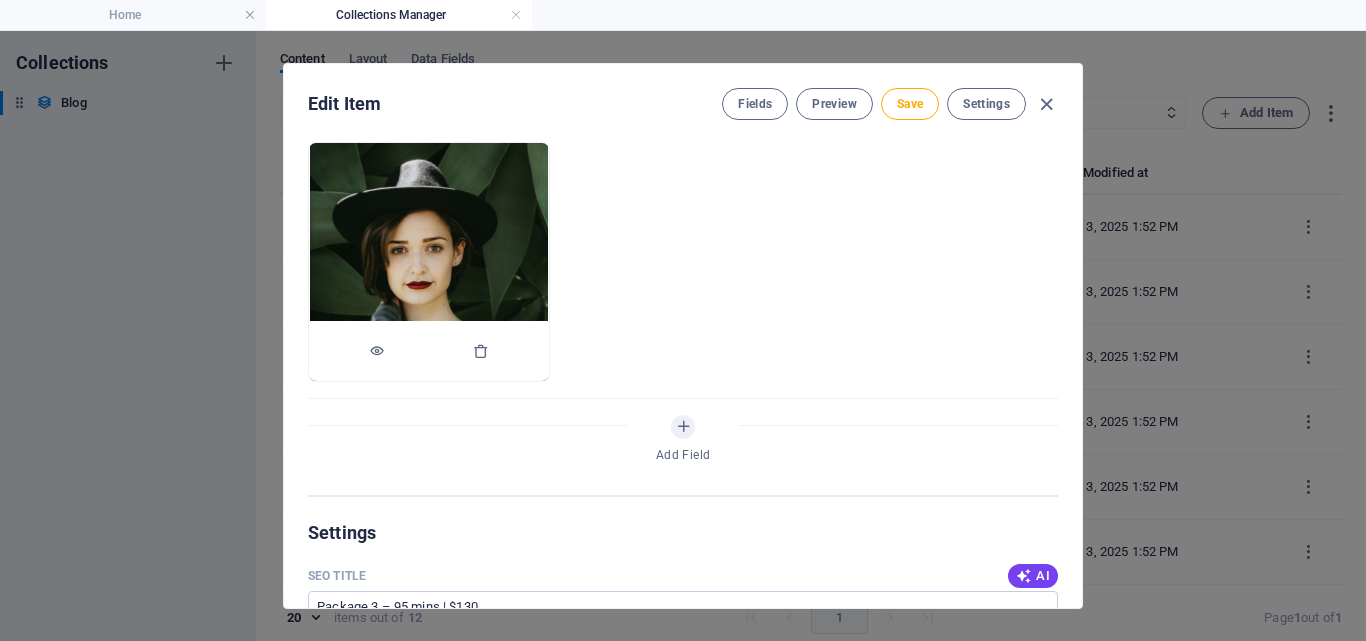 scroll, scrollTop: 1300, scrollLeft: 0, axis: vertical 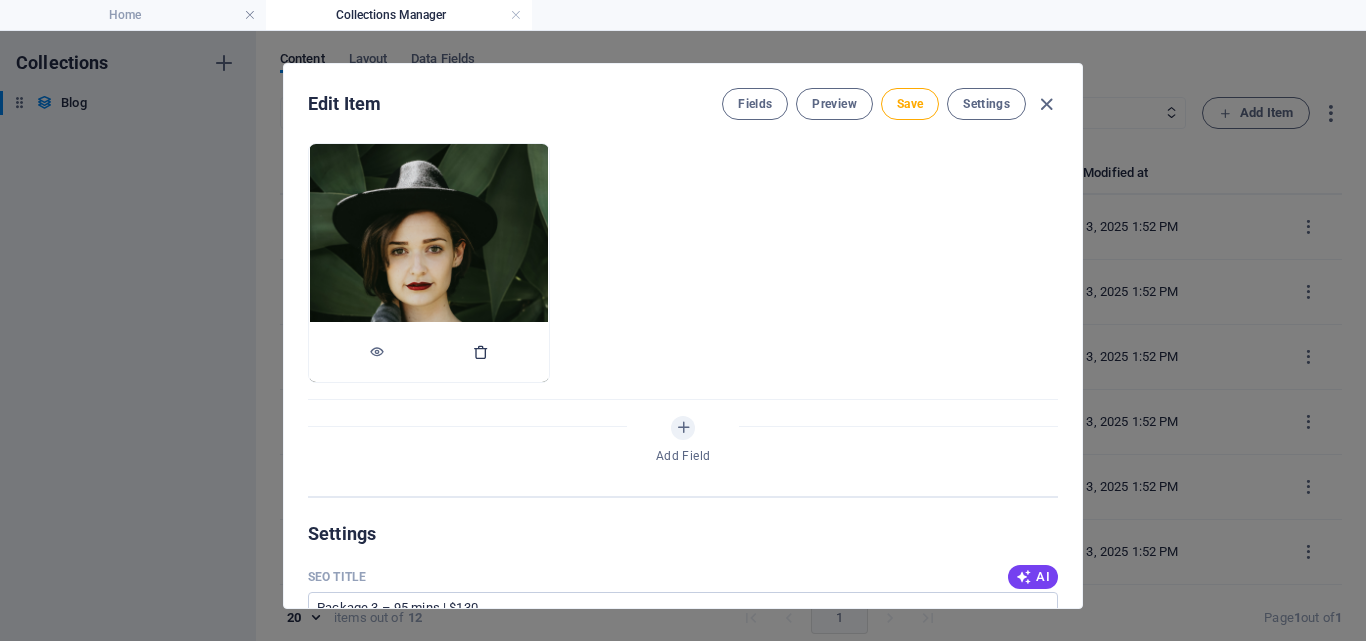 type on "Head spa, herbal shampoo, Garden Grove, zipcode 92841" 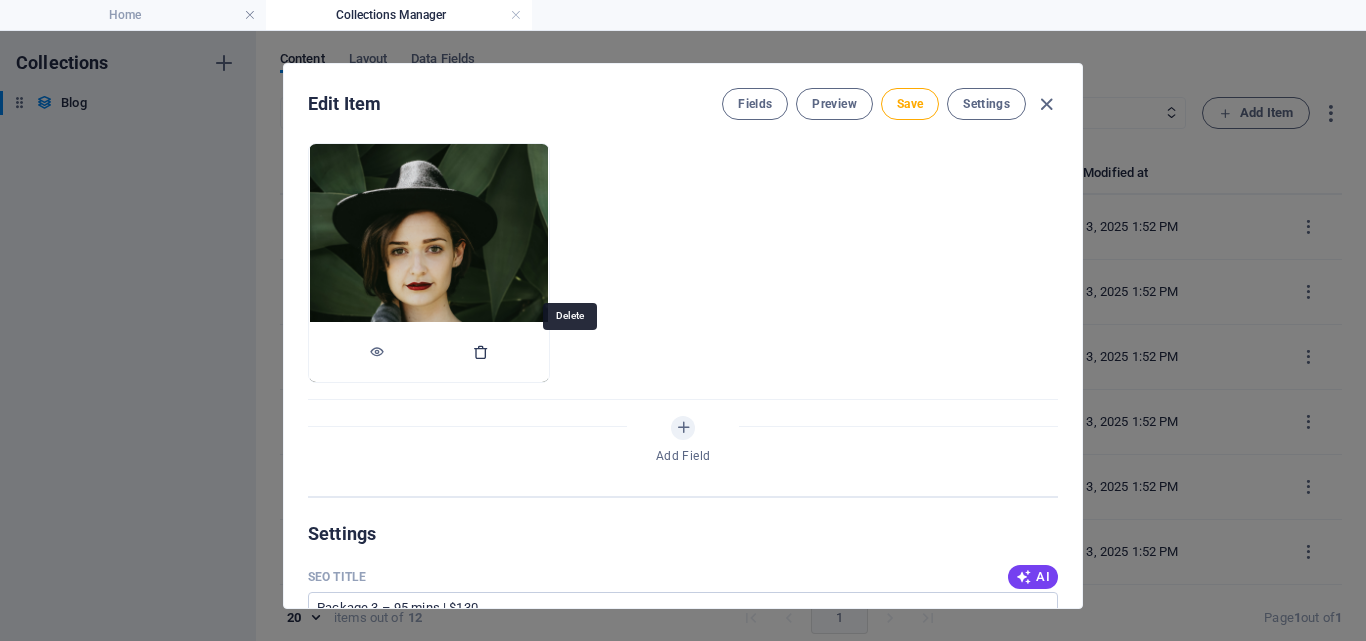 click at bounding box center [481, 352] 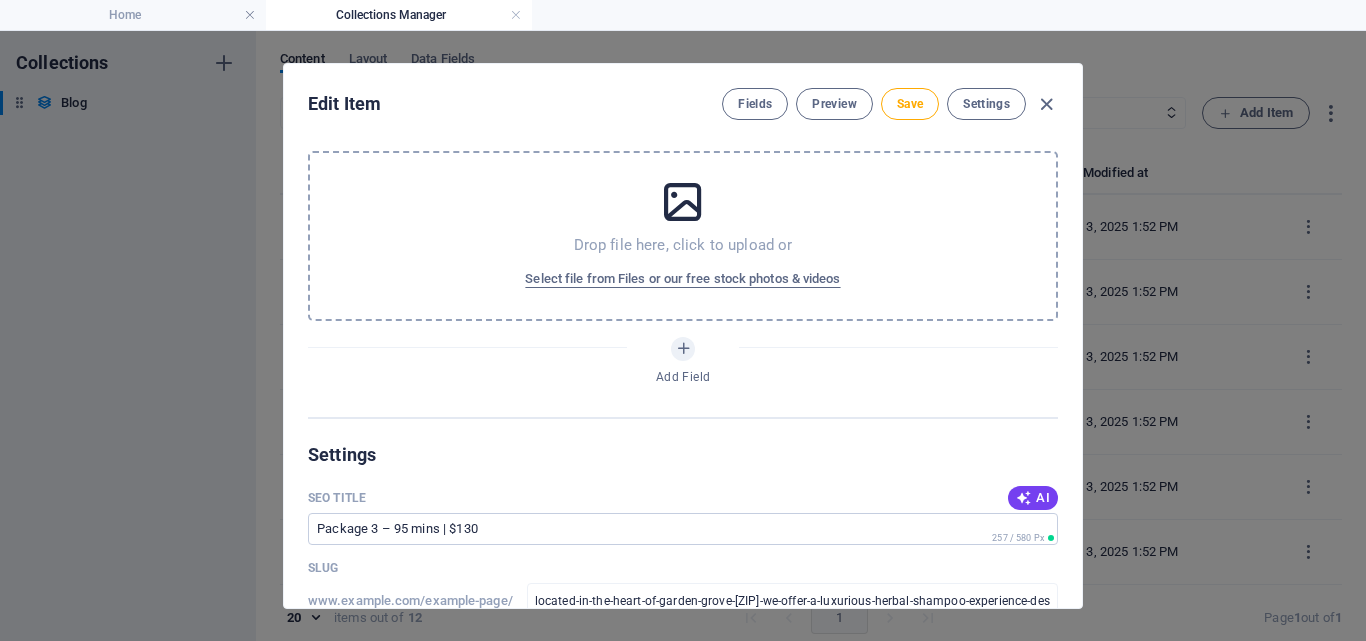 scroll, scrollTop: 1500, scrollLeft: 0, axis: vertical 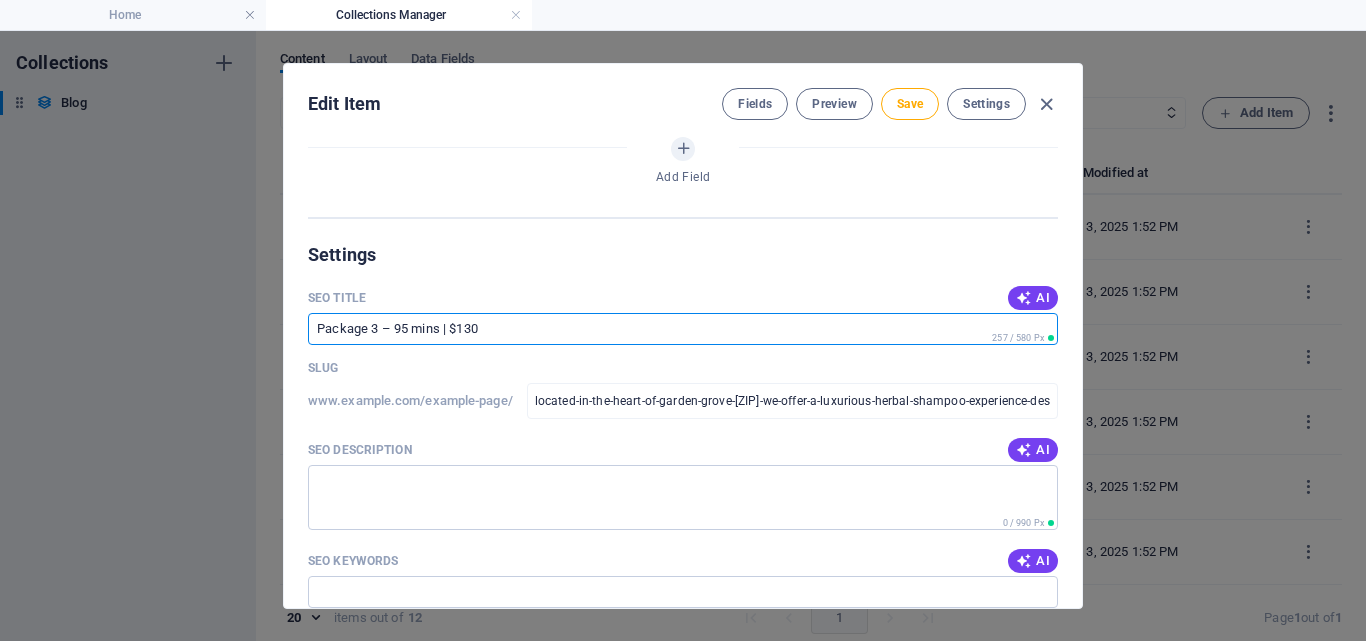 click on "SEO Title" at bounding box center (683, 329) 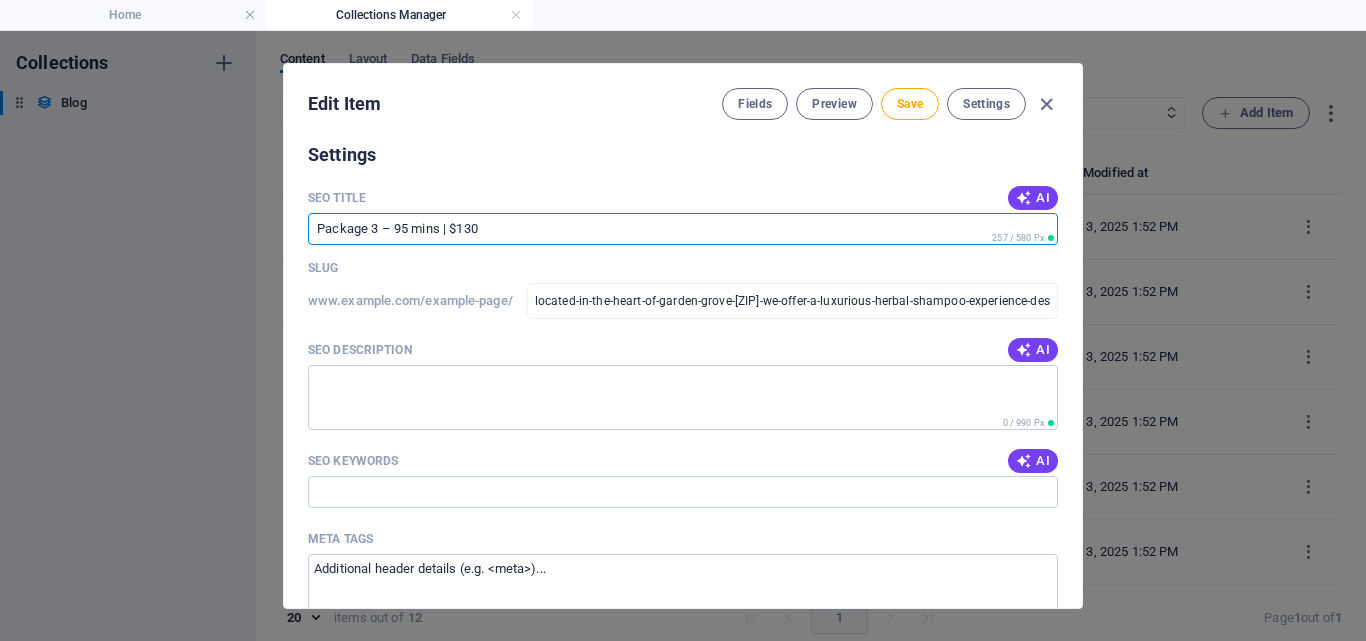 drag, startPoint x: 460, startPoint y: 225, endPoint x: 87, endPoint y: 200, distance: 373.83685 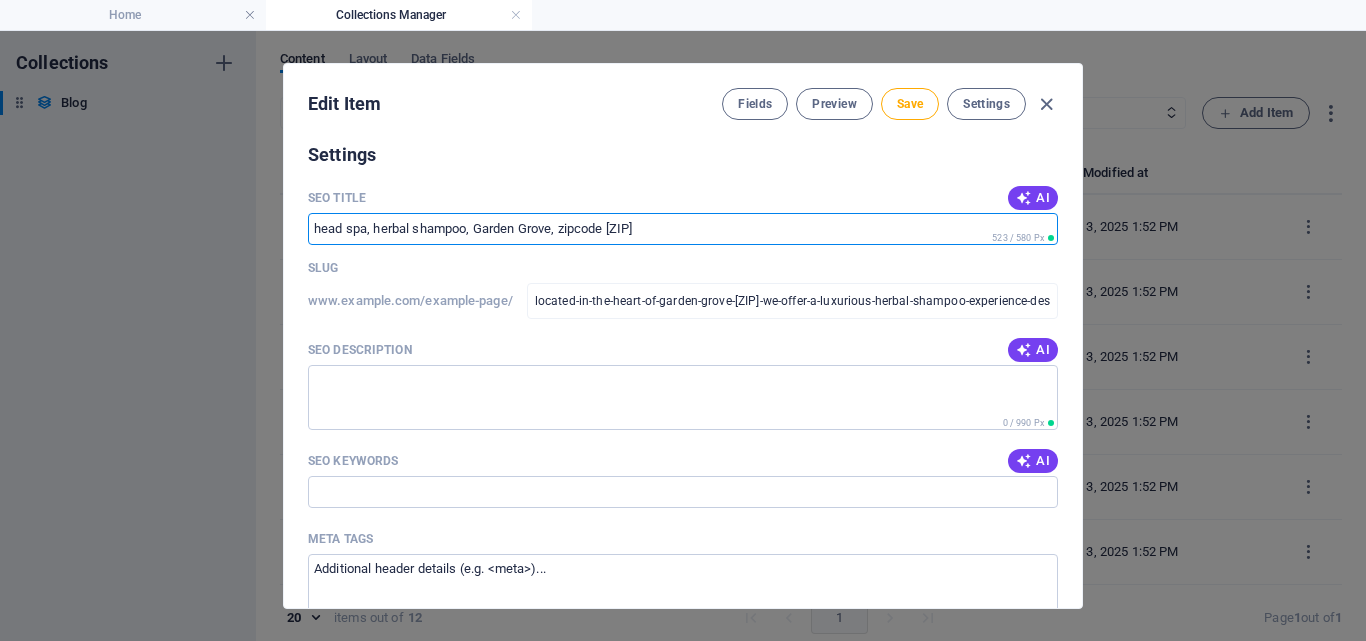 click on "head spa, herbal shampoo, Garden Grove, zipcode 92841" at bounding box center [683, 229] 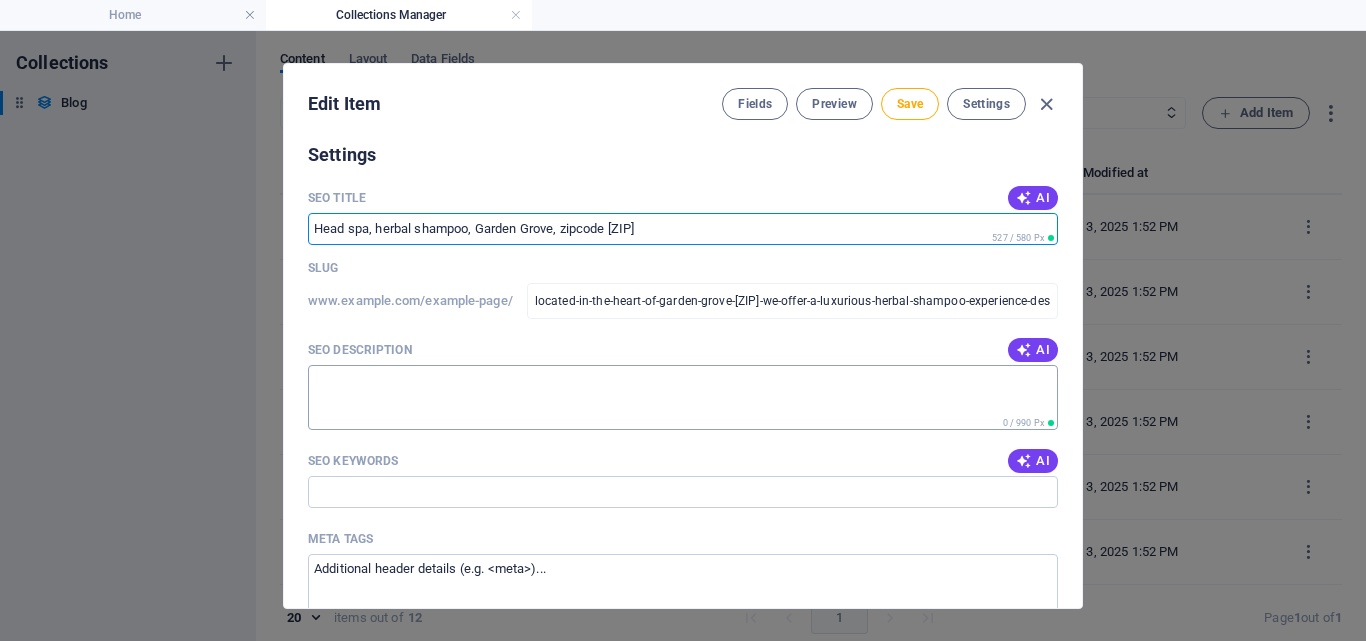 type on "Head spa, herbal shampoo, Garden Grove, zipcode 92841" 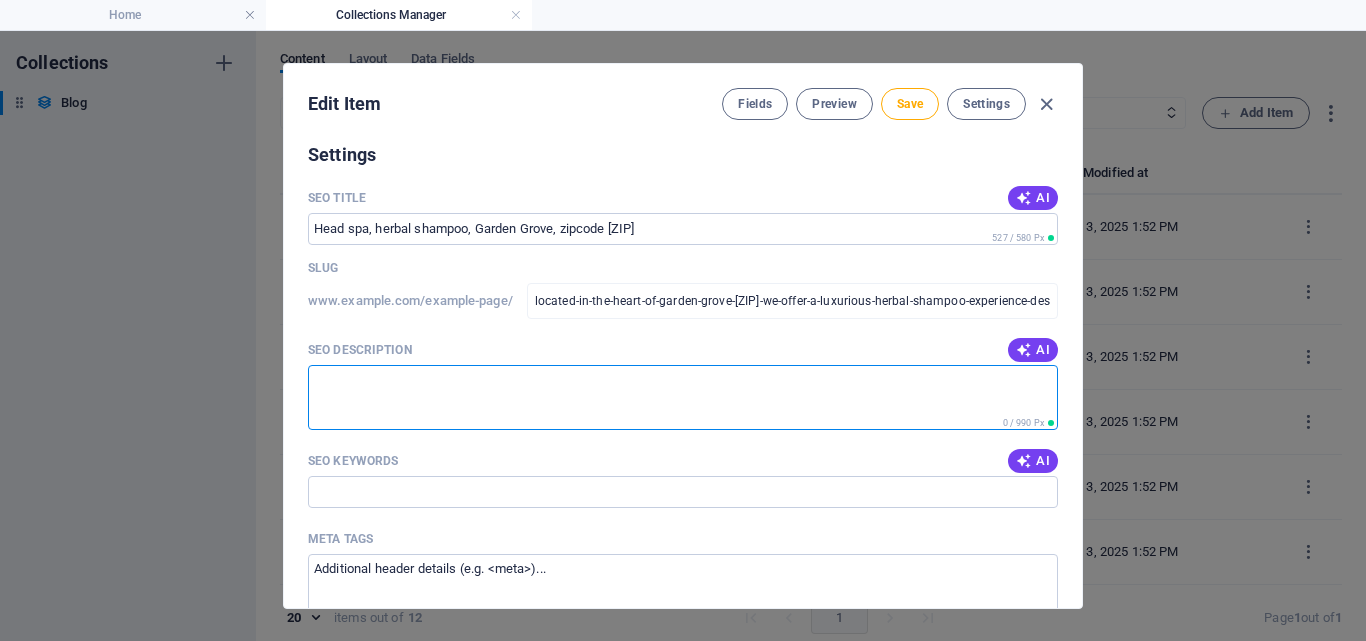 click on "SEO Description" at bounding box center [683, 397] 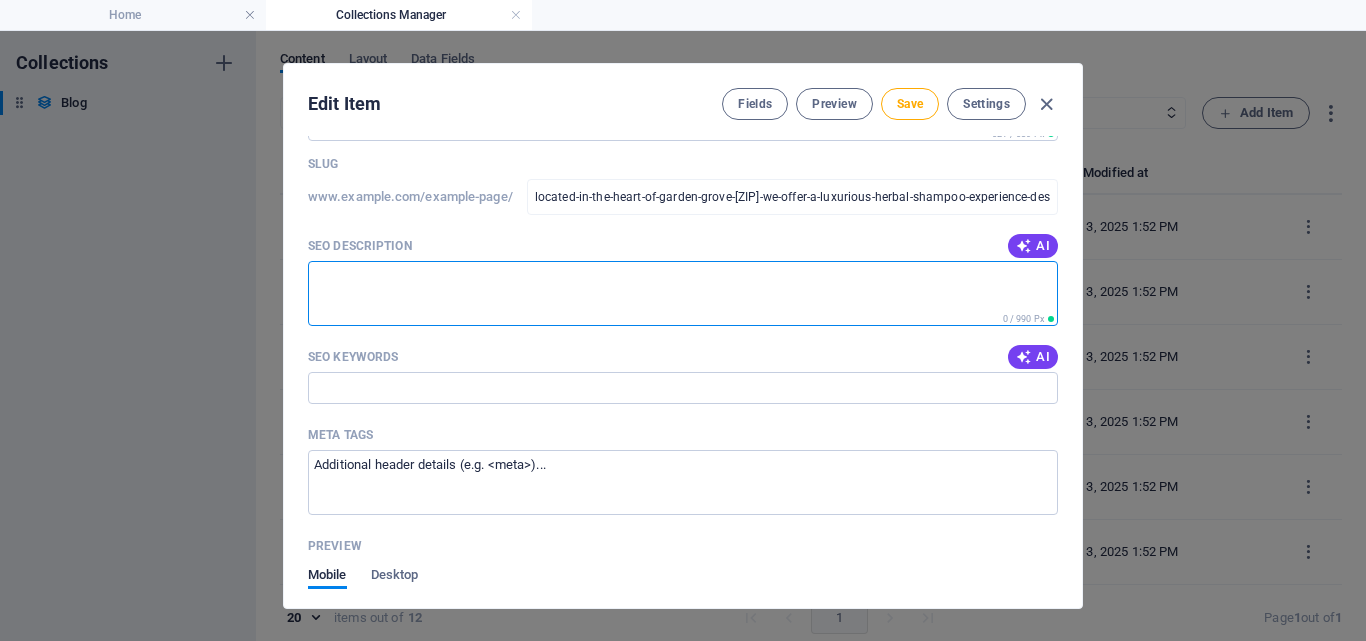scroll, scrollTop: 1800, scrollLeft: 0, axis: vertical 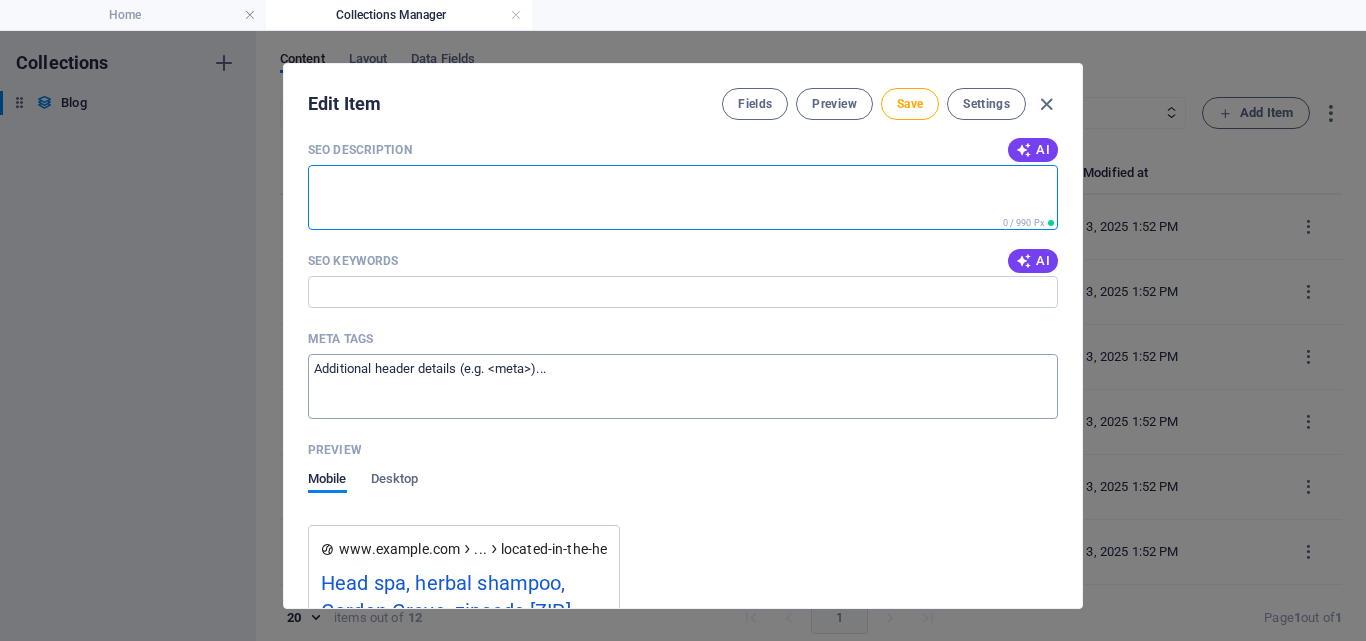 click on "Meta tags ​" at bounding box center (683, 386) 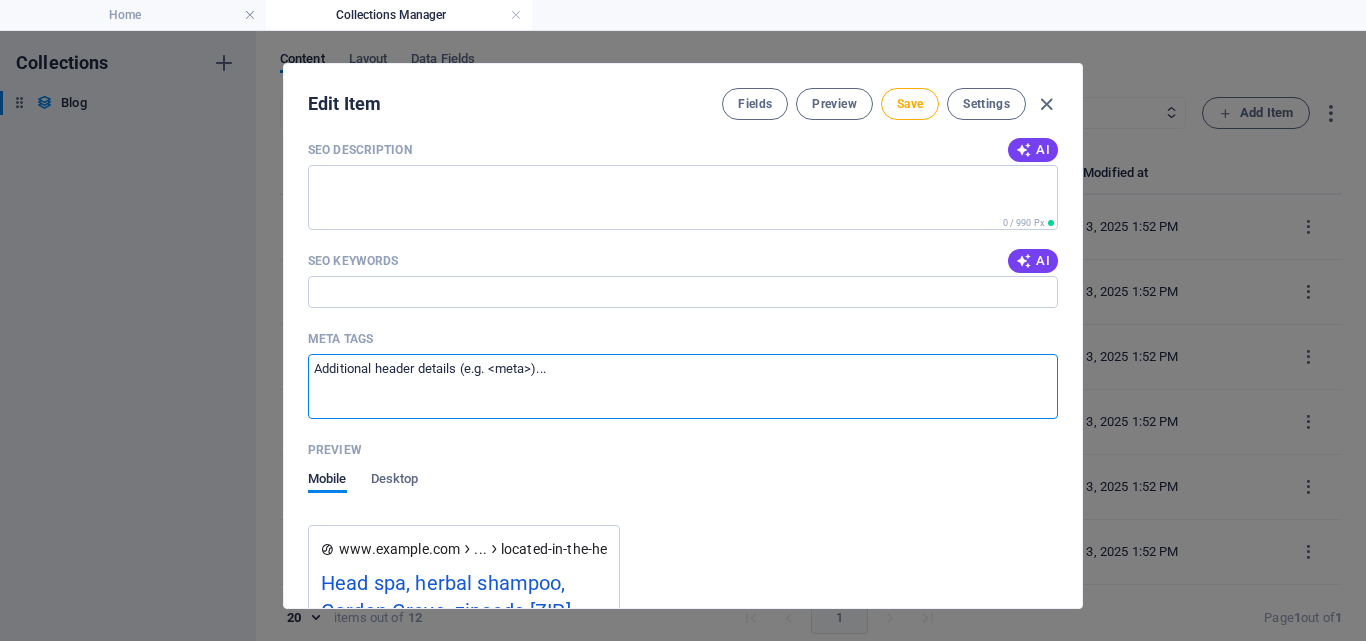 paste on "<meta name="keywords" content="head spa in Garden Grove, herbal shampoo treatment Garden Grove, scalp treatment in 92841, Vietnamese head spa, herbal head spa near me, scalp massage Garden Grove, herbal hair wash in the US, head spa for hair growth, deep scalp cleansing in Garden Grove, head spa services Garden Grove 92841, natural scalp detox, relaxing herbal shampoo massage, head spa for stress relief, Vietnamese spa in Garden Grove, best head spa near Garden Grove">" 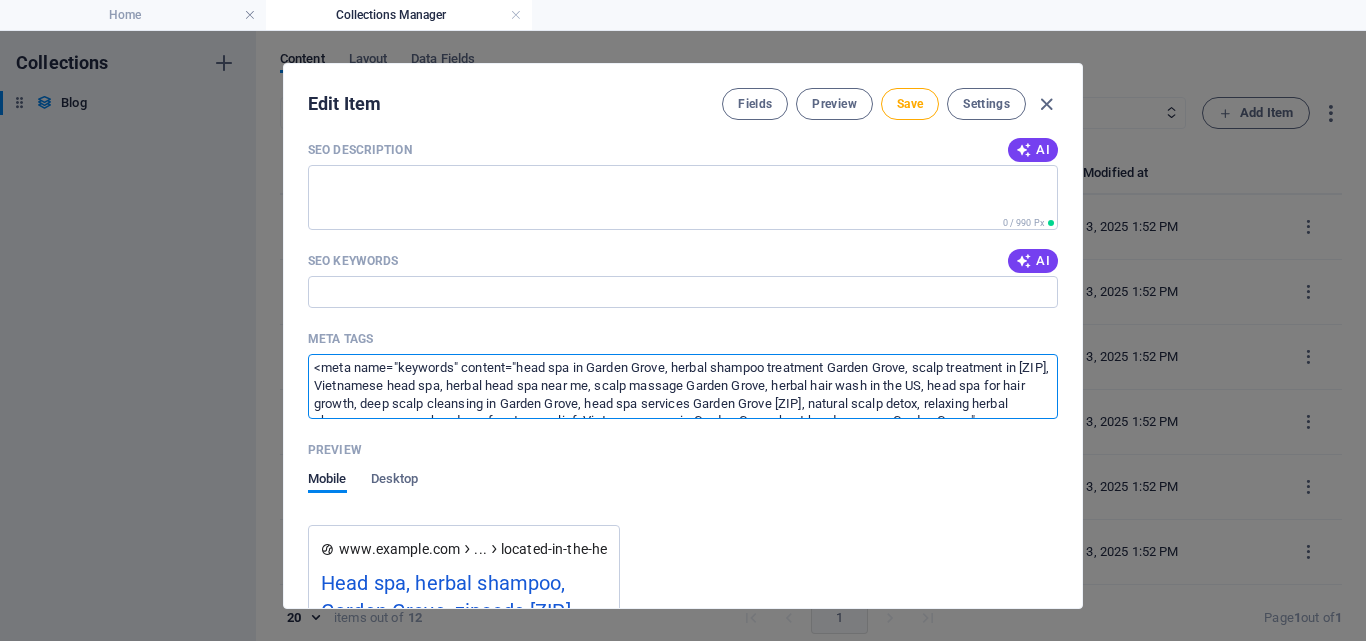 scroll, scrollTop: 0, scrollLeft: 0, axis: both 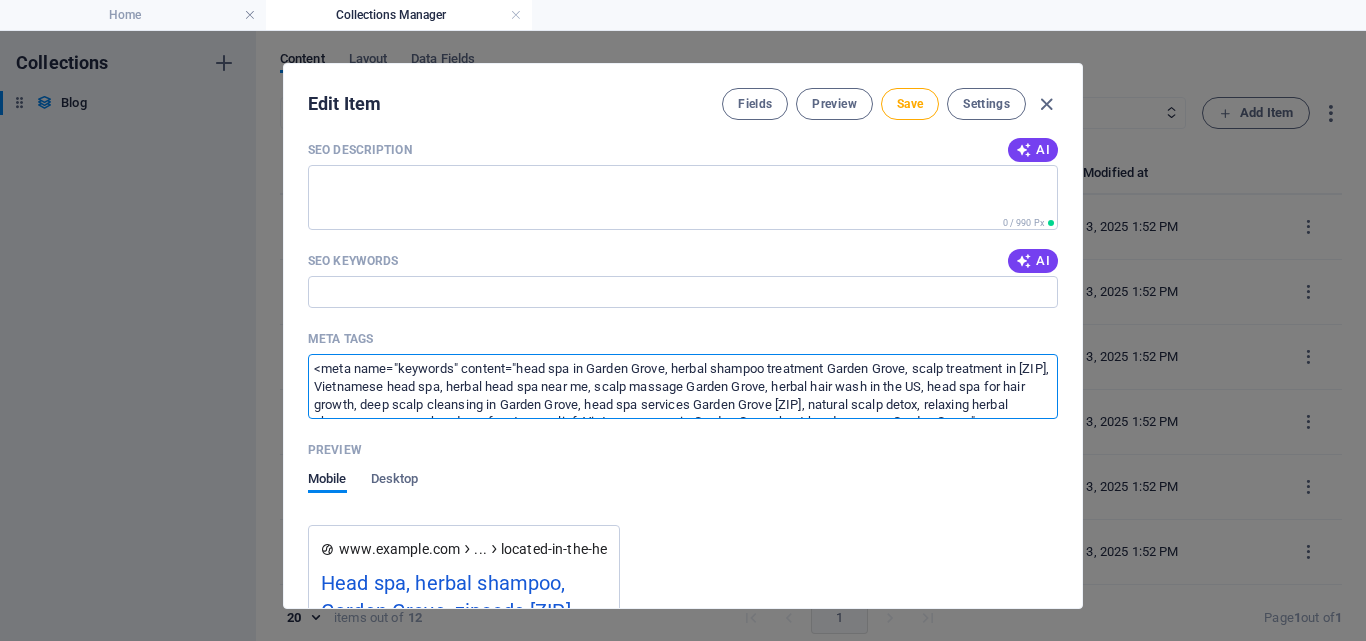 type on "<meta name="keywords" content="head spa in Garden Grove, herbal shampoo treatment Garden Grove, scalp treatment in 92841, Vietnamese head spa, herbal head spa near me, scalp massage Garden Grove, herbal hair wash in the US, head spa for hair growth, deep scalp cleansing in Garden Grove, head spa services Garden Grove 92841, natural scalp detox, relaxing herbal shampoo massage, head spa for stress relief, Vietnamese spa in Garden Grove, best head spa near Garden Grove">" 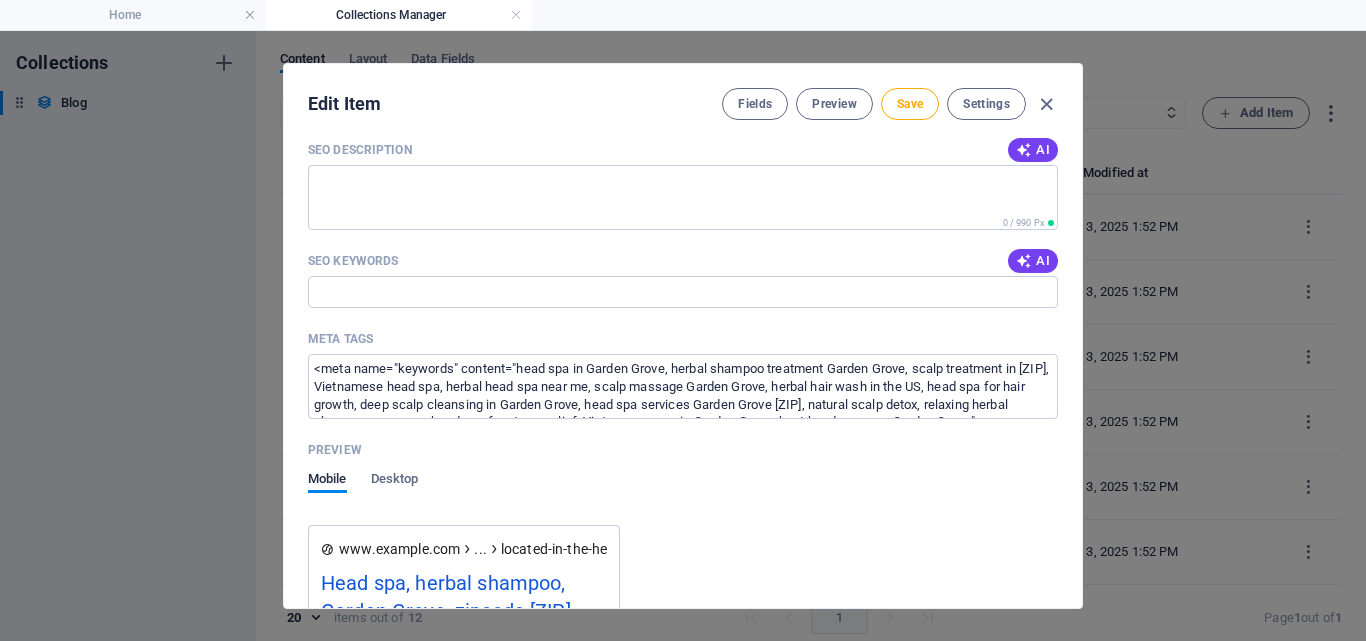click on "SEO Keywords AI" at bounding box center (683, 261) 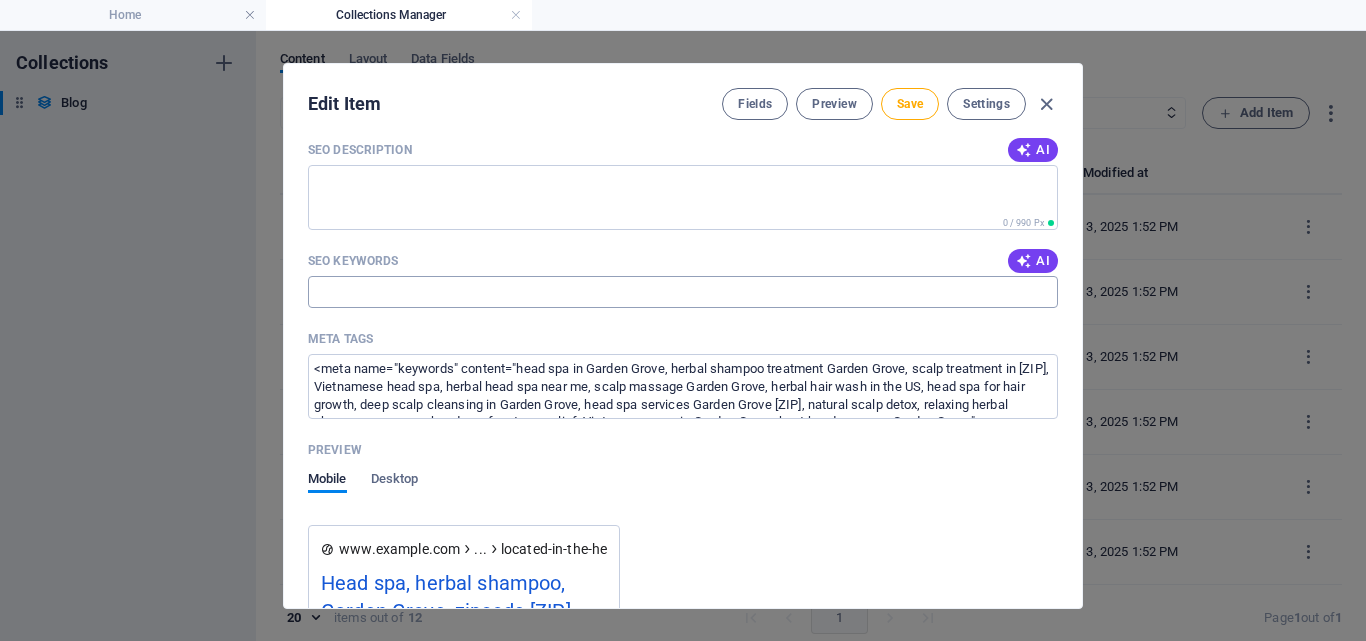 click on "SEO Keywords" at bounding box center (683, 292) 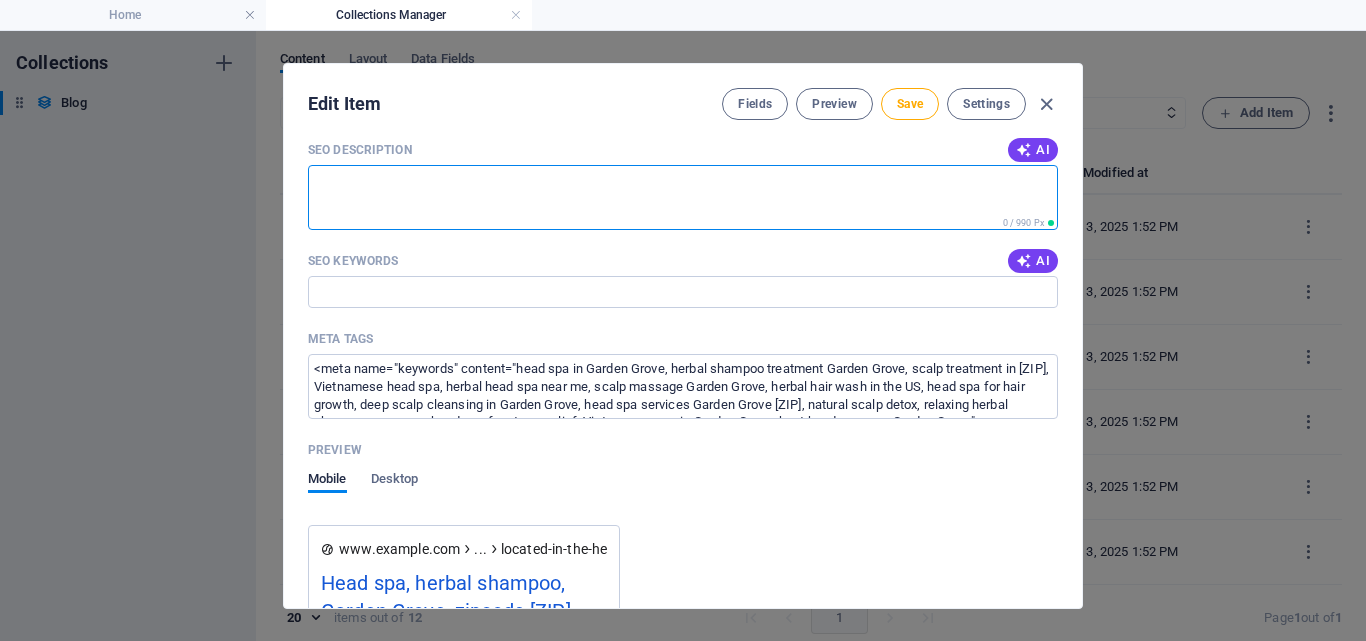 click on "SEO Description" at bounding box center (683, 197) 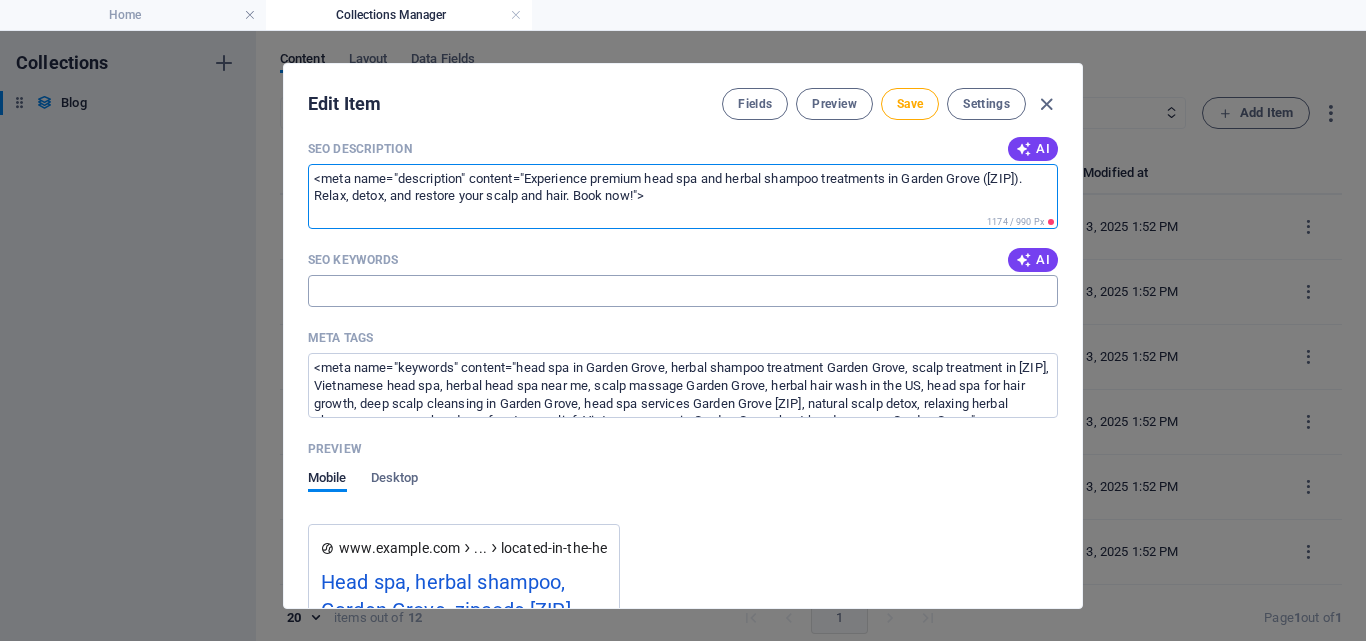 scroll, scrollTop: 1800, scrollLeft: 0, axis: vertical 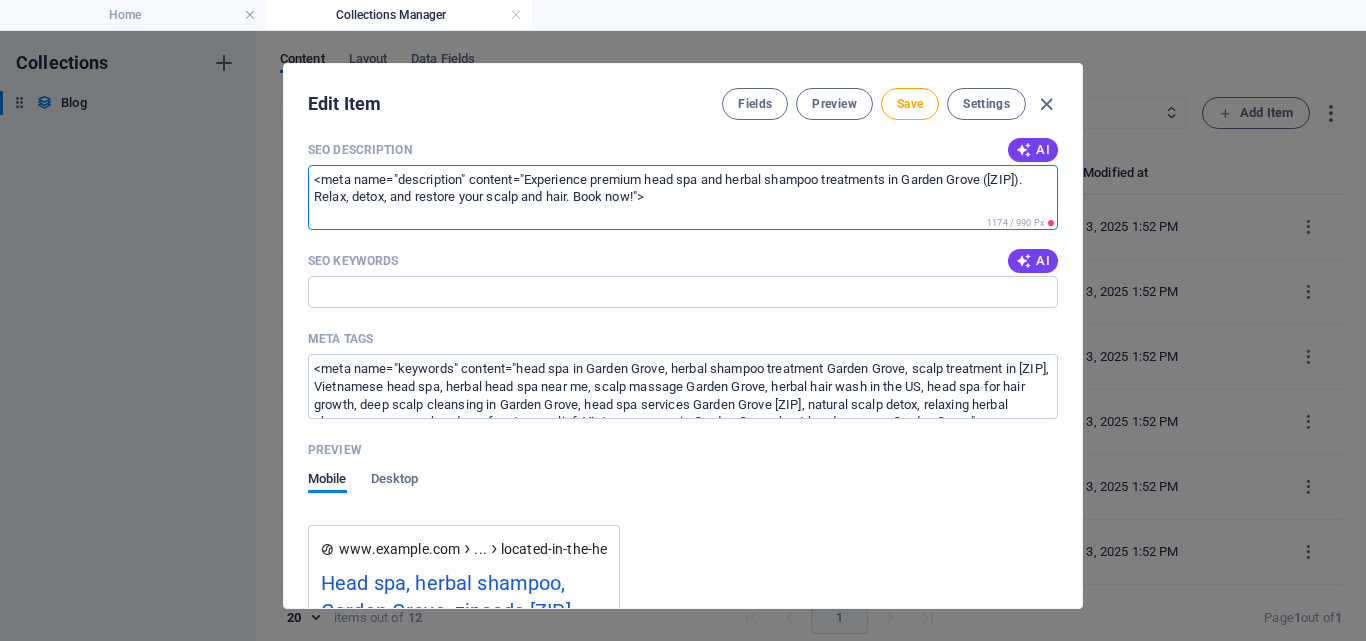drag, startPoint x: 524, startPoint y: 179, endPoint x: 298, endPoint y: 182, distance: 226.01991 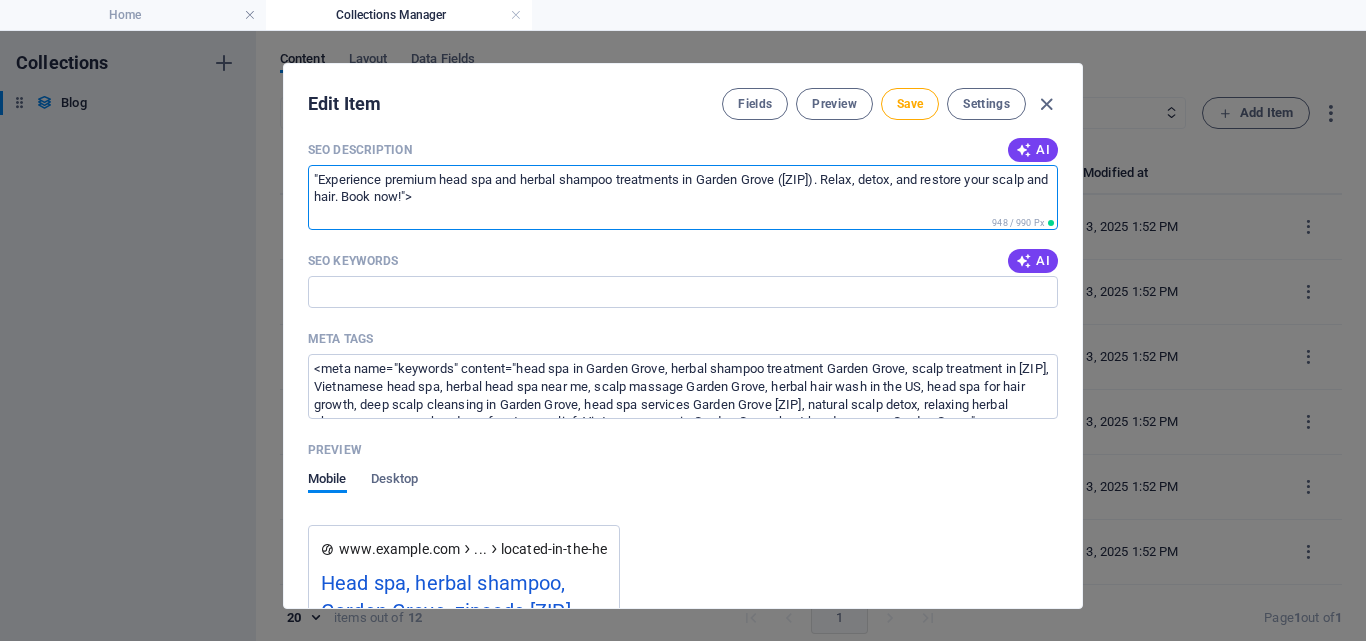 click on ""Experience premium head spa and herbal shampoo treatments in Garden Grove (92841). Relax, detox, and restore your scalp and hair. Book now!">" at bounding box center [683, 197] 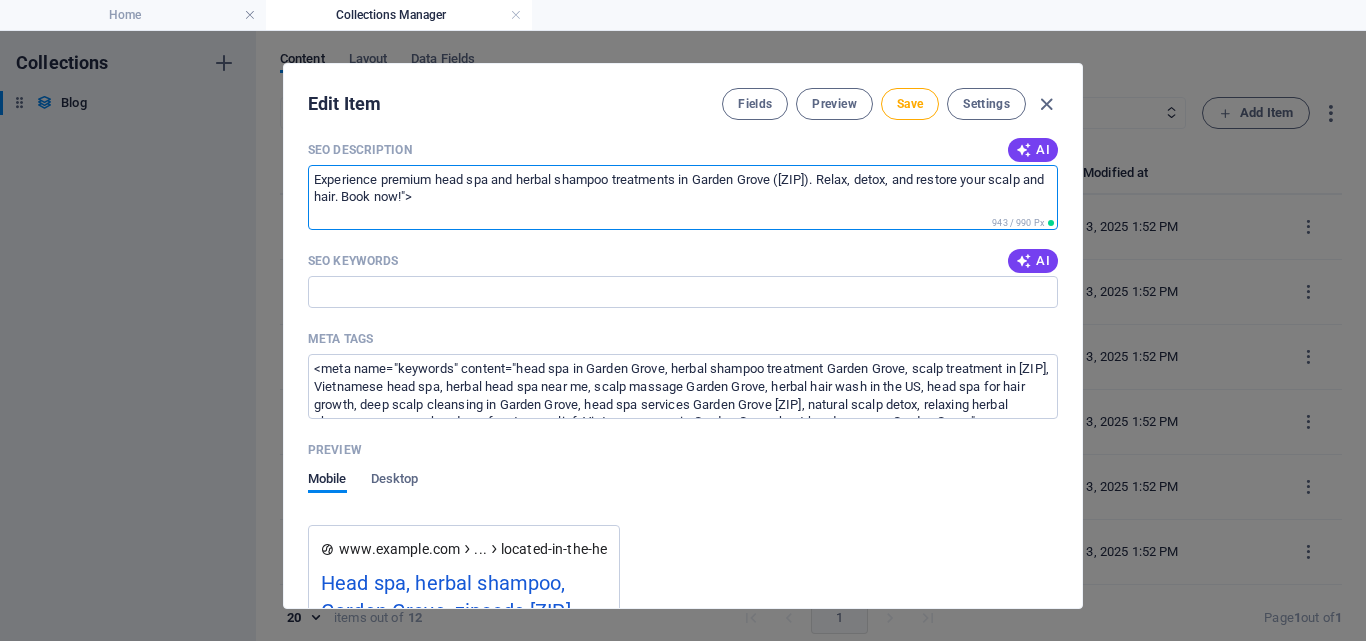 click on "Experience premium head spa and herbal shampoo treatments in Garden Grove (92841). Relax, detox, and restore your scalp and hair. Book now!">" at bounding box center (683, 197) 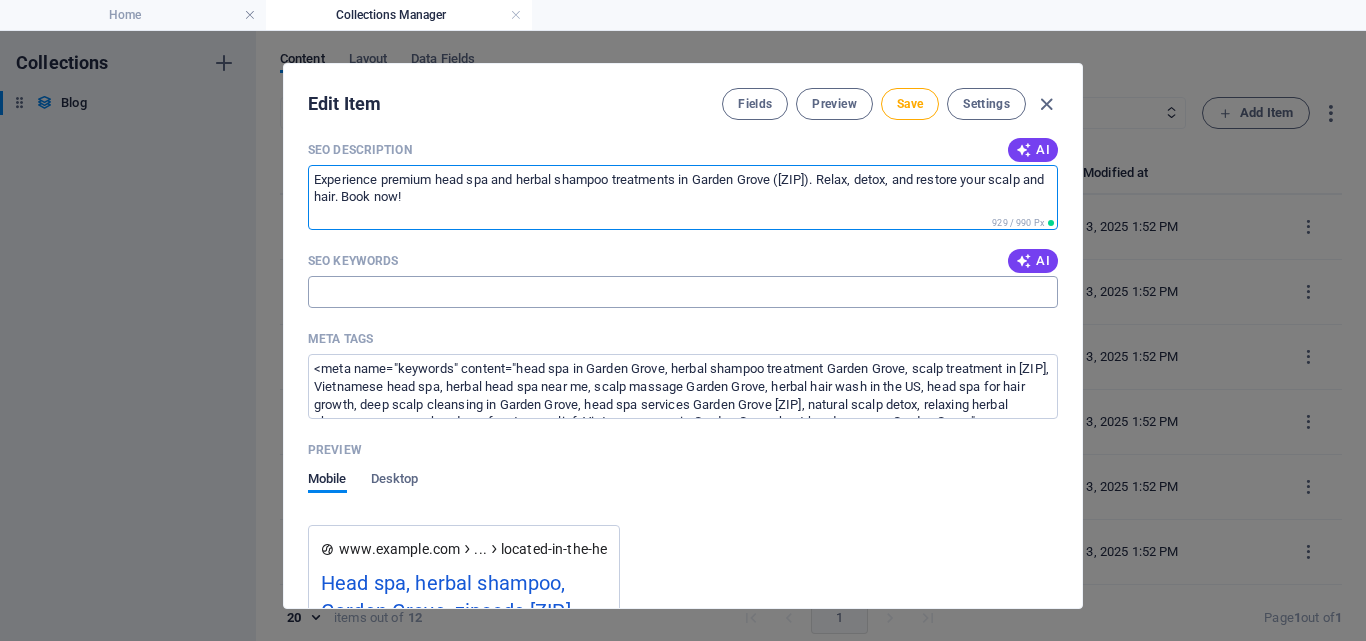 type on "Experience premium head spa and herbal shampoo treatments in Garden Grove (92841). Relax, detox, and restore your scalp and hair. Book now!" 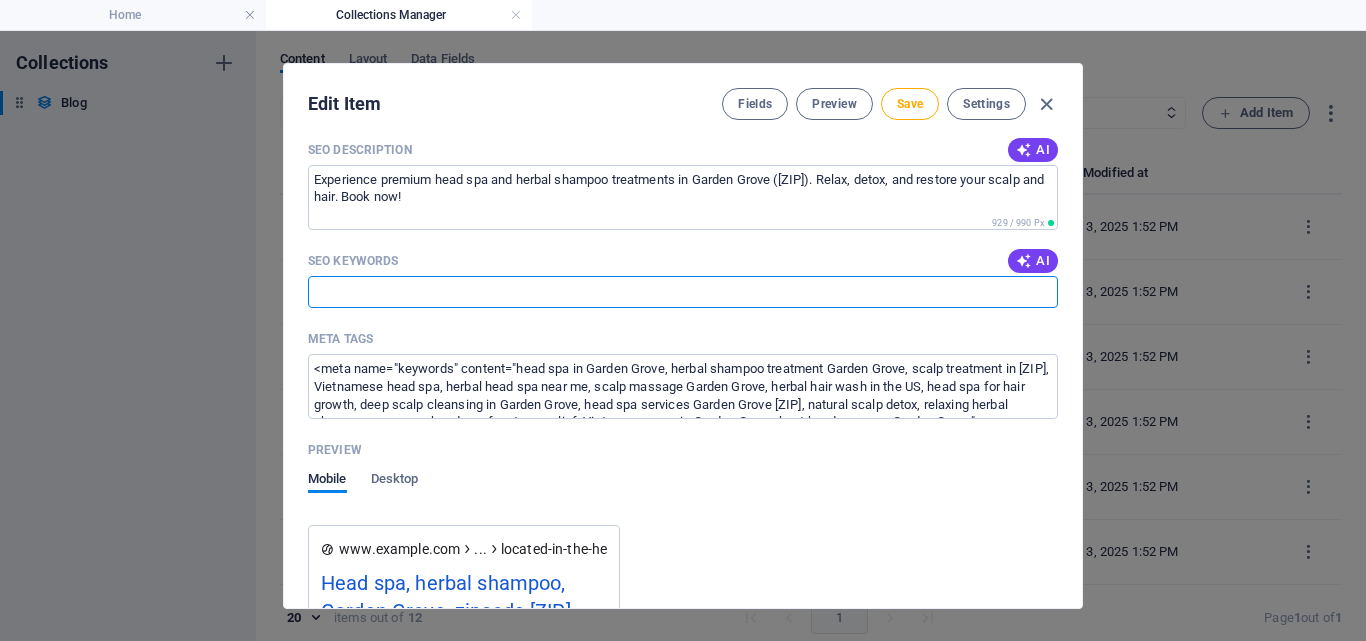 click on "SEO Keywords" at bounding box center [683, 292] 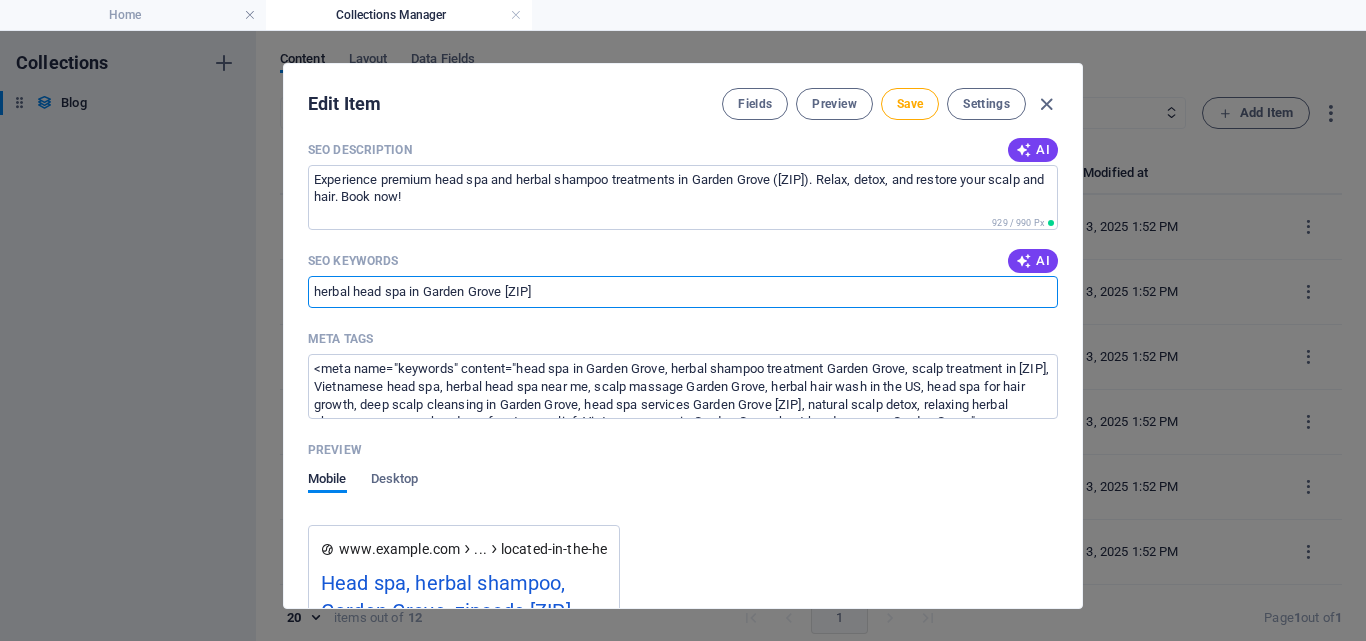 paste on "herbal shampoo Garden Grove" 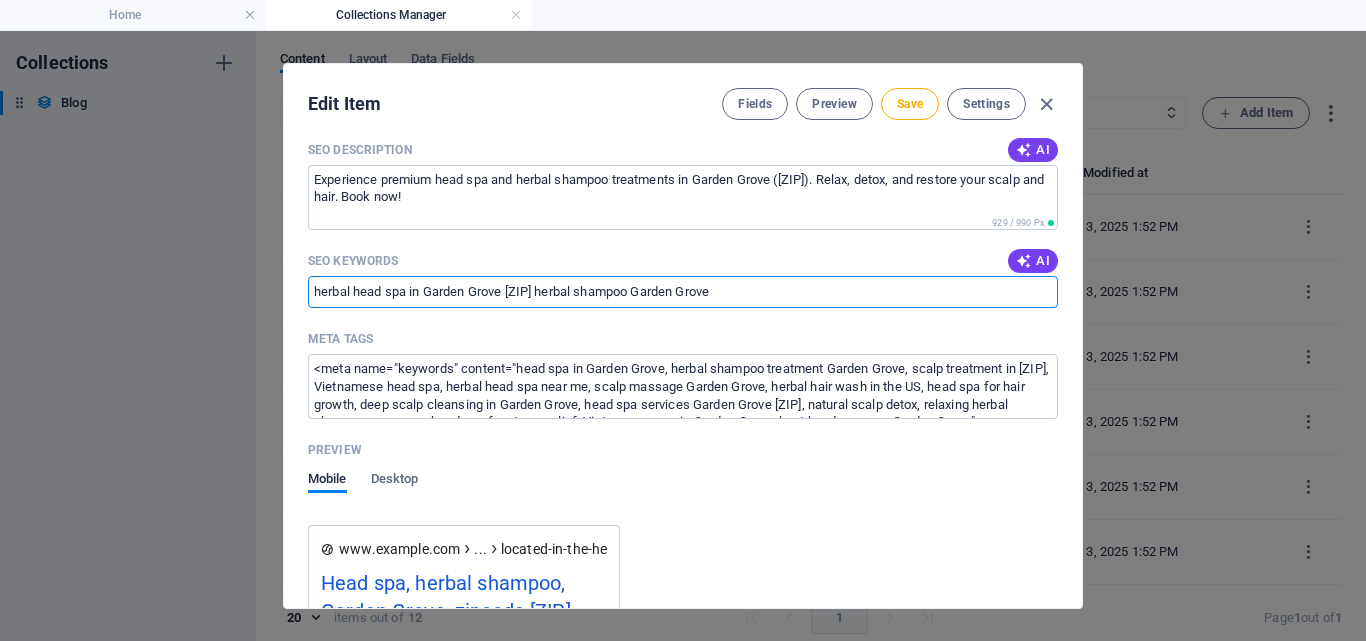 paste on "head spa Garden Grove" 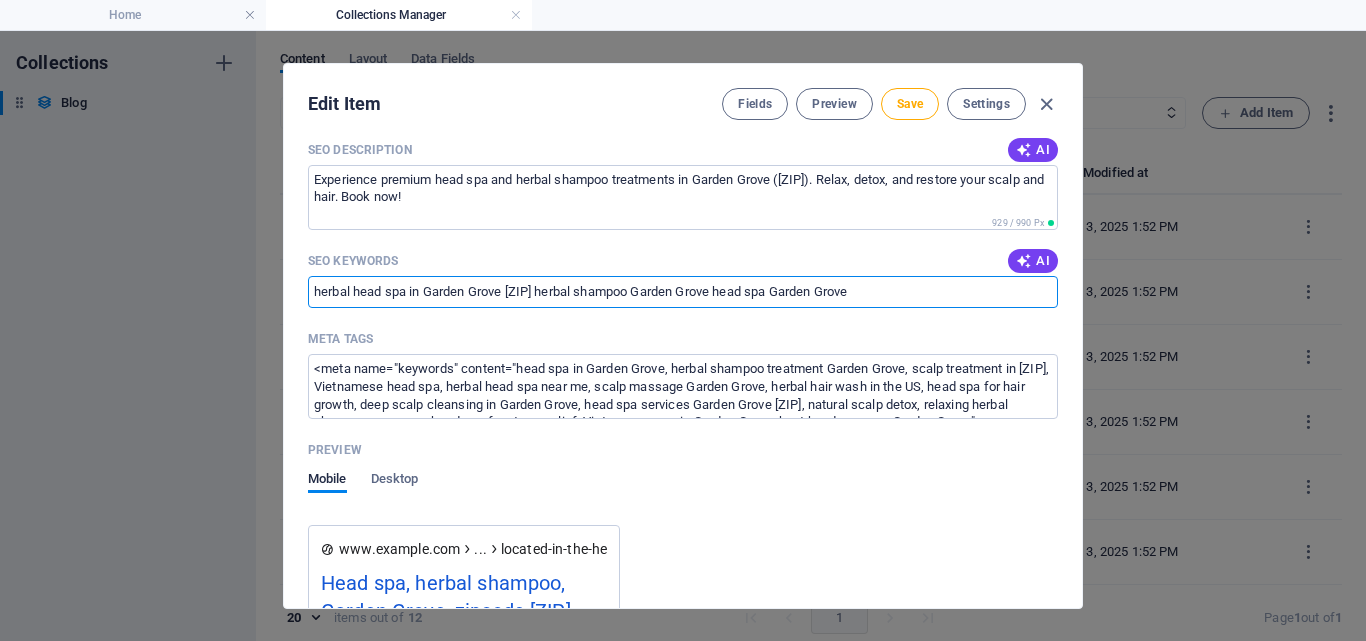 paste on "scalp treatment 92841" 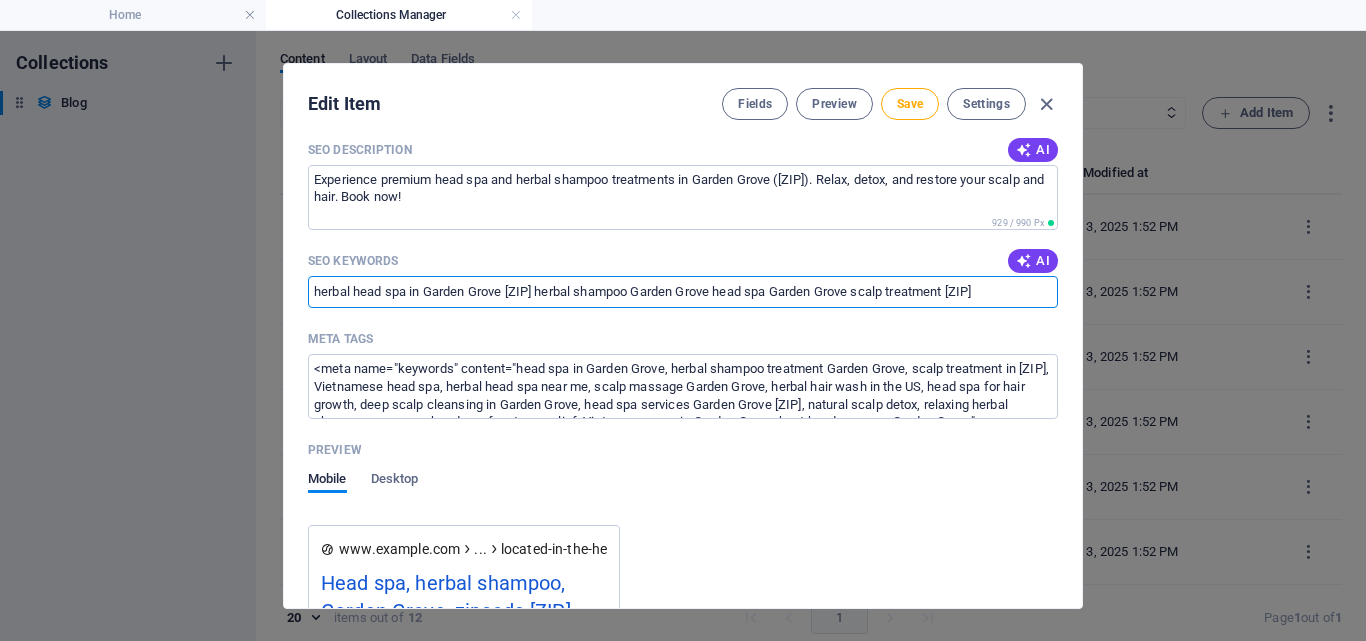paste on "head spa for hair growth" 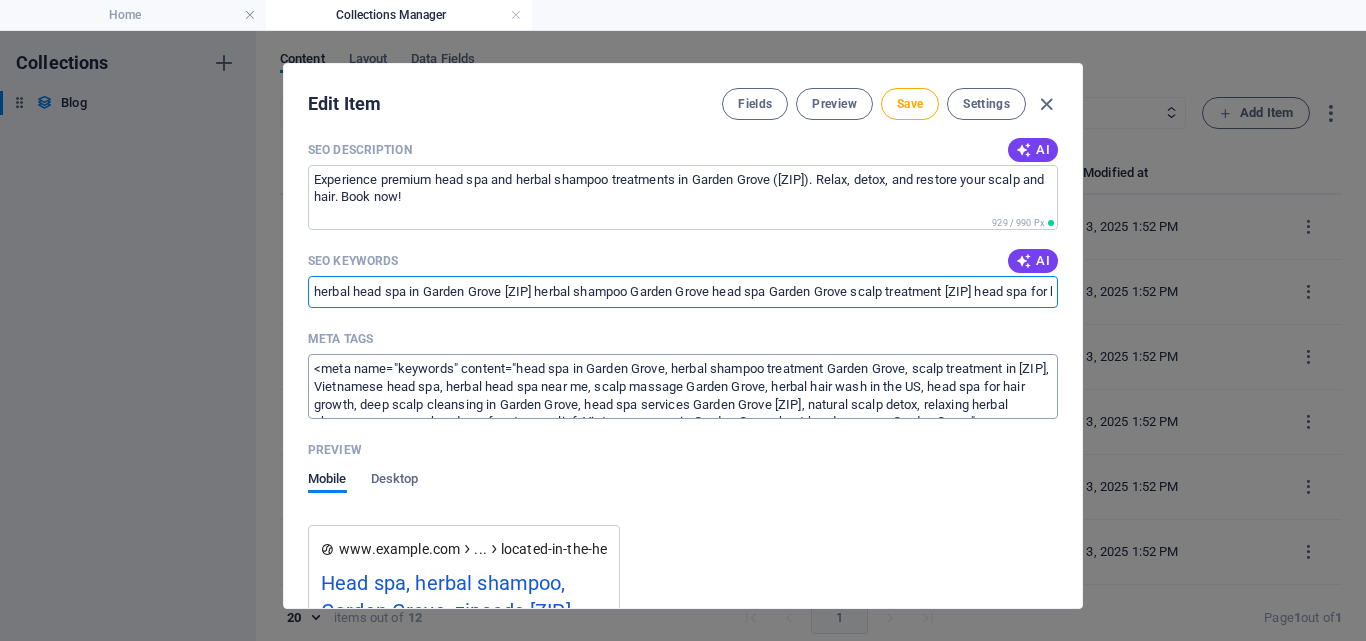 scroll, scrollTop: 0, scrollLeft: 105, axis: horizontal 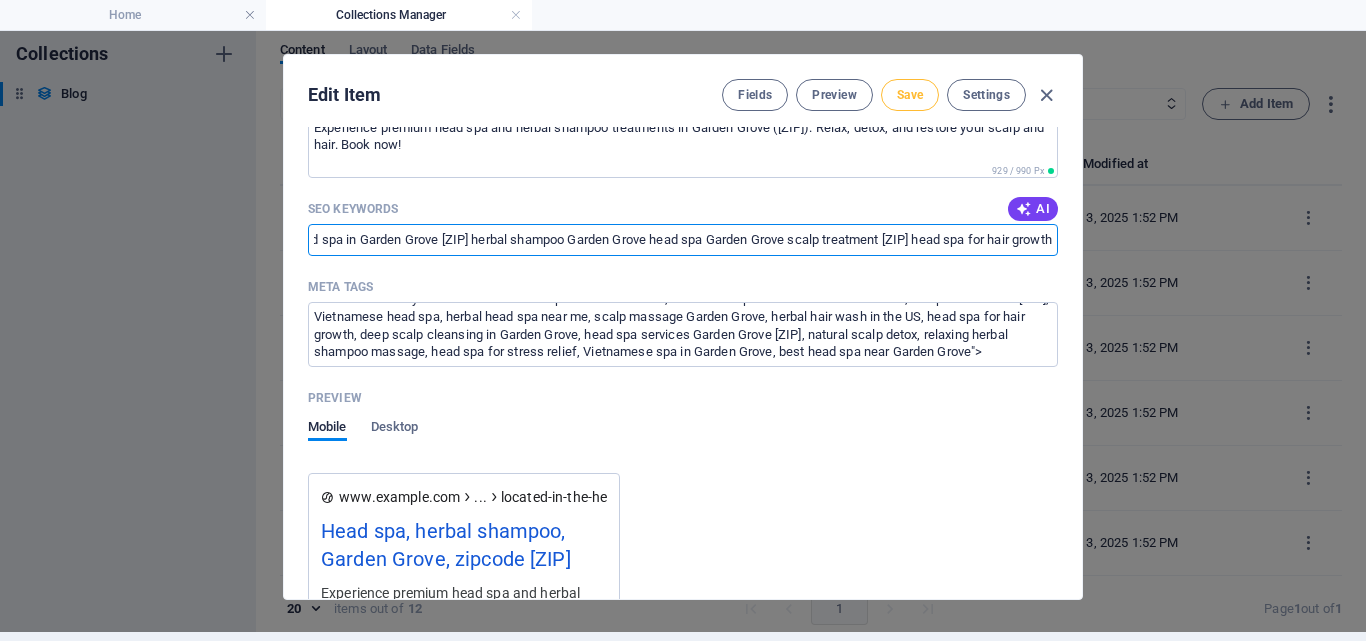 type on "herbal head spa in Garden Grove 92841 herbal shampoo Garden Grove head spa Garden Grove scalp treatment 92841 head spa for hair growth" 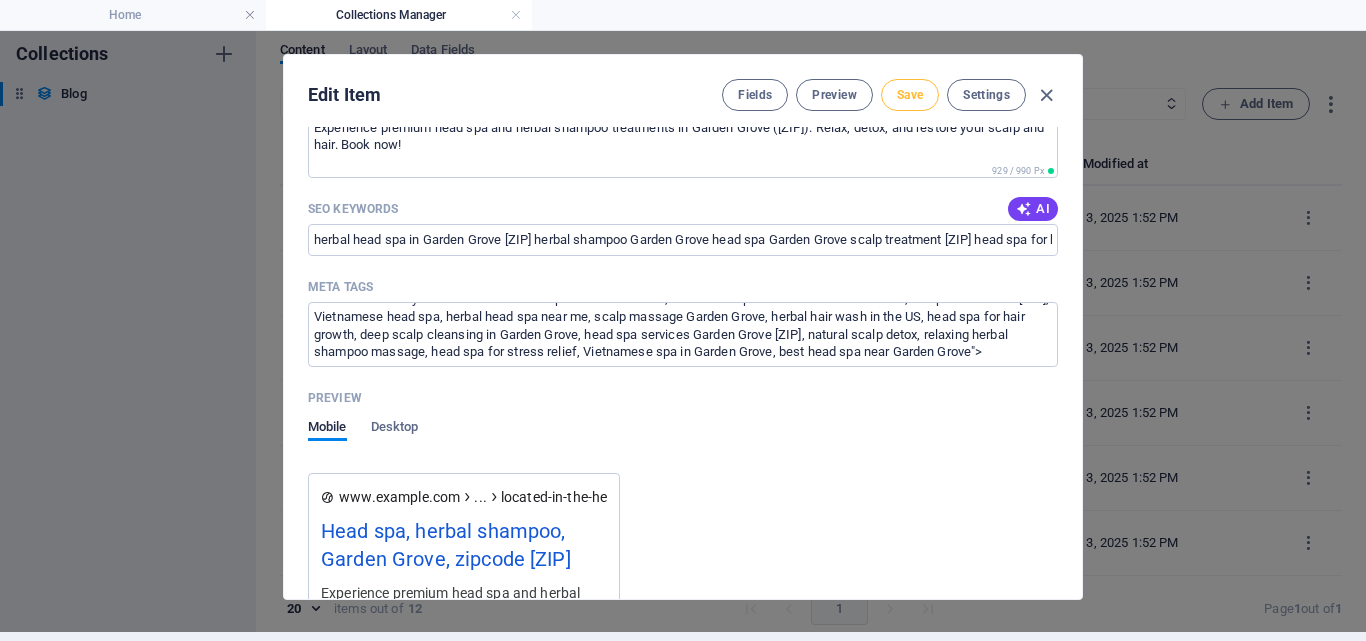 click on "Save" at bounding box center [910, 95] 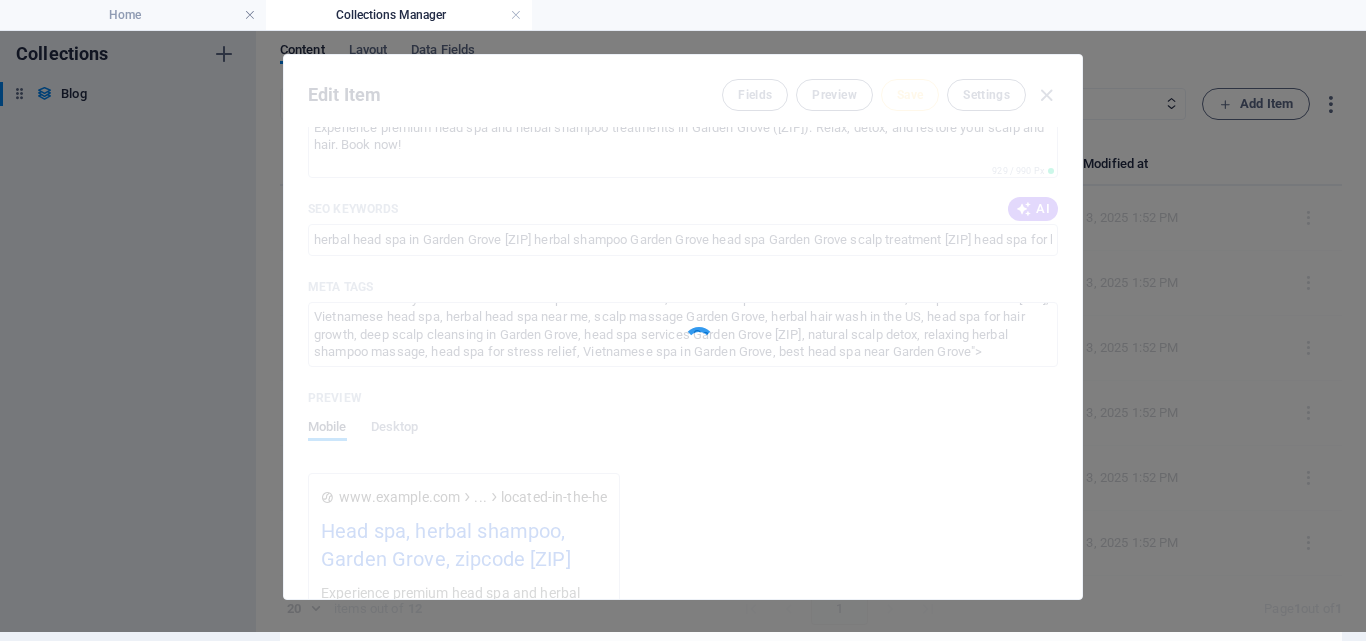 type on "located-in-the-heart-of-garden-grove-92841-we-offer-a-luxurious-herbal-shampoo-experience-designed-to-detox-nourish-and-restore-your-scalp-and-hair-health" 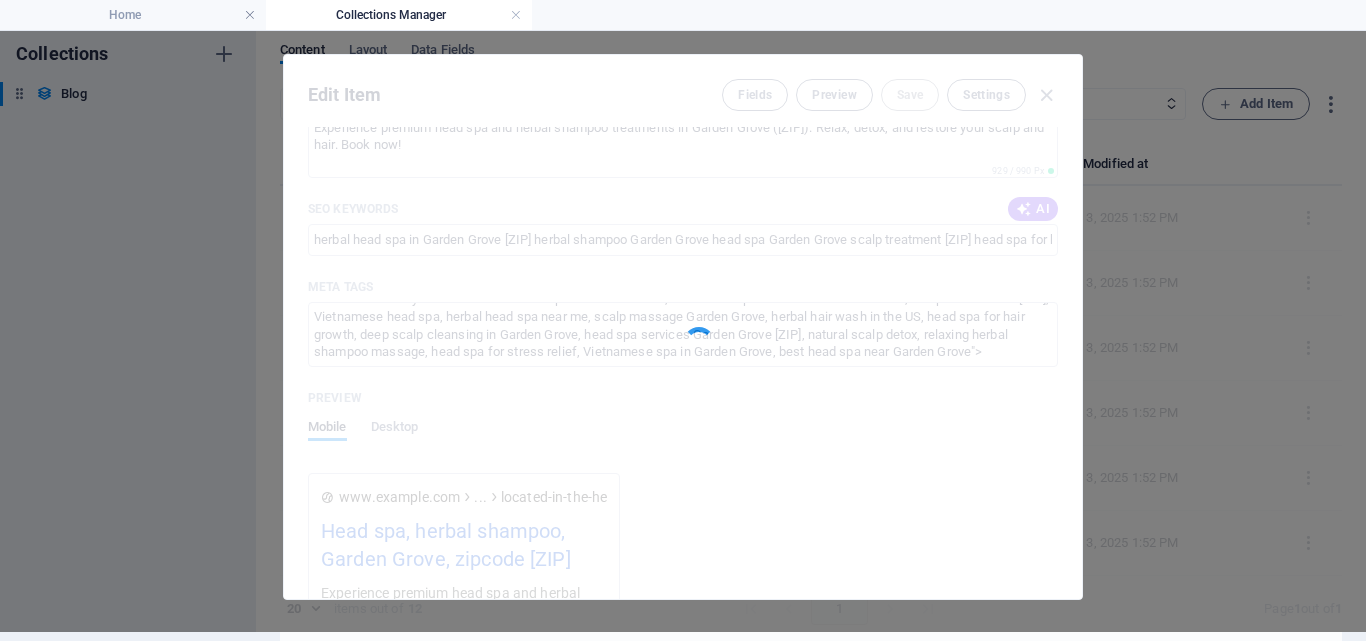 type on "Package 3 – 95 mins | $130" 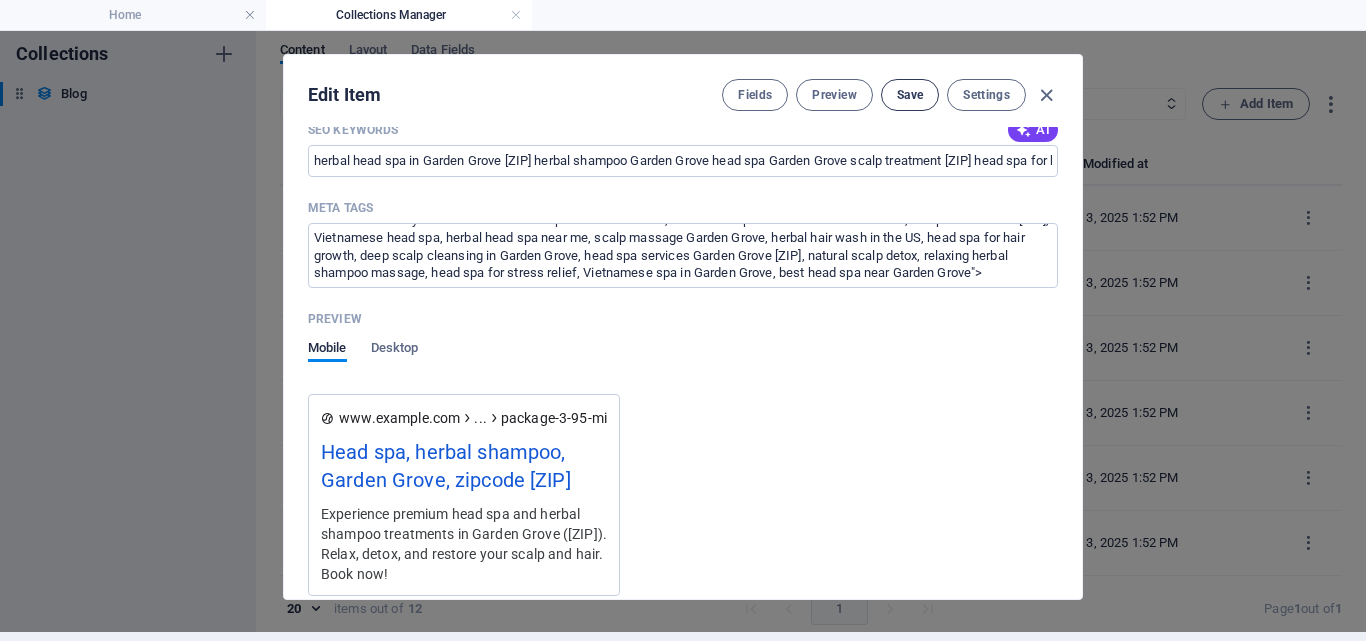 scroll, scrollTop: 1843, scrollLeft: 0, axis: vertical 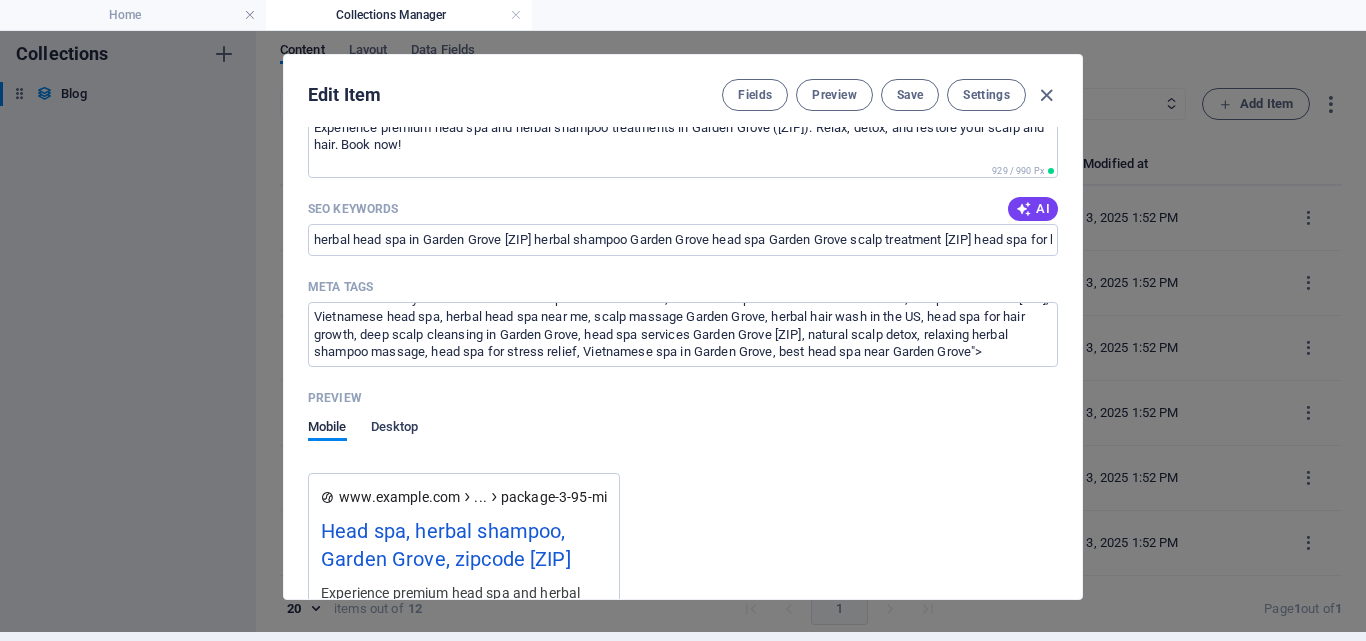 click on "Desktop" at bounding box center (395, 429) 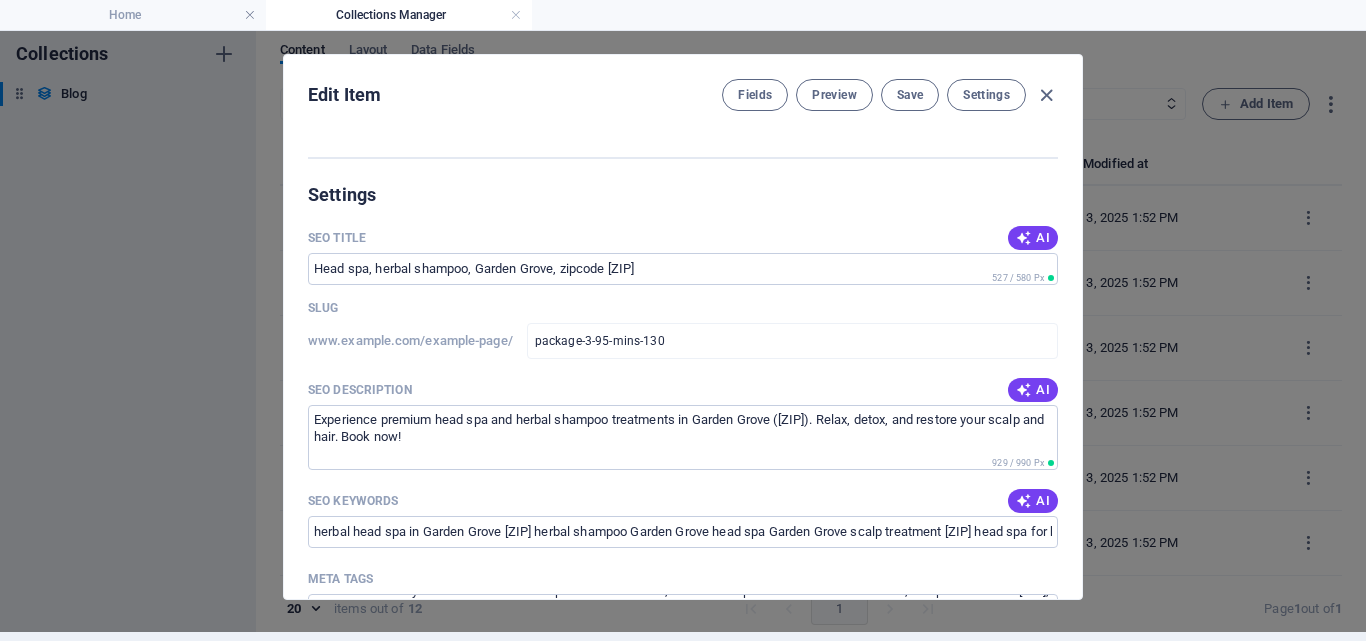 scroll, scrollTop: 1543, scrollLeft: 0, axis: vertical 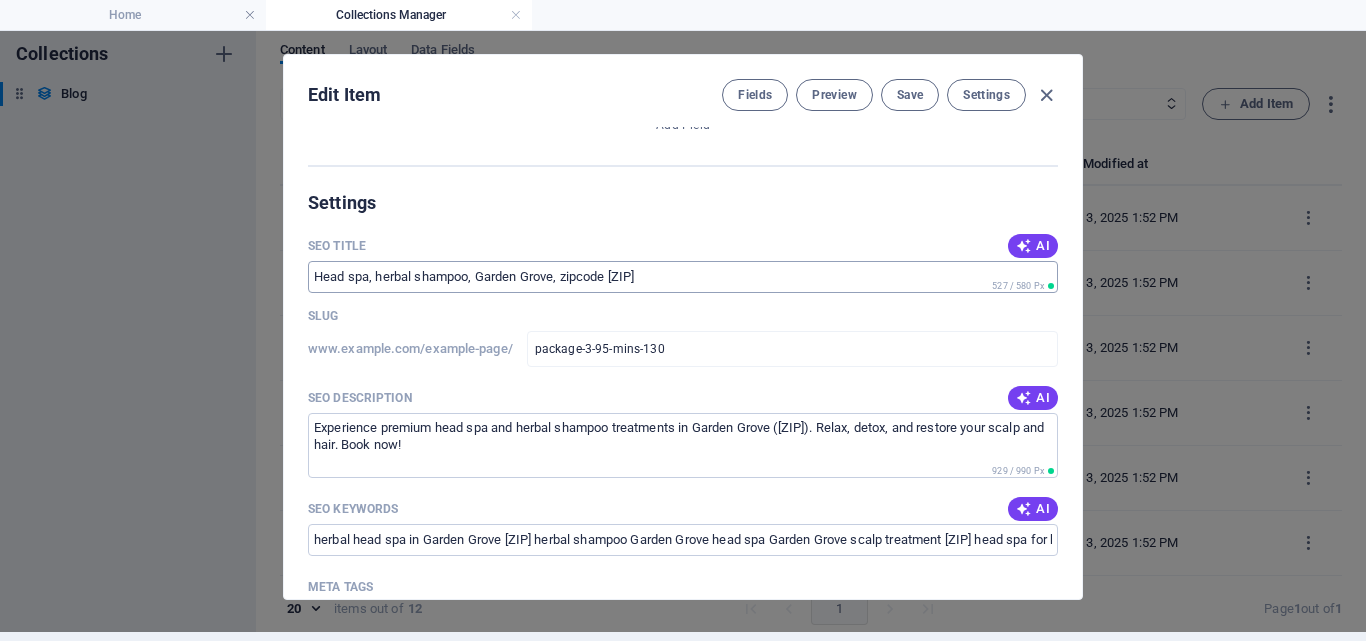 click on "Head spa, herbal shampoo, Garden Grove, zipcode 92841" at bounding box center (683, 277) 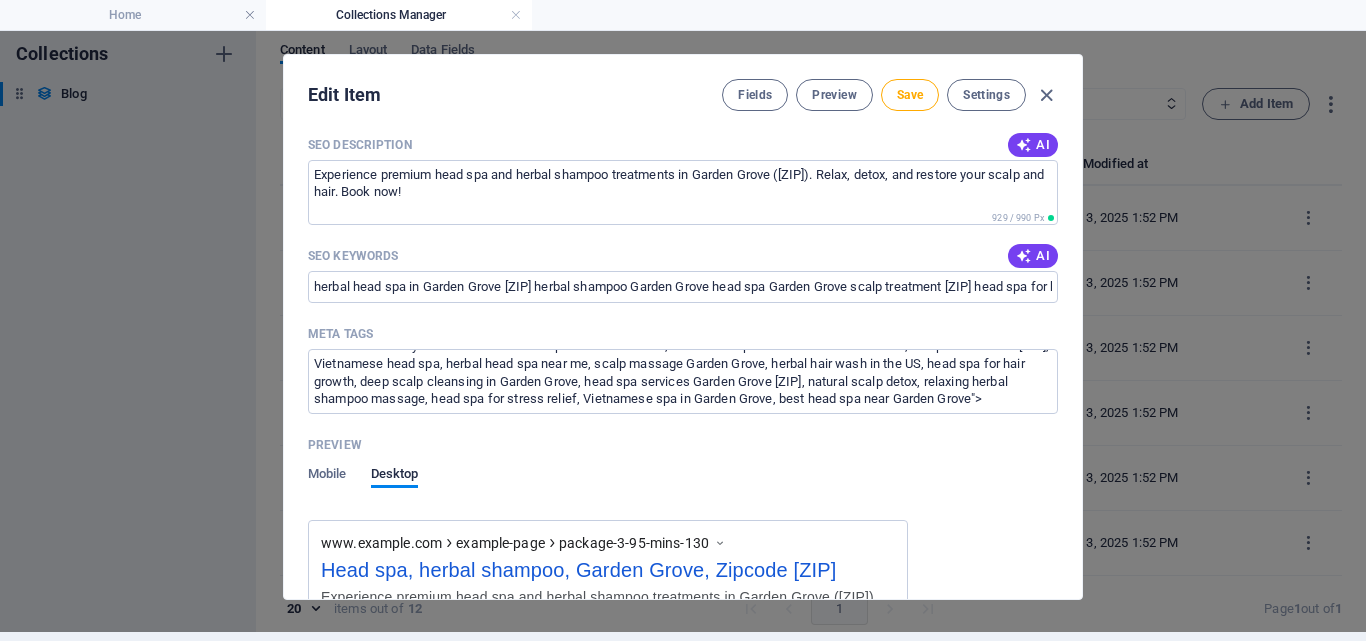 scroll, scrollTop: 2043, scrollLeft: 0, axis: vertical 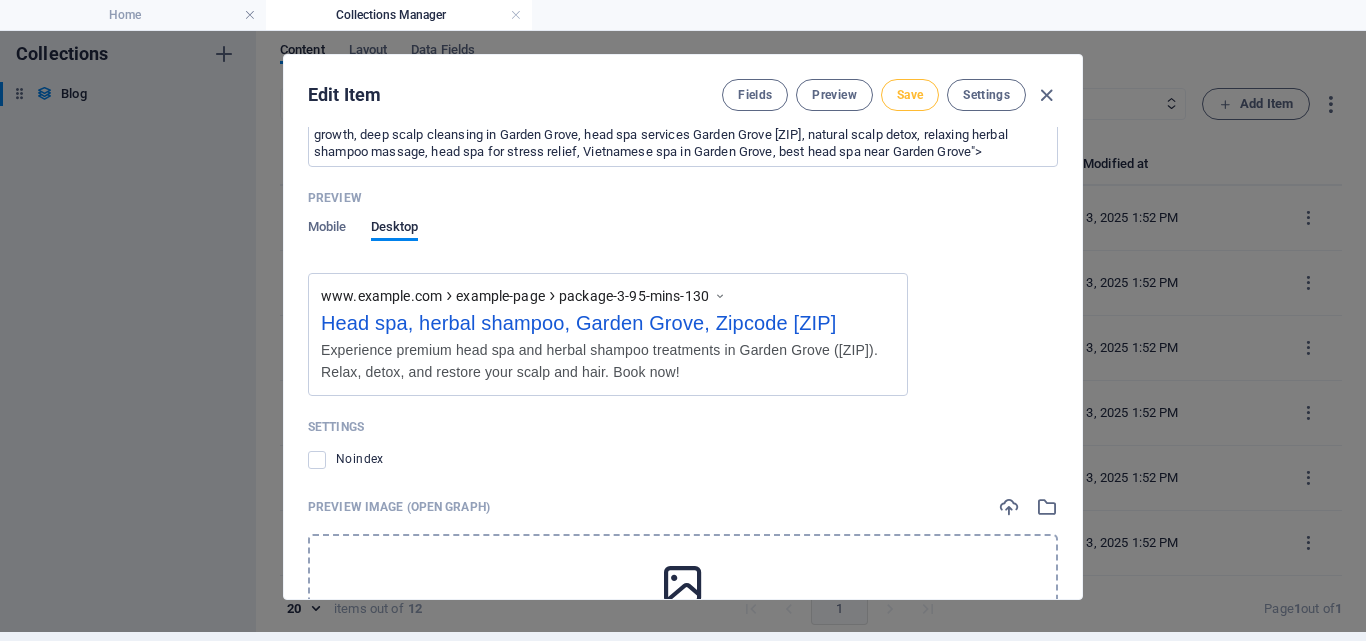 type on "Head spa, herbal shampoo, Garden Grove, Zipcode 92841" 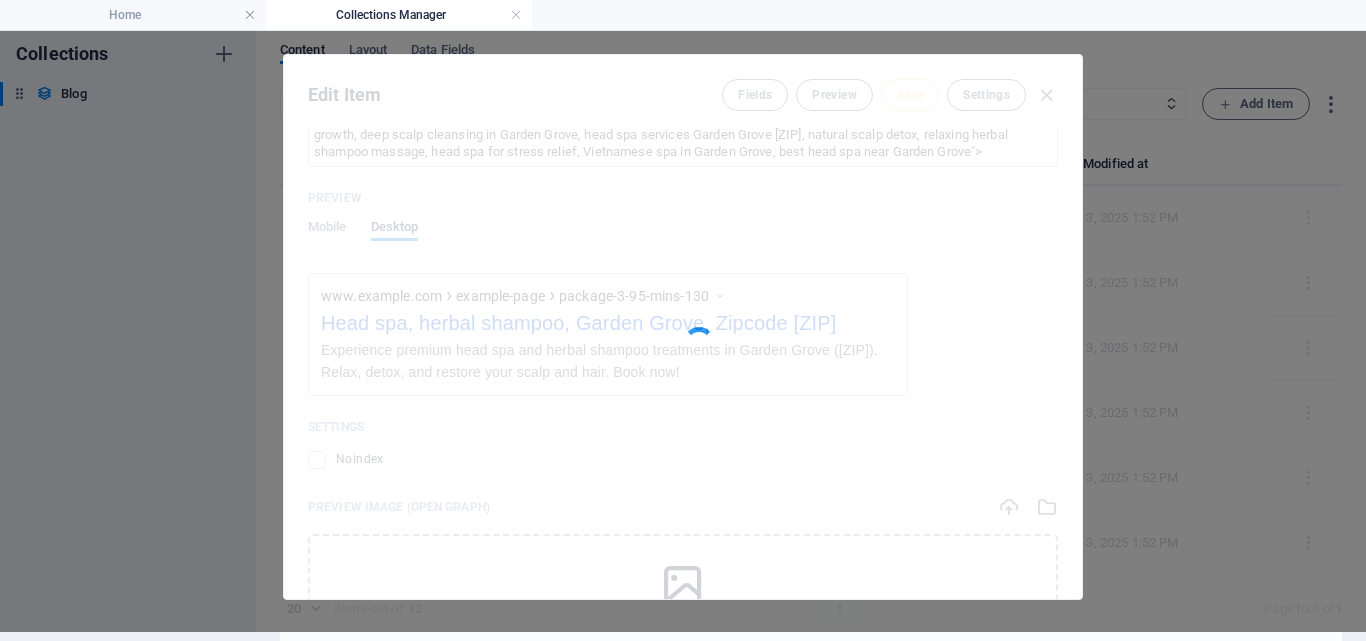 type on "package-3-95-mins-130" 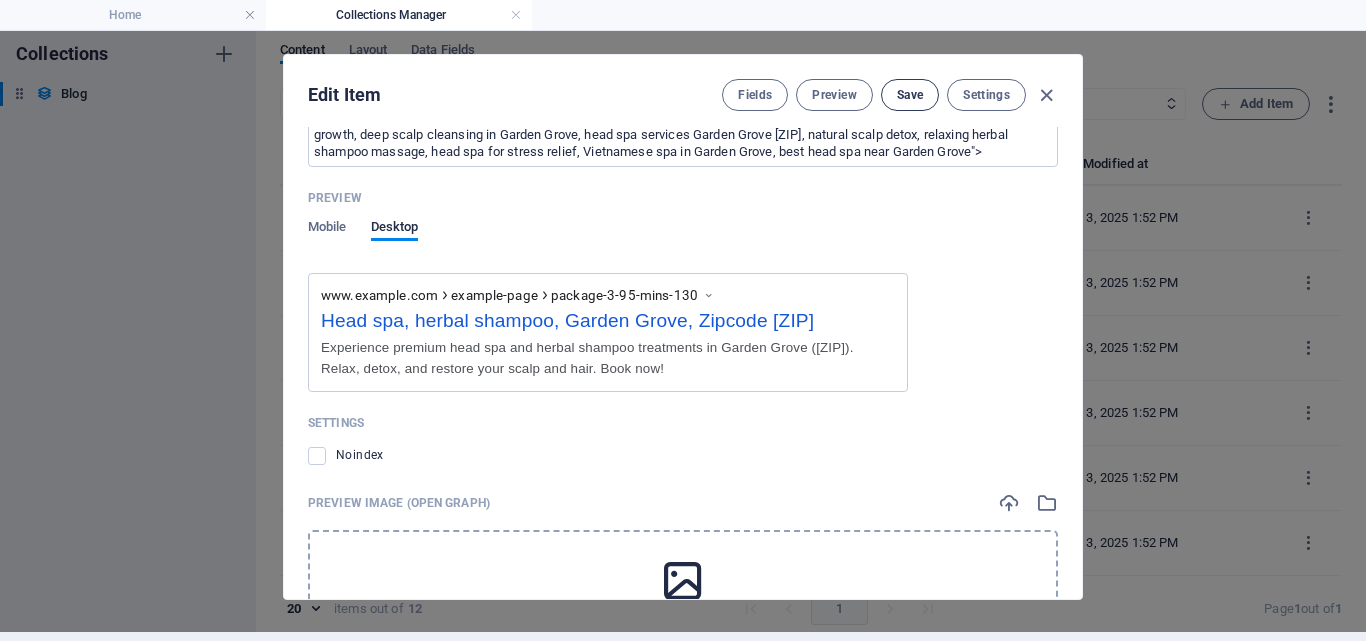 click on "Save" at bounding box center [910, 95] 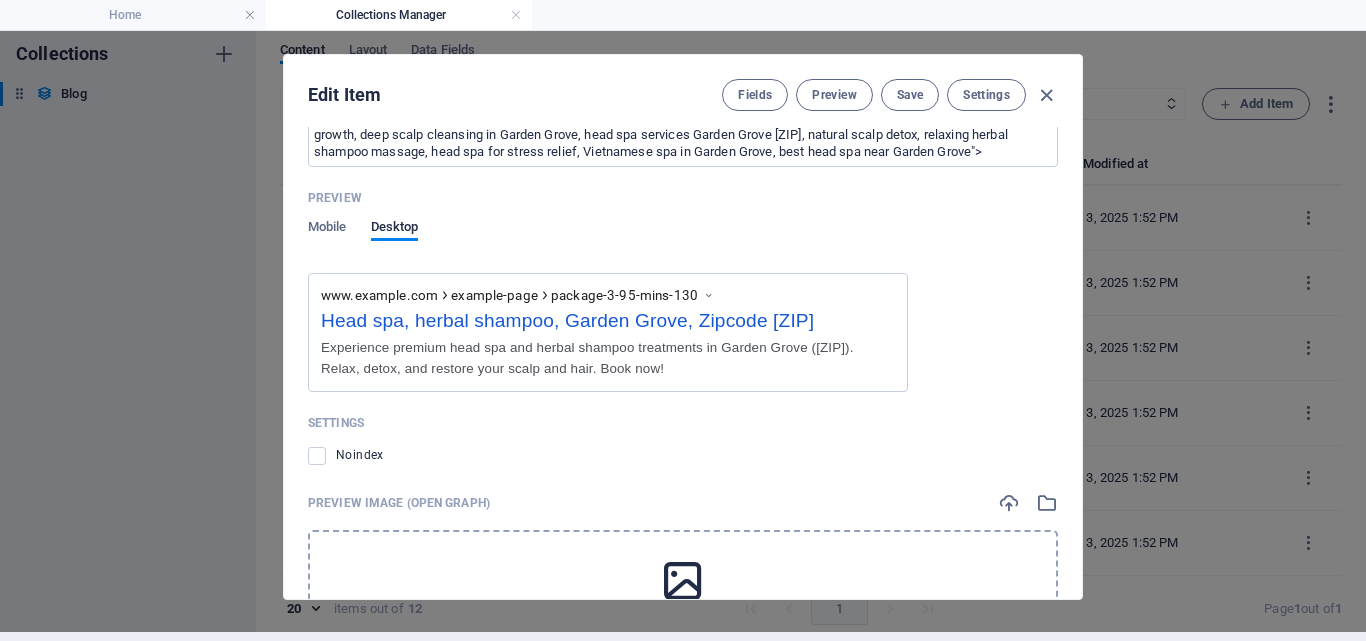 click at bounding box center [1046, 95] 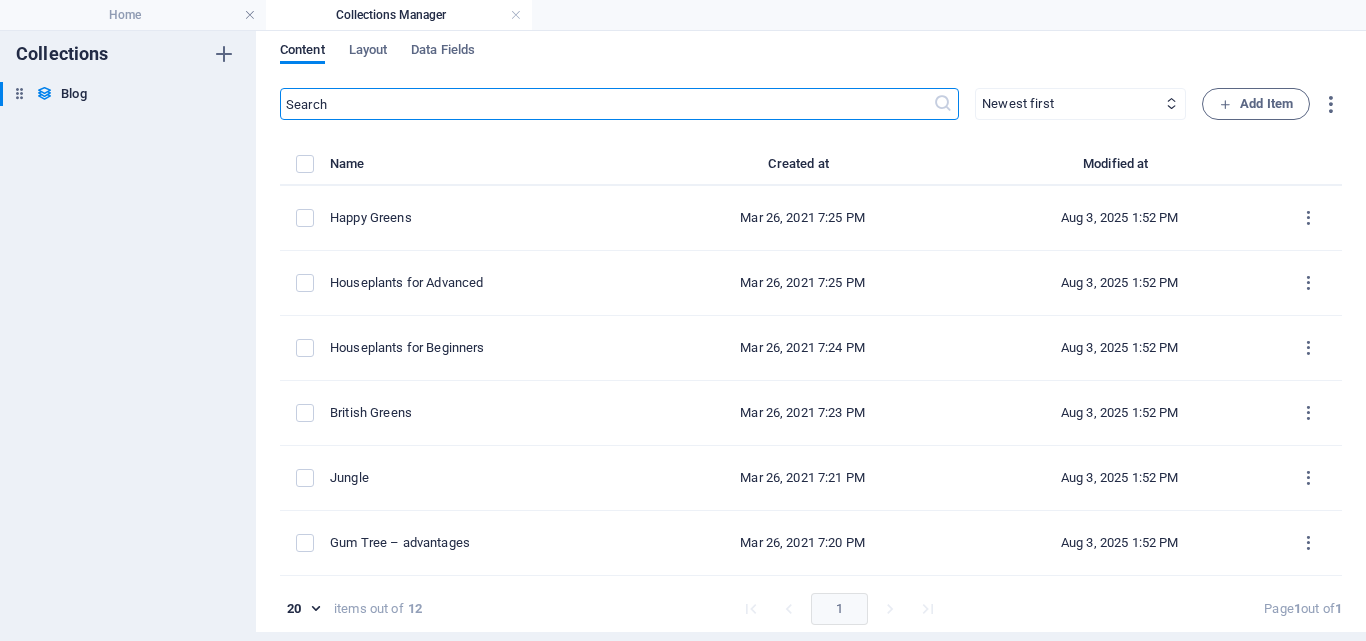 type on "2025-08-03" 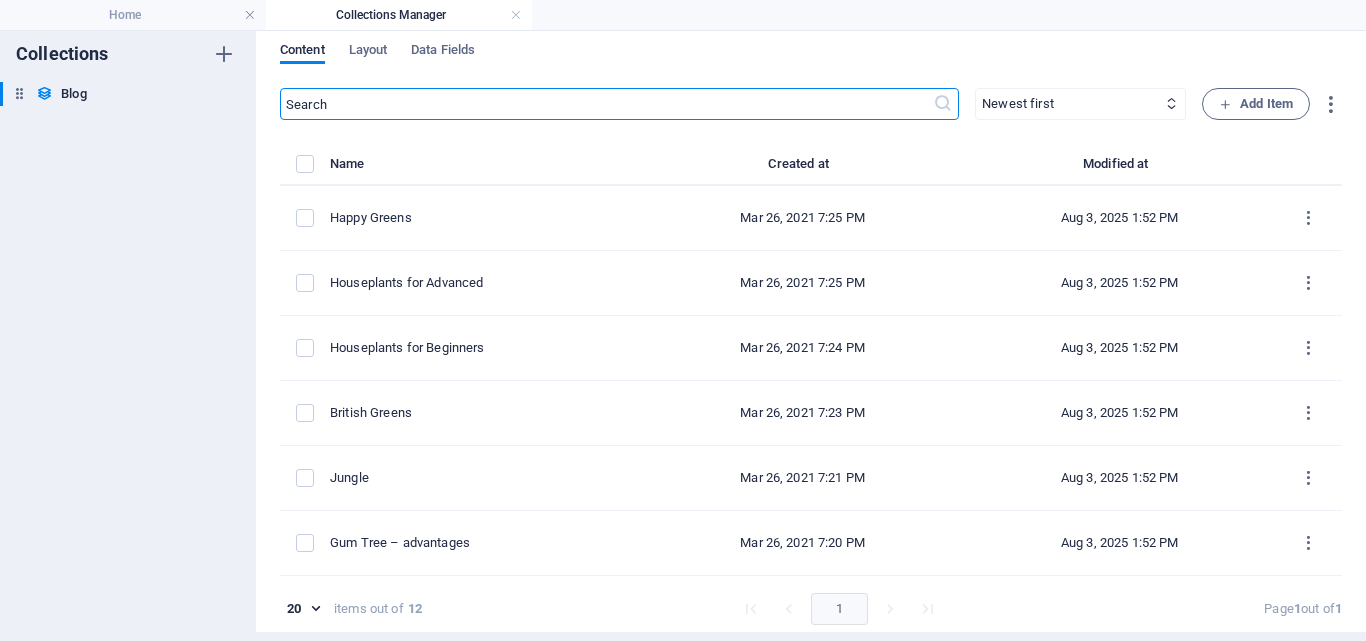 type 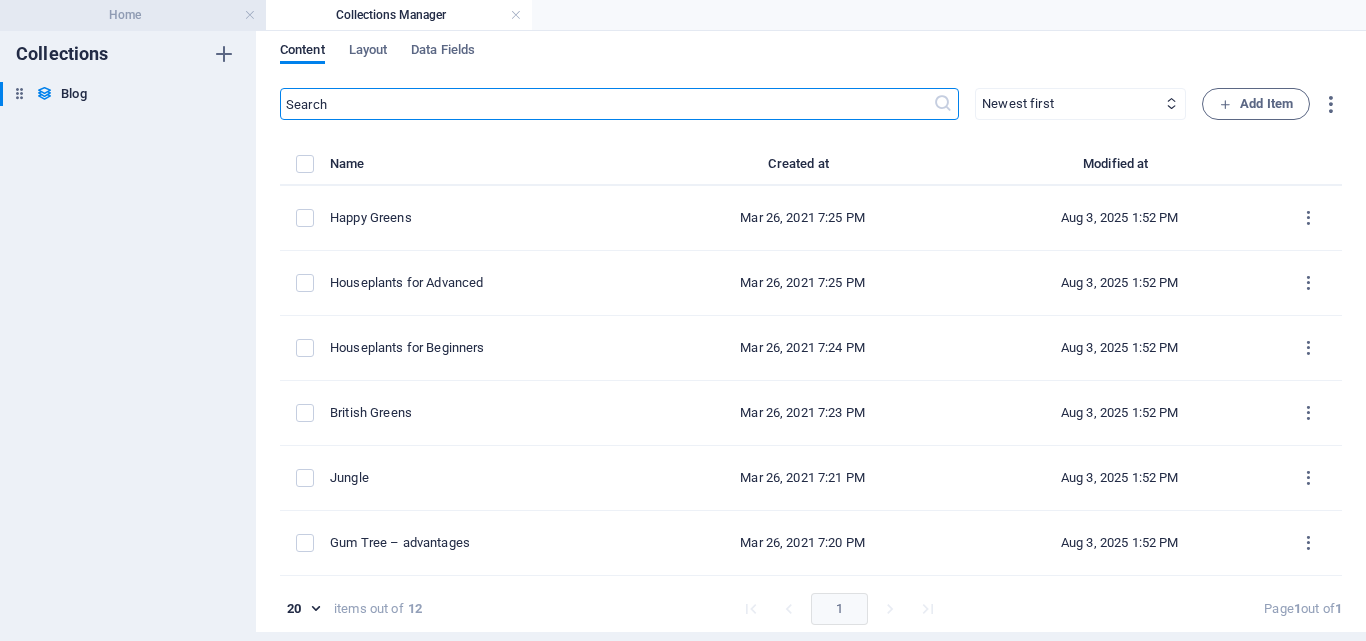 click on "Home" at bounding box center (133, 15) 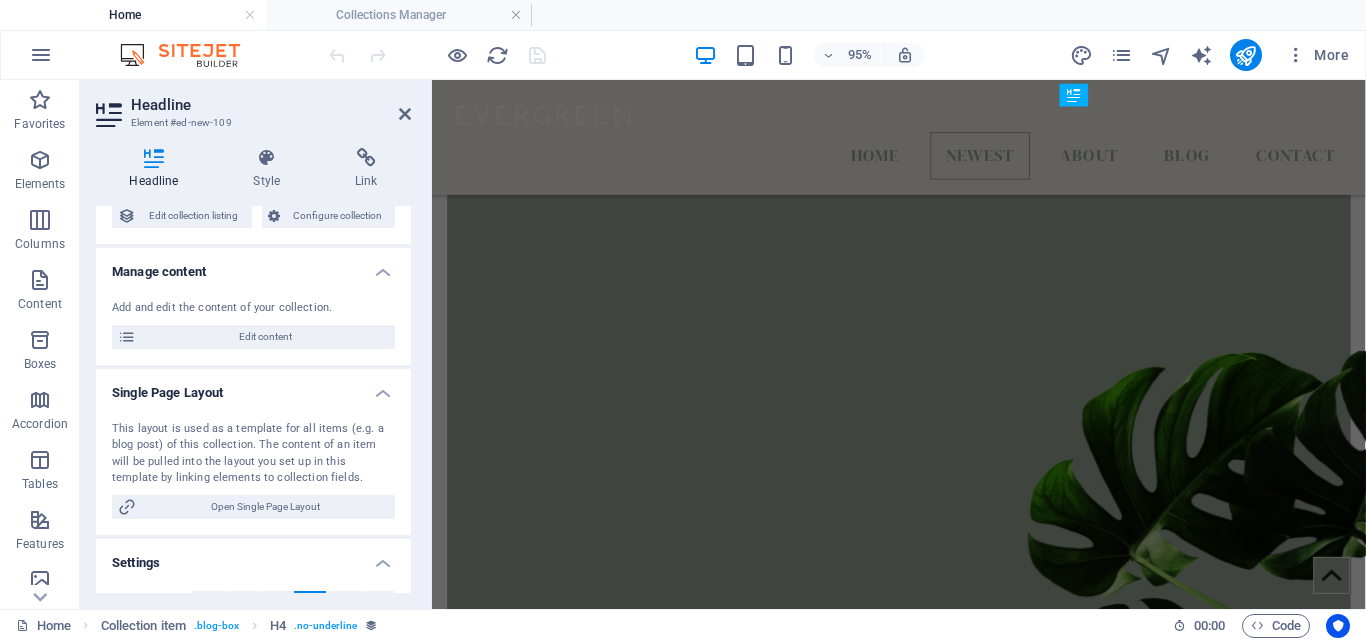scroll, scrollTop: 848, scrollLeft: 0, axis: vertical 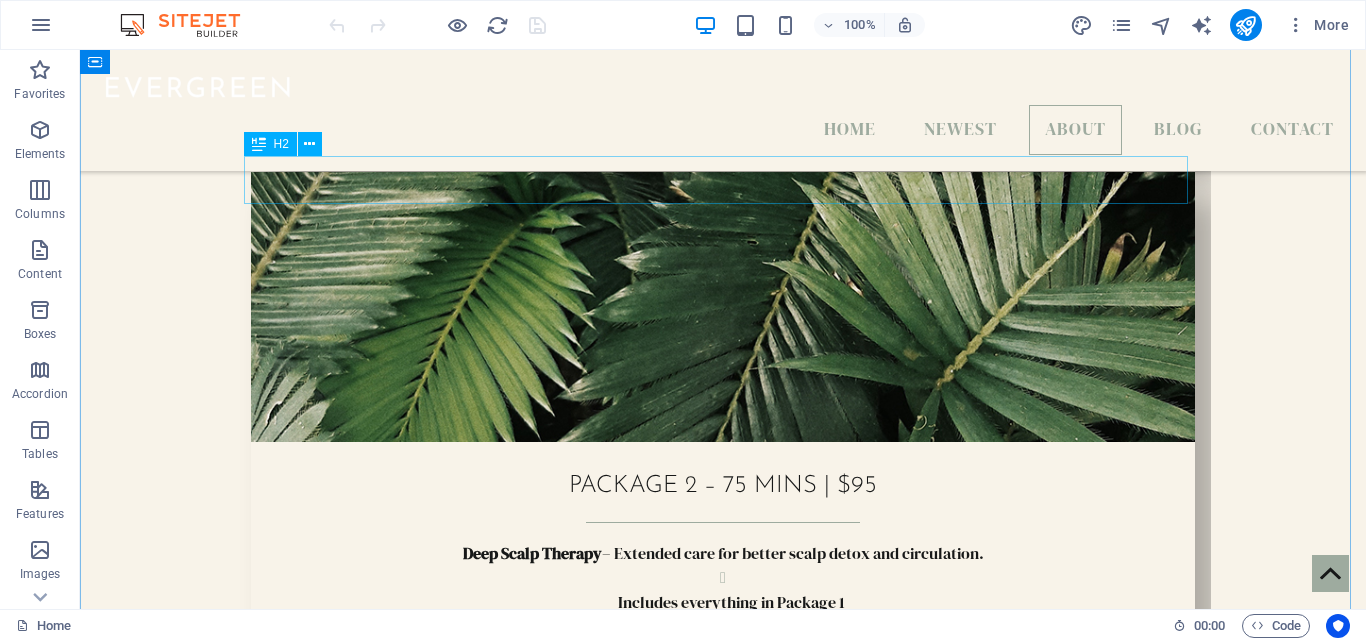 click on "About Us" at bounding box center (723, 2019) 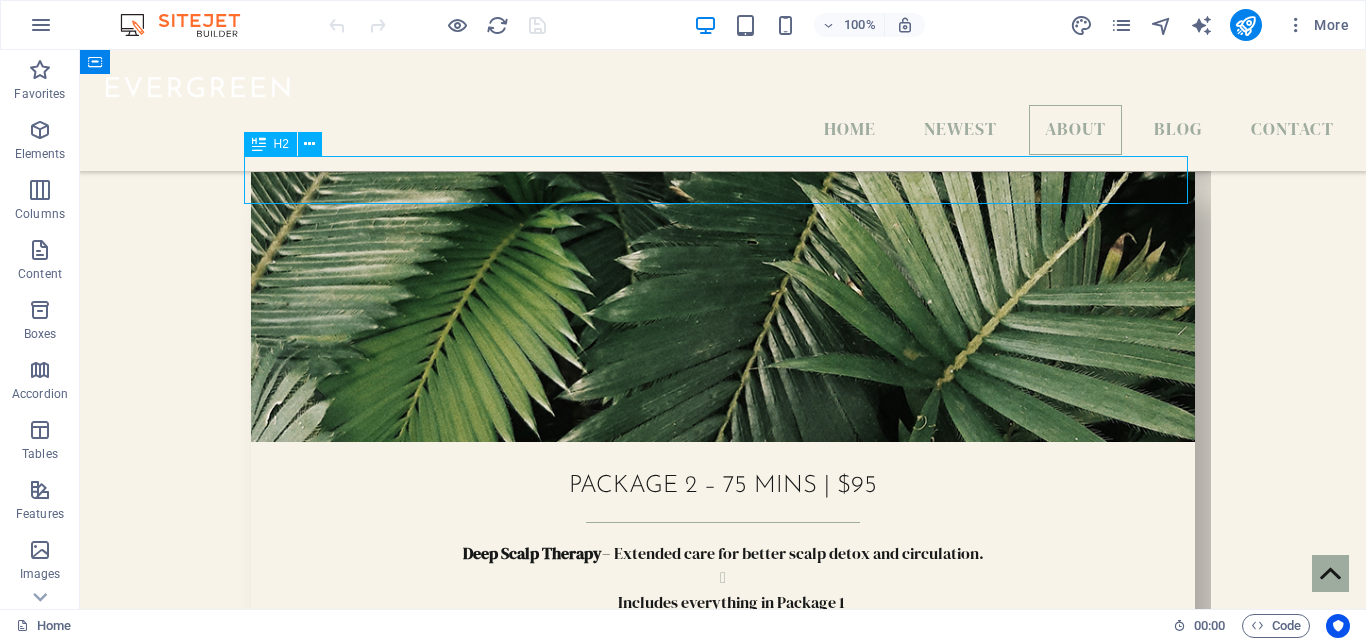 click on "About Us" at bounding box center (723, 2019) 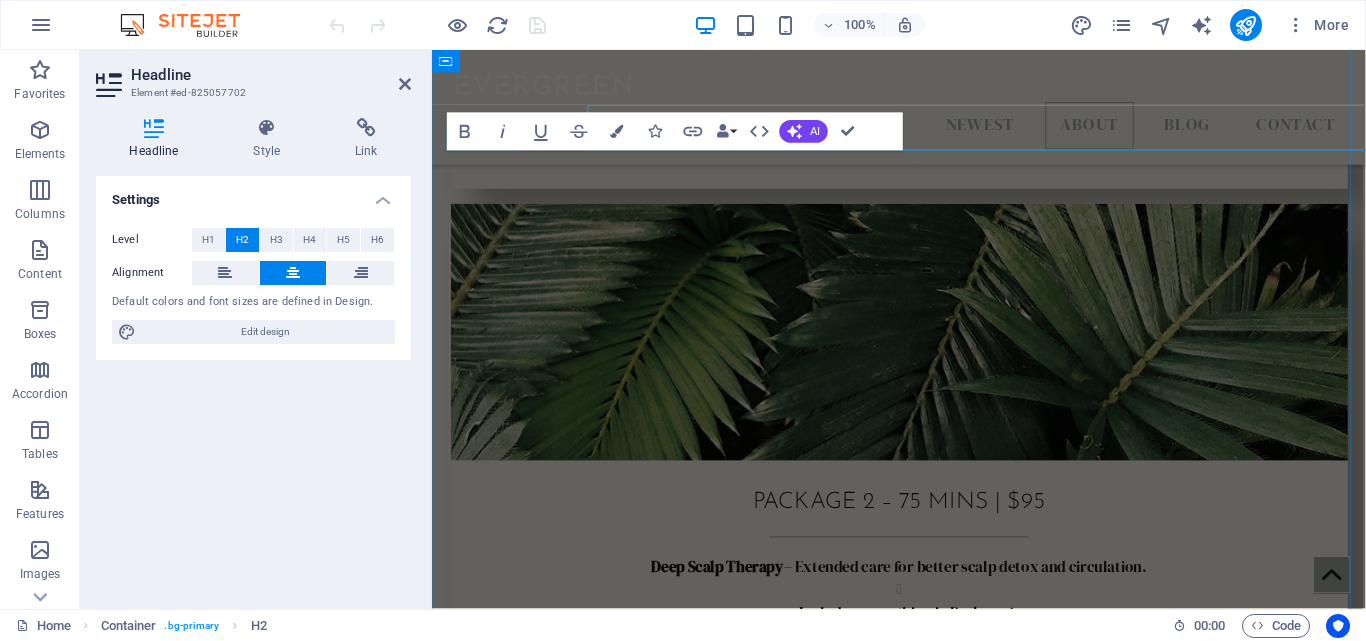 scroll, scrollTop: 2048, scrollLeft: 0, axis: vertical 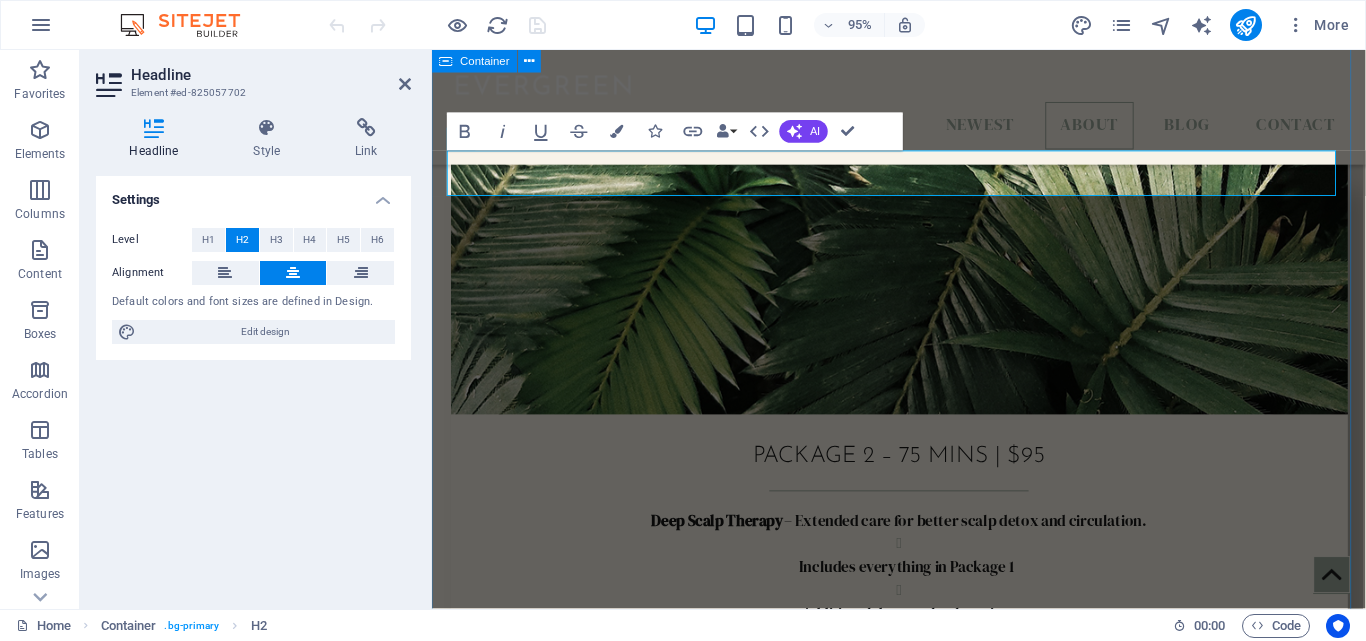 click on "About Us Isa Brown Maria Rossi Linda Brown" at bounding box center (923, 2565) 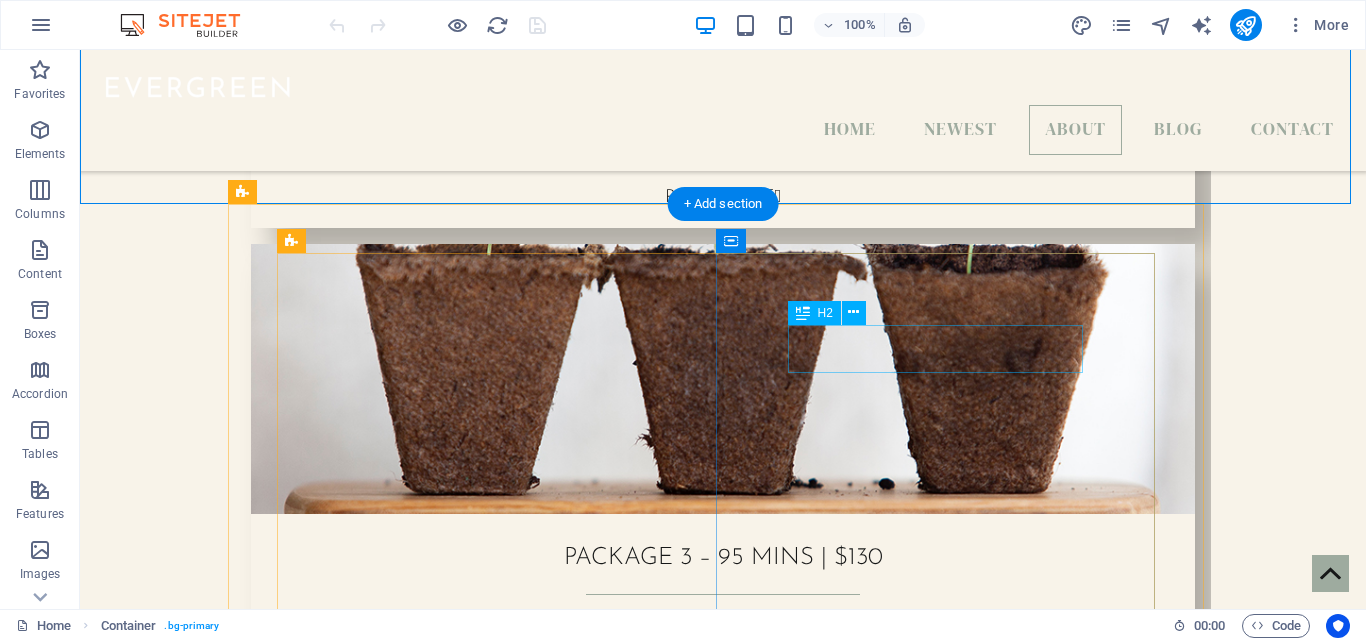 scroll, scrollTop: 2600, scrollLeft: 0, axis: vertical 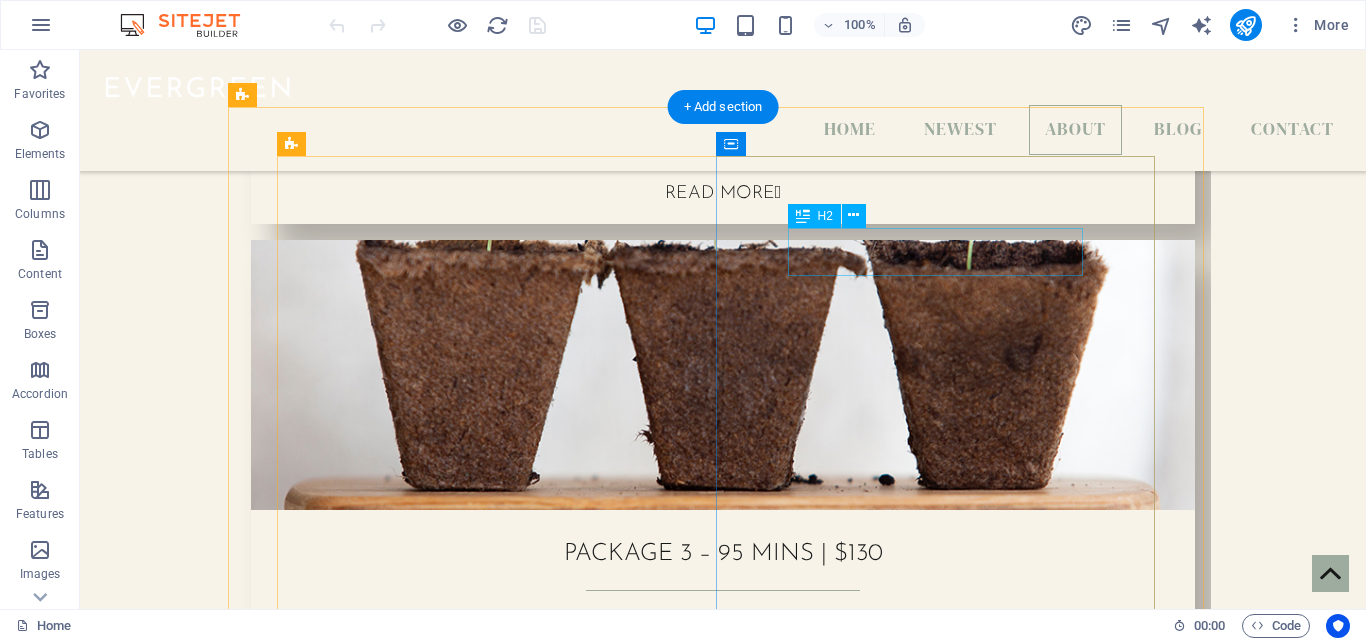 click on "HI," at bounding box center (723, 3469) 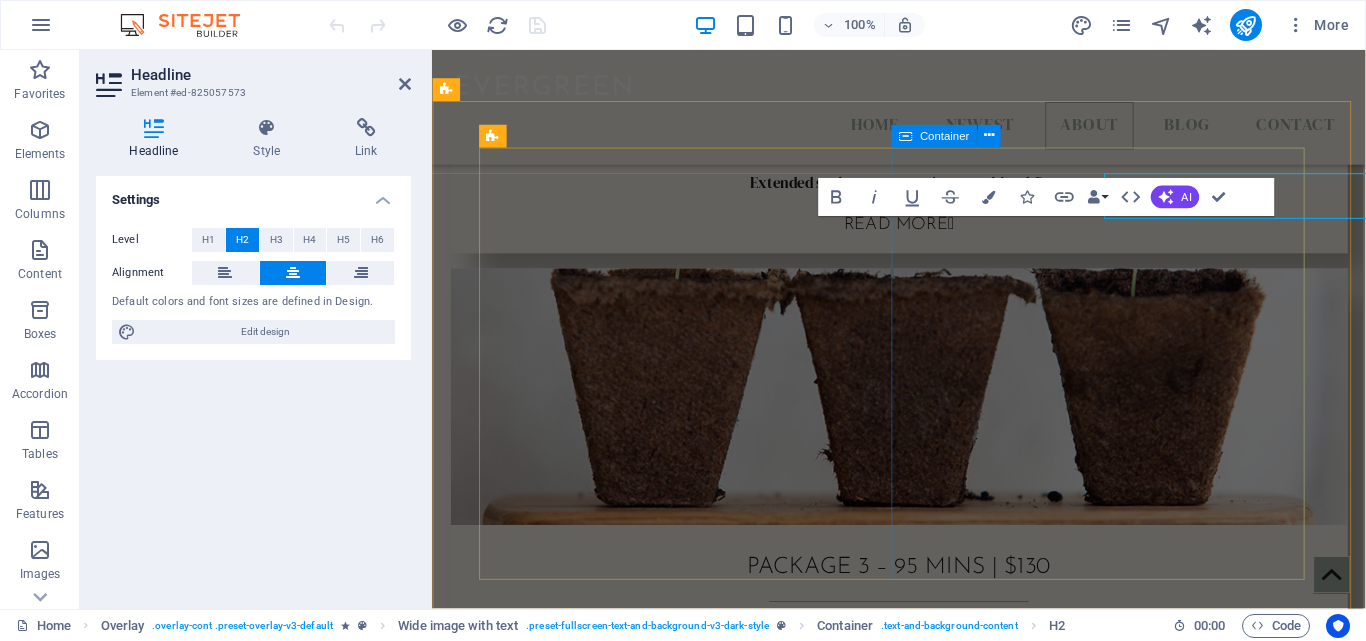 scroll, scrollTop: 2648, scrollLeft: 0, axis: vertical 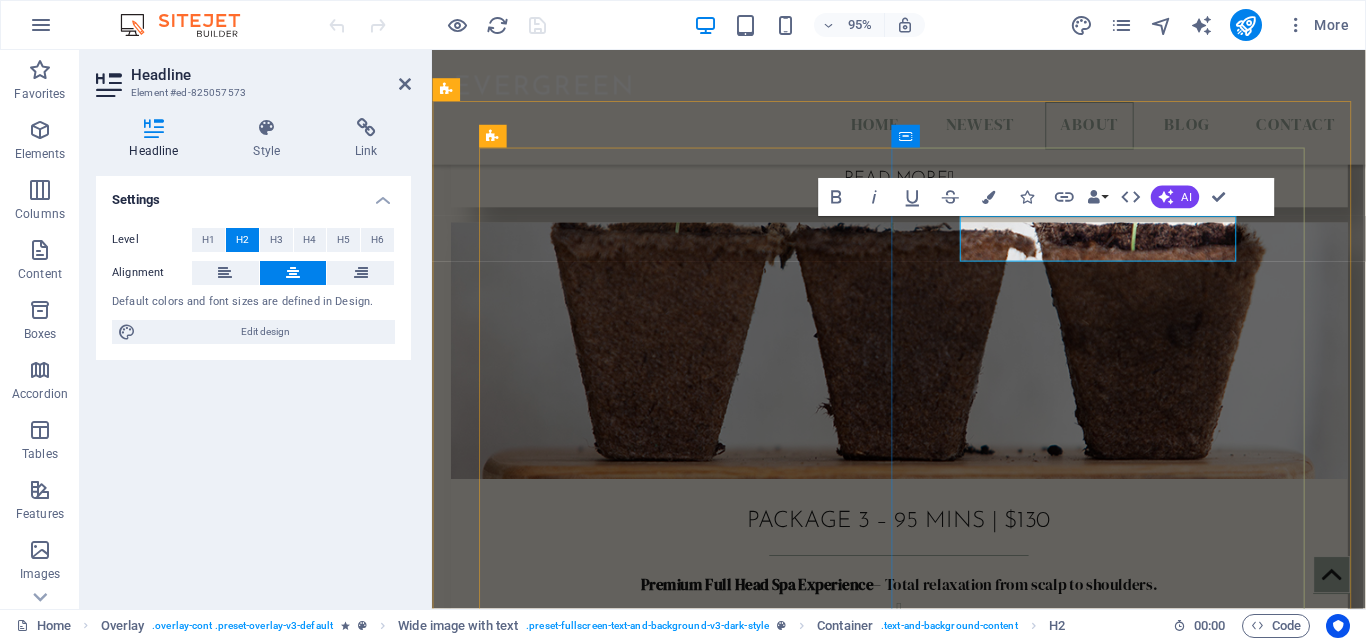 type 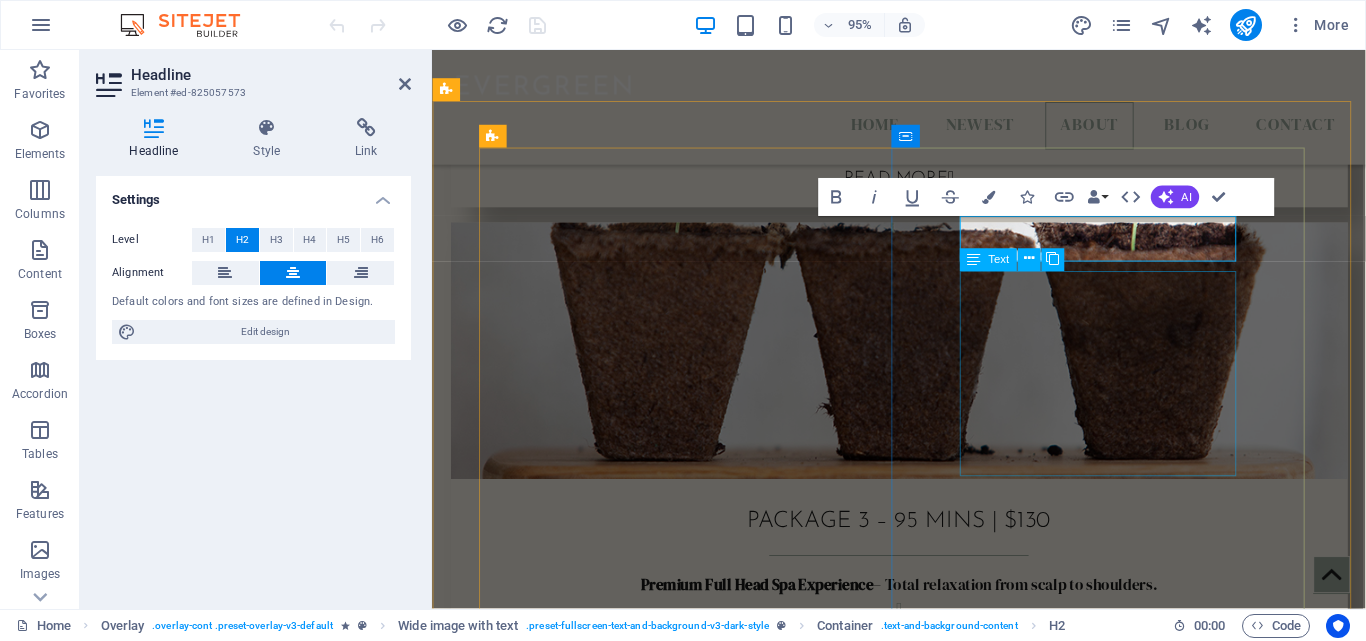 click on "Lorem ipsum dolor sit amet, consectetuer adipiscing elit. Aenean commodo ligula eget dolor. Lorem ipsum dolor sit amet, consectetuer adipiscing elit leget dolor. Lorem ipsum dolor sit amet, consectetuer adipiscing elit. Aenean commodo ligula eget dolor. Lorem ipsum dolor sit amet, consectetuer adipiscing elit dolor." at bounding box center (923, 3543) 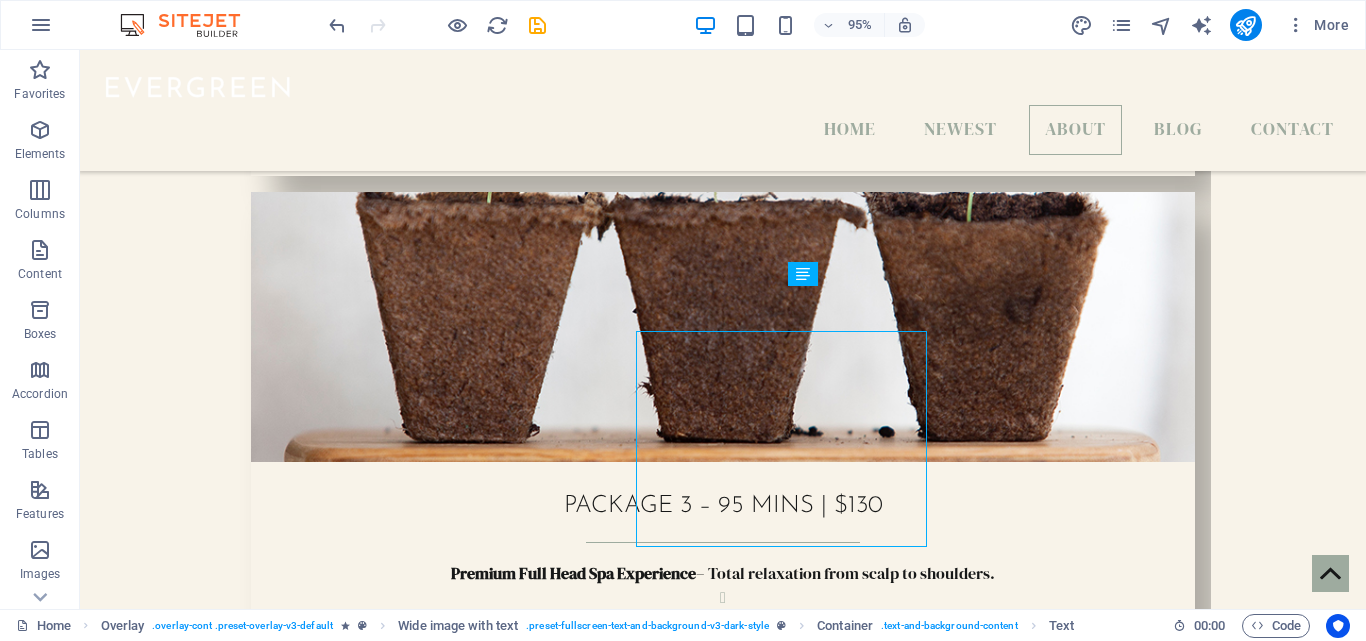 scroll, scrollTop: 2600, scrollLeft: 0, axis: vertical 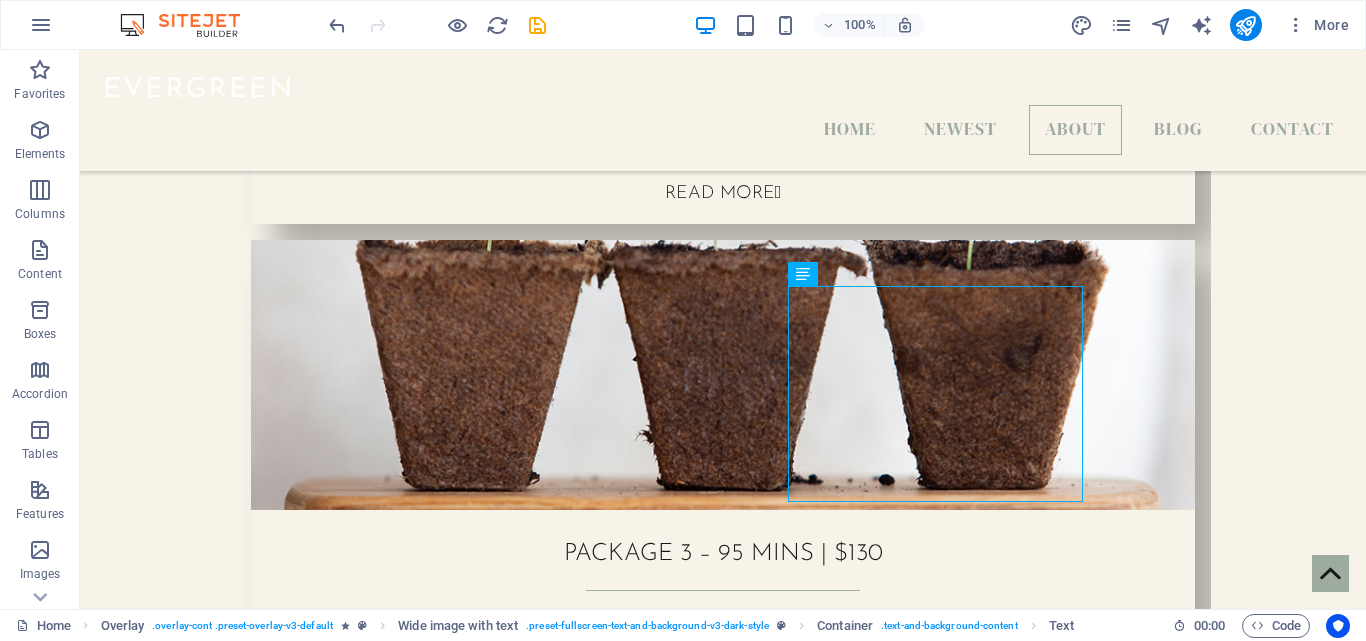 click on "Home Newest About Blog Contact At Rose Head Spa, we specialize in rejuvenating head spa treatments that promote relaxation, scalp health, and inner peace. Our mission is to help you unwind, recharge, and feel your best through gentle care and soothing techniques. Our services Package 1 – 45 mins | $65 Intro to Head Spa  – A gentle and relaxing herbal scalp care session. Service overview Shoulder & neck massage Deep herbal cleanse on the scalp Warm towel herbal shampoo massage Rinse with herbal essence for smooth, shiny, and healthy-looking hair Read more   Package 2 – 75 mins | $95 Deep Scalp Therapy  – Extended care for better scalp detox and circulation. Includes everything in Package 1 Additional deep scalp cleansing Herbal steam treatment to open pores and promote hair growth Extended scalp massage to improve blood flow Read more   Package 3 – 95 mins | $130 Premium Full Head Spa Experience  – Total relaxation from scalp to shoulders. Includes everything in Package 2 Herbal eye mask or" at bounding box center (723, 4765) 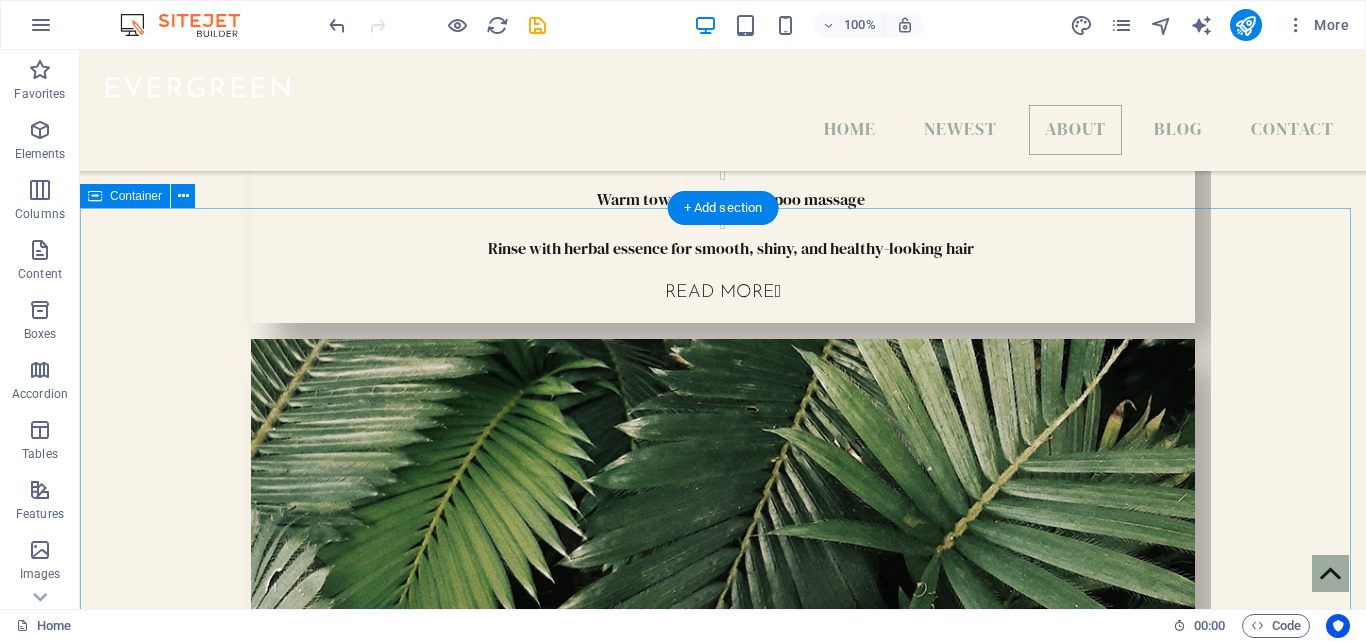 scroll, scrollTop: 1800, scrollLeft: 0, axis: vertical 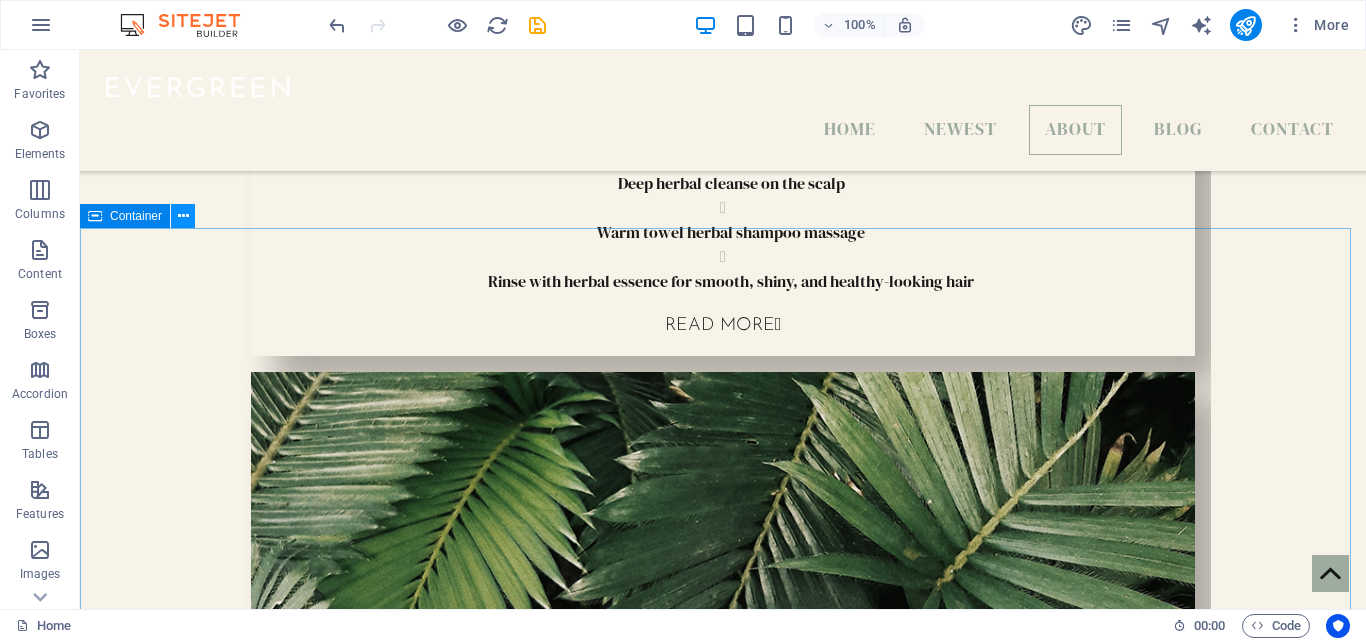 click at bounding box center [183, 216] 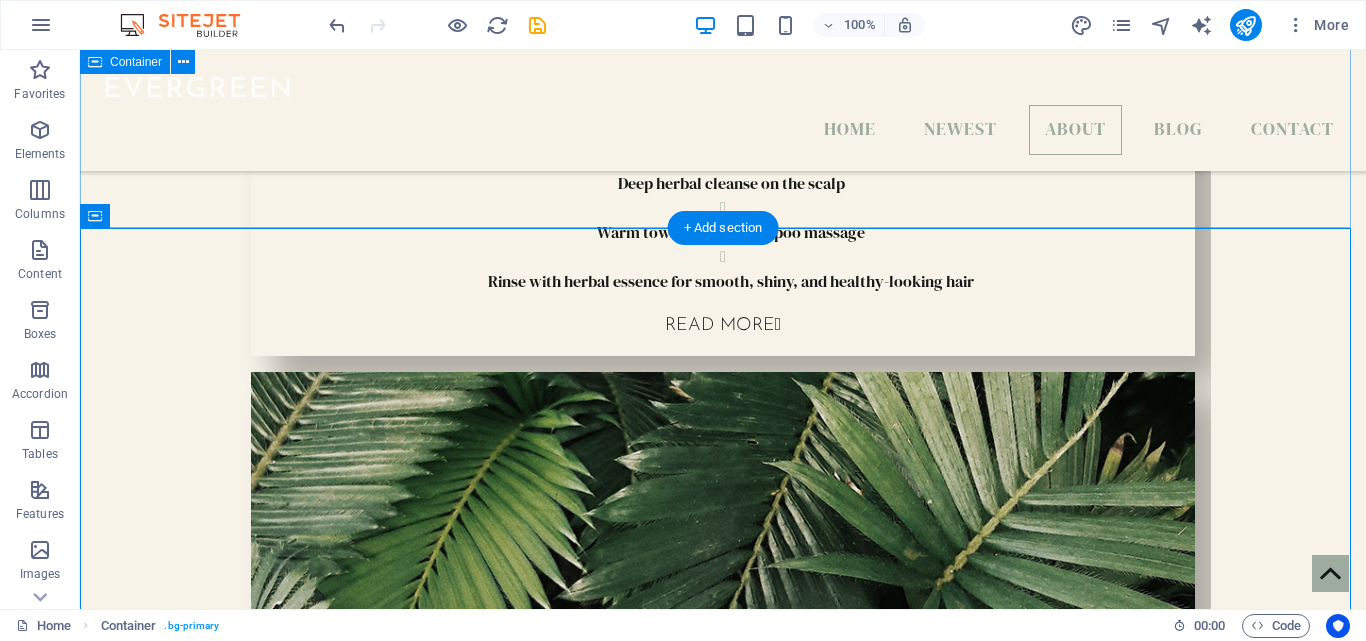 click on "Our services Package 1 – 45 mins | $65 Intro to Head Spa  – A gentle and relaxing herbal scalp care session. Service overview Shoulder & neck massage Deep herbal cleanse on the scalp Warm towel herbal shampoo massage Rinse with herbal essence for smooth, shiny, and healthy-looking hair Read more   Package 2 – 75 mins | $95 Deep Scalp Therapy  – Extended care for better scalp detox and circulation. Includes everything in Package 1 Additional deep scalp cleansing Herbal steam treatment to open pores and promote hair growth Extended scalp massage to improve blood flow Read more   Package 3 – 95 mins | $130 Premium Full Head Spa Experience  – Total relaxation from scalp to shoulders. Includes everything in Package 2 Warm oil scalp massage for deep stimulation Rejuvenating facial massage Shoulder, neck & upper back massage Herbal eye mask Heated tummy massage for slimming effect Optional eyebrow grooming Read more    Previous Next" at bounding box center [723, 757] 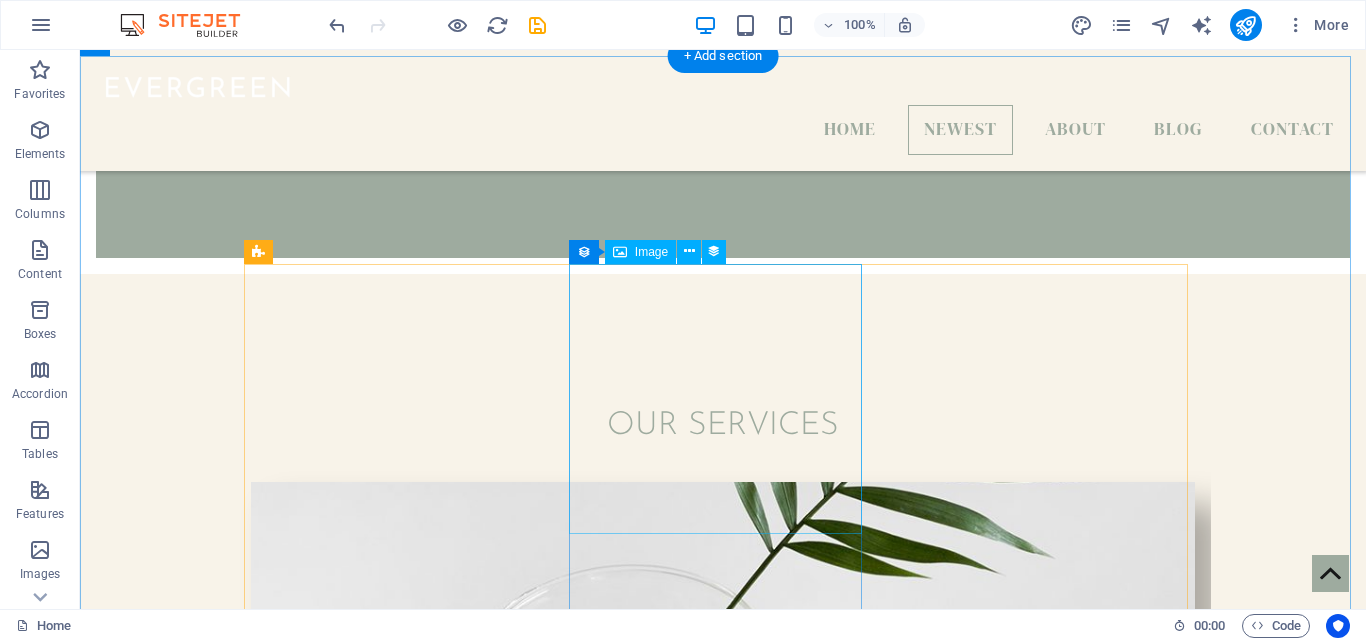 scroll, scrollTop: 1000, scrollLeft: 0, axis: vertical 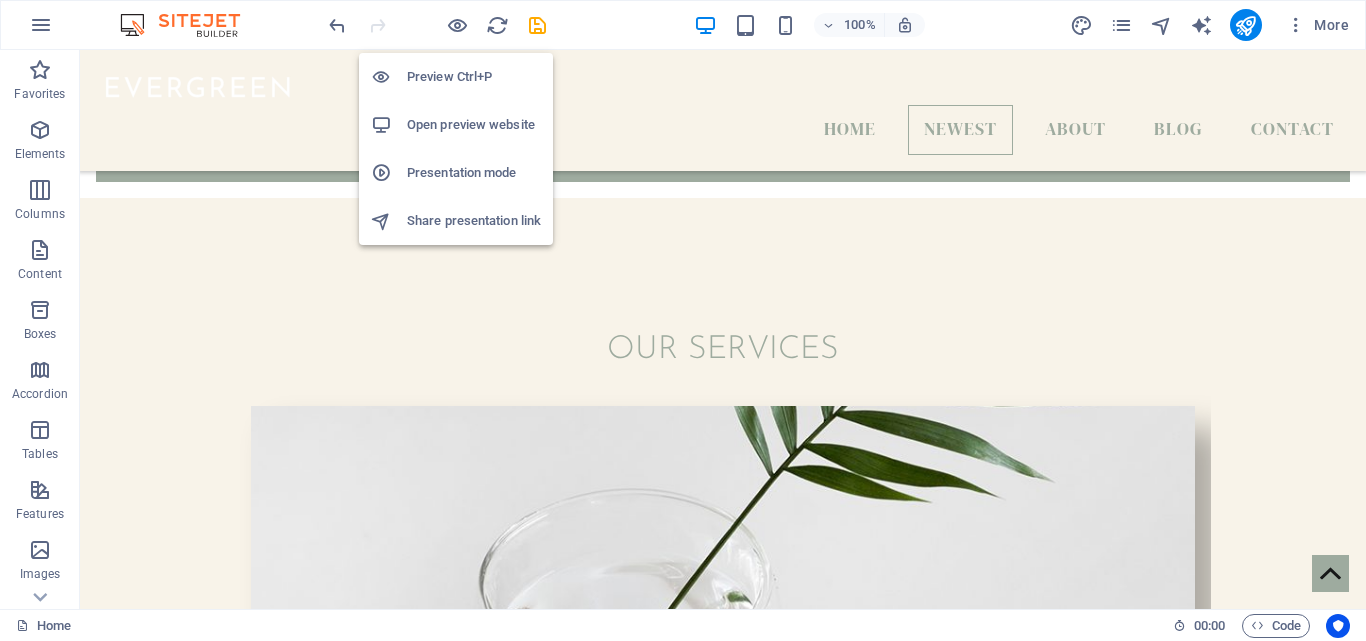 click on "Open preview website" at bounding box center (474, 125) 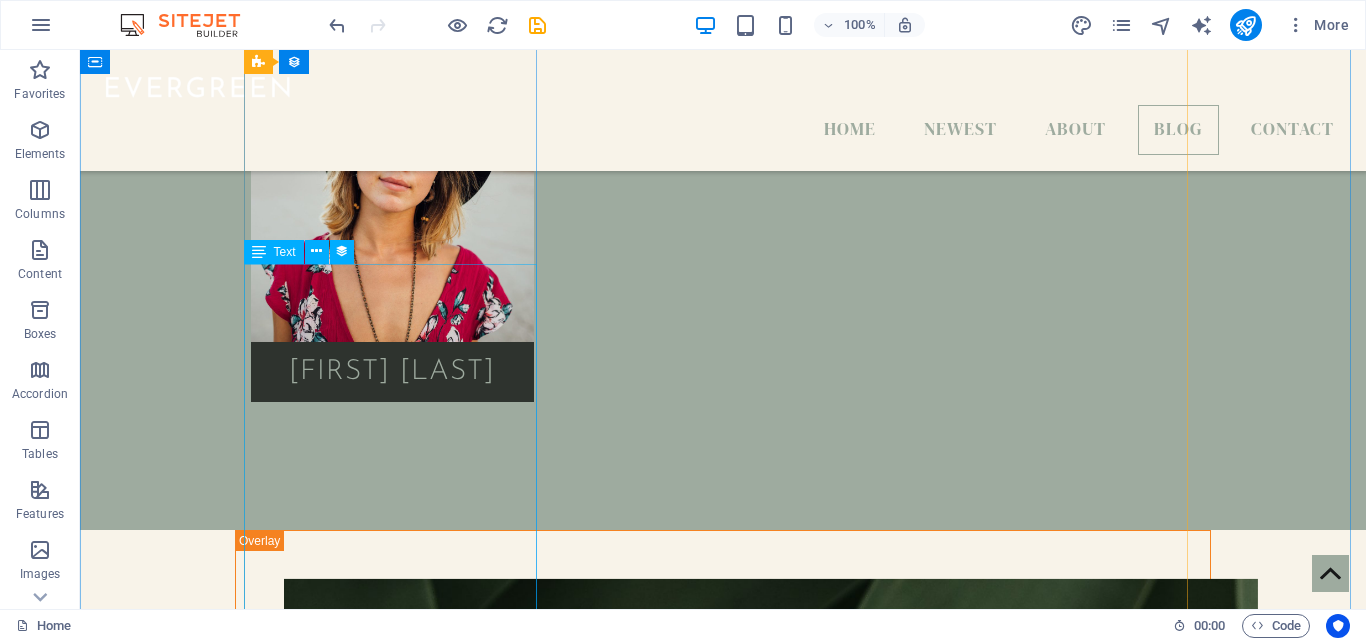 scroll, scrollTop: 4748, scrollLeft: 0, axis: vertical 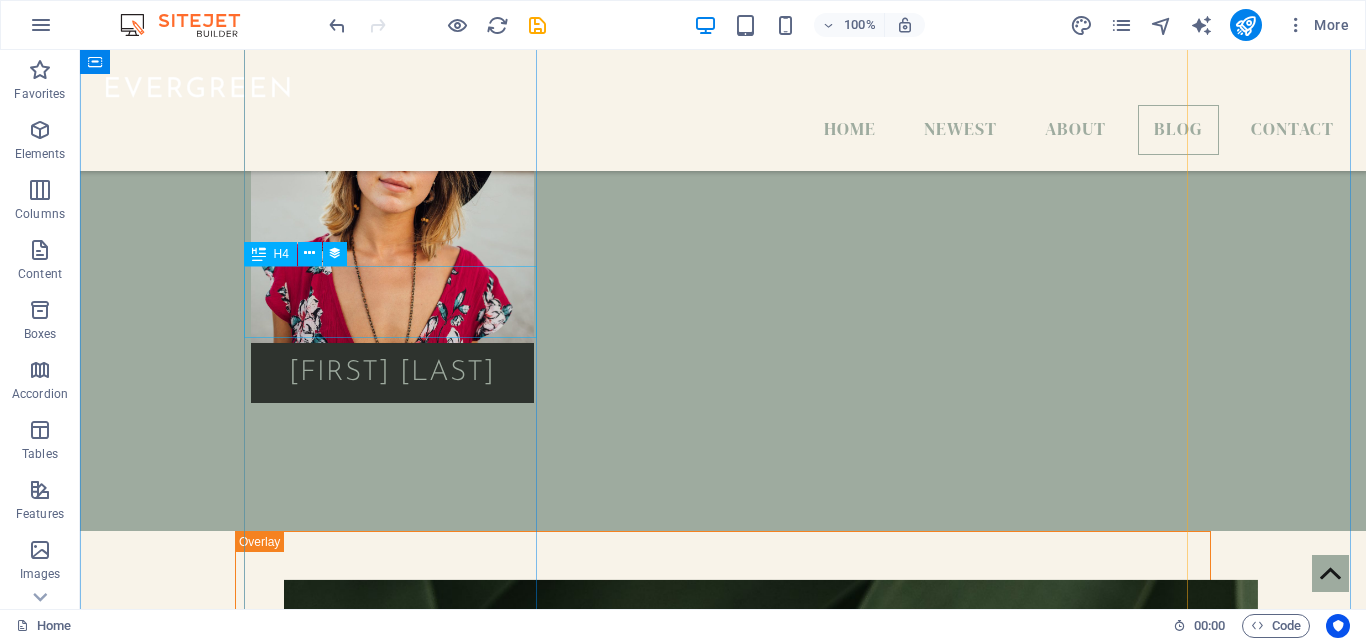 click on "Package 1 – 45 mins | $65" at bounding box center (723, 4431) 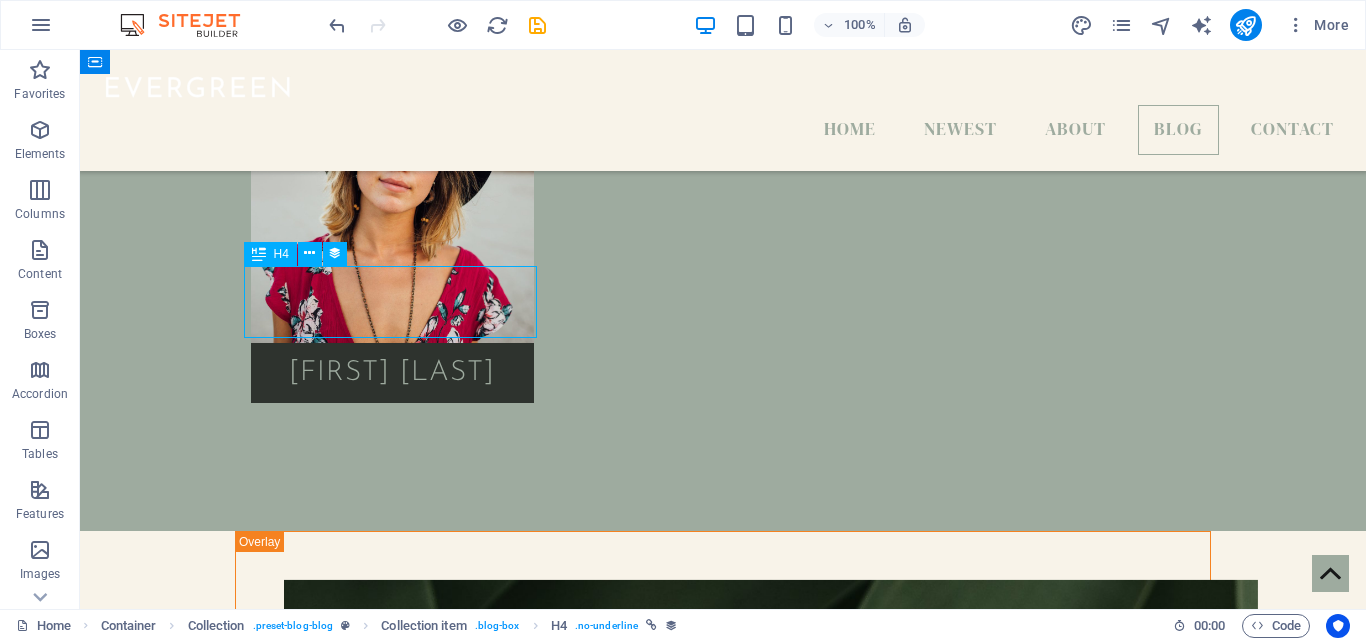 drag, startPoint x: 391, startPoint y: 282, endPoint x: 470, endPoint y: 322, distance: 88.54942 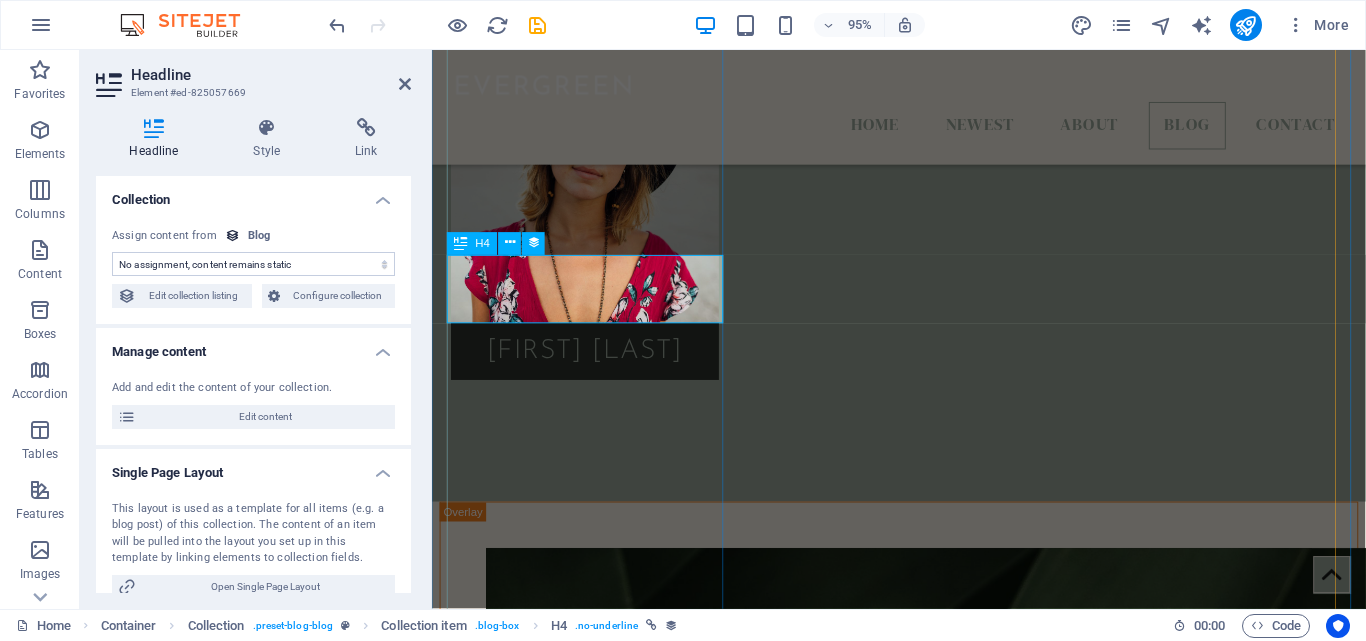 select on "name" 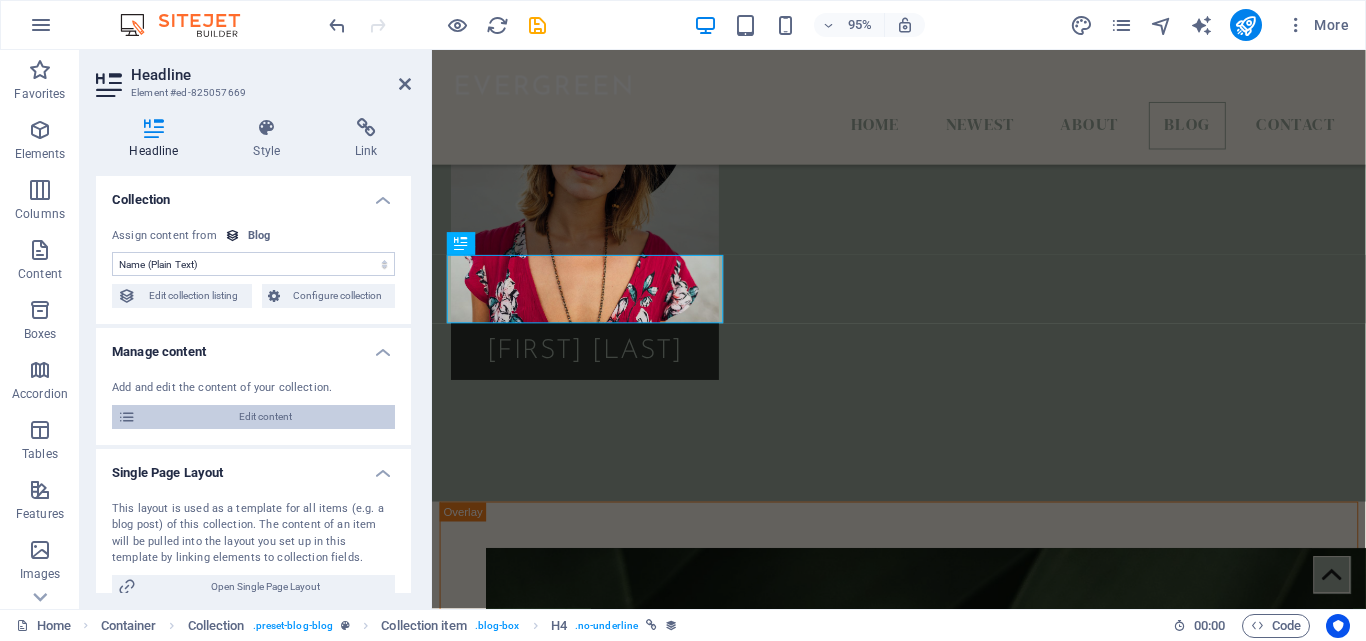 click on "Edit content" at bounding box center [265, 417] 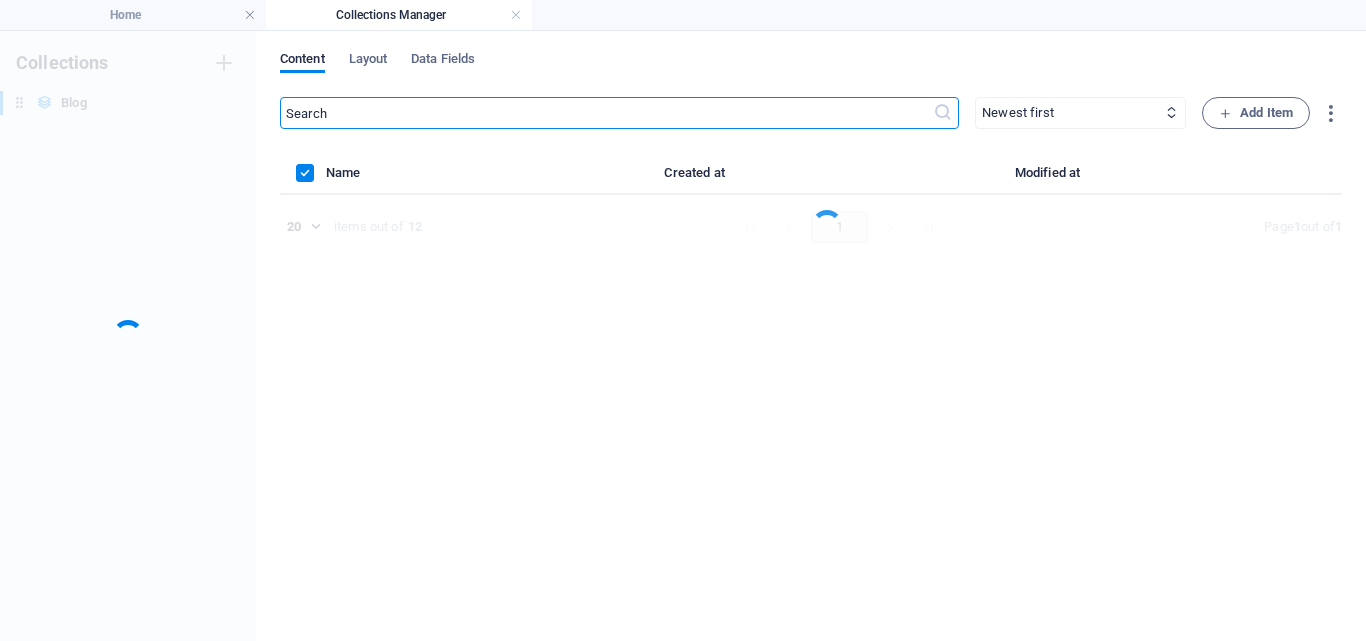scroll, scrollTop: 0, scrollLeft: 0, axis: both 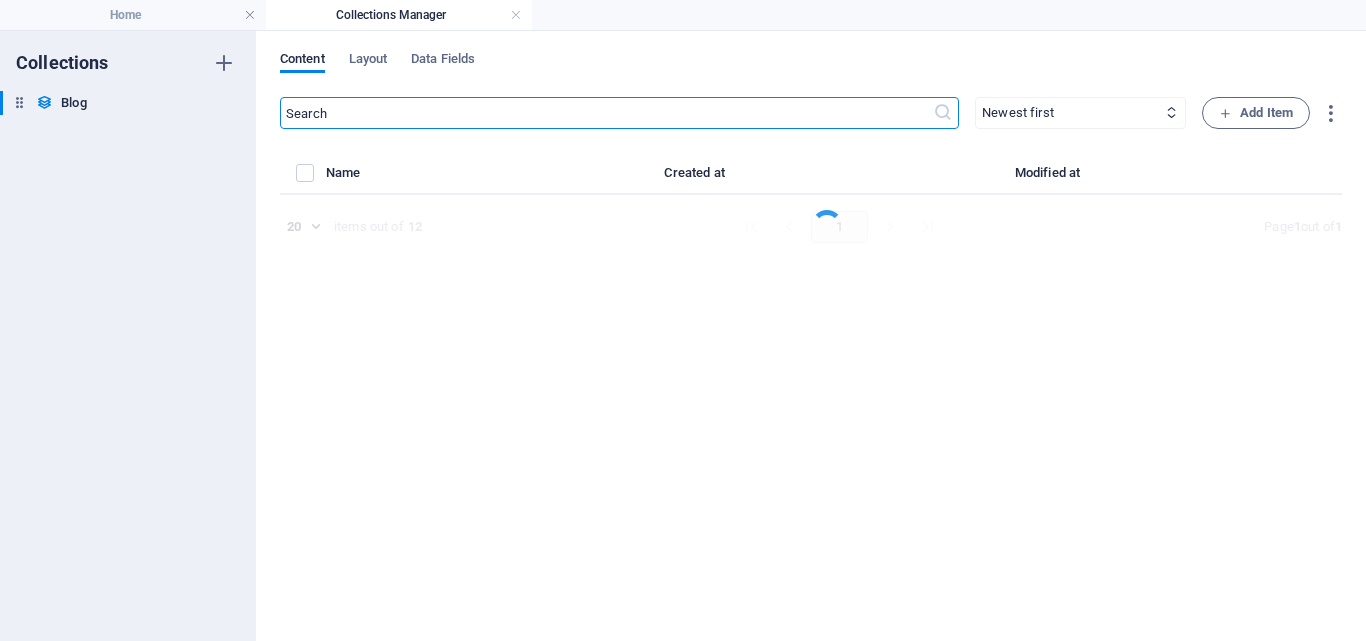 select on "Category 2" 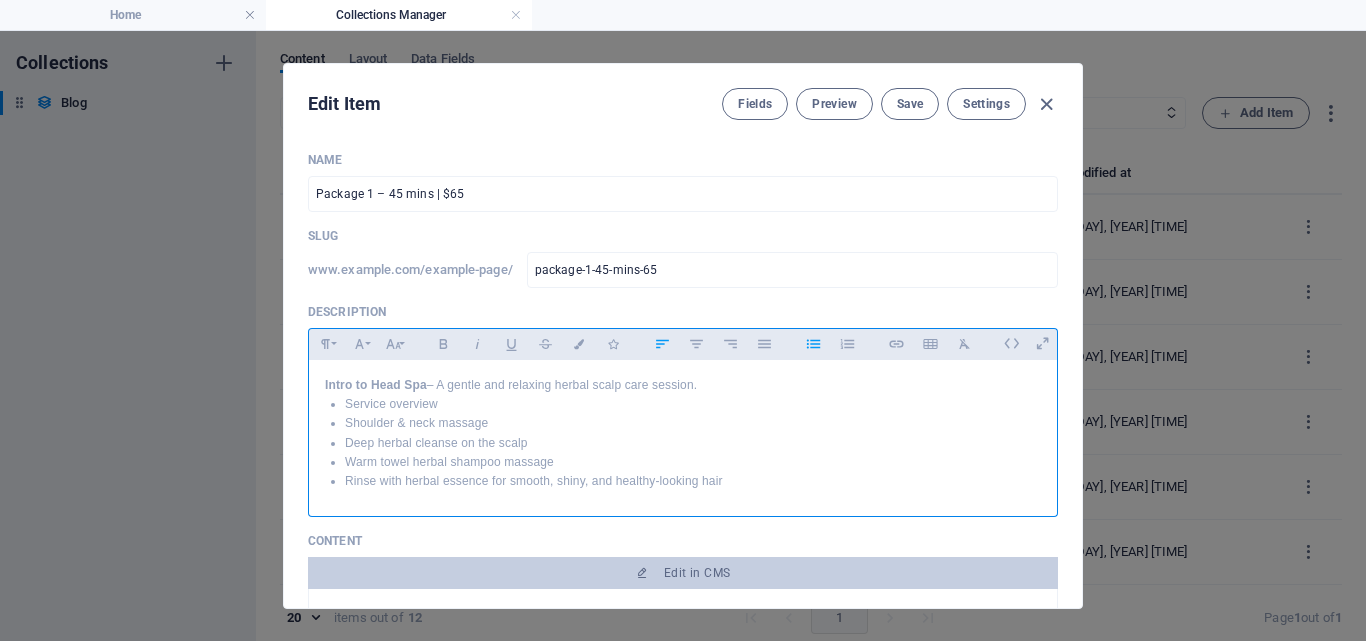 click on "Warm towel herbal shampoo massage" at bounding box center (693, 462) 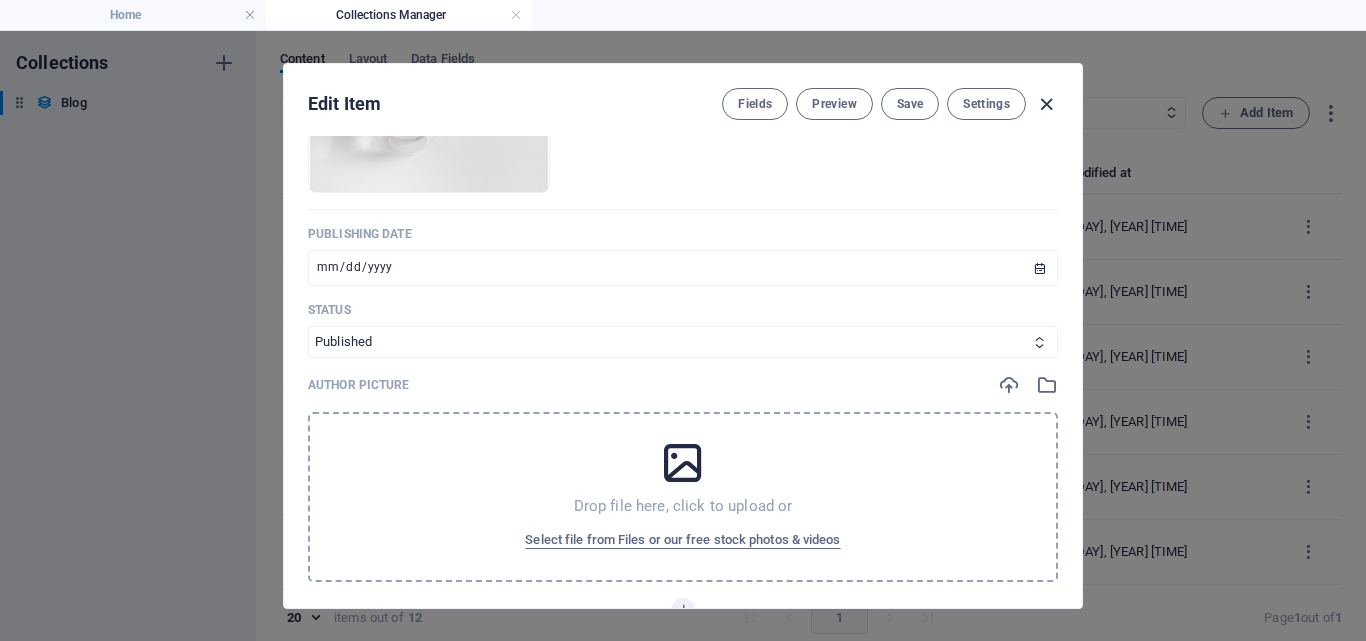 click at bounding box center [1046, 104] 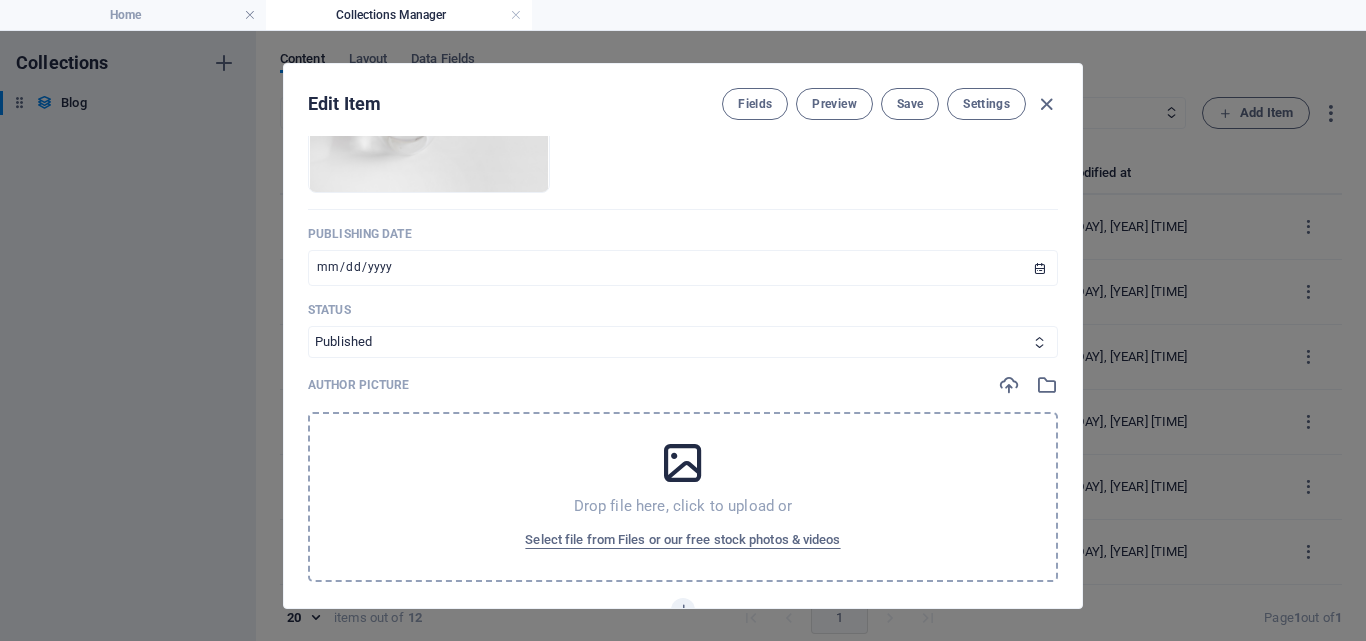 type on "2025-08-03" 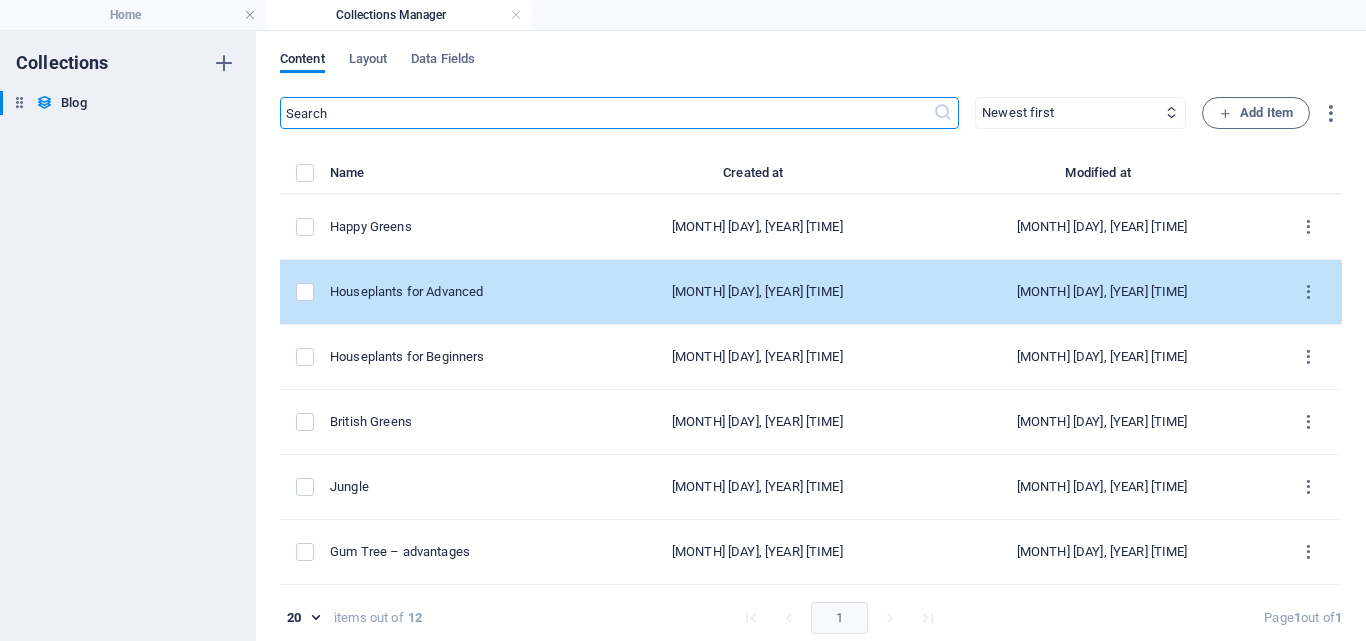scroll, scrollTop: 881, scrollLeft: 0, axis: vertical 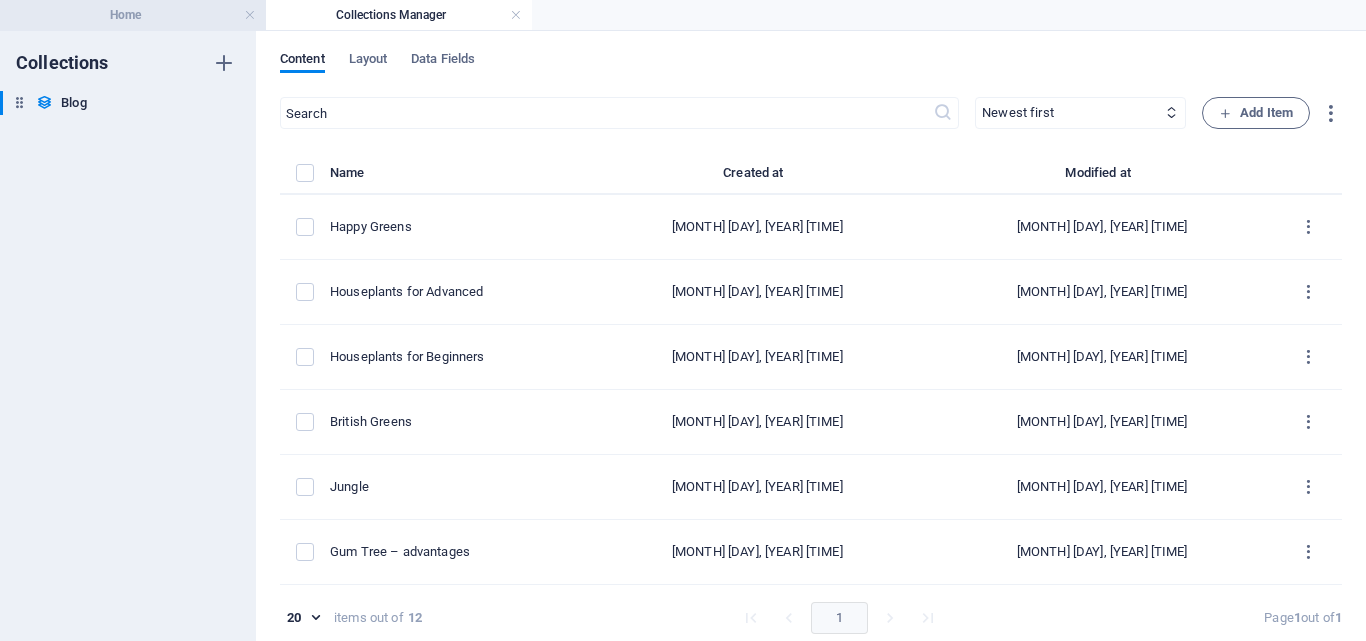 click on "Home" at bounding box center [133, 15] 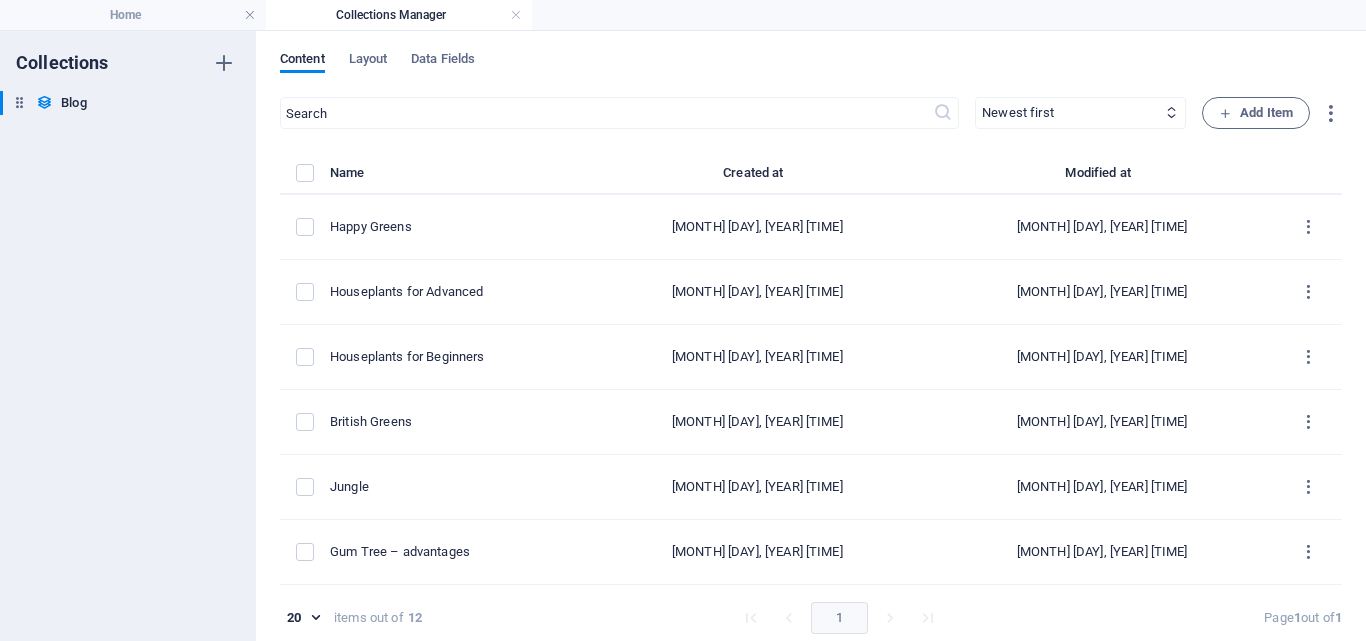 scroll, scrollTop: 4793, scrollLeft: 0, axis: vertical 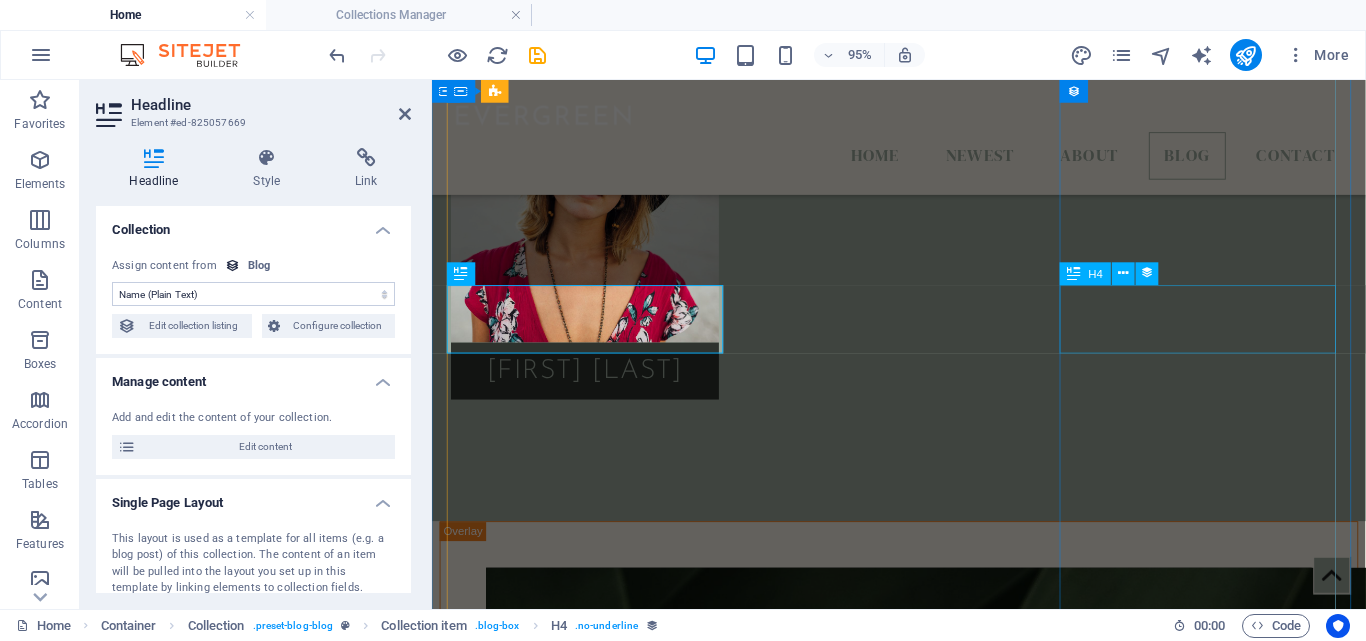 click on "Package 3 – 95 mins | $130" at bounding box center [924, 5829] 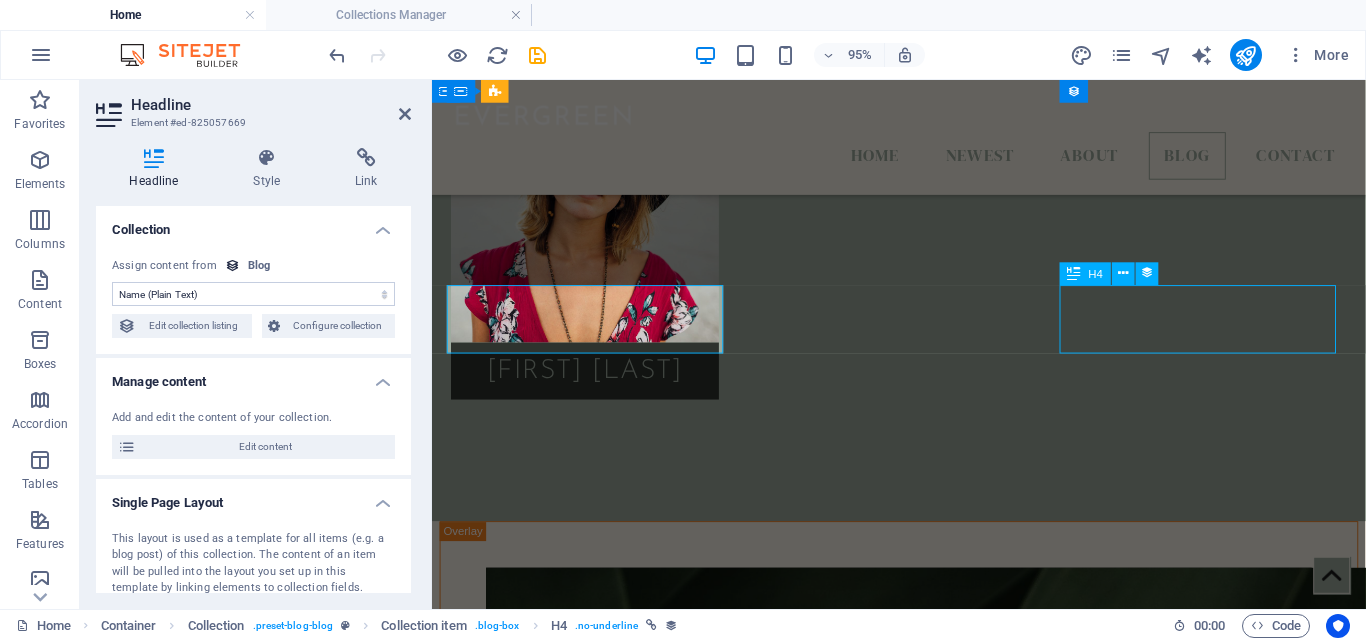 click on "Package 3 – 95 mins | $130" at bounding box center (924, 5829) 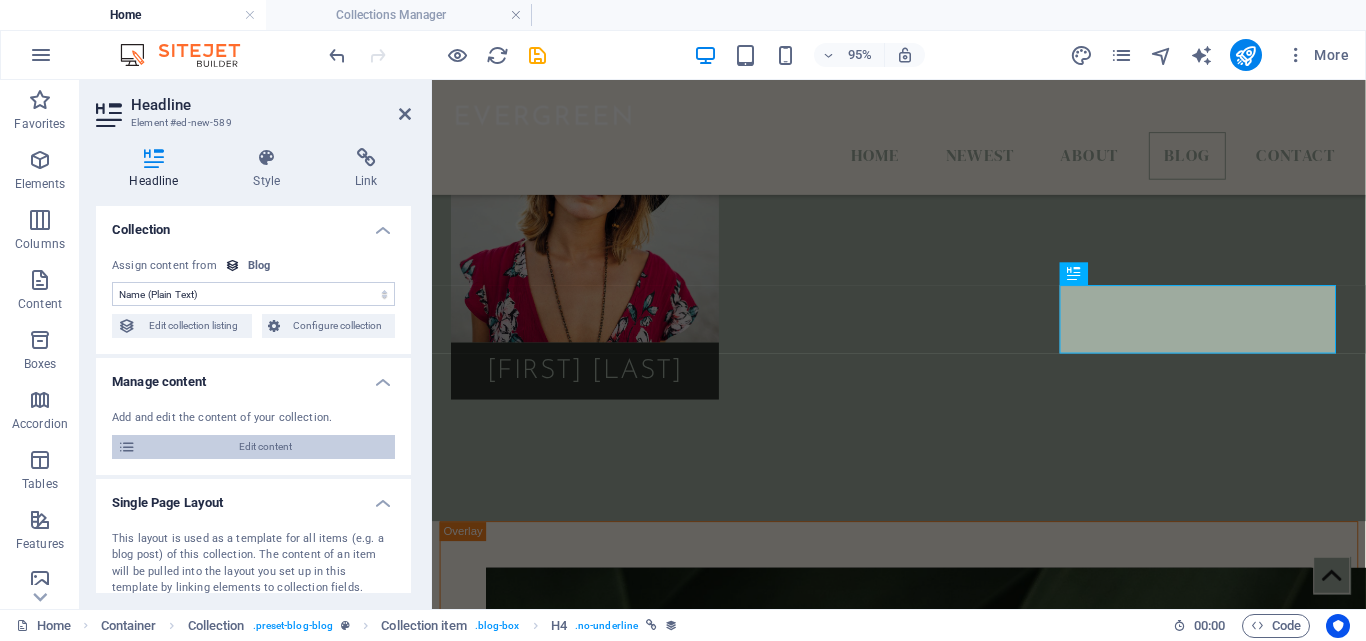 click on "Edit content" at bounding box center (265, 447) 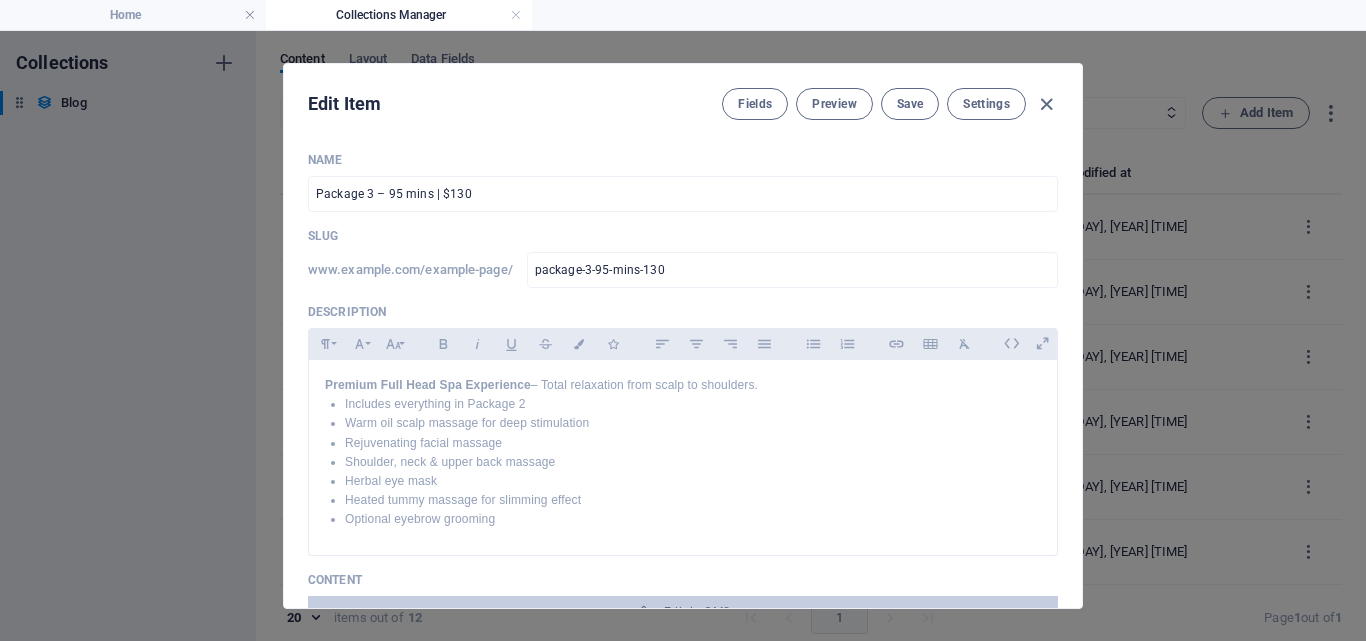 scroll, scrollTop: 0, scrollLeft: 0, axis: both 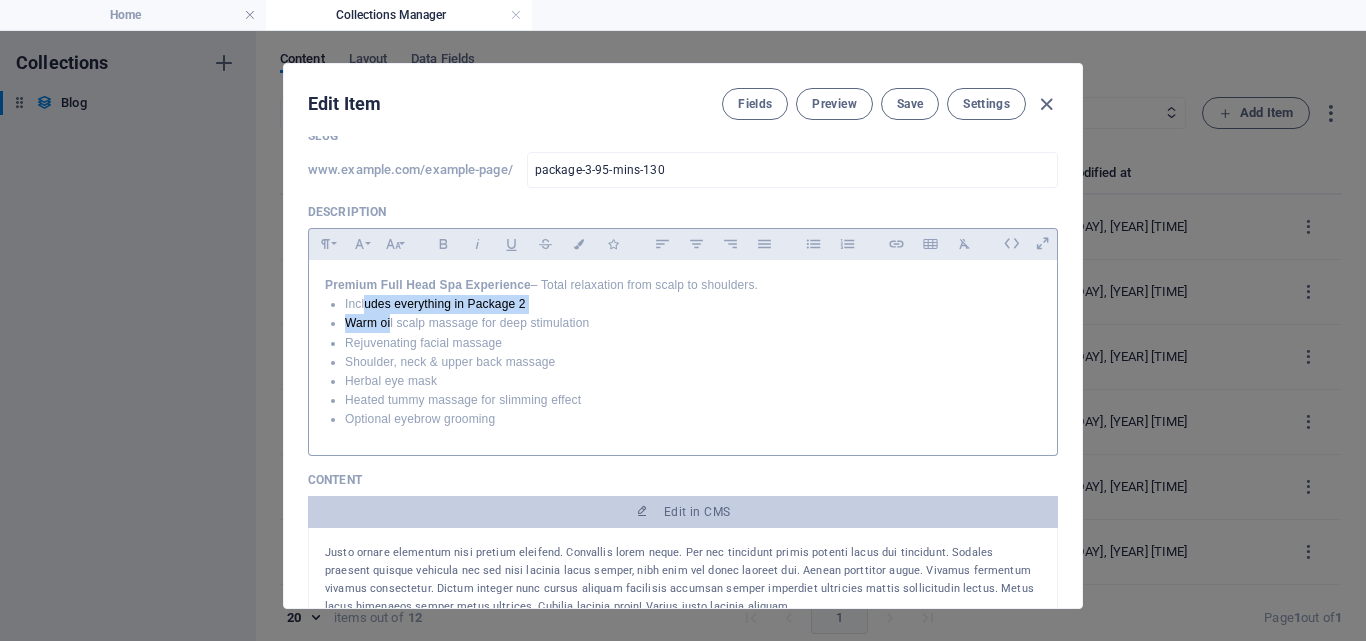 drag, startPoint x: 365, startPoint y: 297, endPoint x: 408, endPoint y: 334, distance: 56.727417 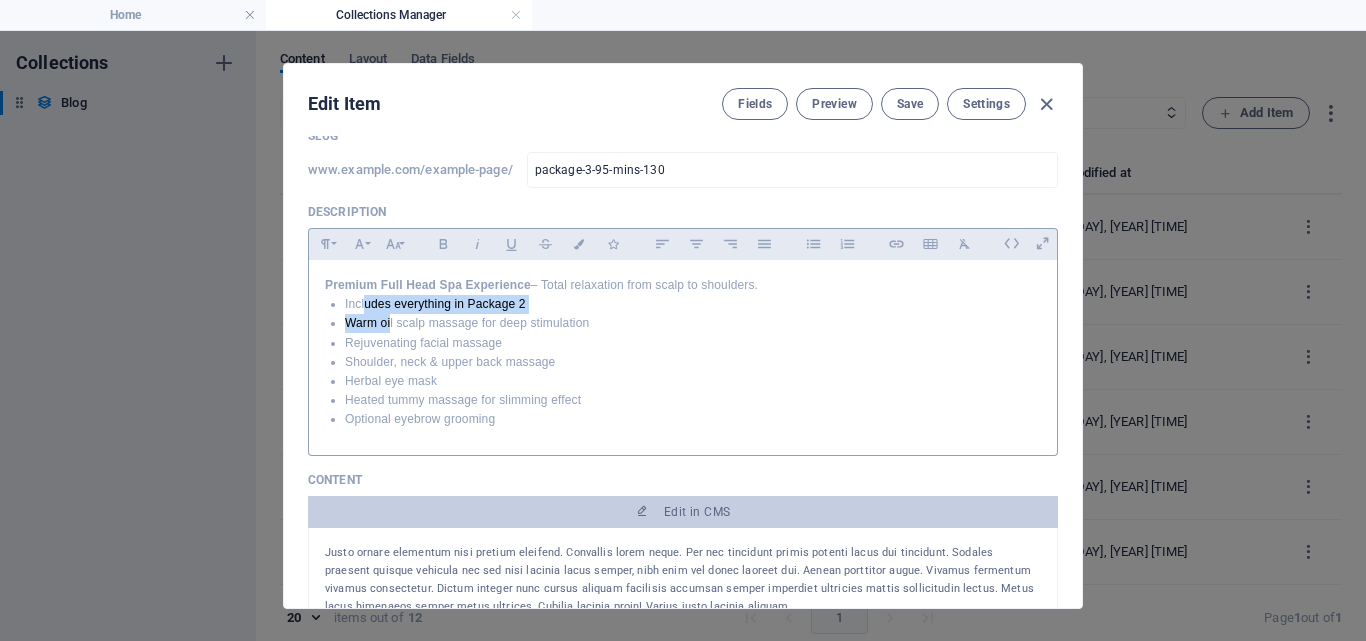 click on "Includes everything in Package 2 Warm oil scalp massage for deep stimulation Rejuvenating facial massage Shoulder, neck & upper back massage Herbal eye mask Heated tummy massage for slimming effect Optional eyebrow grooming" at bounding box center (683, 362) 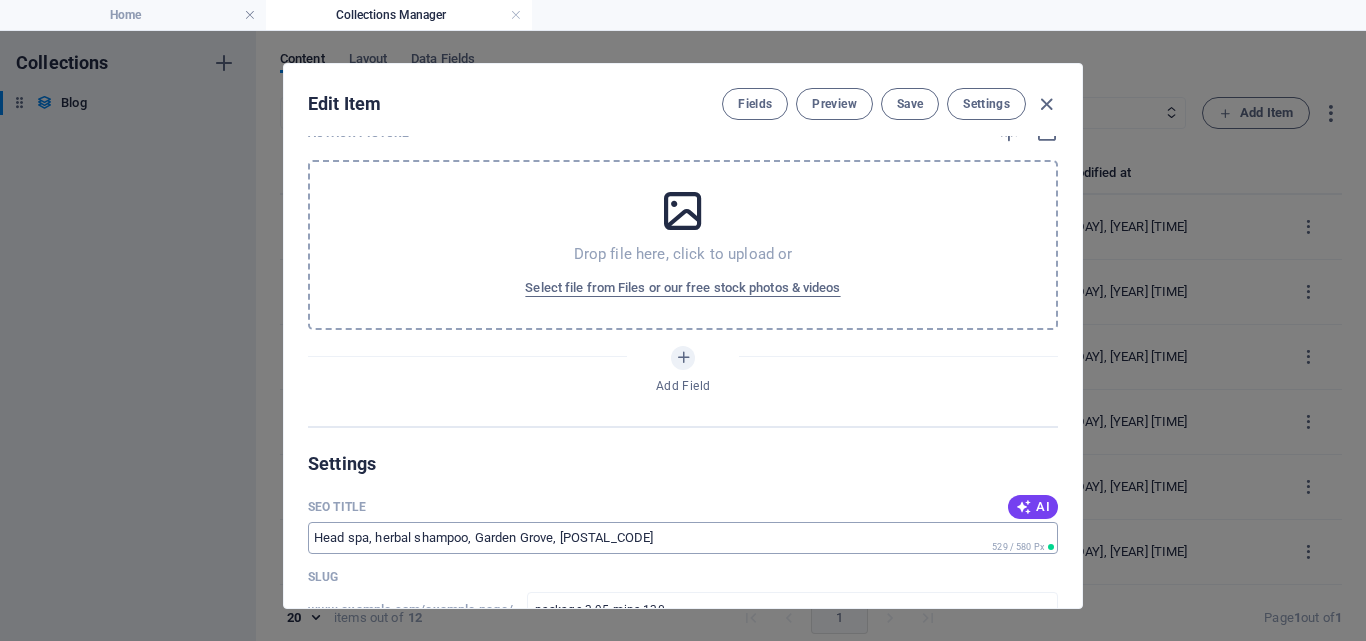 scroll, scrollTop: 1600, scrollLeft: 0, axis: vertical 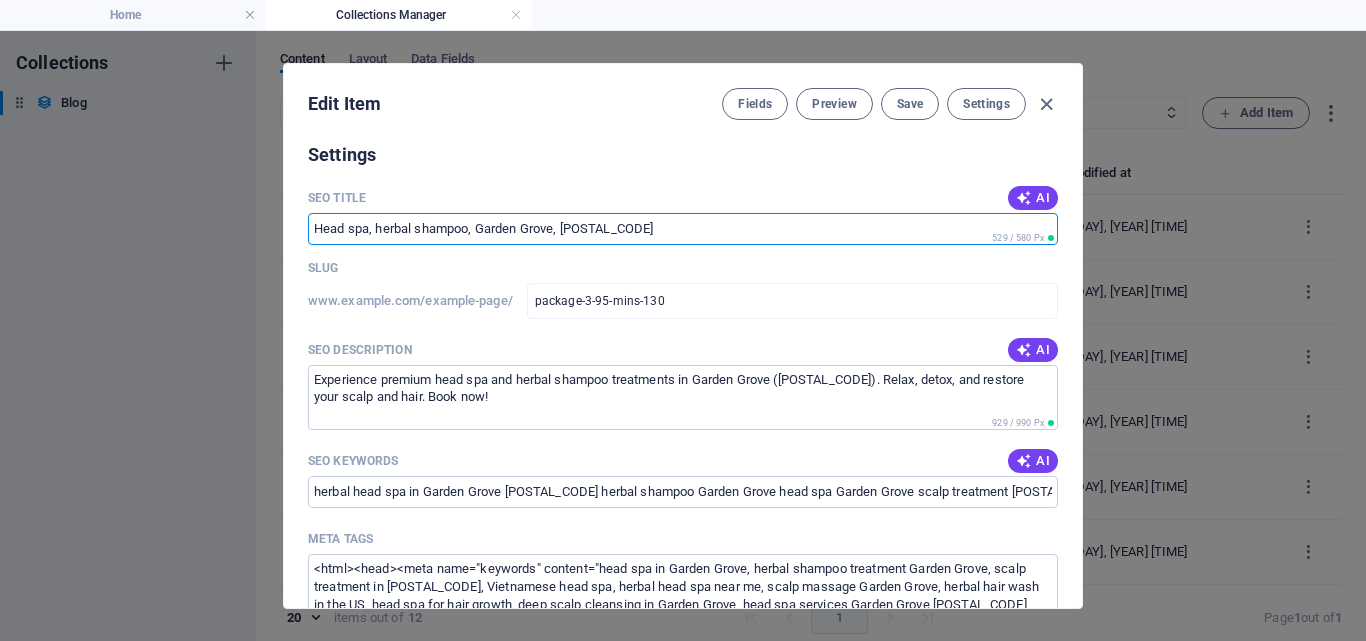drag, startPoint x: 316, startPoint y: 234, endPoint x: 581, endPoint y: 234, distance: 265 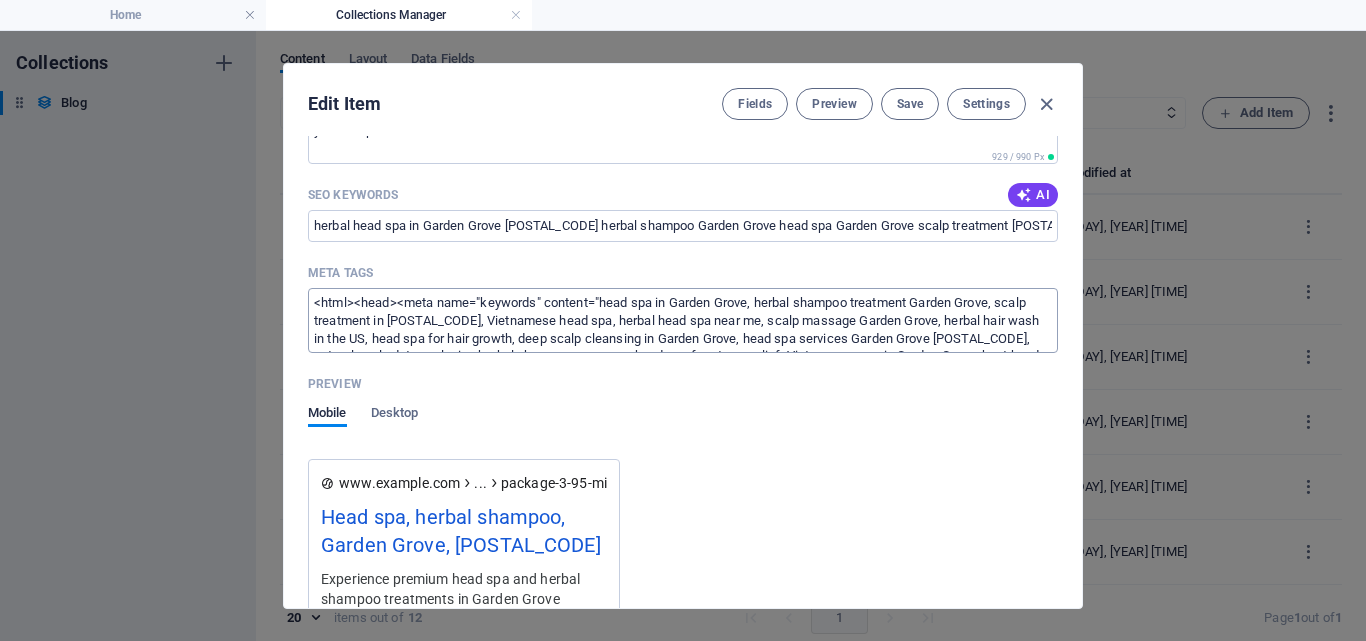 scroll, scrollTop: 1900, scrollLeft: 0, axis: vertical 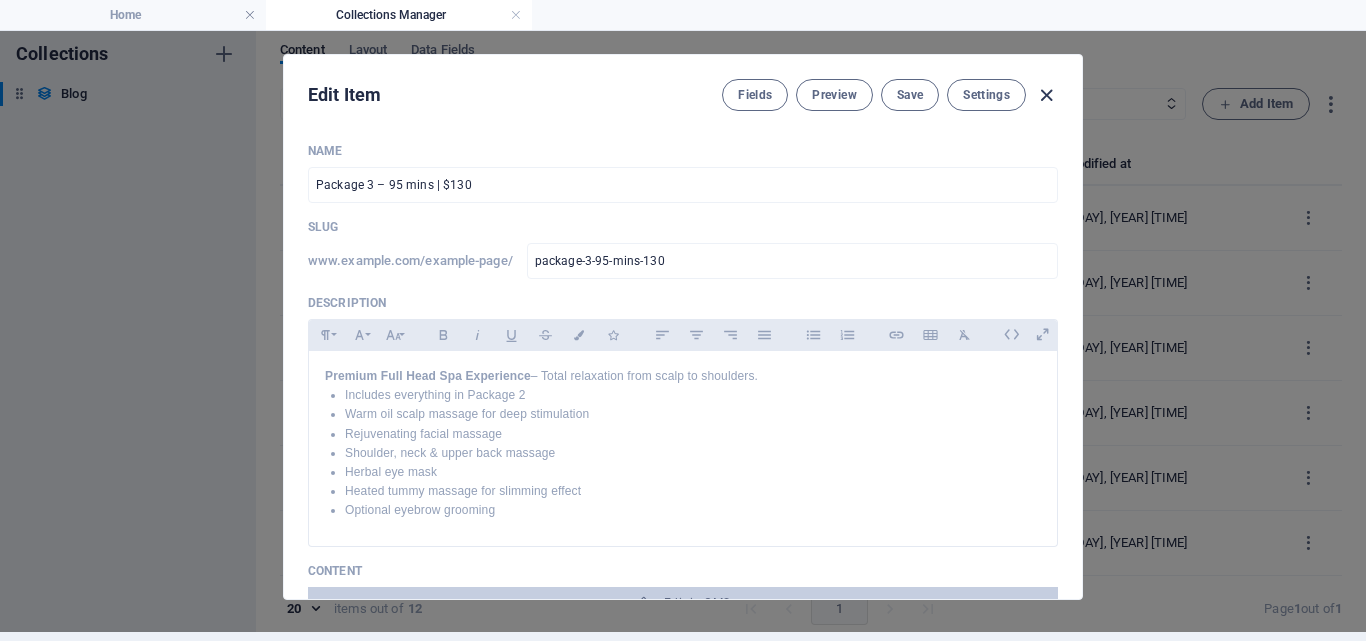 click at bounding box center [1046, 95] 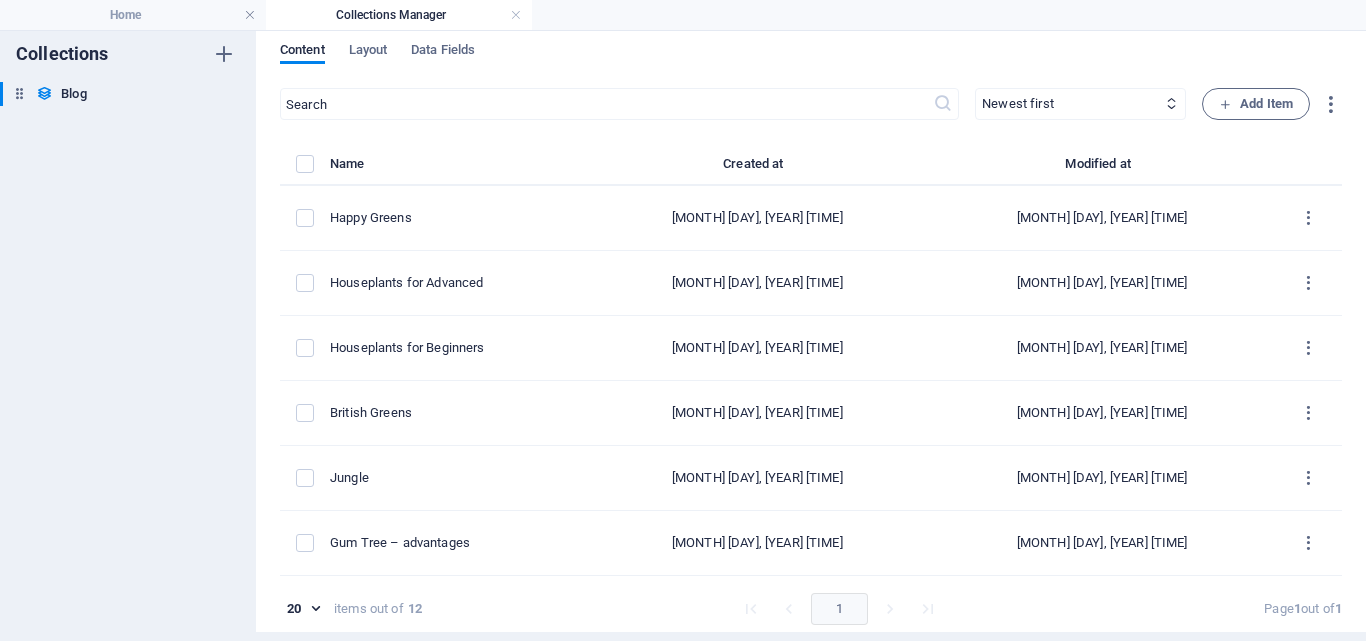 scroll, scrollTop: 0, scrollLeft: 0, axis: both 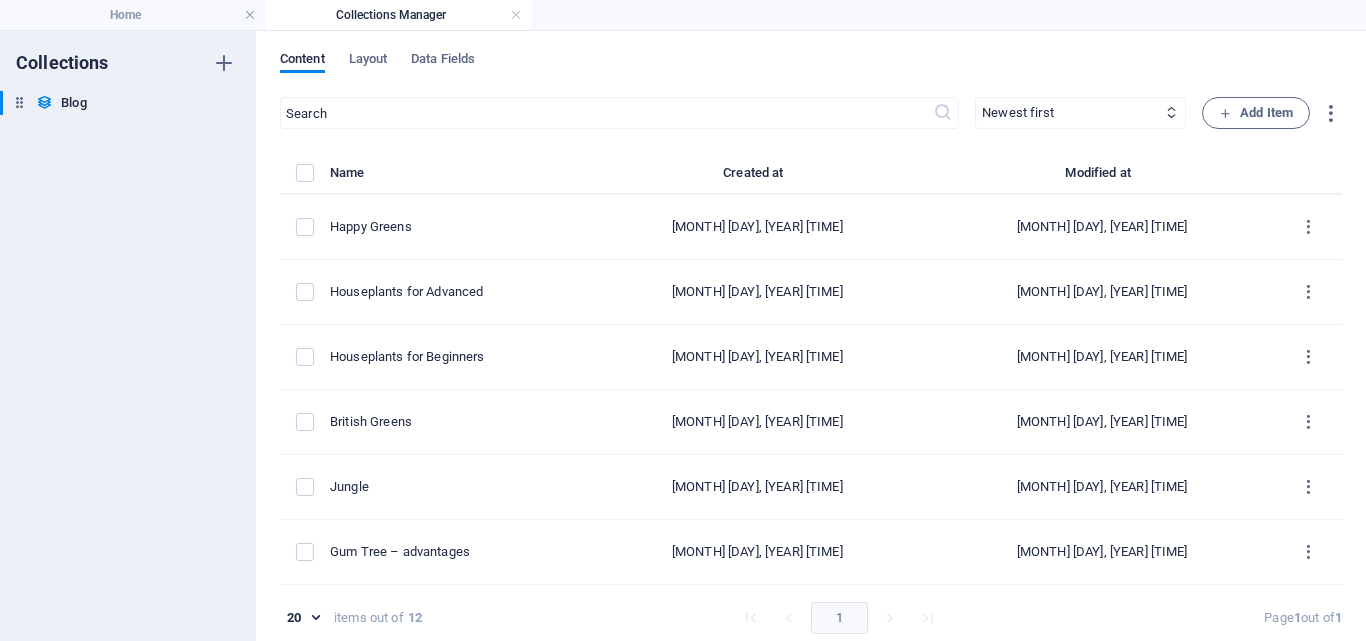 click on "Content Layout Data Fields ​ Newest first Oldest first Last modified Name (ascending) Name (descending) Slug (ascending) Slug (descending) Category (ascending) Category (descending) Author (ascending) Author (descending) Publishing Date (ascending) Publishing Date (descending) Status (ascending) Status (descending) Add Item Name Created at Modified at Happy Greens Mar 26, 2021 7:25 PM Aug 3, 2025 1:52 PM Houseplants for Advanced Mar 26, 2021 7:25 PM Aug 3, 2025 1:52 PM Houseplants for Beginners Mar 26, 2021 7:24 PM Aug 3, 2025 1:52 PM British Greens Mar 26, 2021 7:23 PM Aug 3, 2025 1:52 PM Jungle Mar 26, 2021 7:21 PM Aug 3, 2025 1:52 PM Gum Tree – advantages Mar 26, 2021 7:20 PM Aug 3, 2025 1:52 PM Botanica China Mar 26, 2021 6:42 PM Aug 3, 2025 1:52 PM Package 2 – 75 mins | $95 Mar 26, 2021 6:42 PM Aug 3, 2025 2:17 PM Package 3 – 95 mins | $130 Mar 26, 2021 6:42 PM Aug 3, 2025 2:22 PM Package 1 – 45 mins | $65 Mar 26, 2021 6:42 PM Aug 3, 2025 2:11 PM Desert Plants Mar 26, 2021 6:42 PM Evergreen 20" at bounding box center (811, 336) 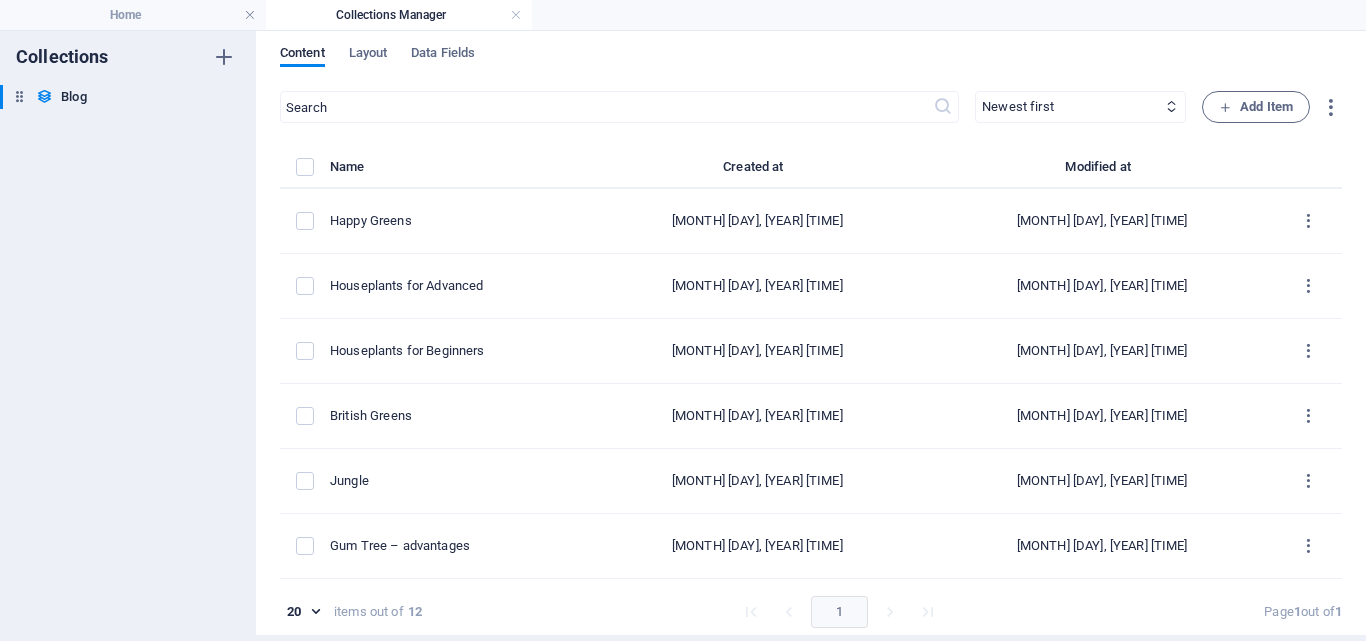 scroll, scrollTop: 9, scrollLeft: 0, axis: vertical 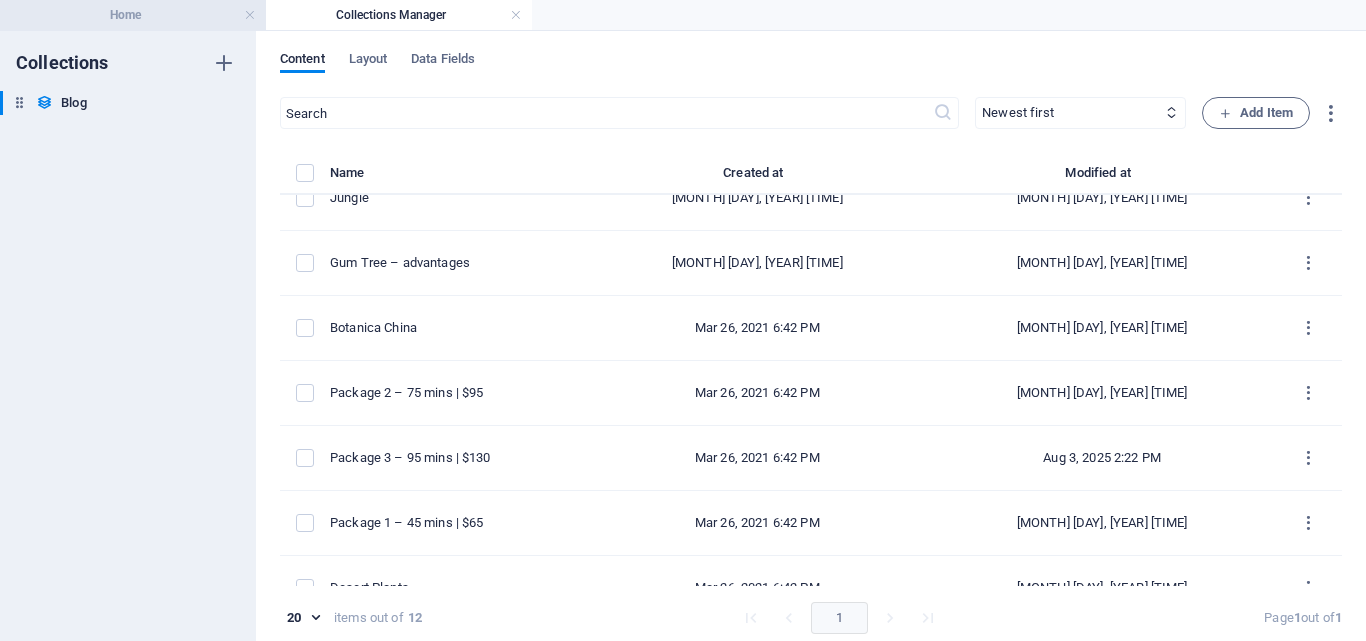 click on "Home" at bounding box center [133, 15] 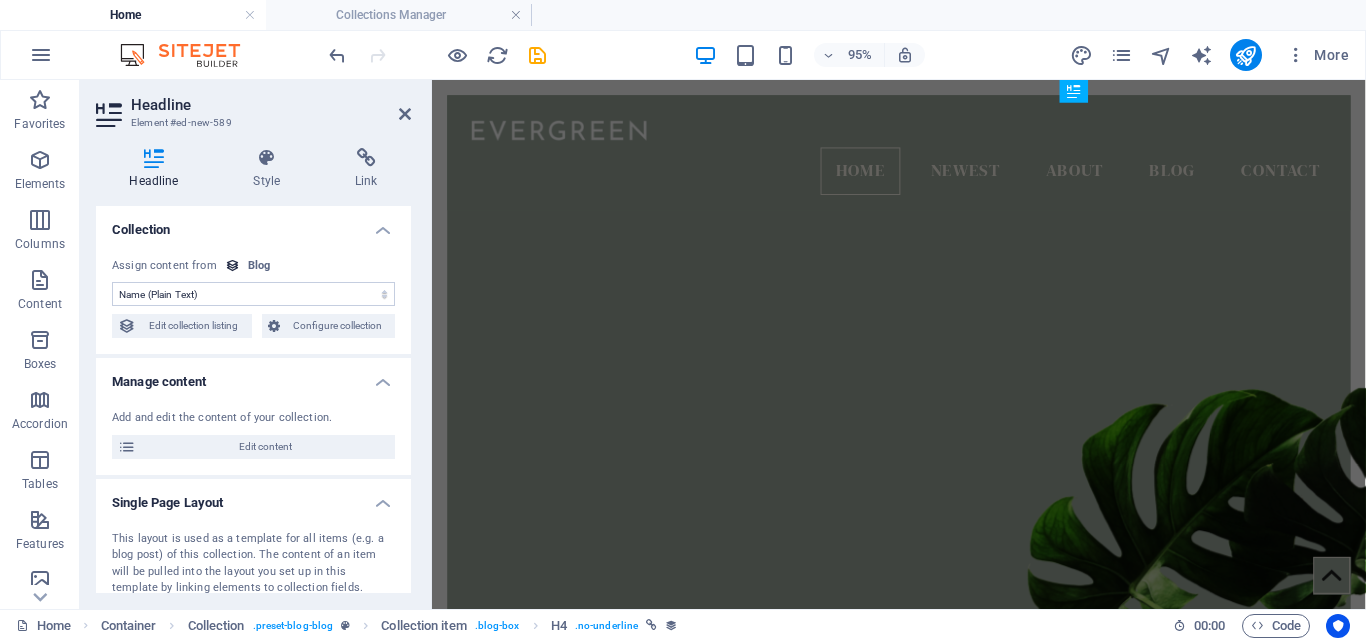 scroll, scrollTop: 4793, scrollLeft: 0, axis: vertical 